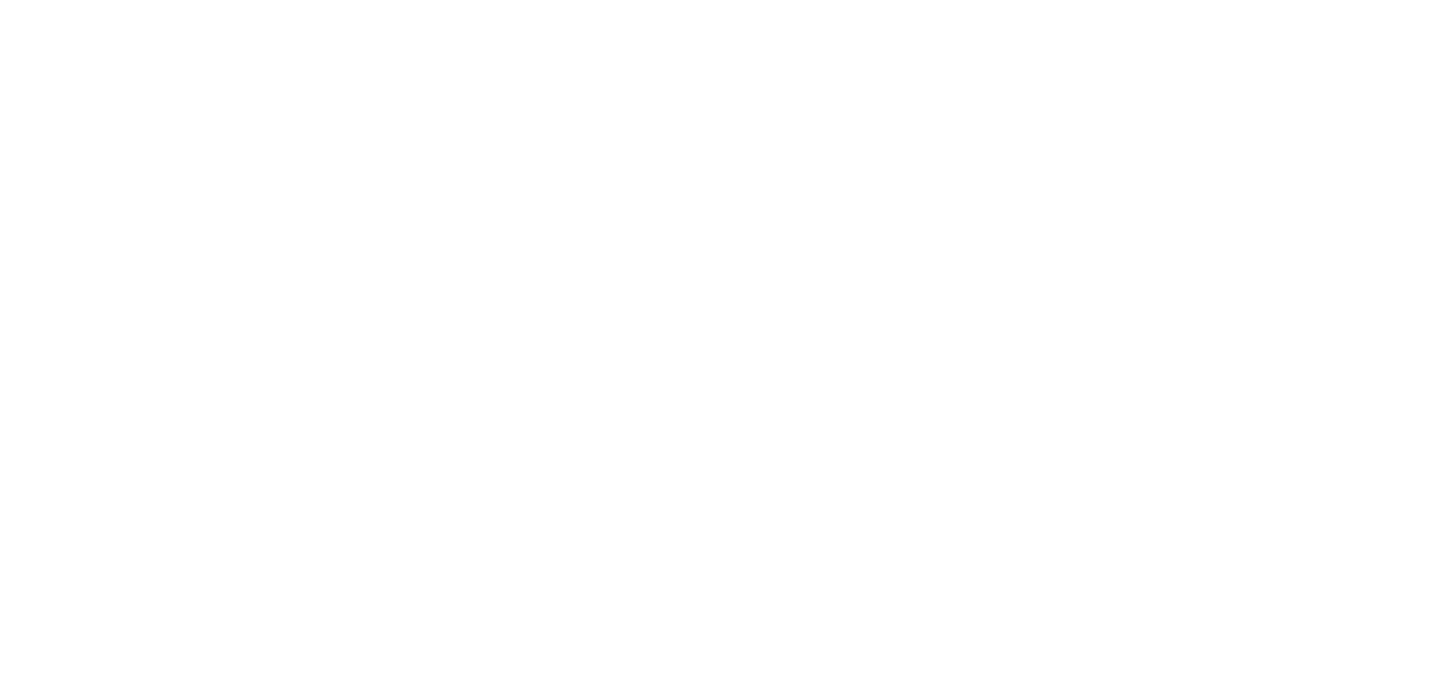 scroll, scrollTop: 0, scrollLeft: 0, axis: both 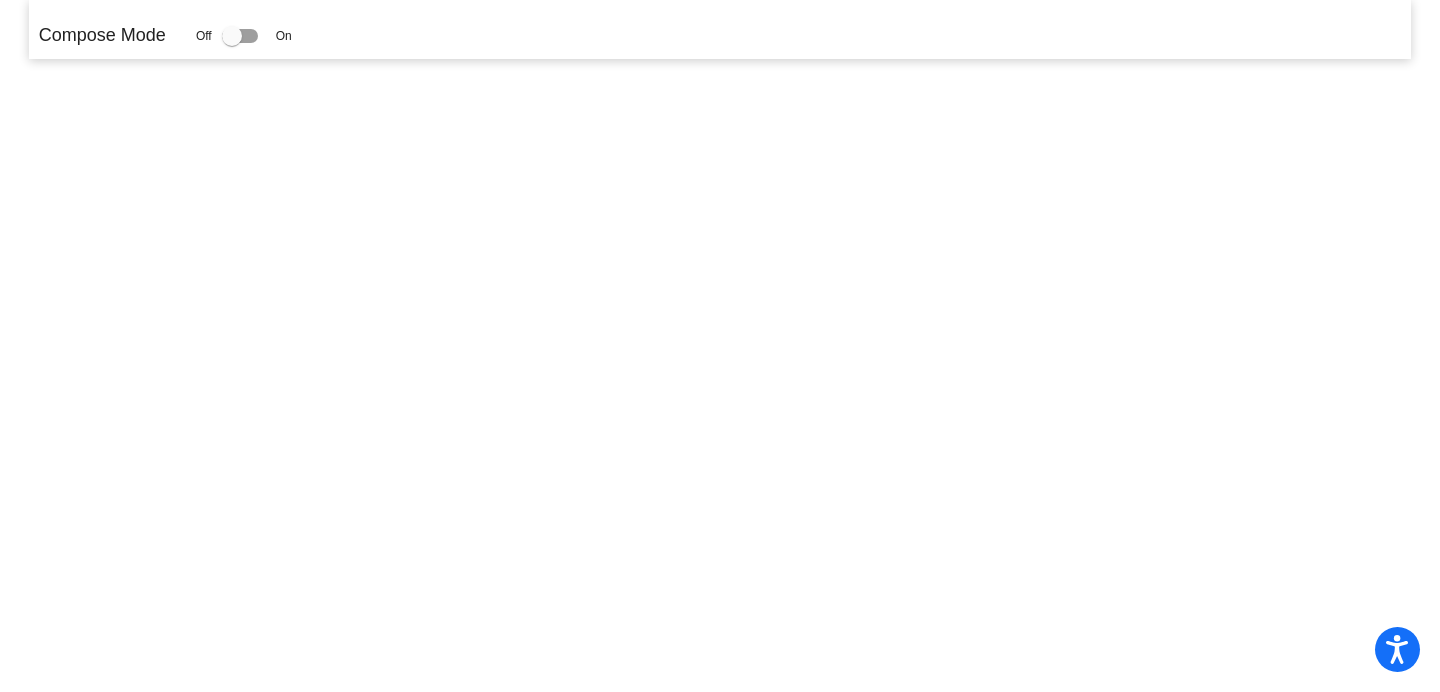 click on "Compose Mode" 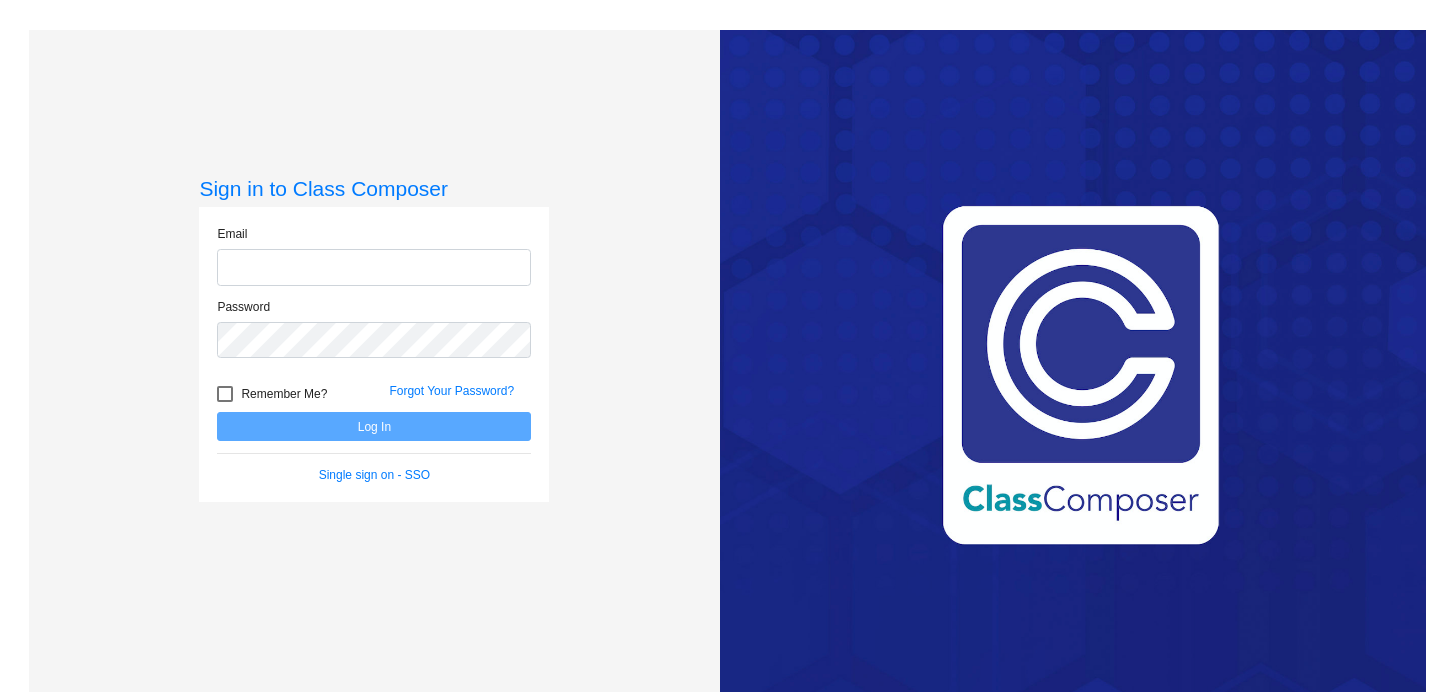 scroll, scrollTop: 0, scrollLeft: 0, axis: both 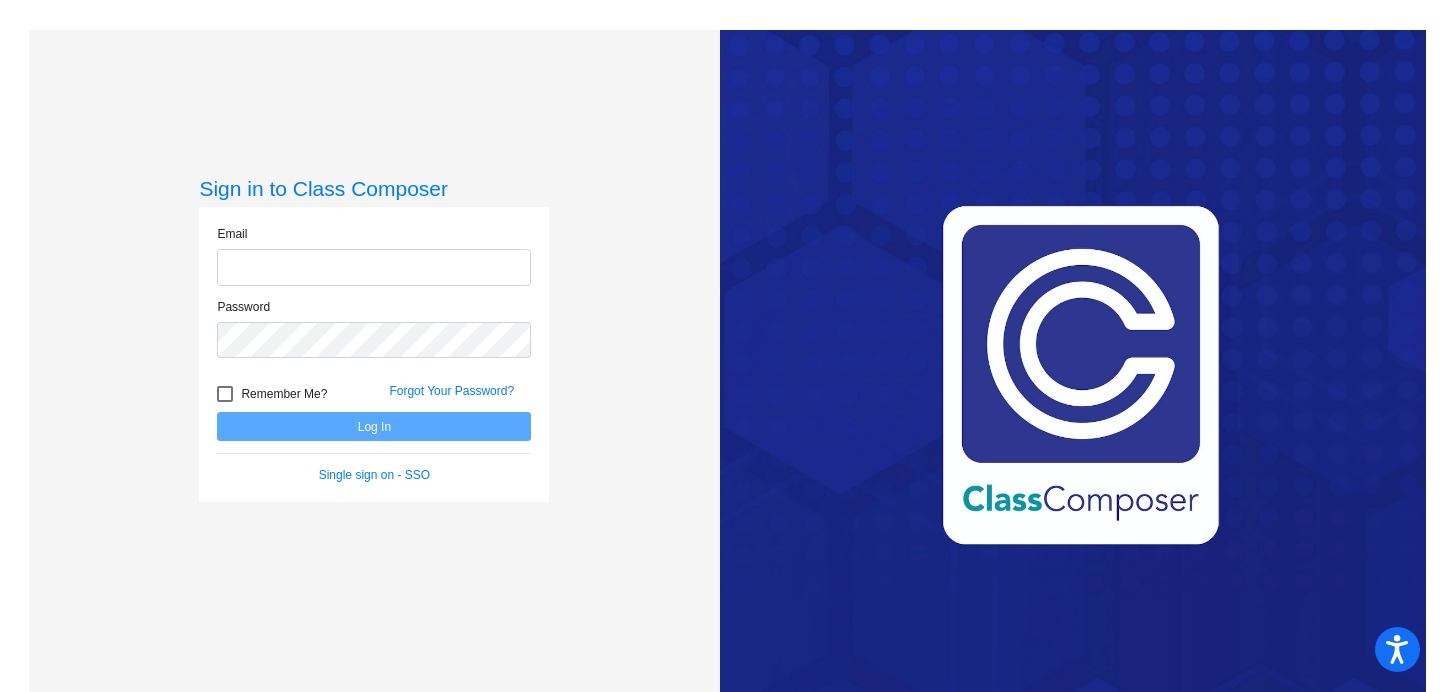 type on "abird@earlylightacademy.org" 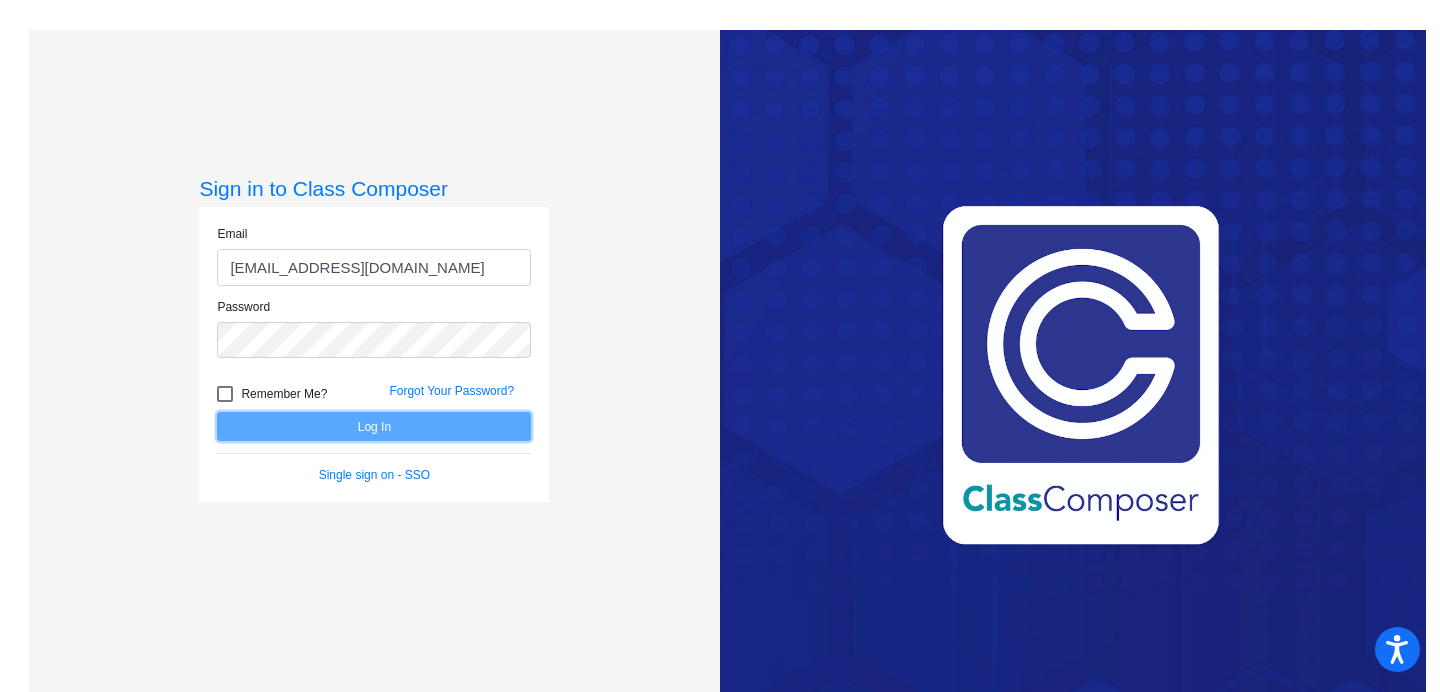 click on "Log In" 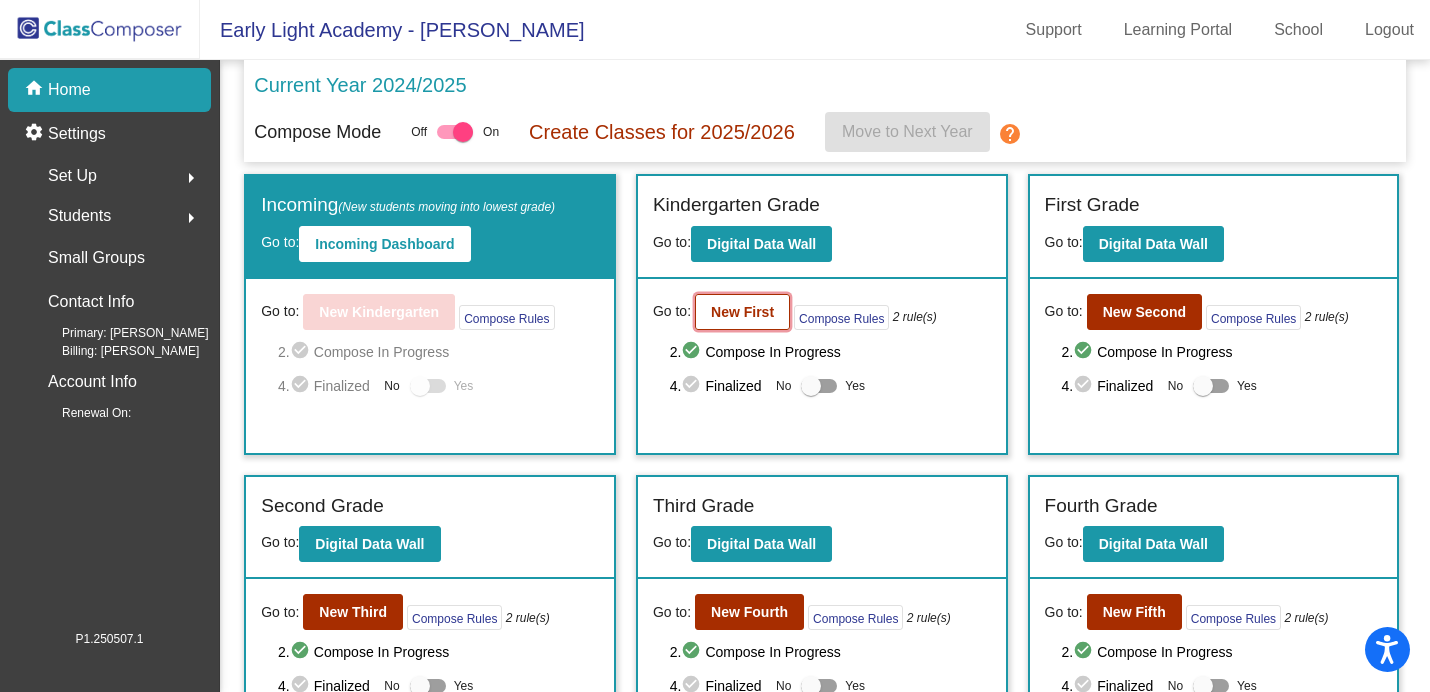 click on "New First" 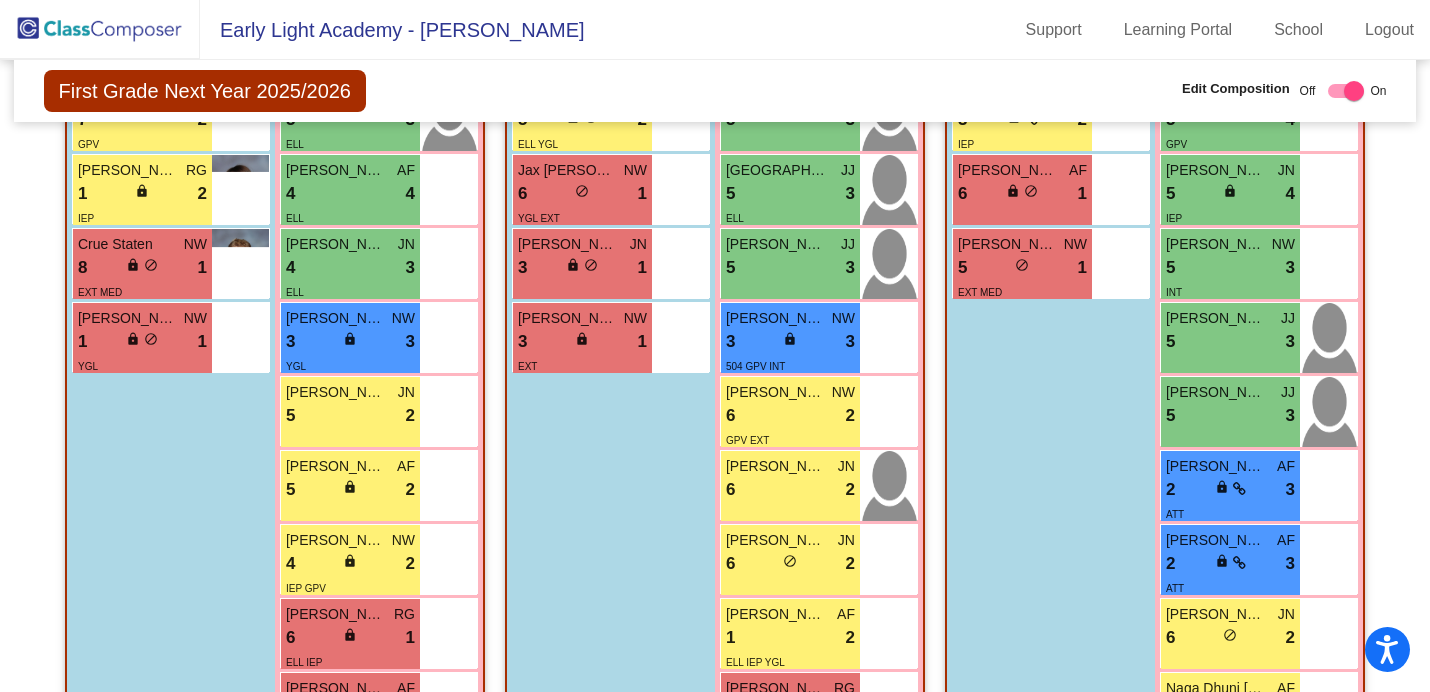 scroll, scrollTop: 1162, scrollLeft: 0, axis: vertical 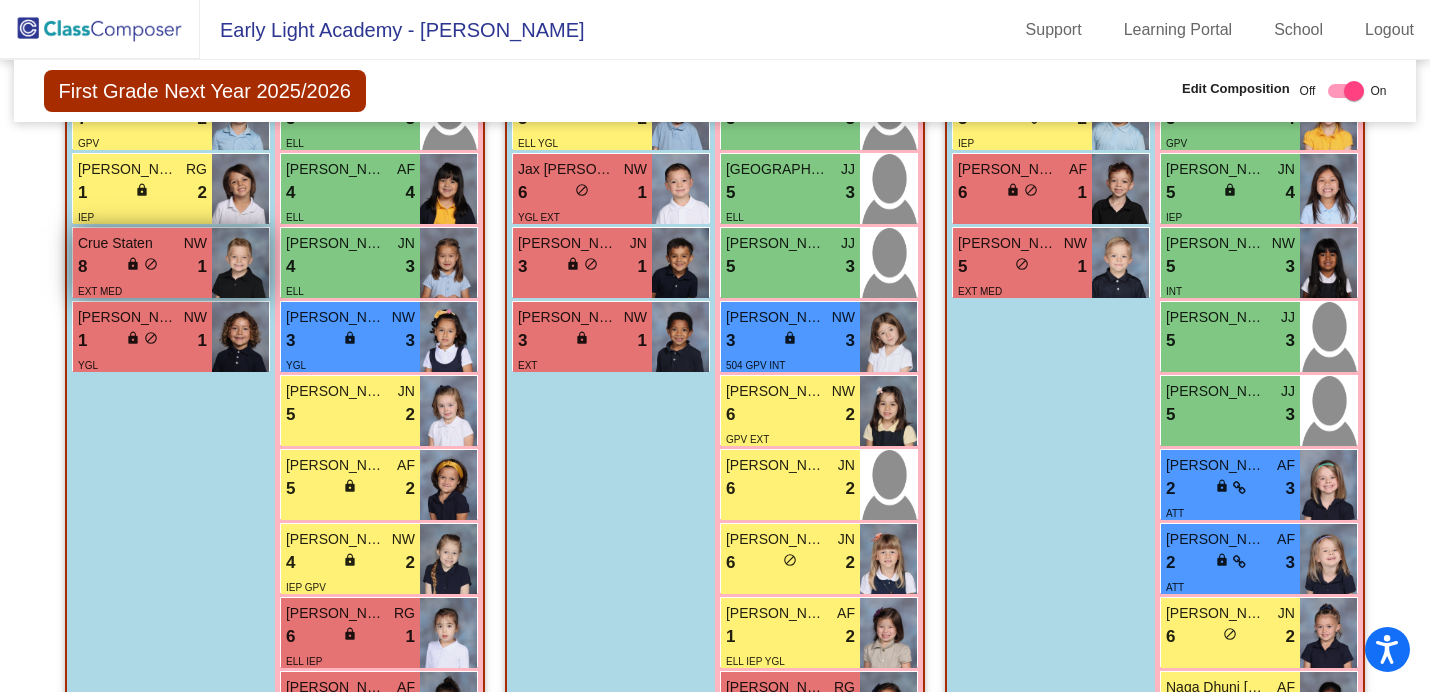 click on "Crue Staten" at bounding box center [128, 243] 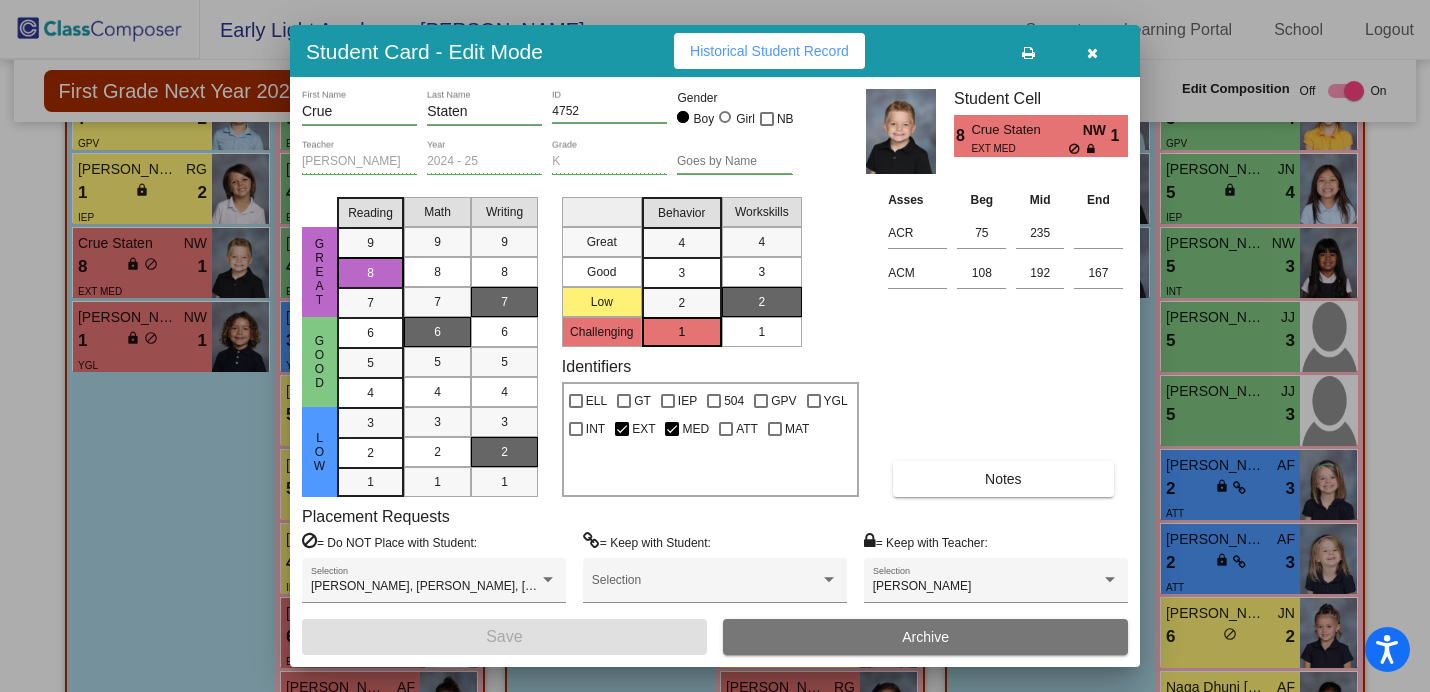 scroll, scrollTop: 0, scrollLeft: 0, axis: both 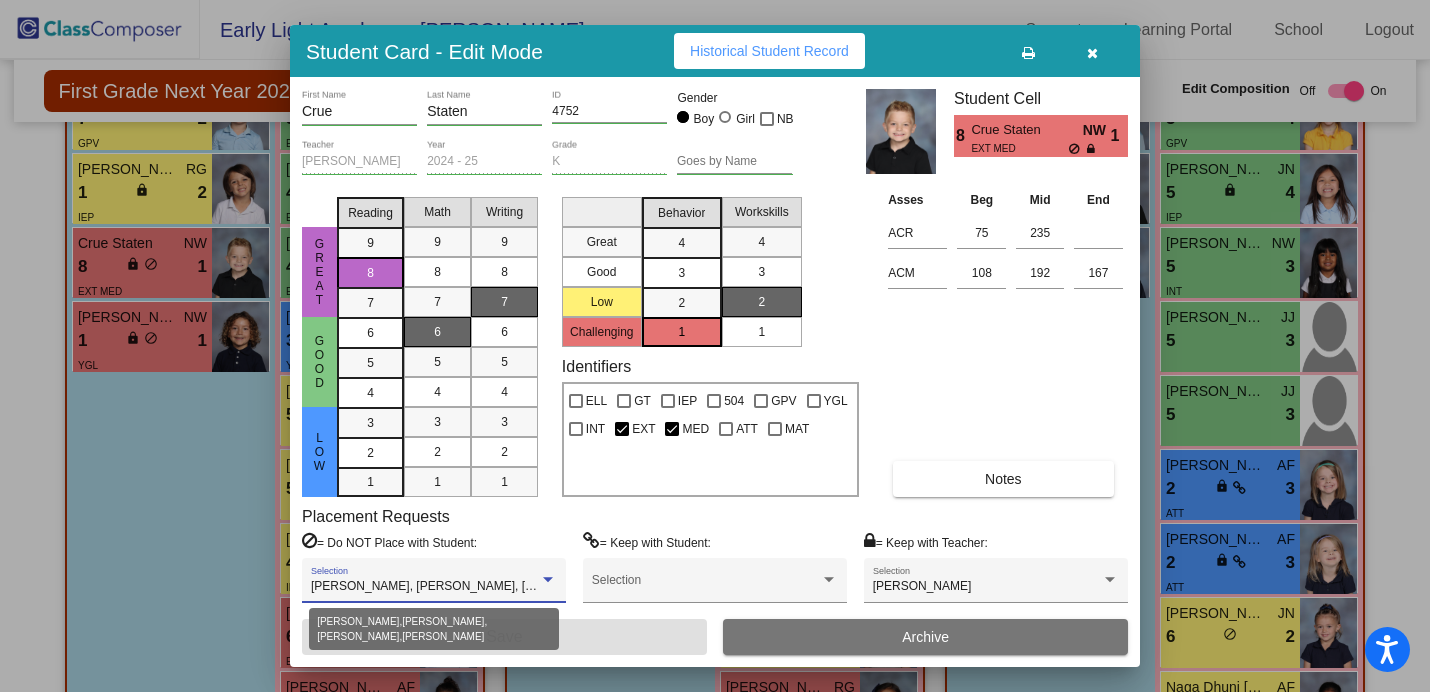 click at bounding box center (548, 580) 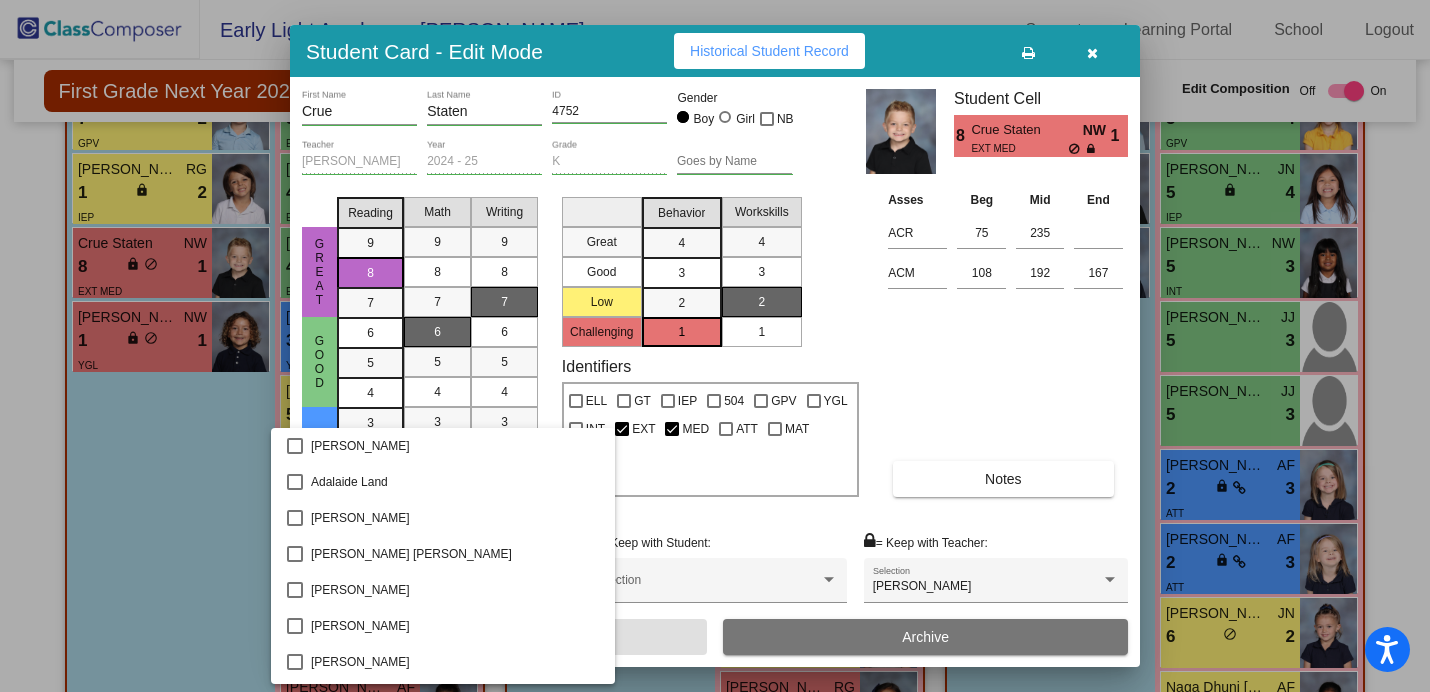 scroll, scrollTop: 1587, scrollLeft: 0, axis: vertical 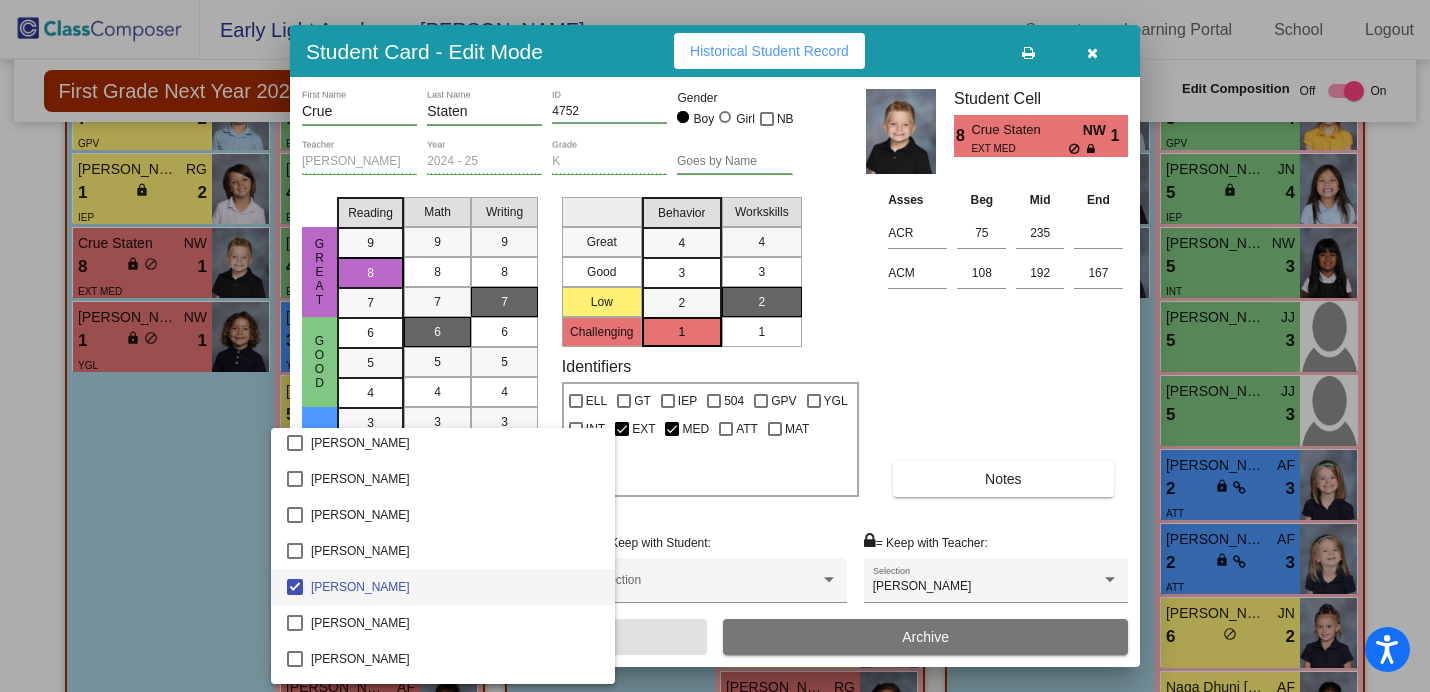 click at bounding box center [715, 346] 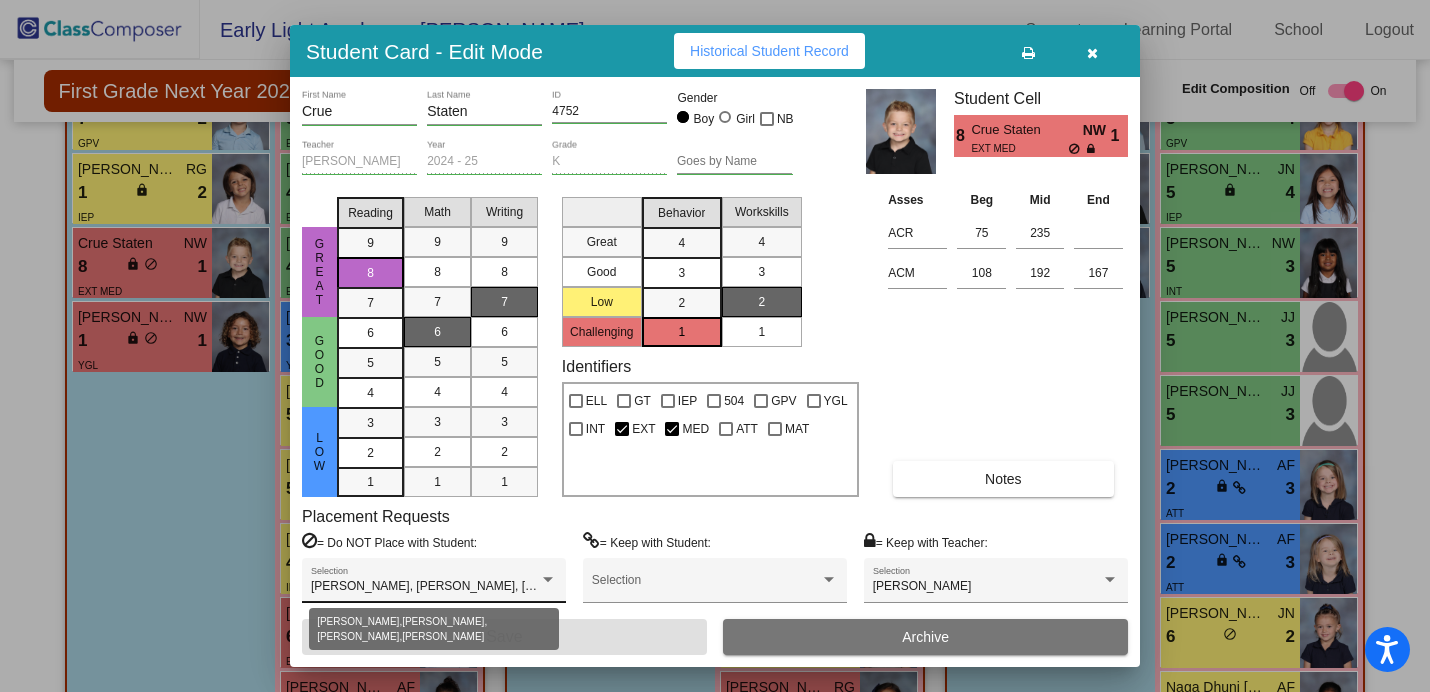 click at bounding box center (548, 580) 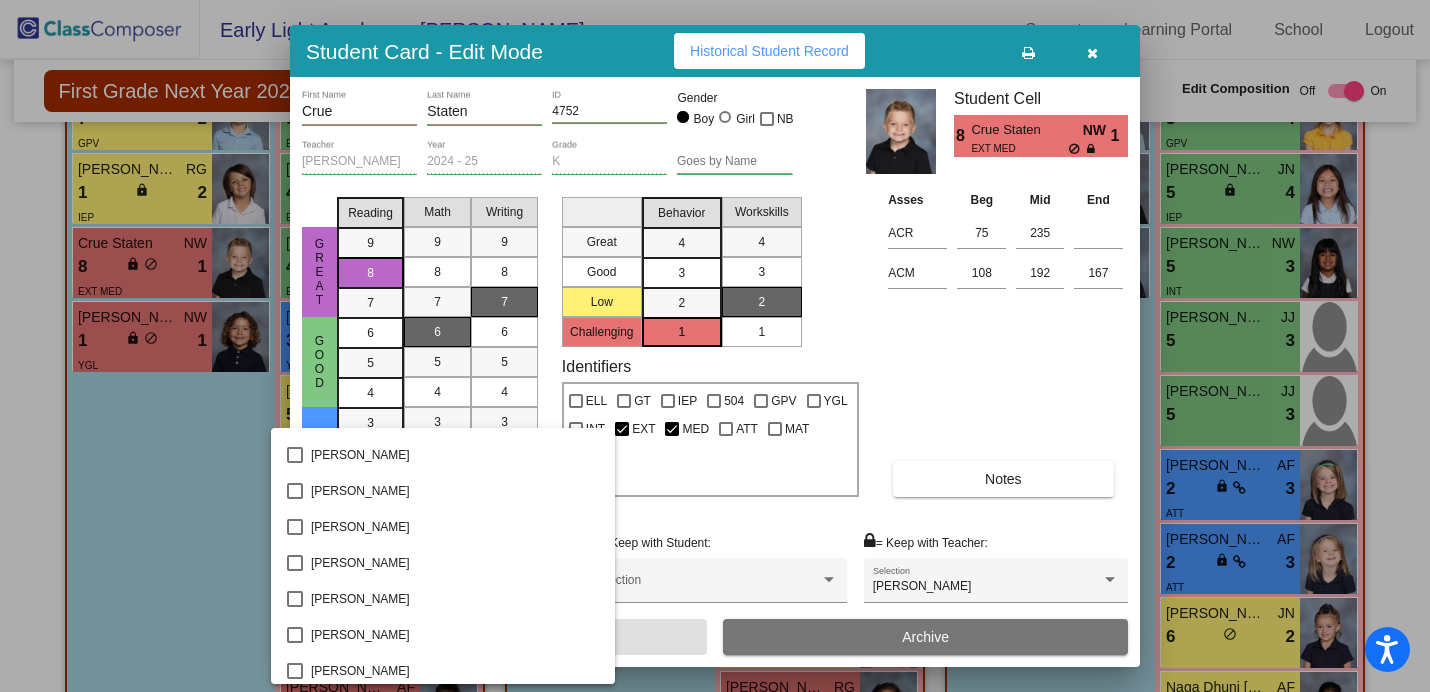 scroll, scrollTop: 3956, scrollLeft: 0, axis: vertical 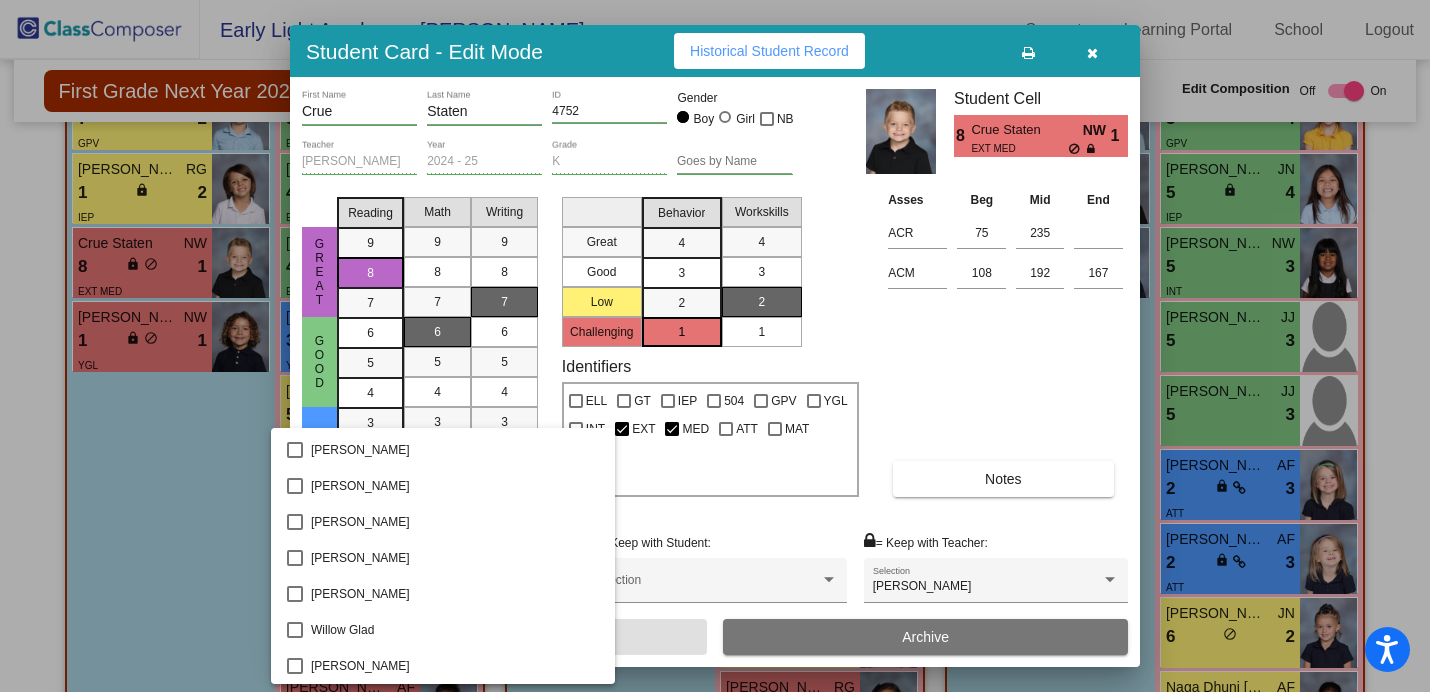 click at bounding box center (715, 346) 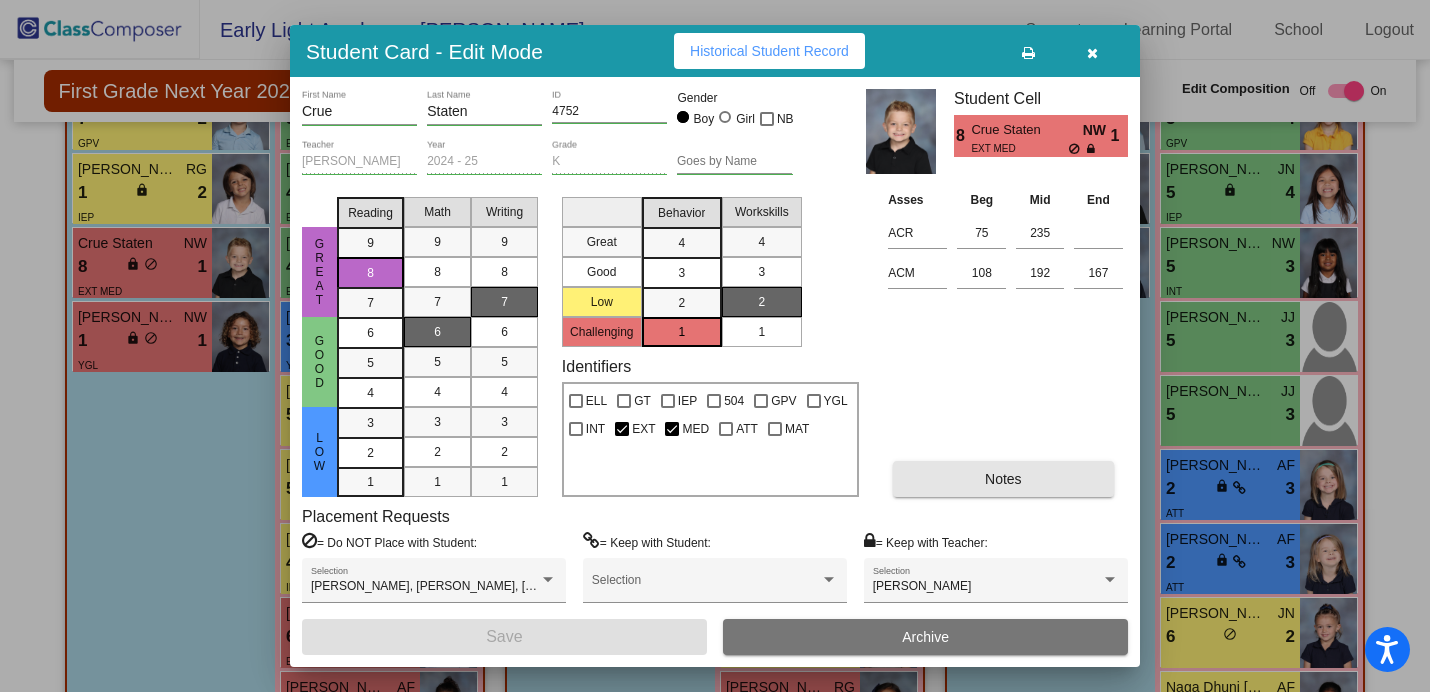 click on "Notes" at bounding box center (1003, 479) 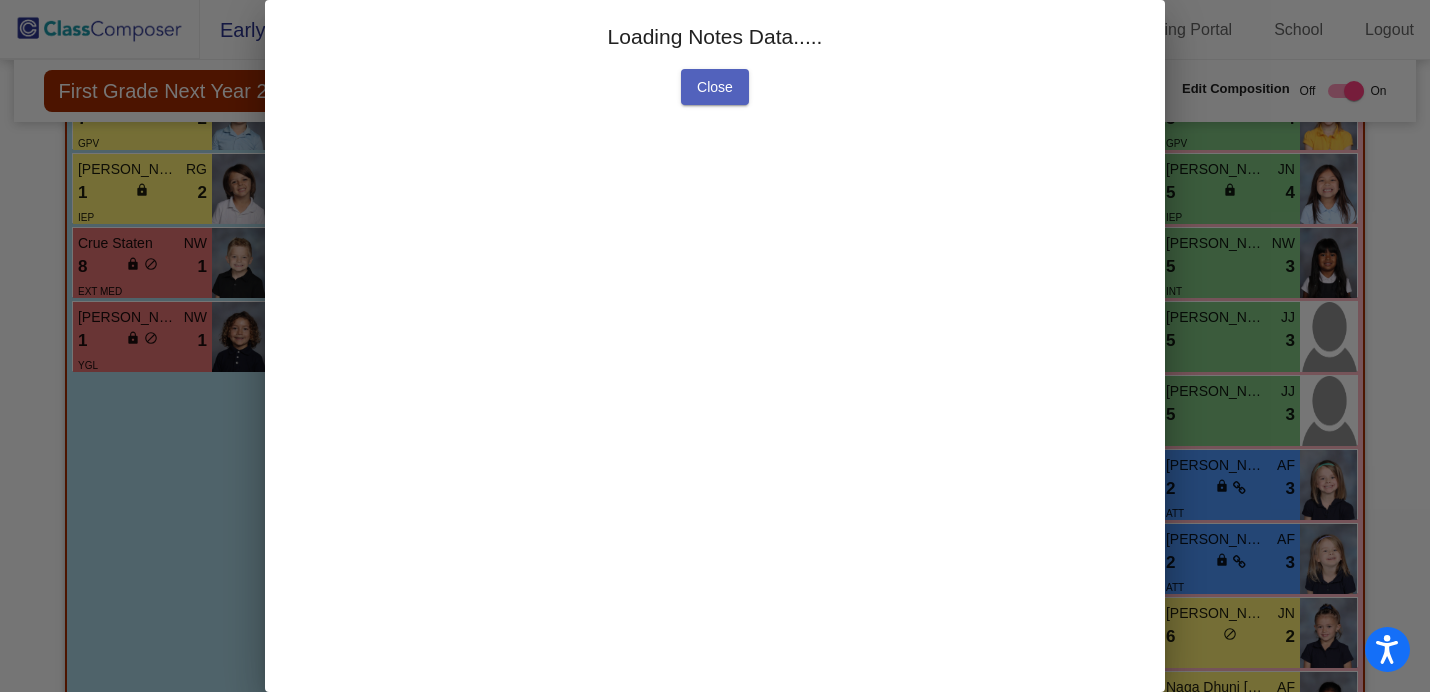 click on "Close" at bounding box center (715, 87) 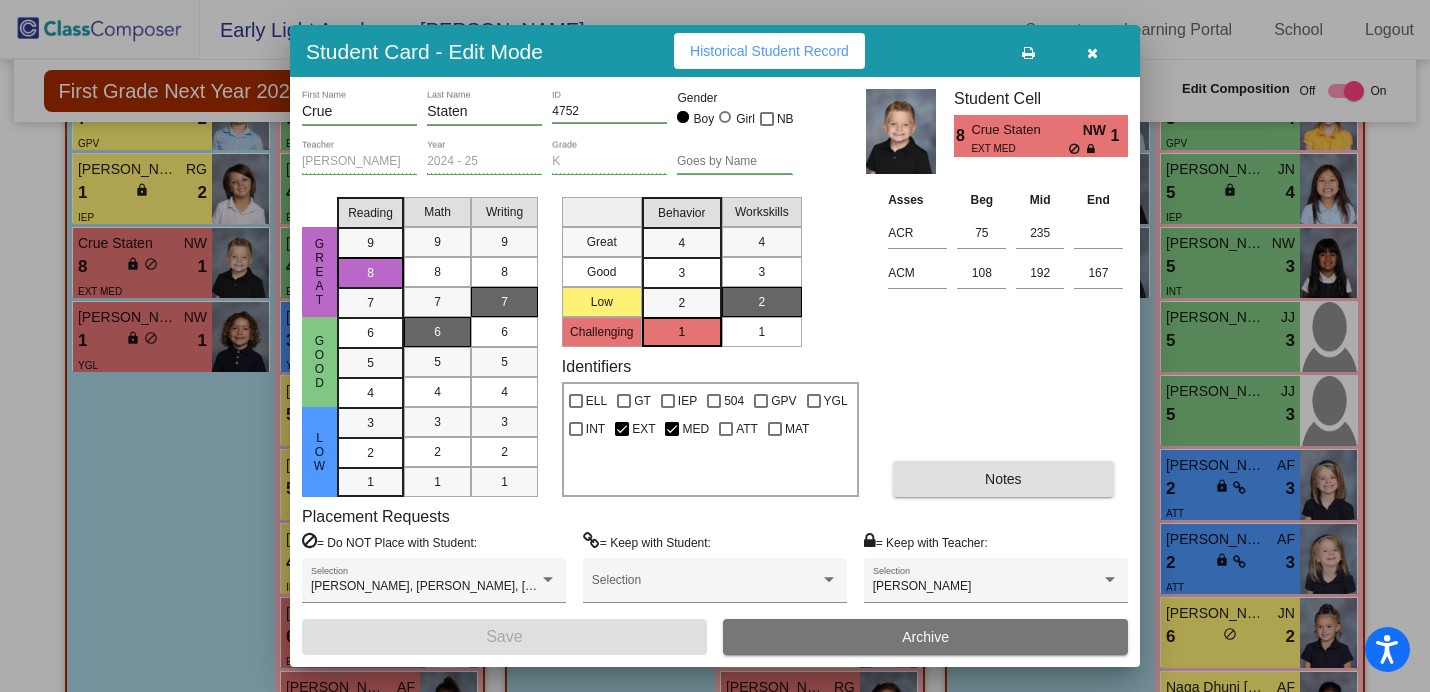 click on "Notes" at bounding box center [1003, 479] 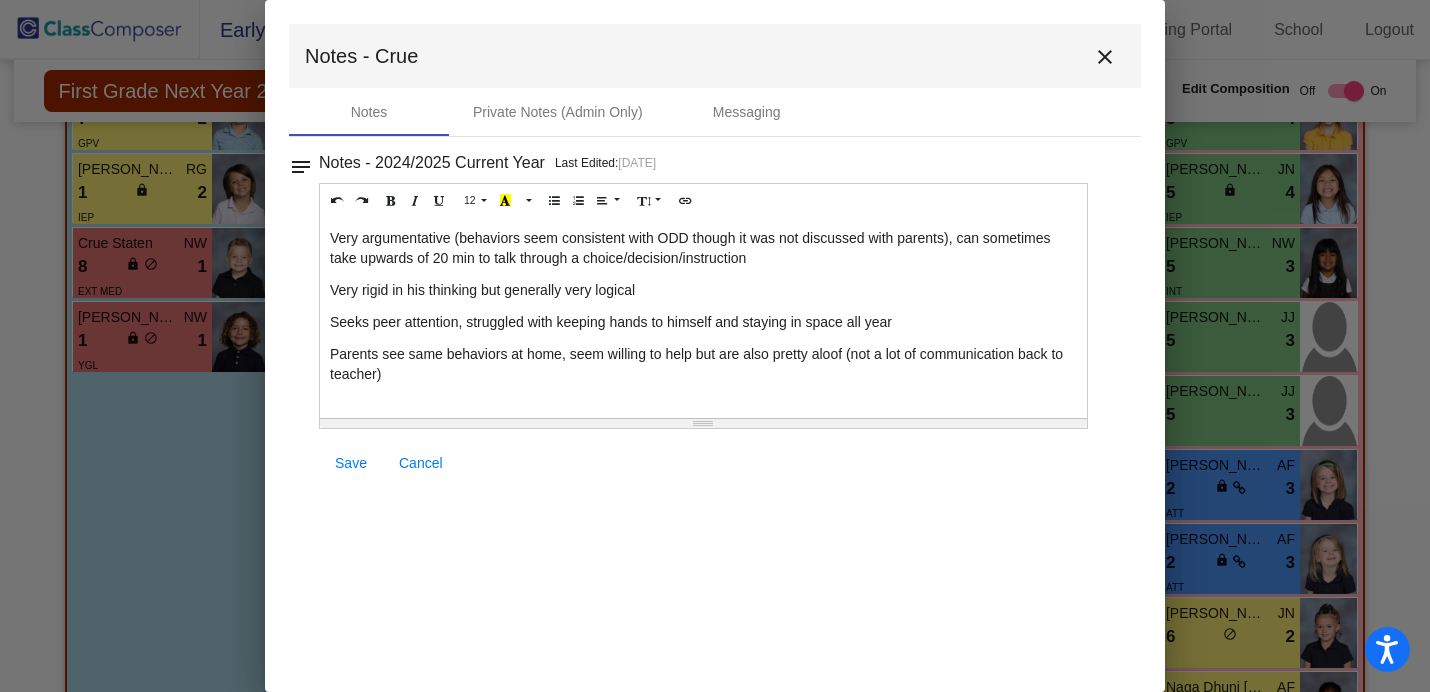 click on "Very argumentative (behaviors seem consistent with ODD though it was not discussed with parents), can sometimes take upwards of 20 min to talk through a choice/decision/instruction Very rigid in his thinking but generally very logical Seeks peer attention, struggled with keeping hands to himself and staying in space all year Parents see same behaviors at home, seem willing to help but are also pretty aloof (not a lot of communication back to teacher)" at bounding box center (703, 318) 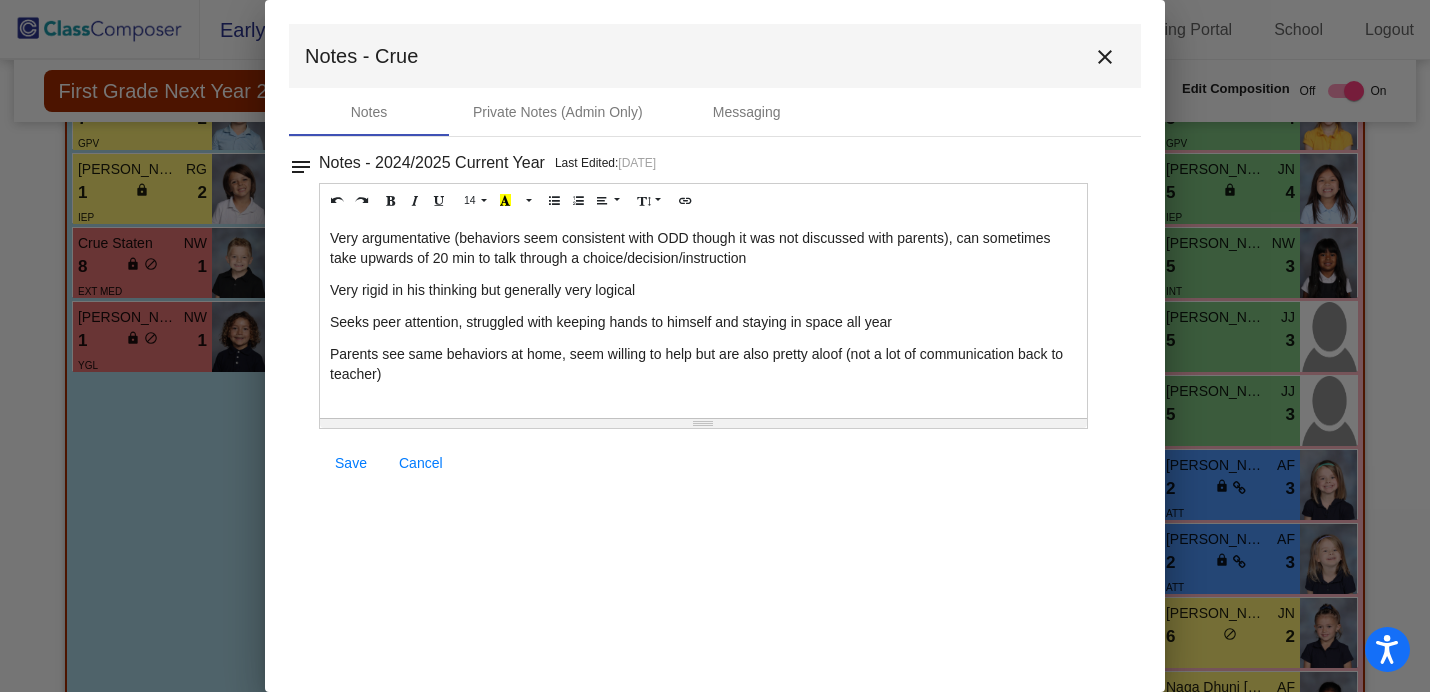 scroll, scrollTop: 0, scrollLeft: 0, axis: both 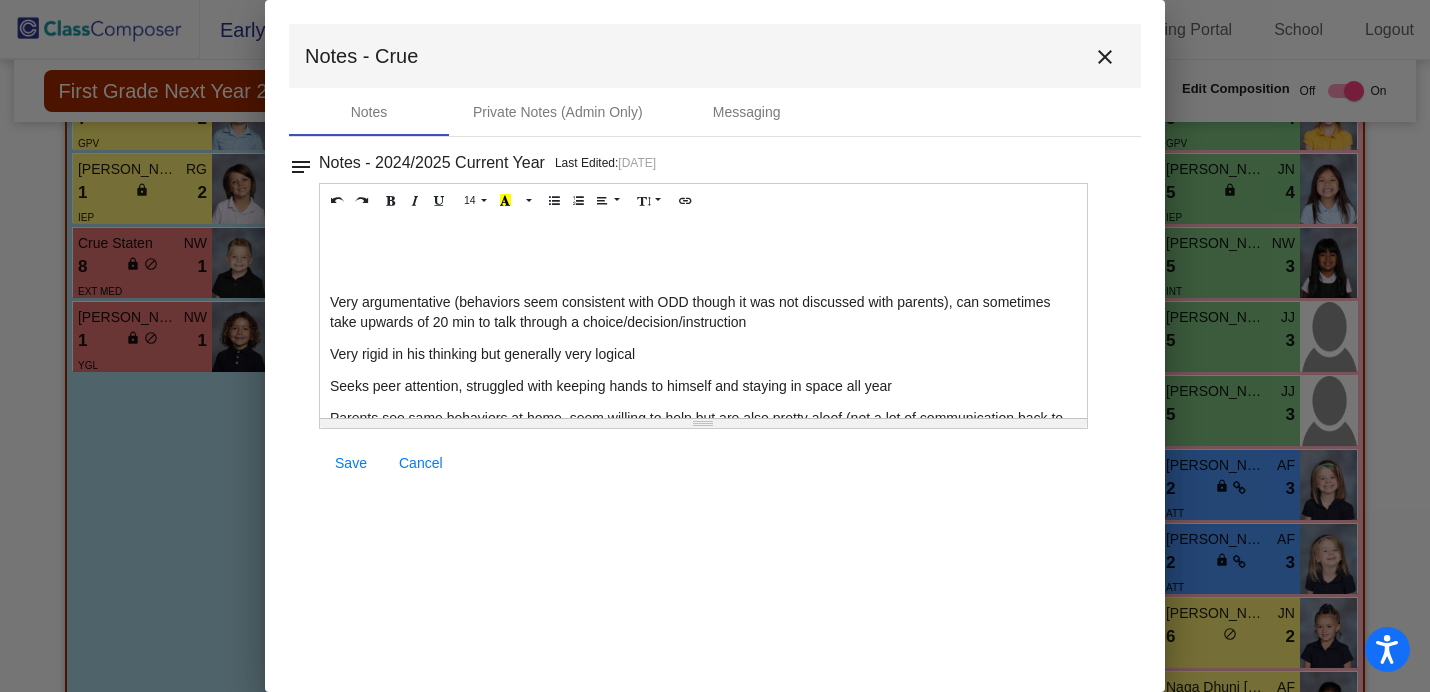 type 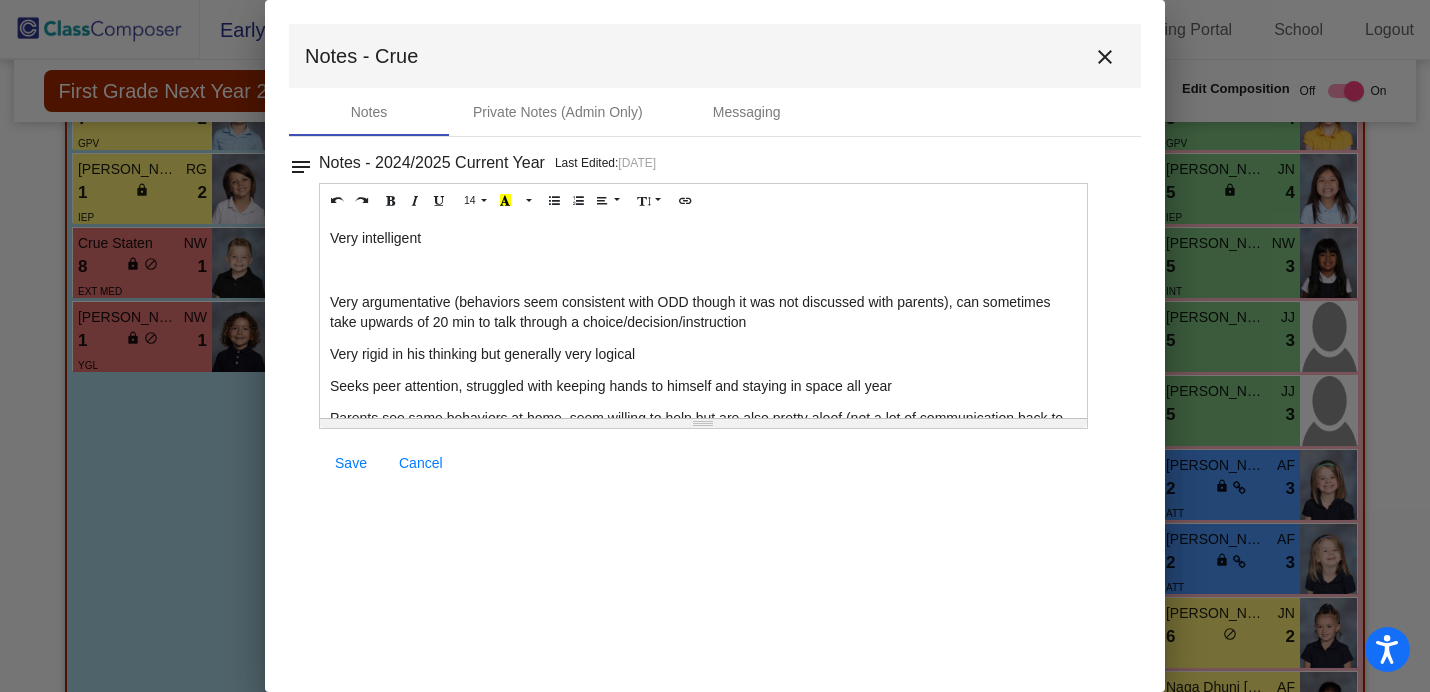 drag, startPoint x: 952, startPoint y: 302, endPoint x: 456, endPoint y: 306, distance: 496.01614 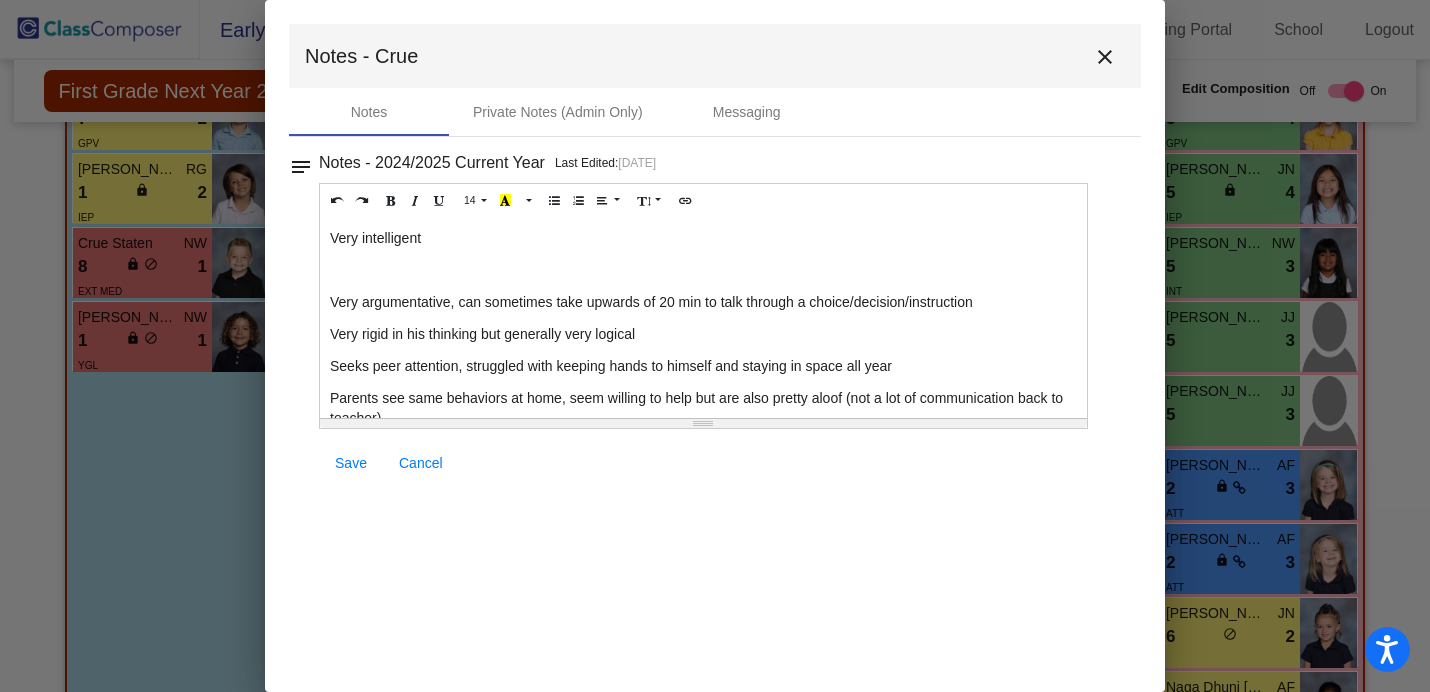 click on "Very argumentative, can sometimes take upwards of 20 min to talk through a choice/decision/instruction" at bounding box center [703, 302] 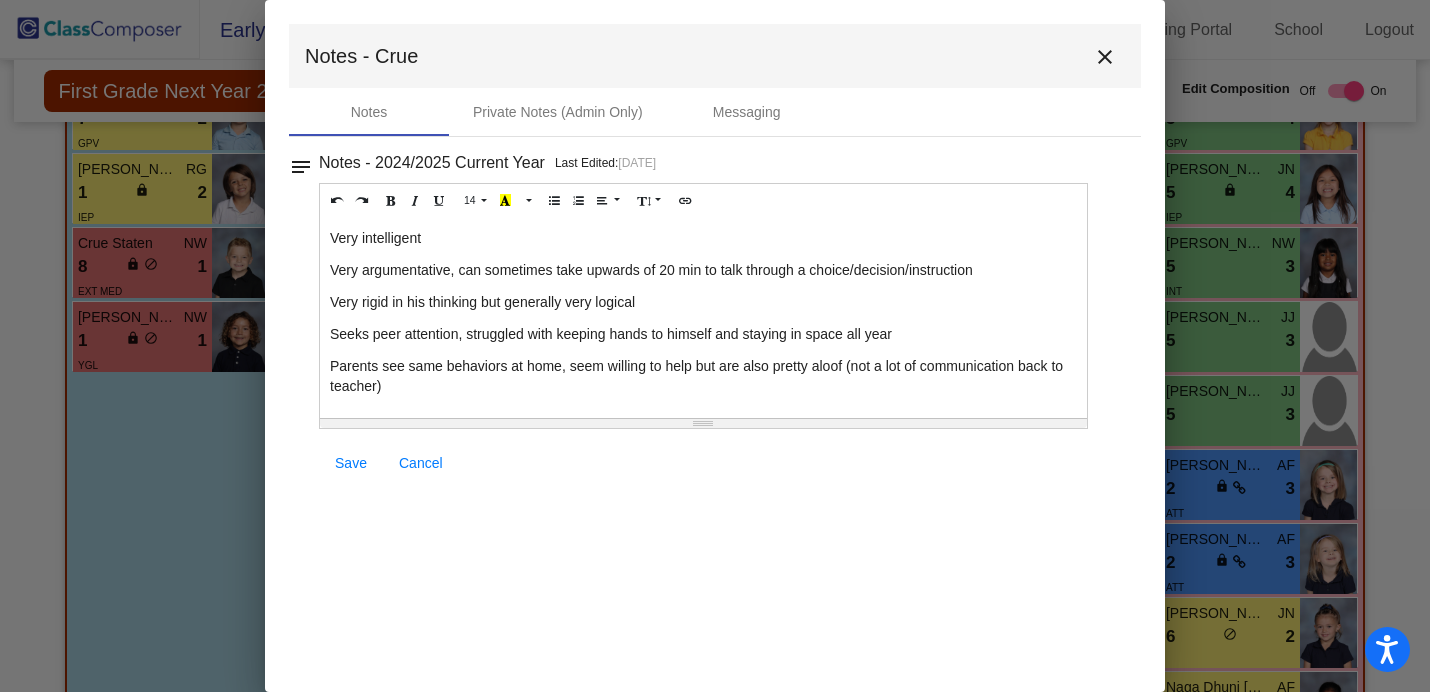 click on "Parents see same behaviors at home, seem willing to help but are also pretty aloof (not a lot of communication back to teacher)" at bounding box center [703, 376] 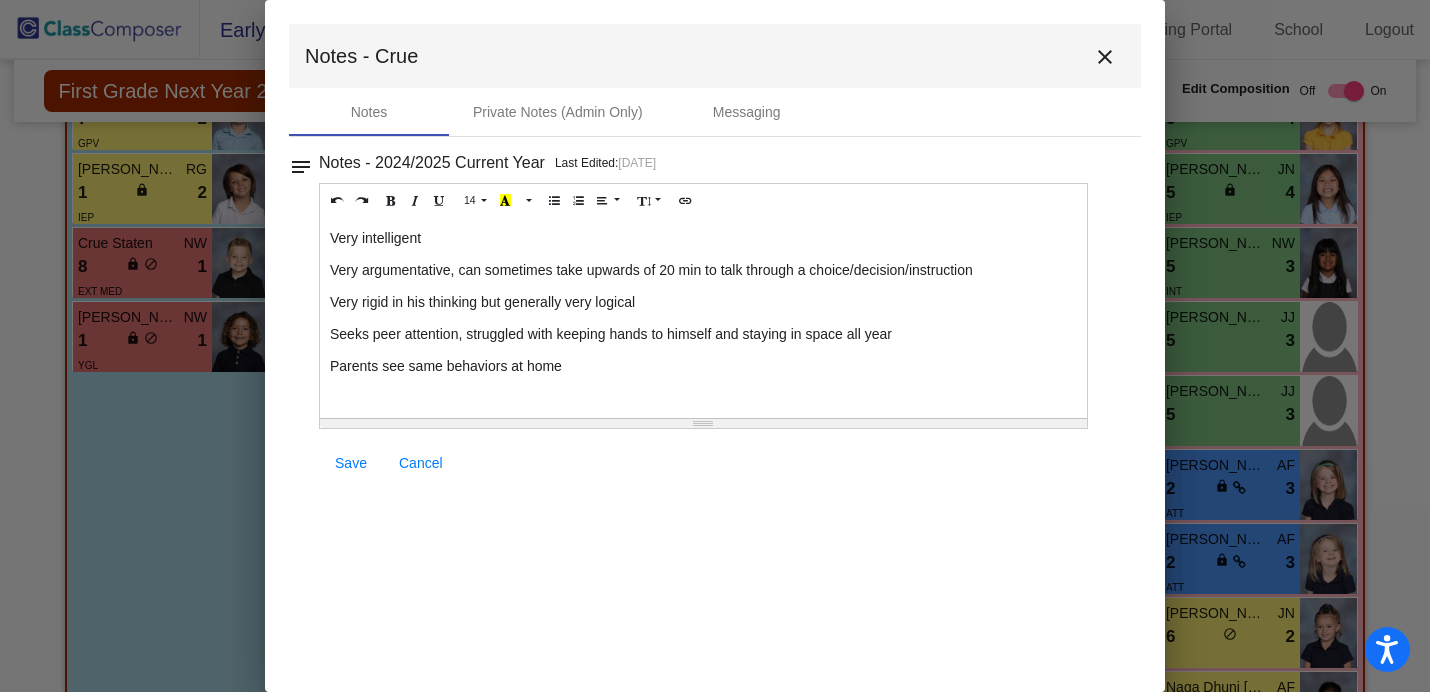 click on "Very intelligent" at bounding box center [703, 238] 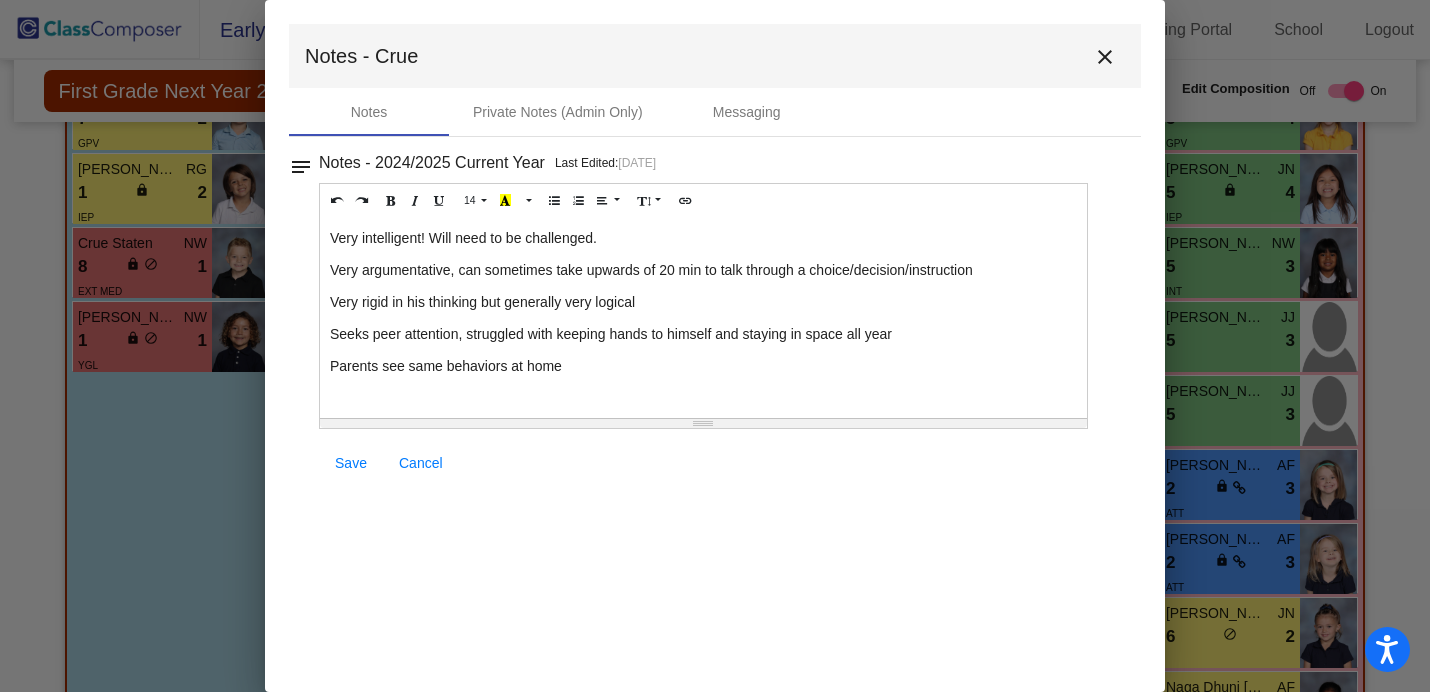 click on "Save" at bounding box center [351, 463] 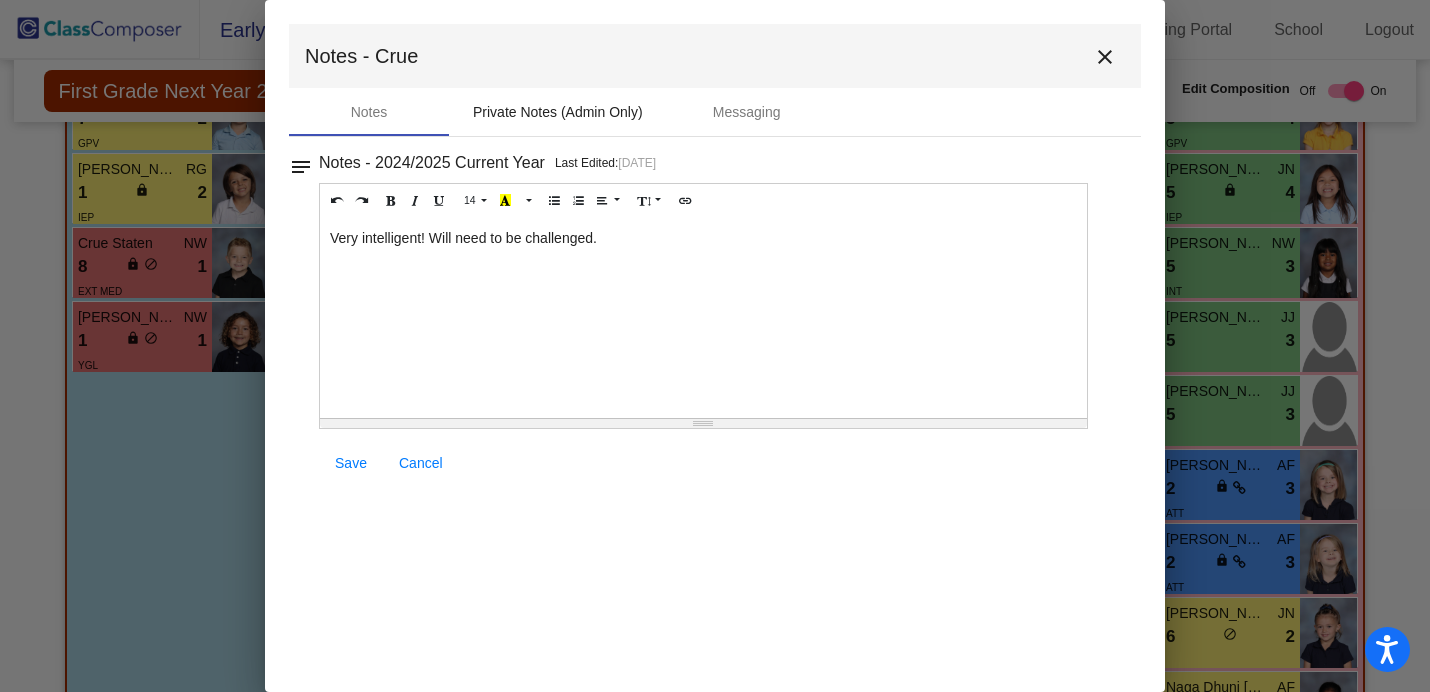 click on "Private Notes (Admin Only)" at bounding box center [558, 112] 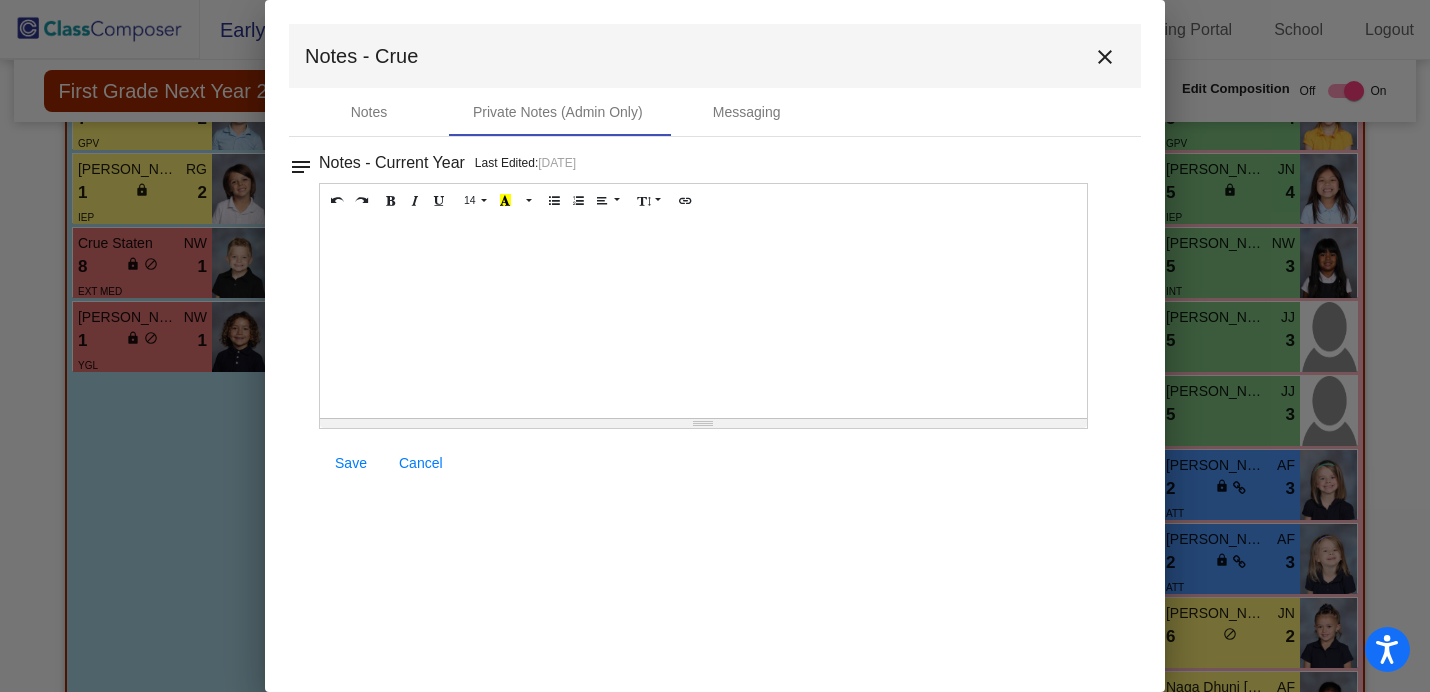 click at bounding box center [703, 318] 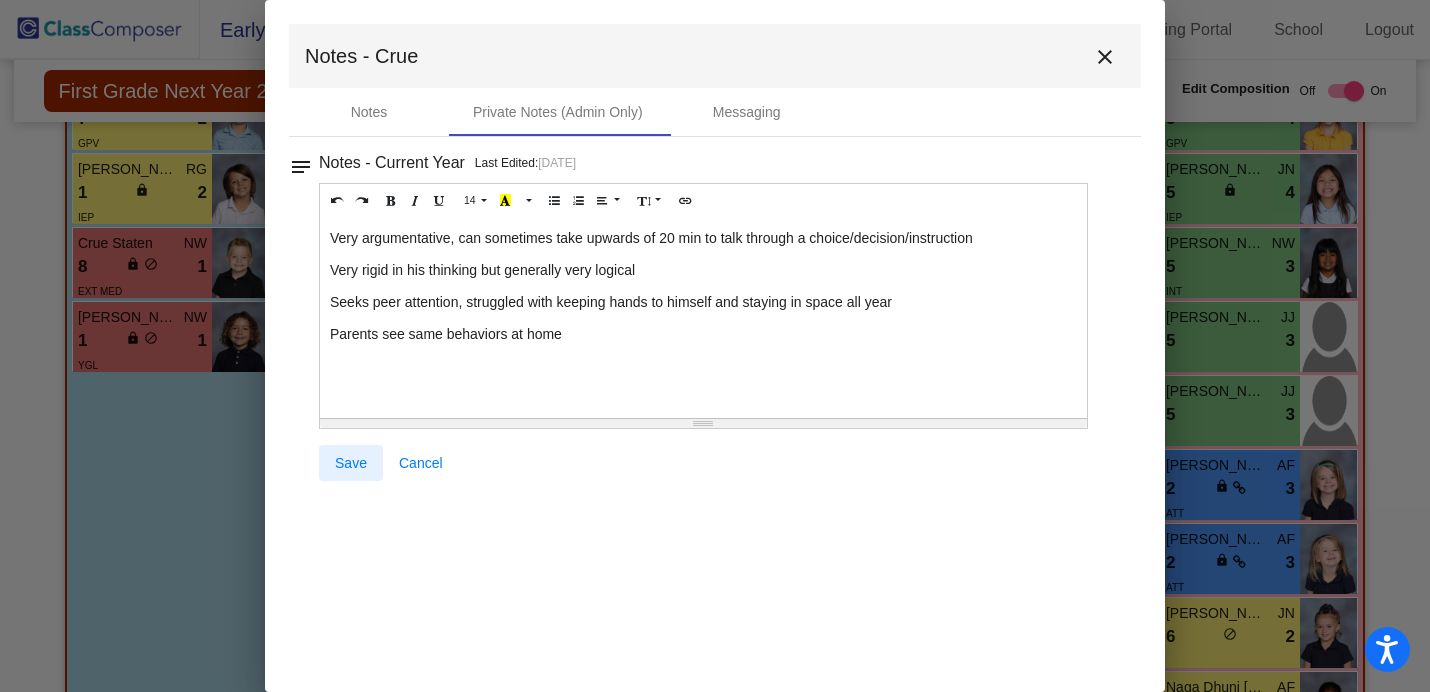 click on "Save" at bounding box center (351, 463) 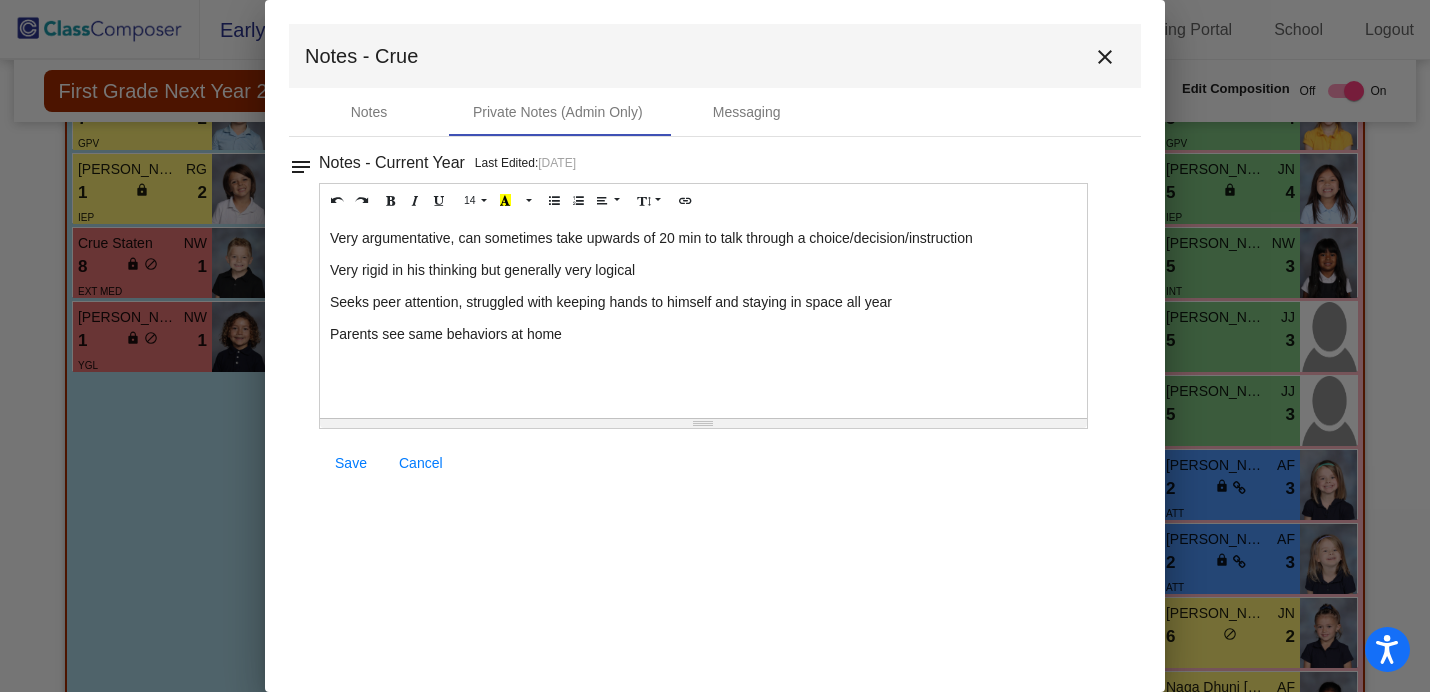 click on "Save" at bounding box center [351, 463] 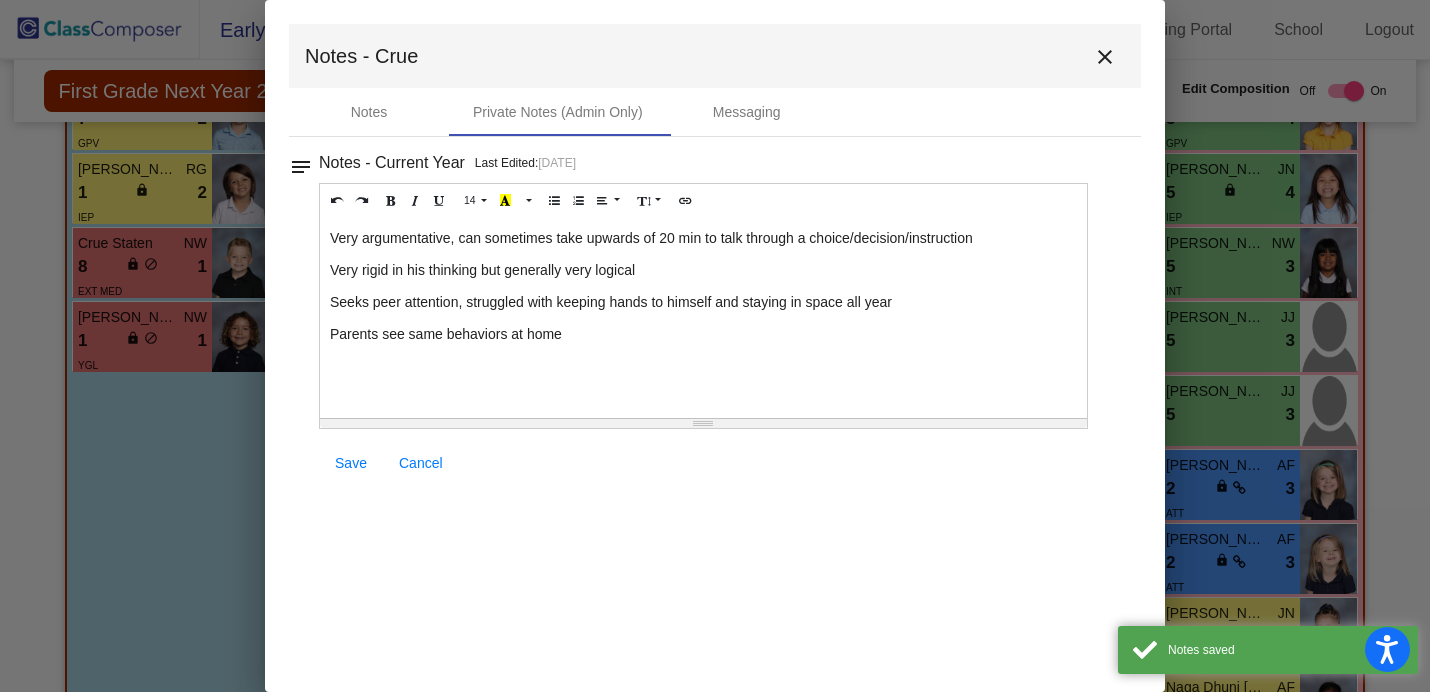 click on "close" at bounding box center [1105, 57] 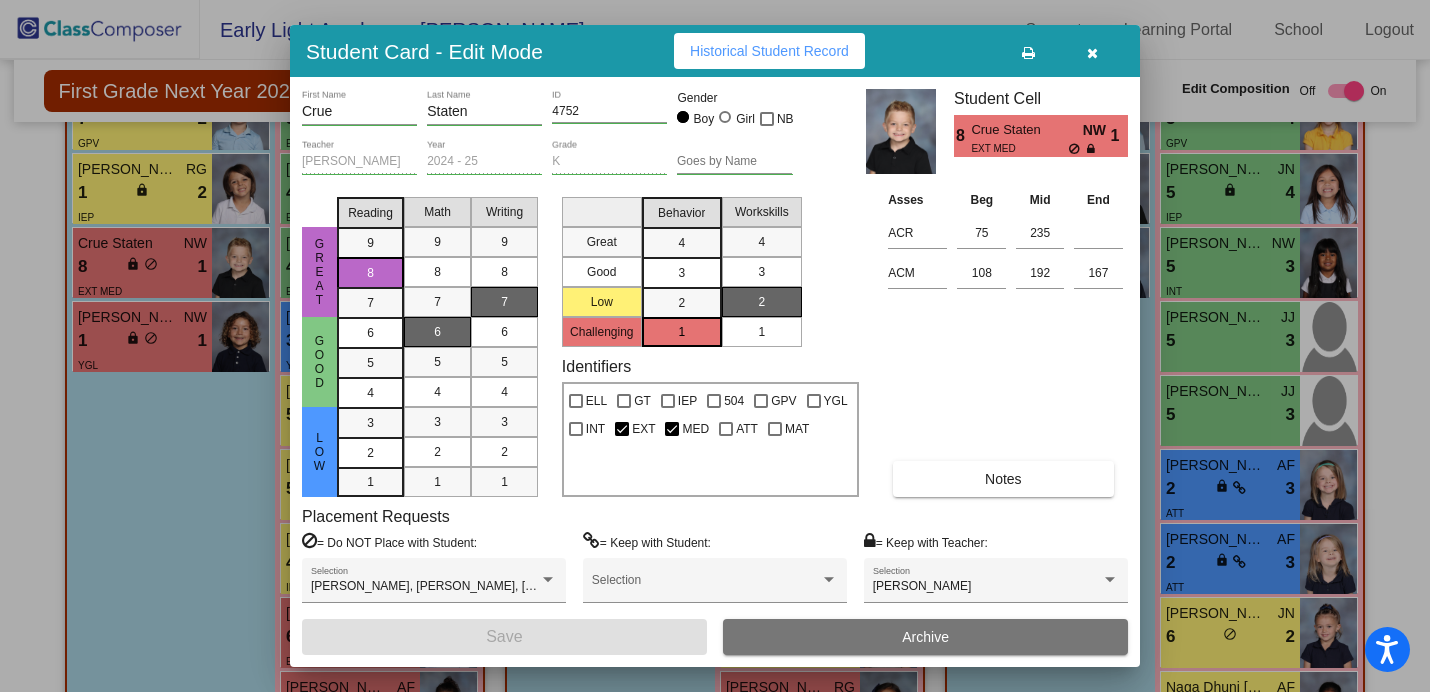 click at bounding box center (1092, 53) 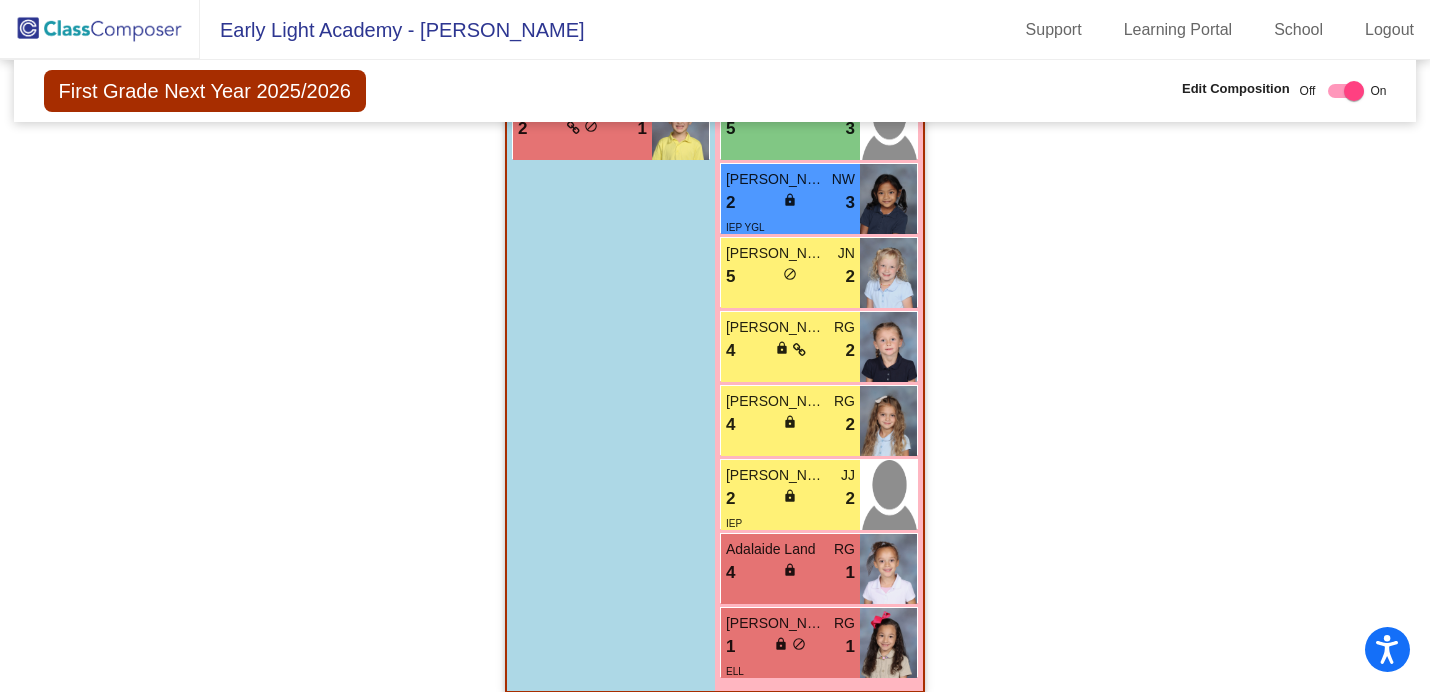 scroll, scrollTop: 2774, scrollLeft: 0, axis: vertical 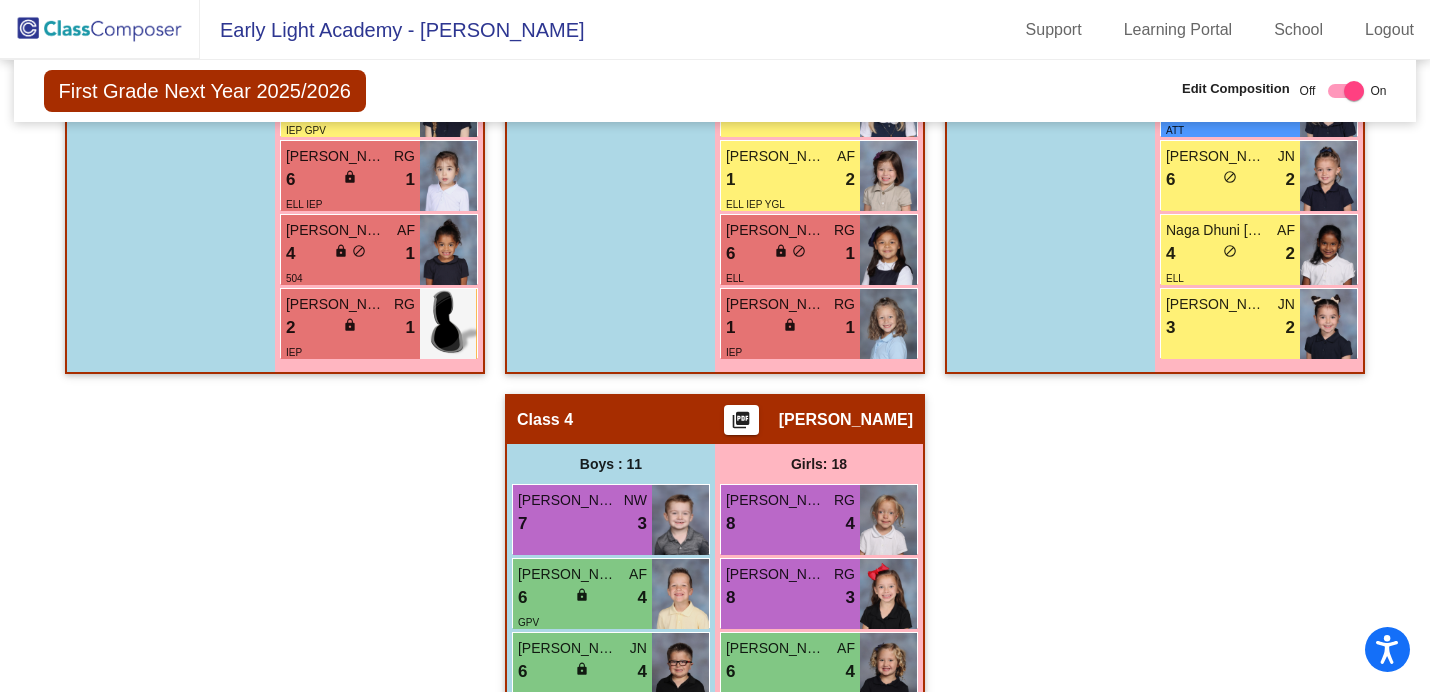 click on "picture_as_pdf" 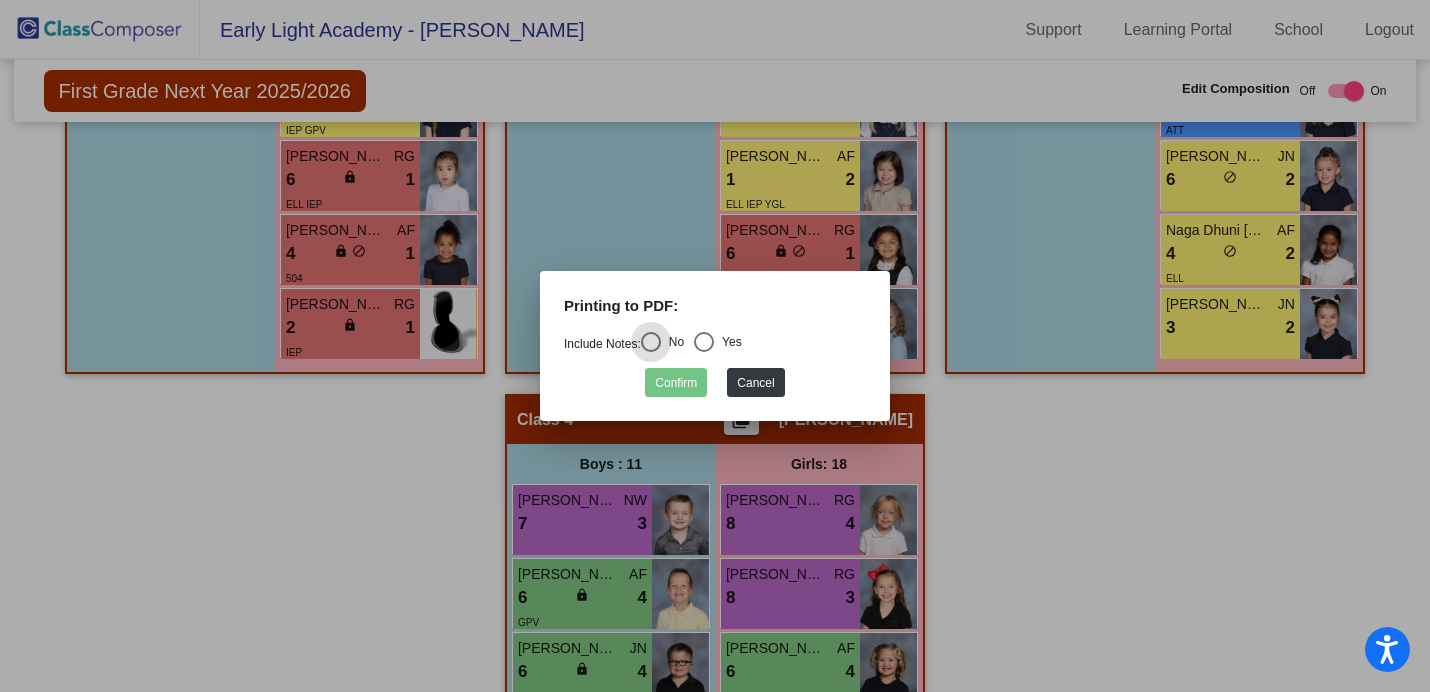 click at bounding box center [704, 342] 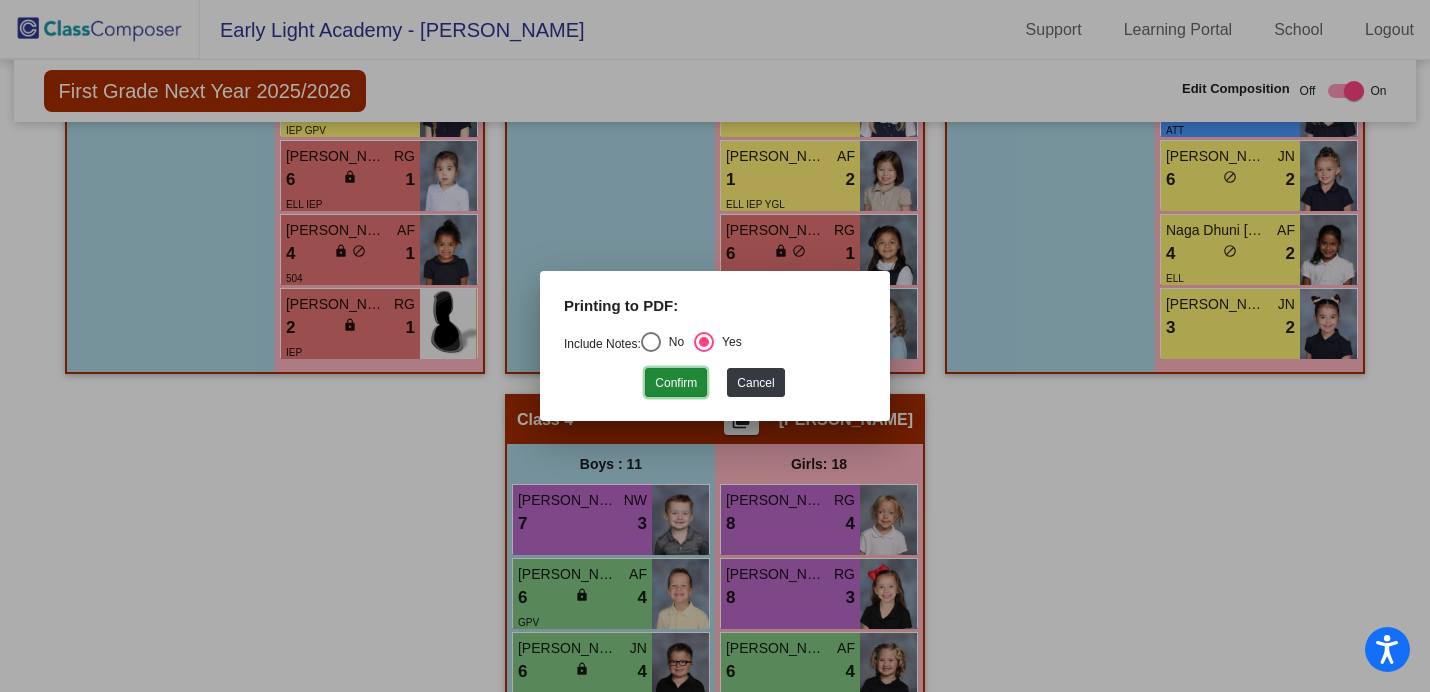 click on "Confirm" at bounding box center (676, 382) 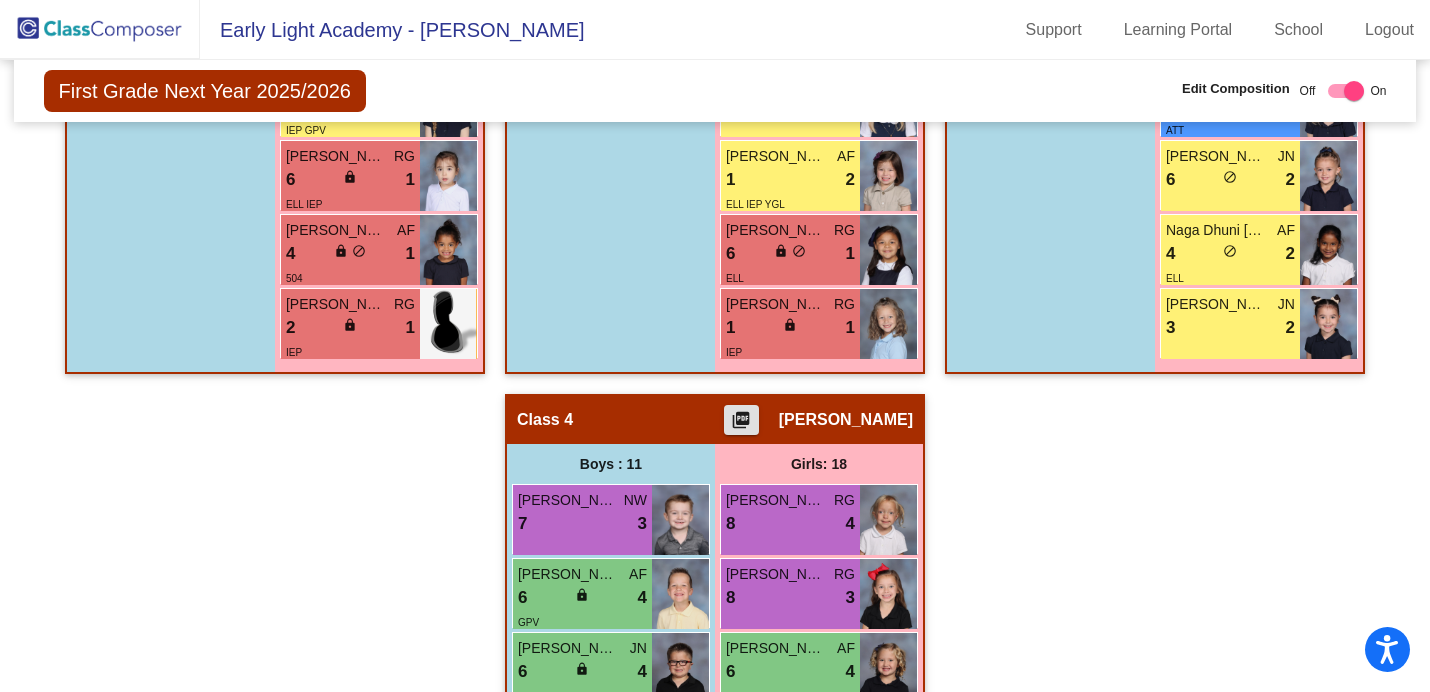 click on "picture_as_pdf" 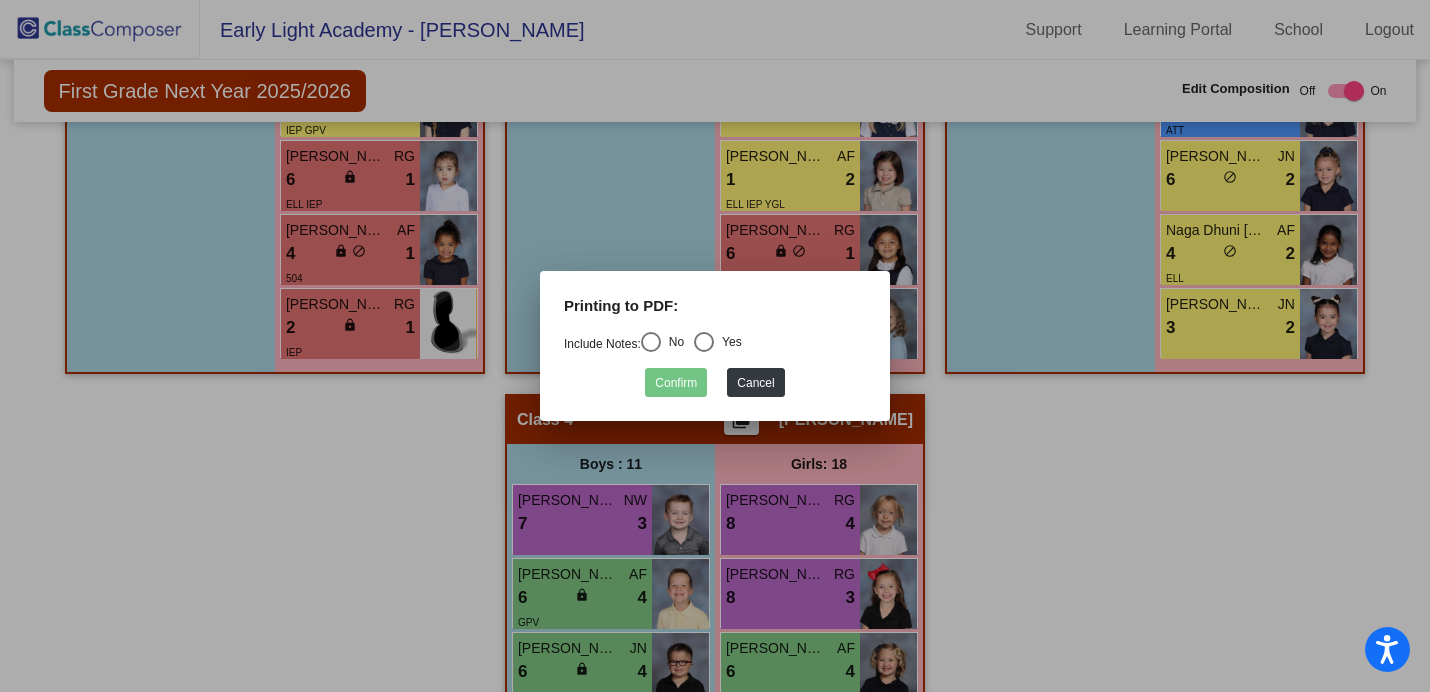 click at bounding box center (651, 342) 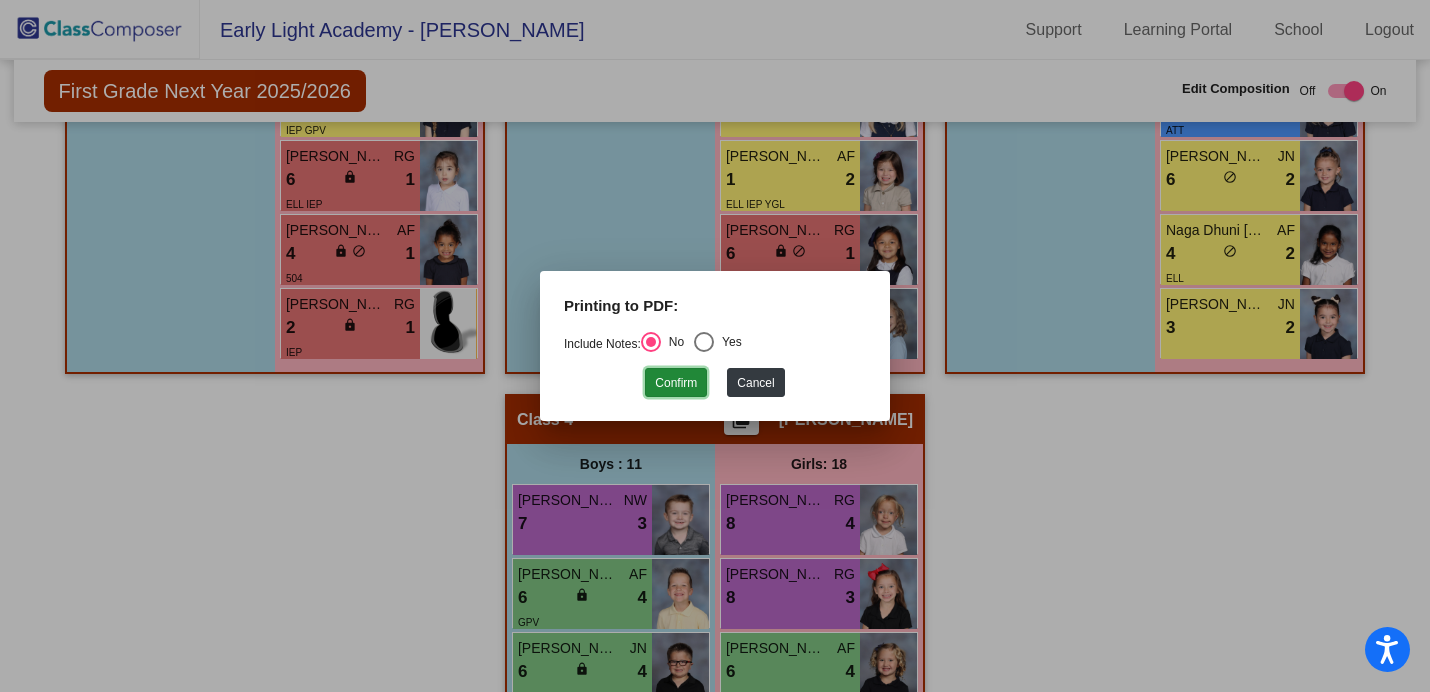 click on "Confirm" at bounding box center [676, 382] 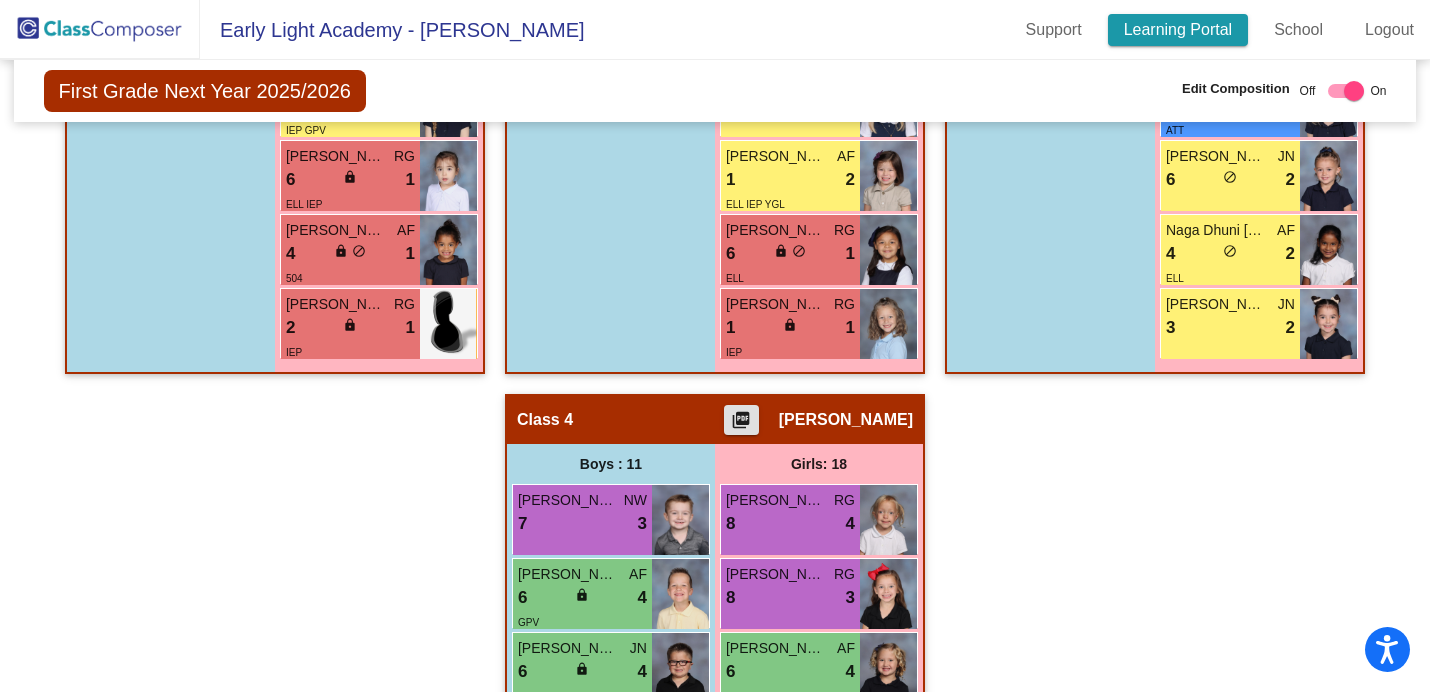 scroll, scrollTop: 0, scrollLeft: 0, axis: both 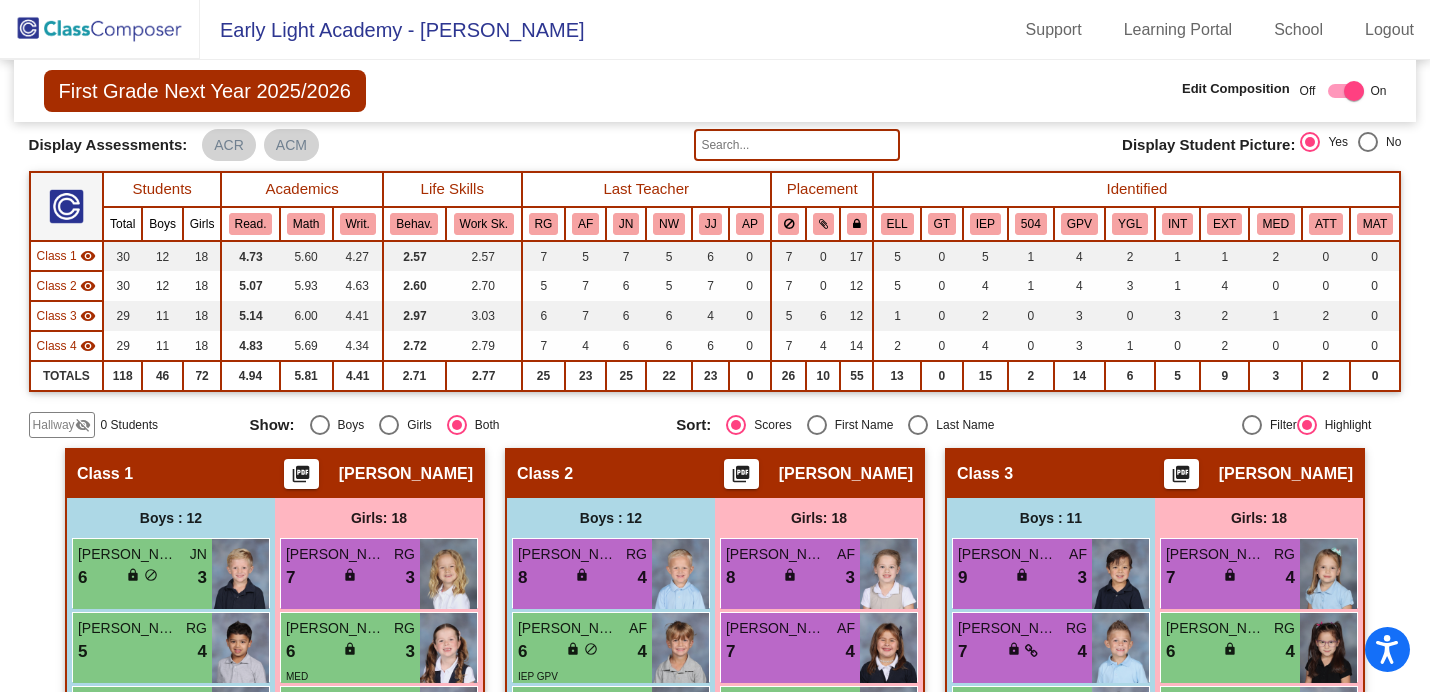 click on "visibility" 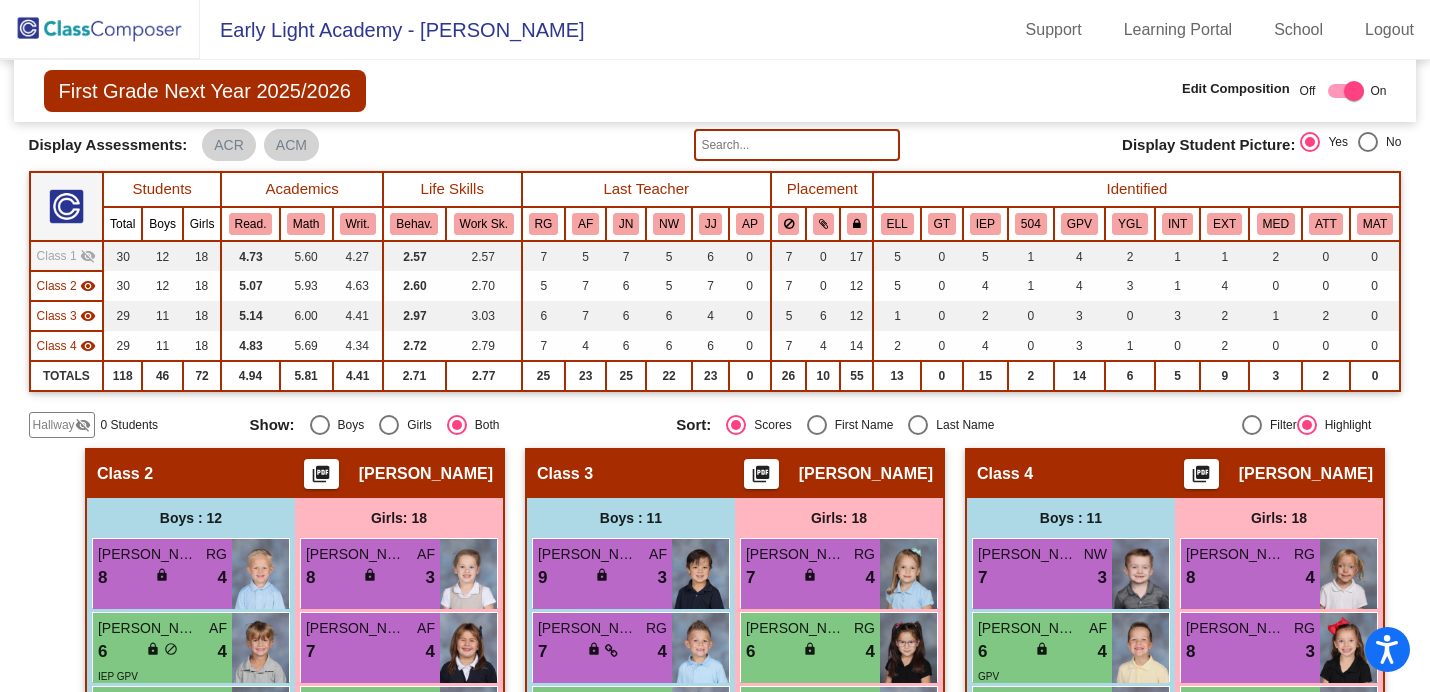 click on "visibility_off" 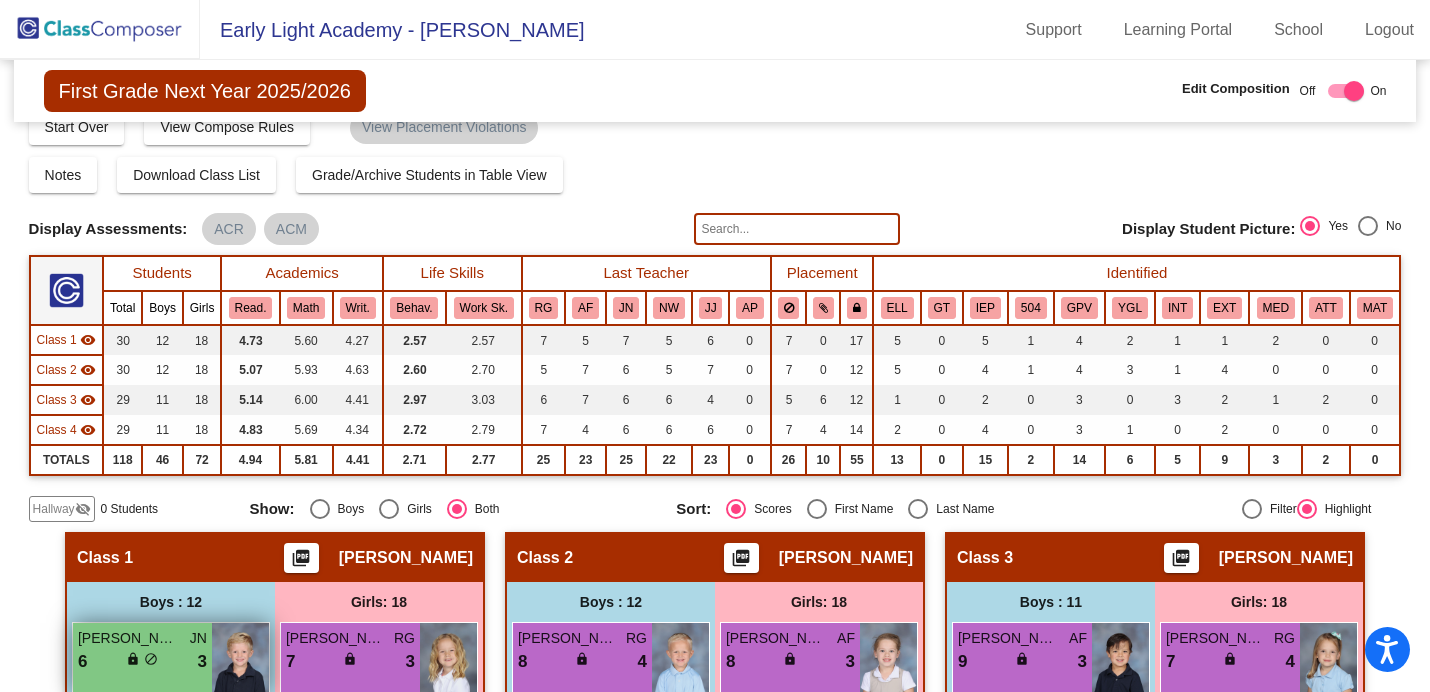 scroll, scrollTop: 29, scrollLeft: 0, axis: vertical 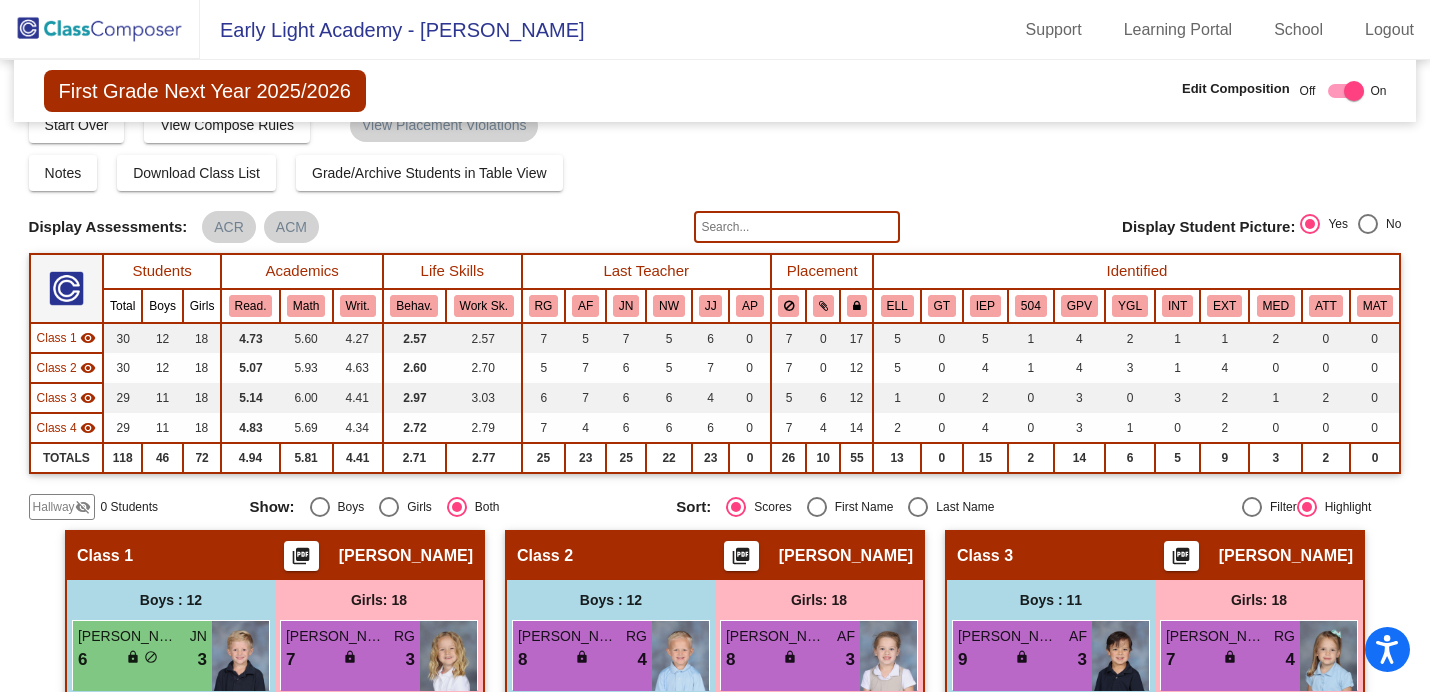 click on "Class 1" 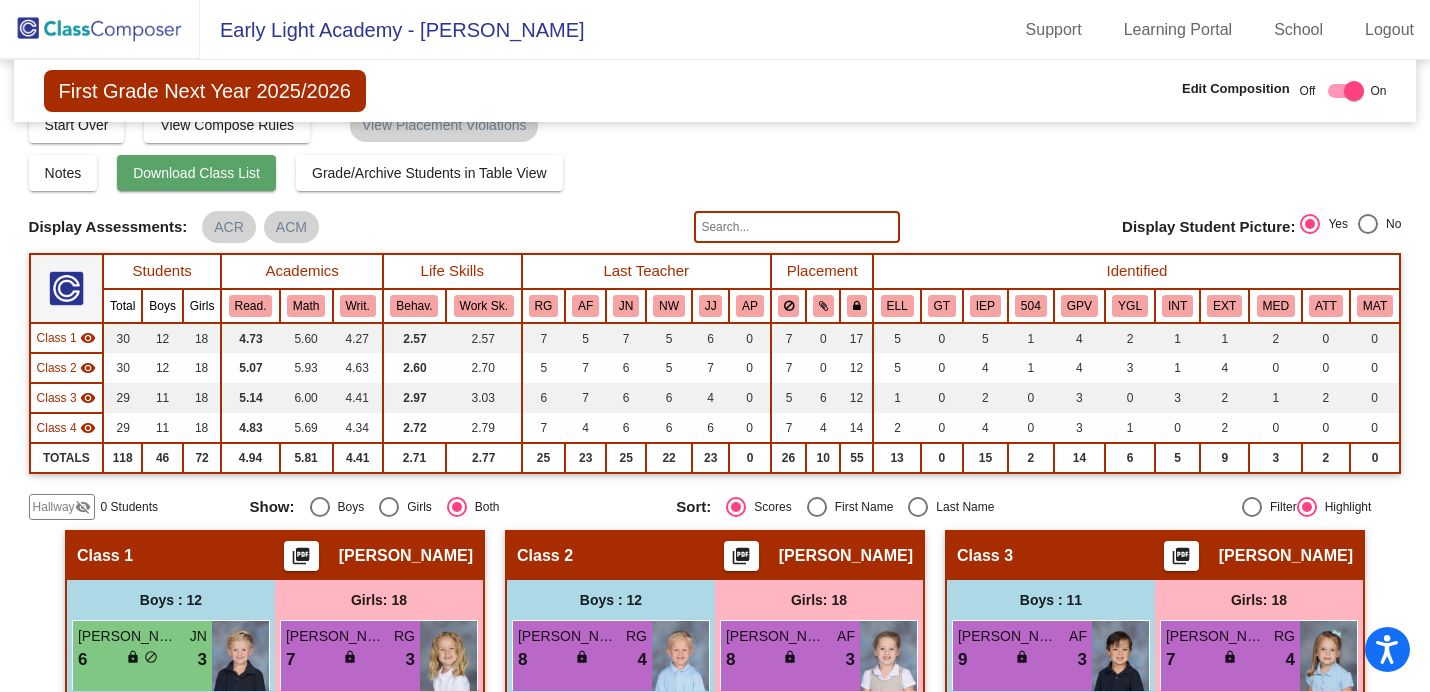 click on "Download Class List" 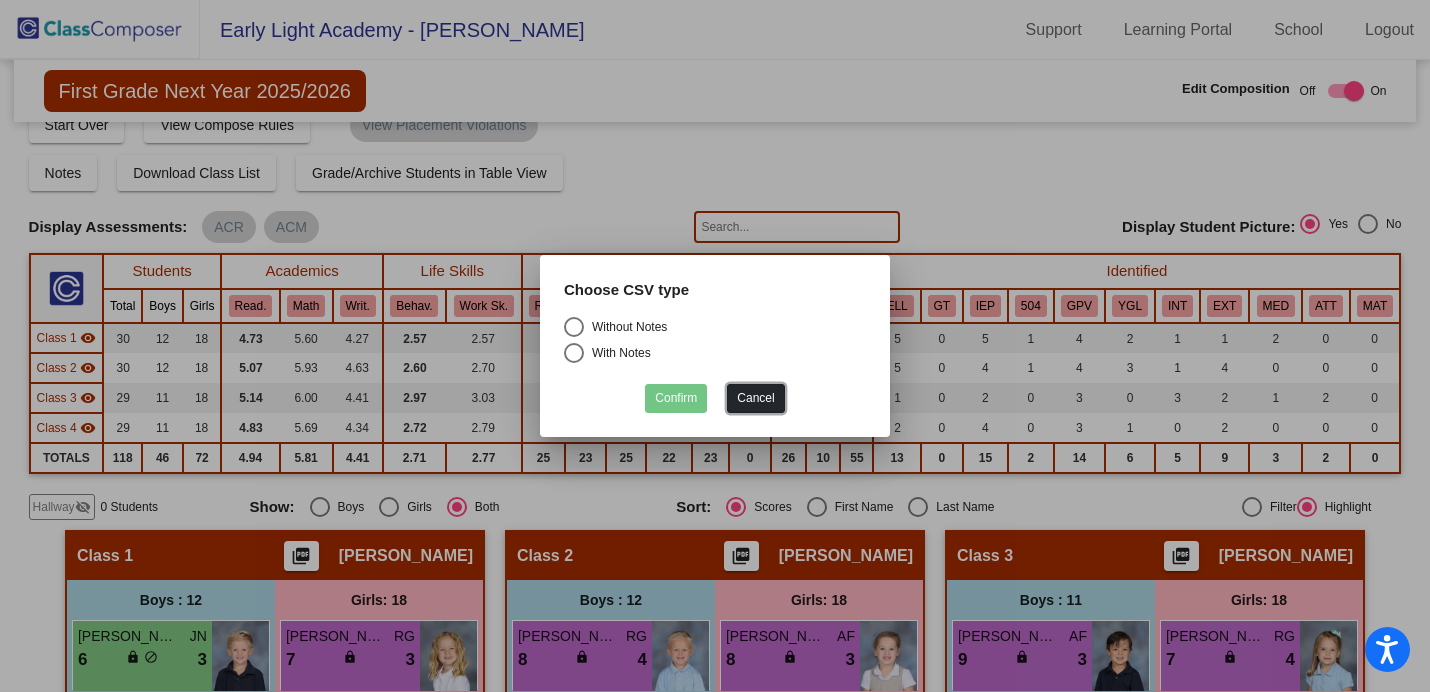 click on "Cancel" at bounding box center [755, 398] 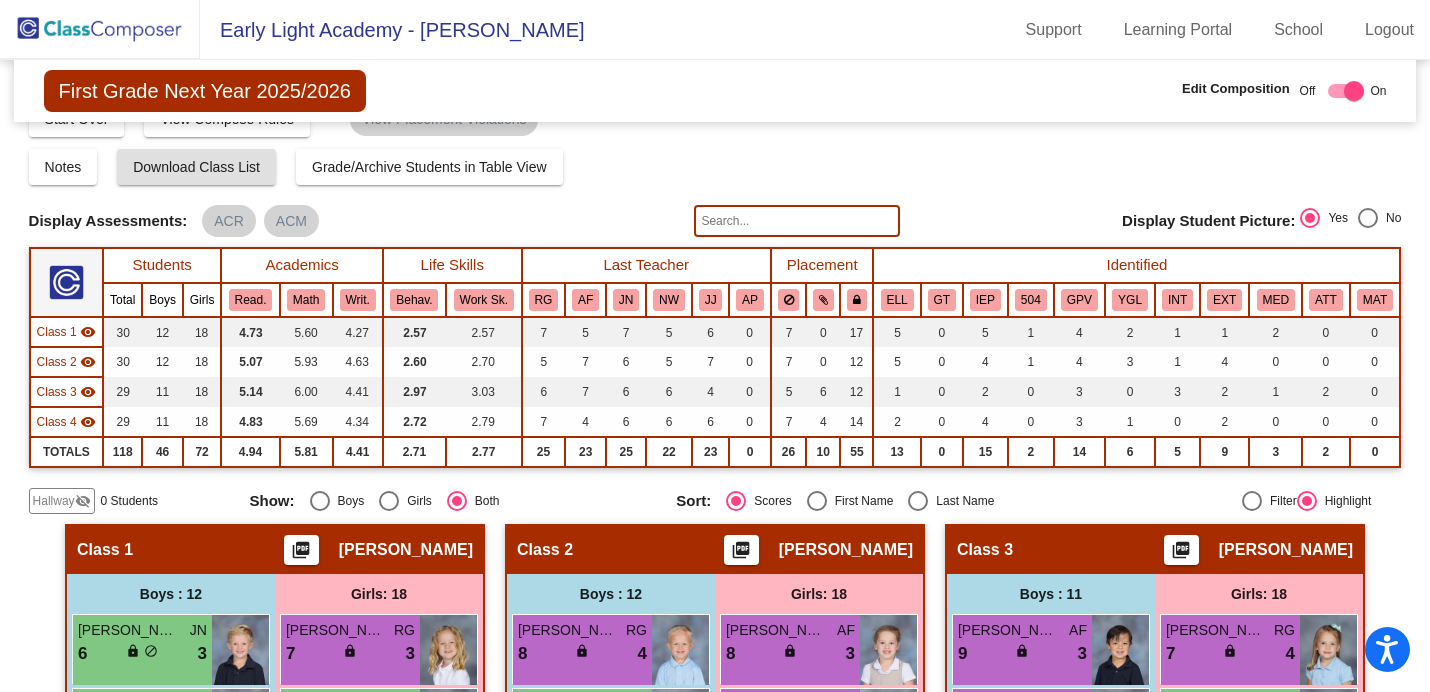 scroll, scrollTop: 23, scrollLeft: 0, axis: vertical 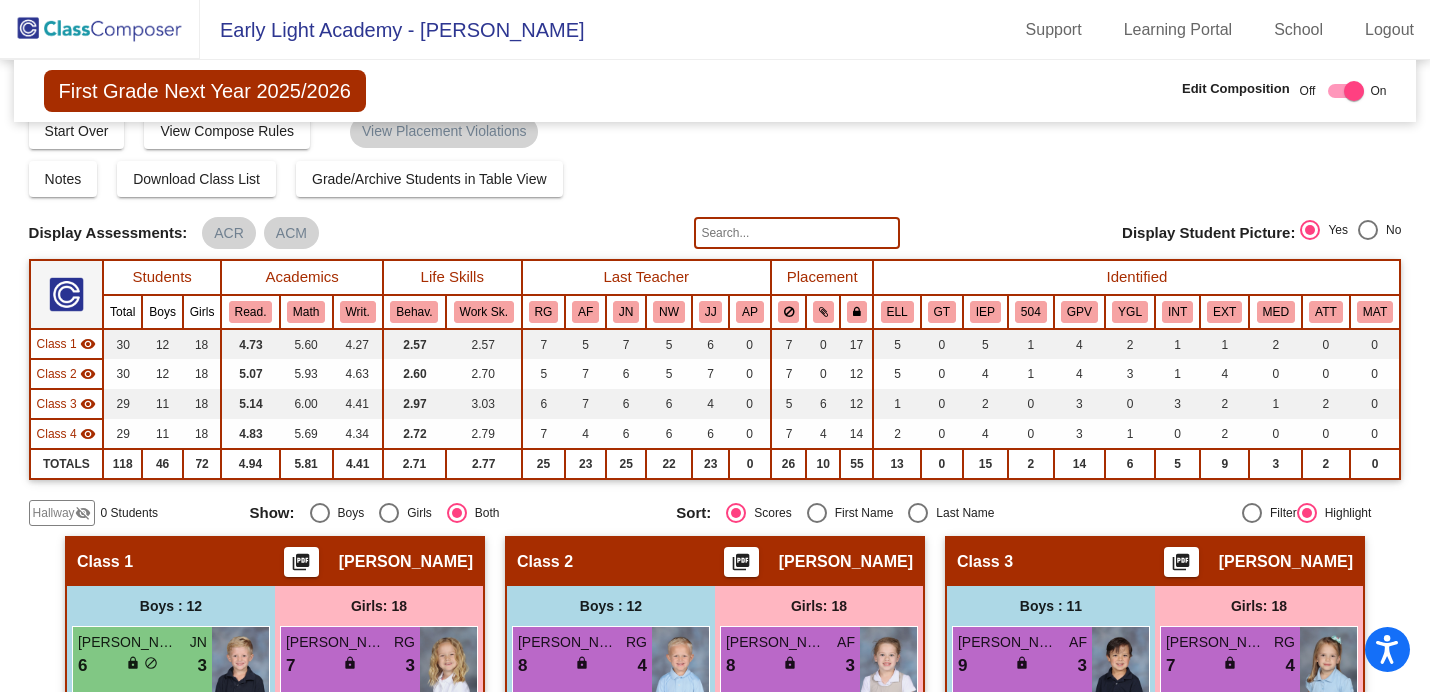 click on "Class 1" 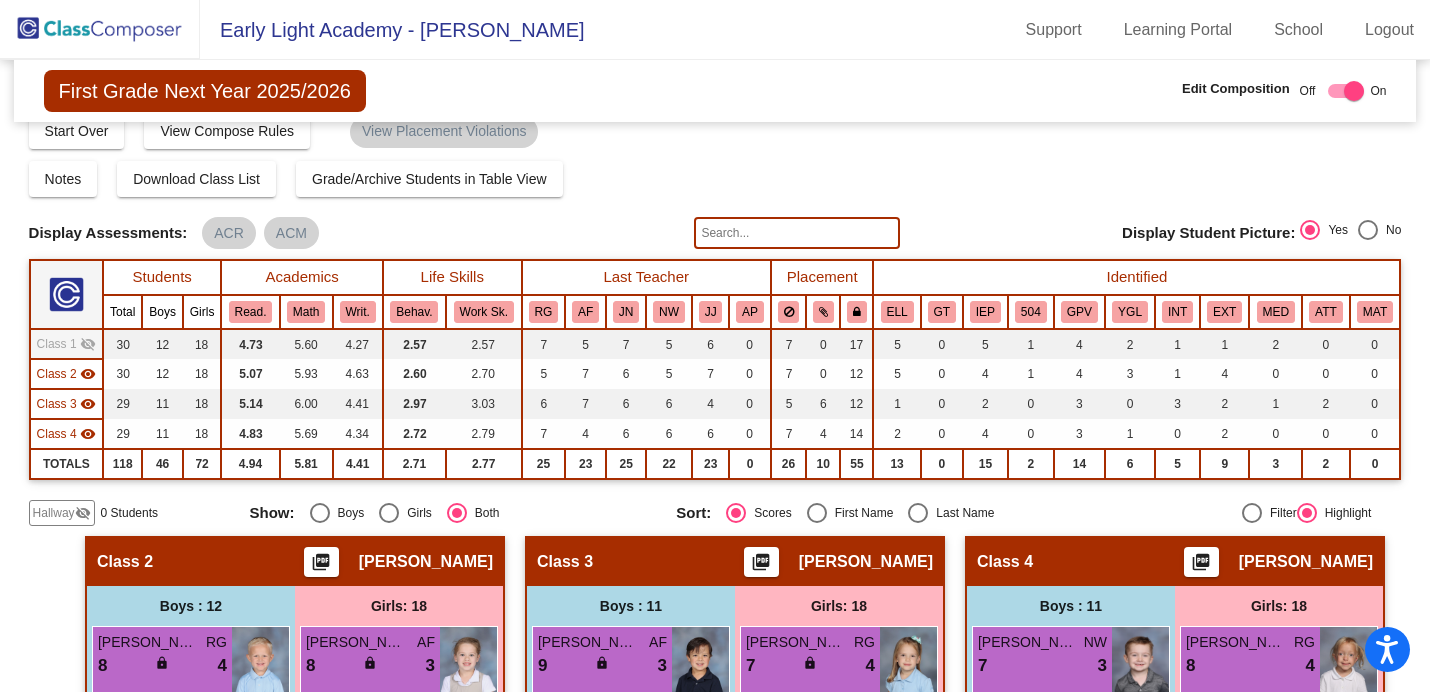 click on "Class 1  visibility_off" 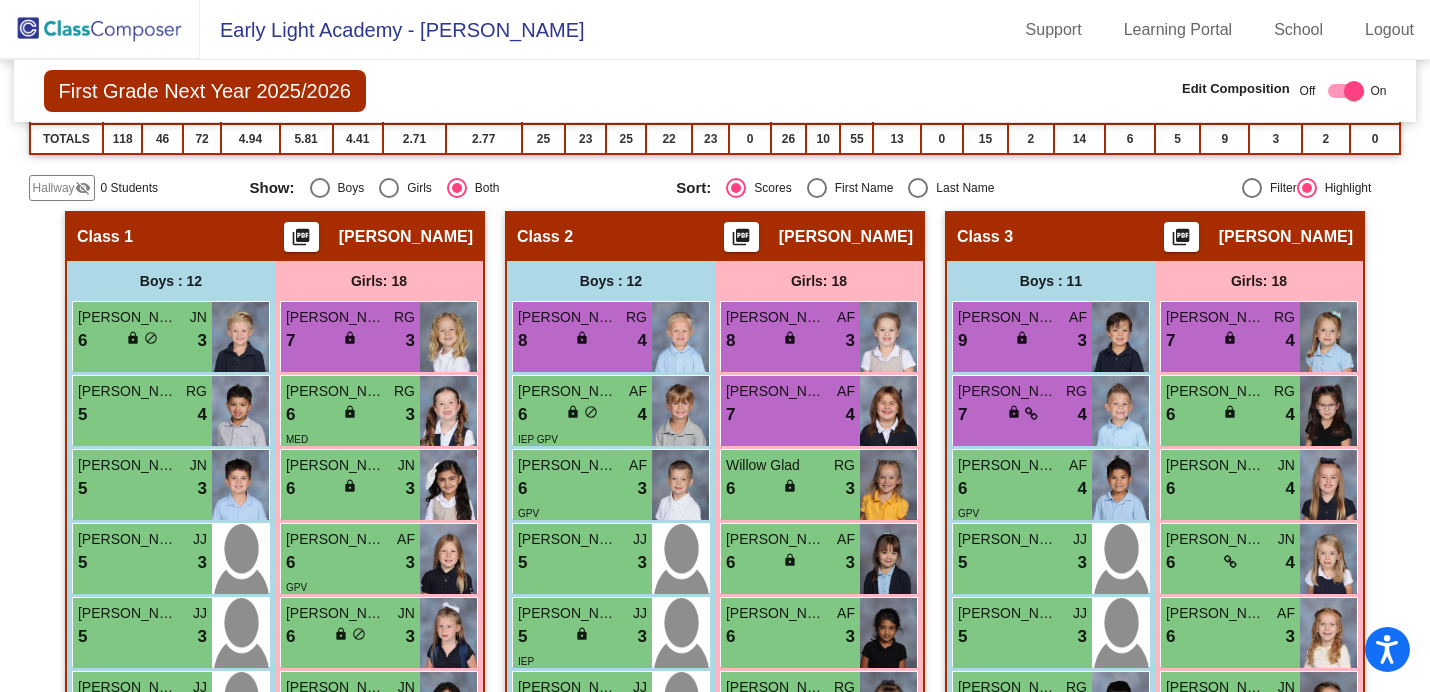 scroll, scrollTop: 619, scrollLeft: 0, axis: vertical 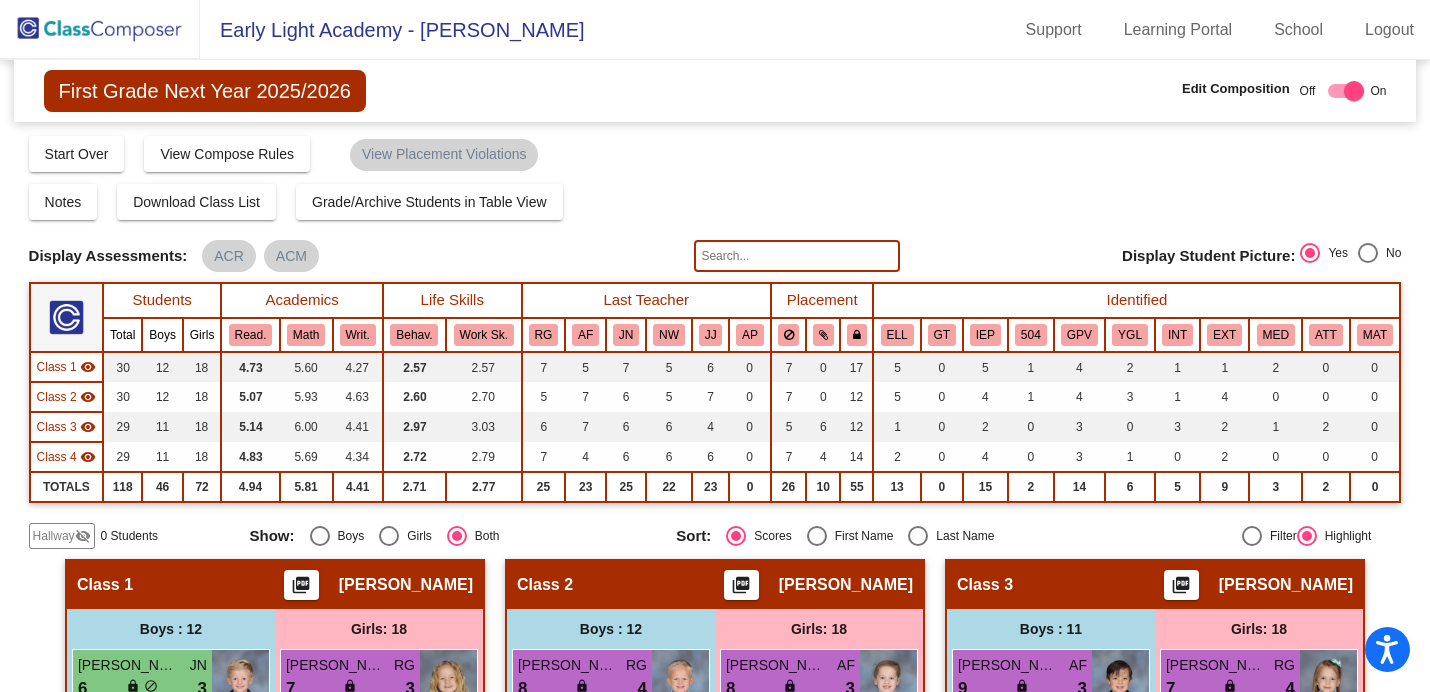 click on "First Grade Next Year 2025/2026" 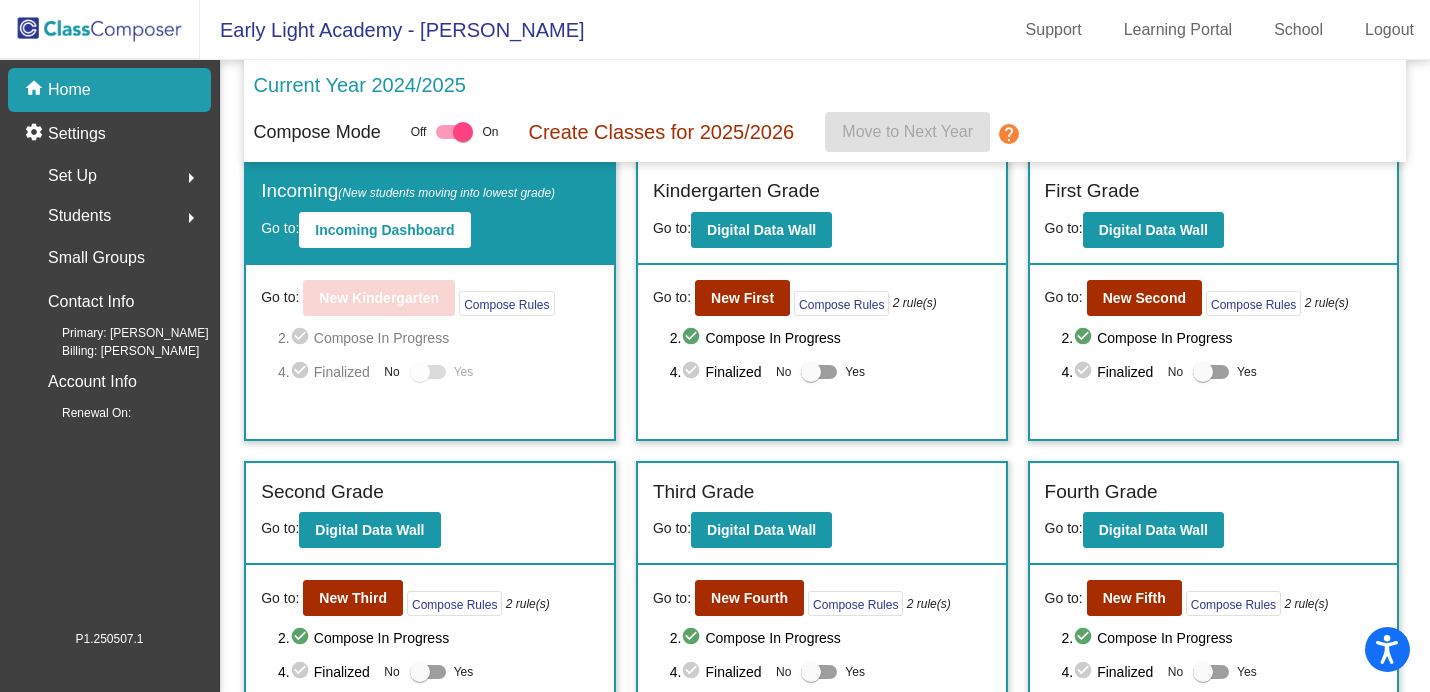 scroll, scrollTop: 30, scrollLeft: 0, axis: vertical 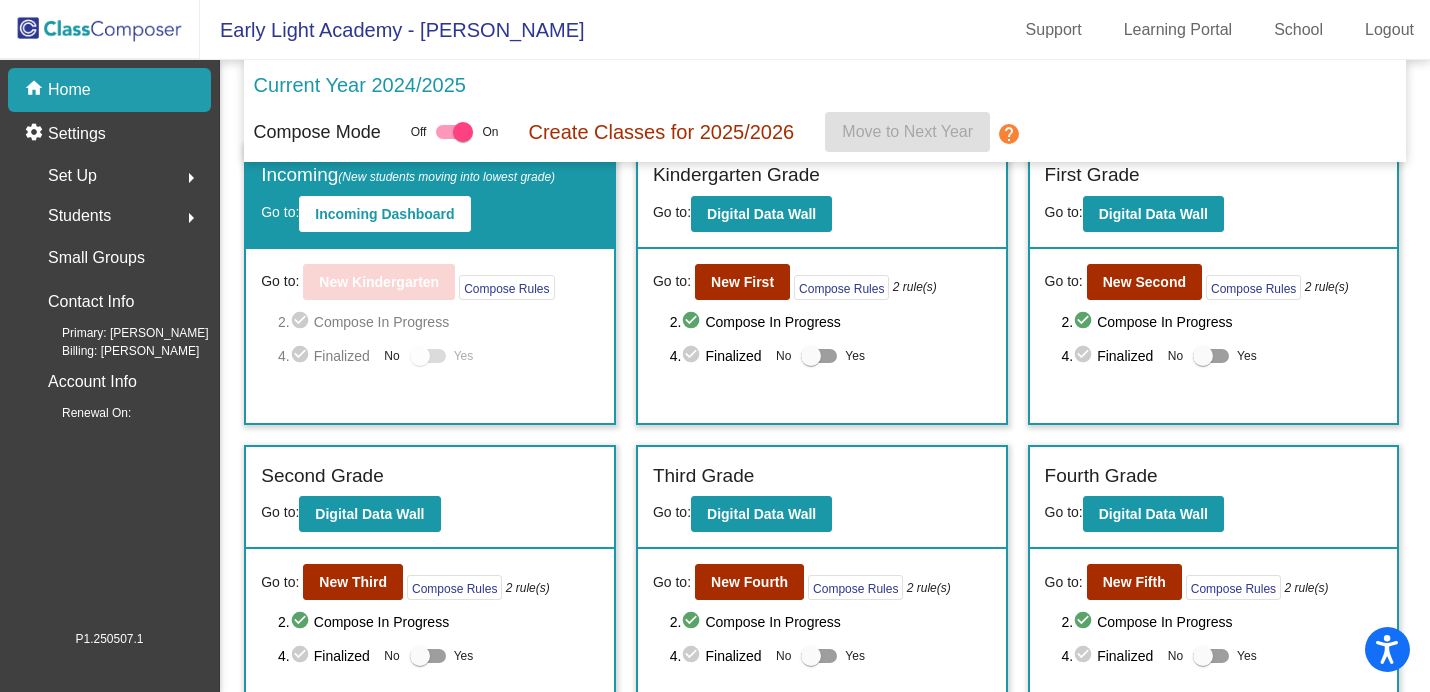 click on "Second Grade" 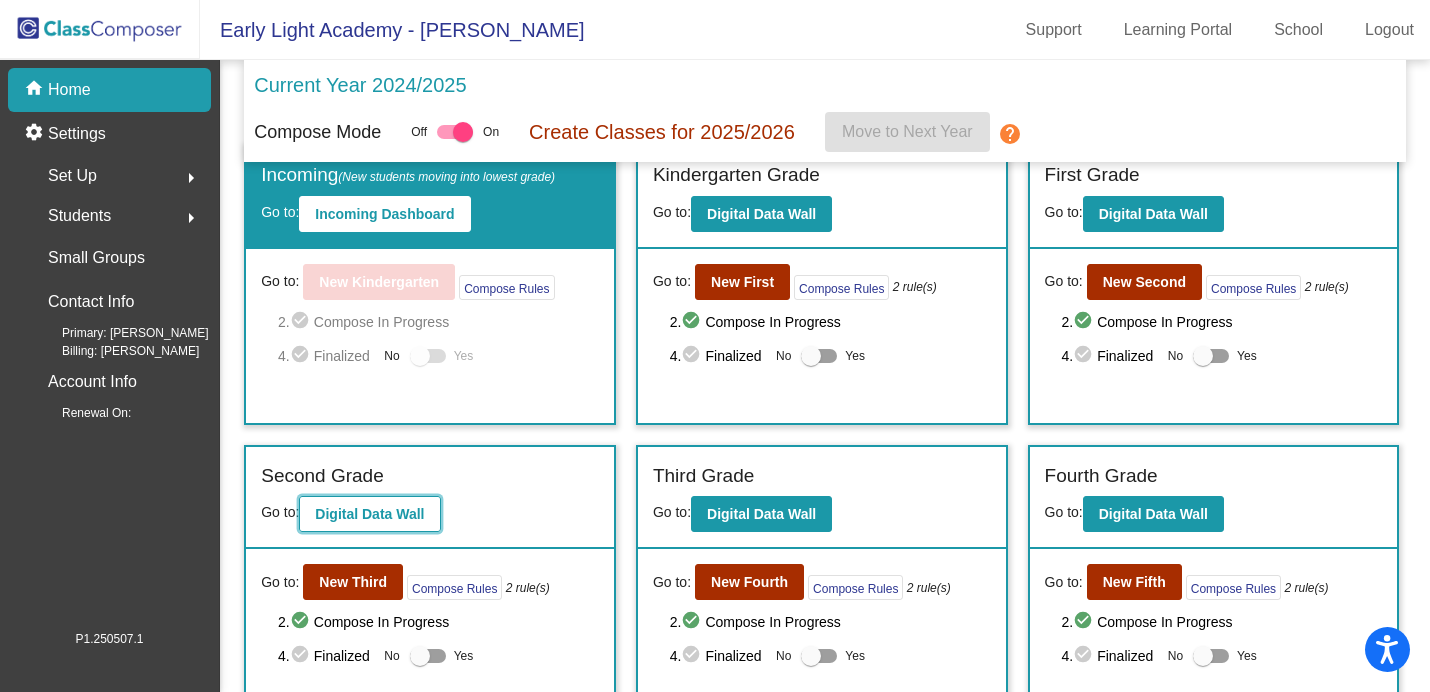 click on "Digital Data Wall" 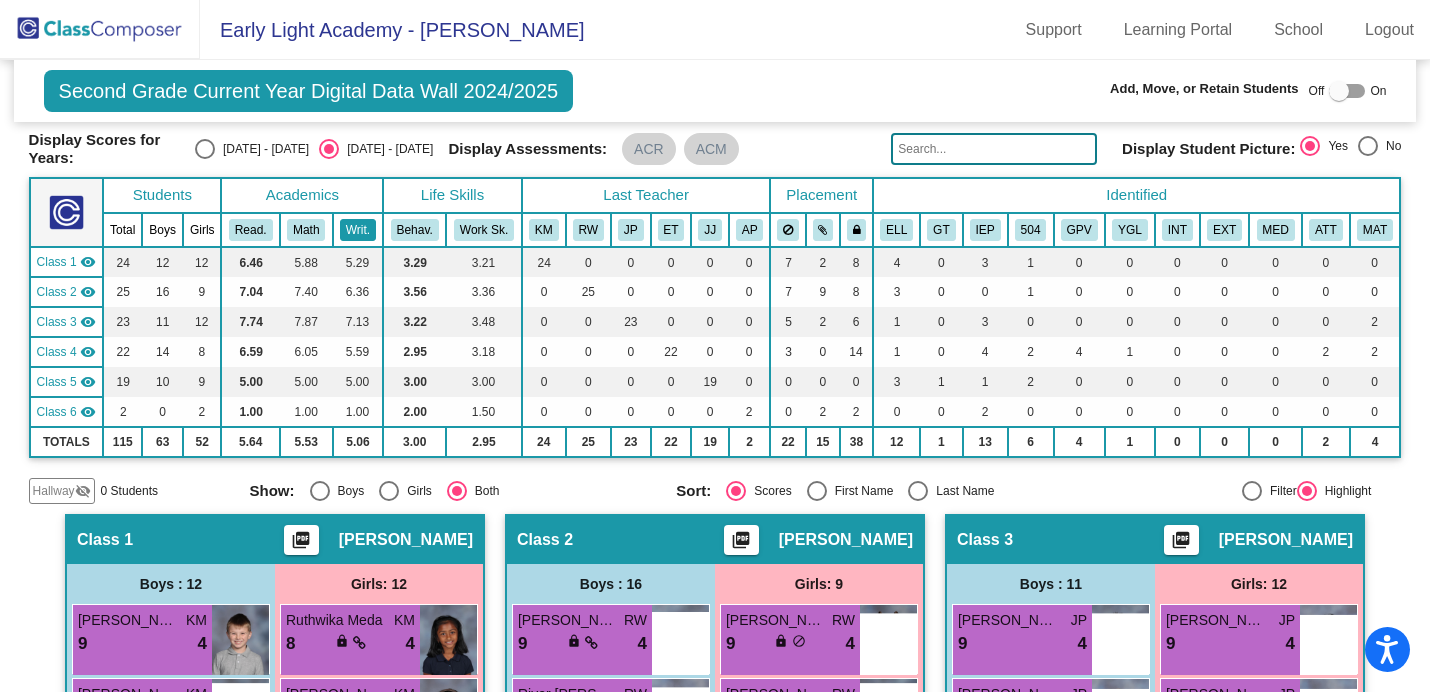 scroll, scrollTop: 0, scrollLeft: 0, axis: both 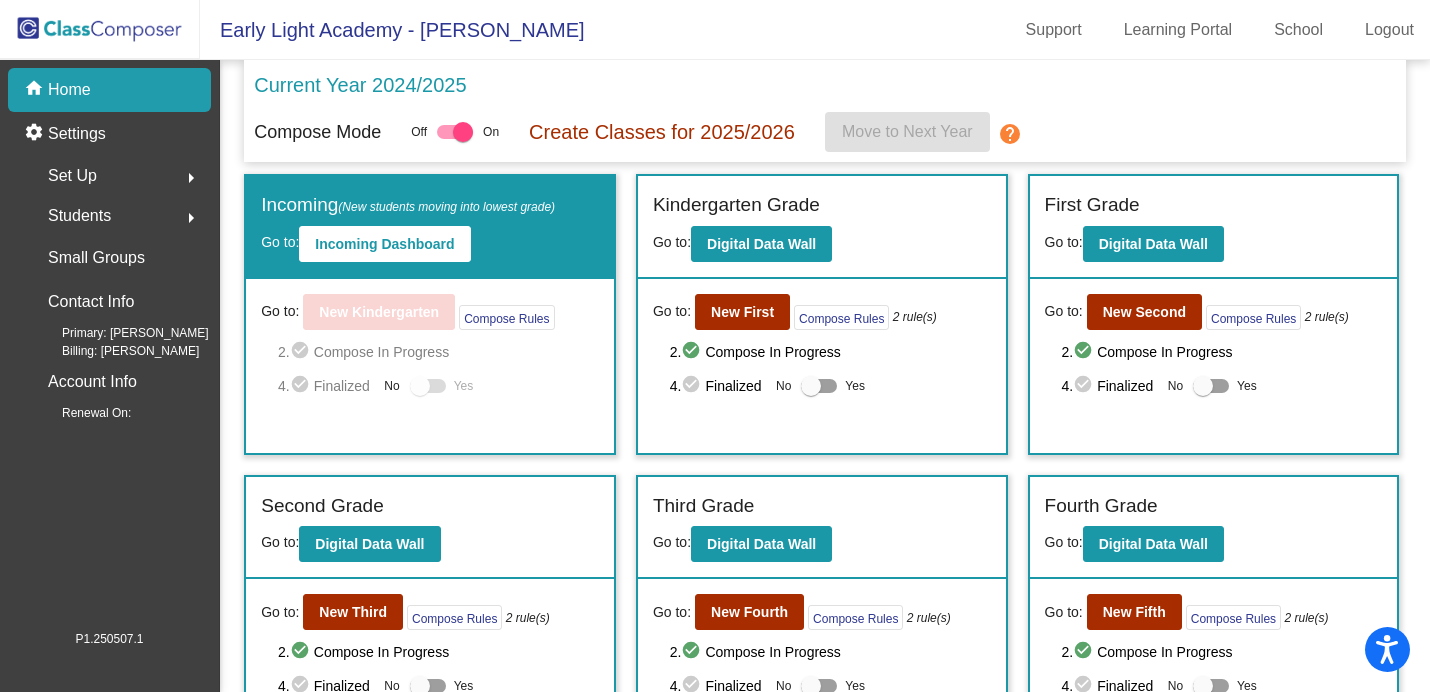 click on "Create Classes for 2025/2026" 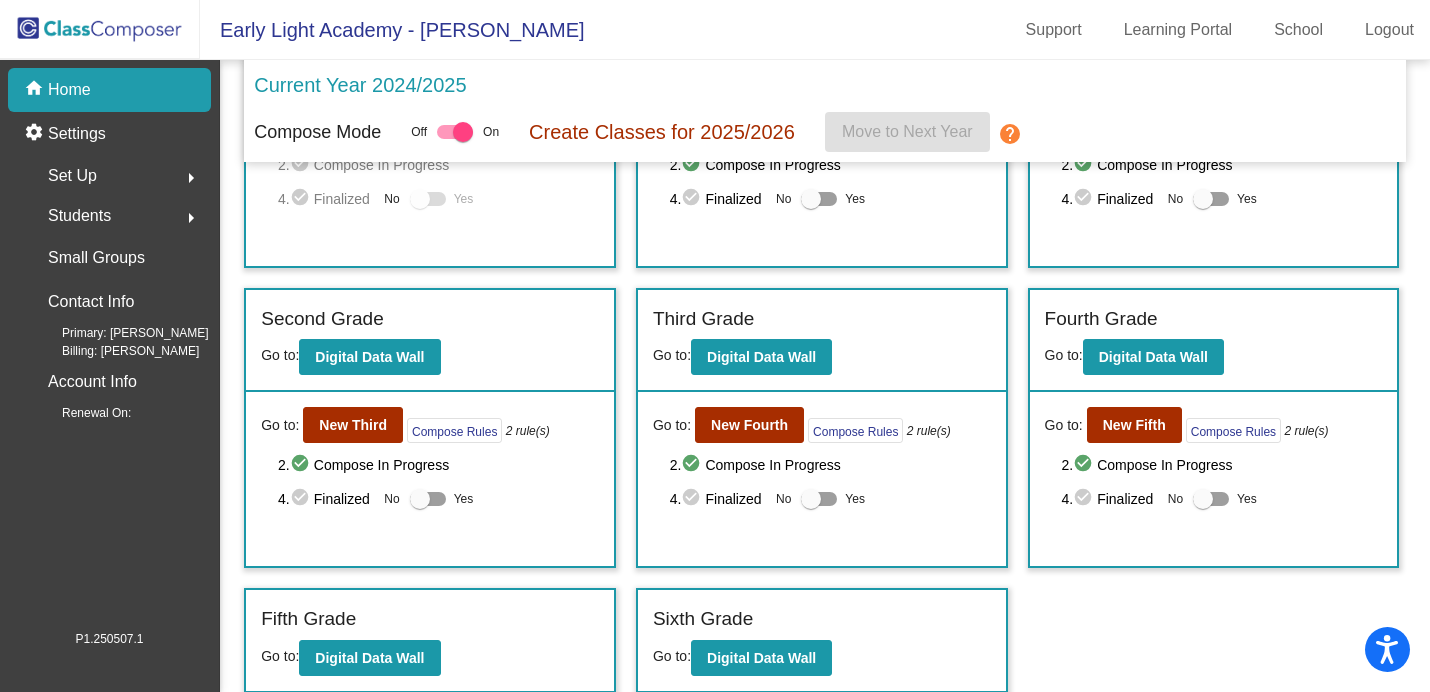 scroll, scrollTop: 174, scrollLeft: 0, axis: vertical 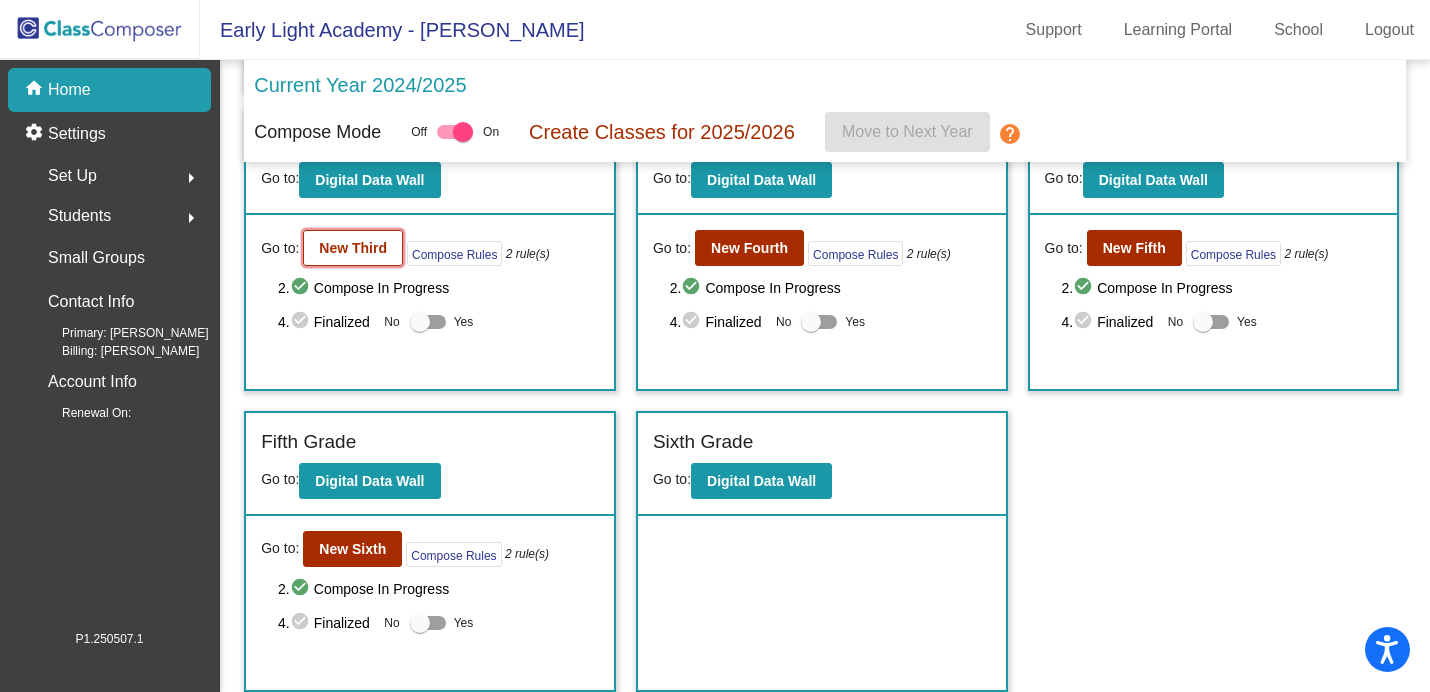 click on "New Third" 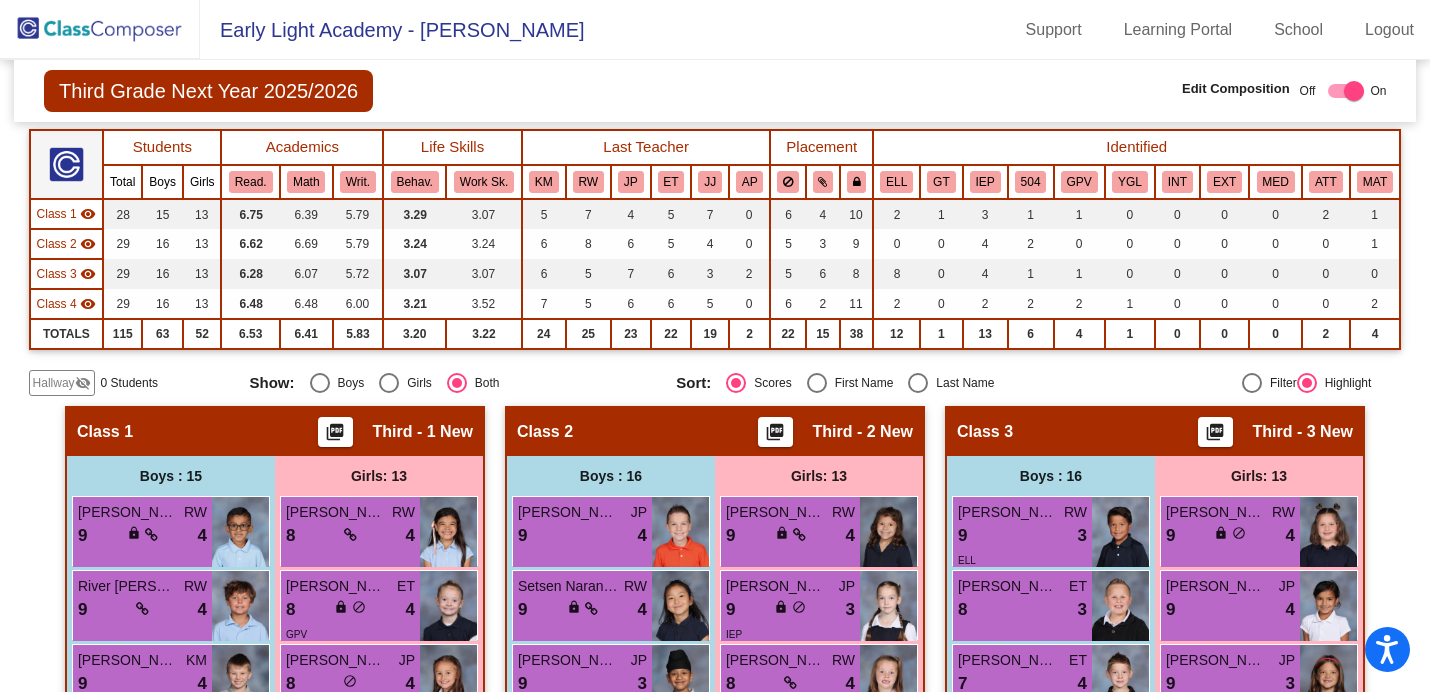 scroll, scrollTop: 165, scrollLeft: 0, axis: vertical 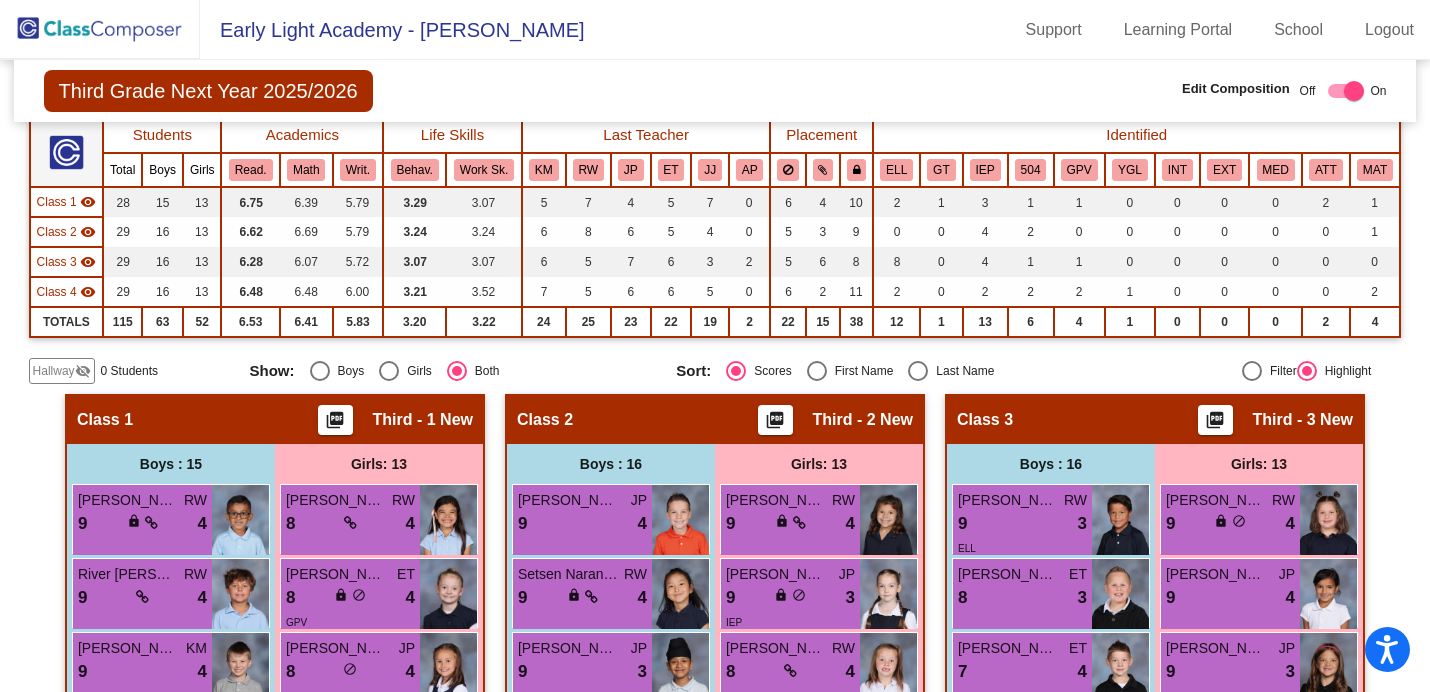 click on "Third Grade Next Year 2025/2026  Edit Composition Off   On  Incoming   Digital Data Wall    Display Scores for Years:   2023 - 2024   2024 - 2025  Grade/Archive Students in Table View   Download   New Small Group   Saved Small Group   Compose   Start Over   Submit Classes  Compose has been submitted  Check for Incomplete Scores  View Compose Rules   View Placement Violations  Notes   Download Class List   Import Students   Grade/Archive Students in Table View   New Small Group   Saved Small Group  Display Scores for Years:   2023 - 2024   2024 - 2025 Display Assessments: ACR ACM Display Student Picture:    Yes     No  Students Academics Life Skills  Last Teacher  Placement  Identified  Total Boys Girls  Read.   Math   Writ.   Behav.   Work Sk.   KM   RW   JP   ET   JJ   AP   ELL   GT   IEP   504   GPV   YGL   INT   EXT   MED   ATT   MAT  Hallway  visibility_off  0 0 0                 0   0   0   0   0   0   0   0   0   0   0   0   0   0   0   0   0   0   0   0  Class 1  visibility  28 15 13  6.75   5" 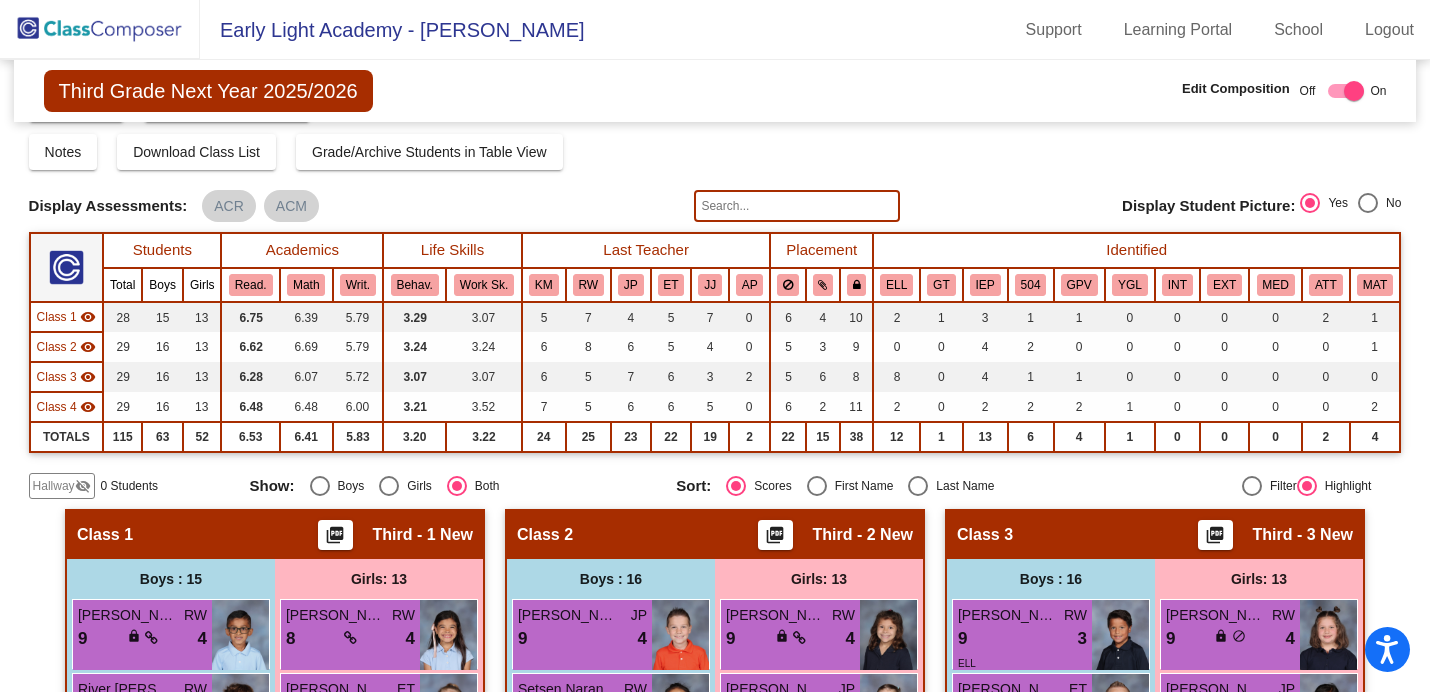 scroll, scrollTop: 0, scrollLeft: 0, axis: both 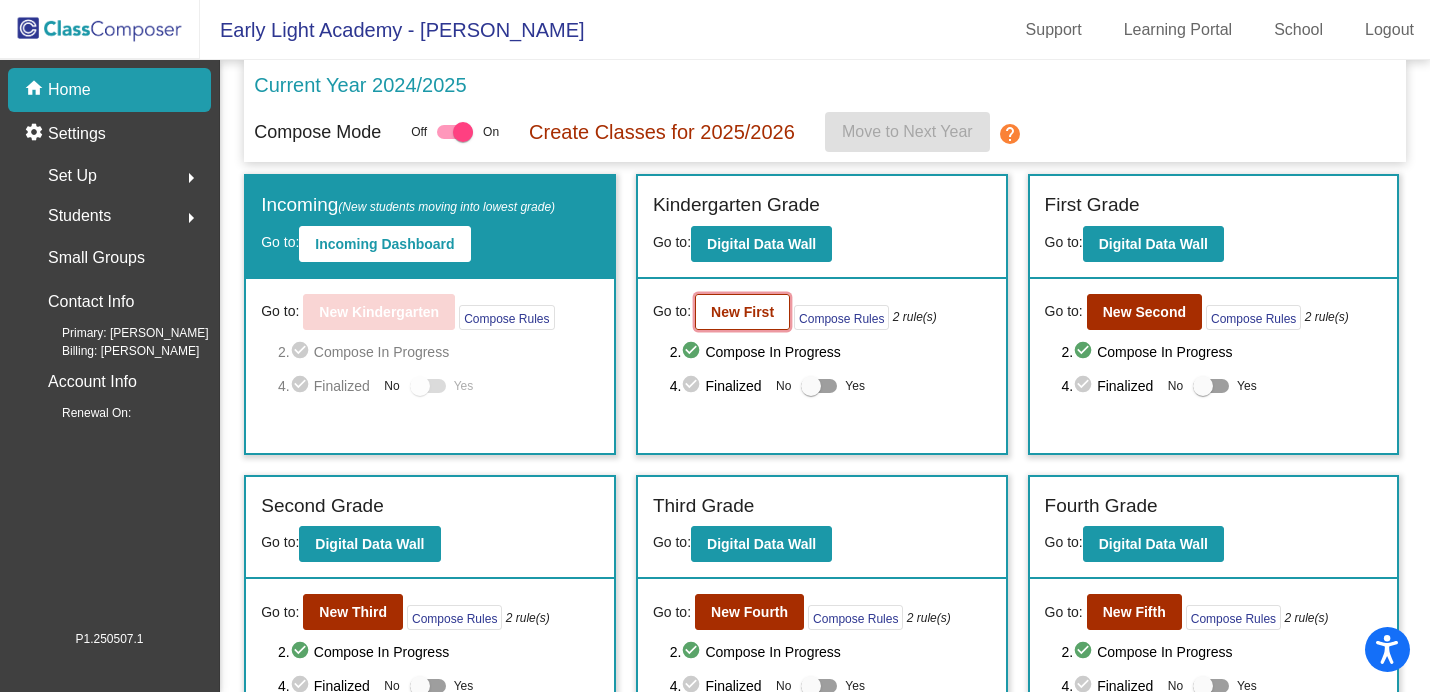 click on "New First" 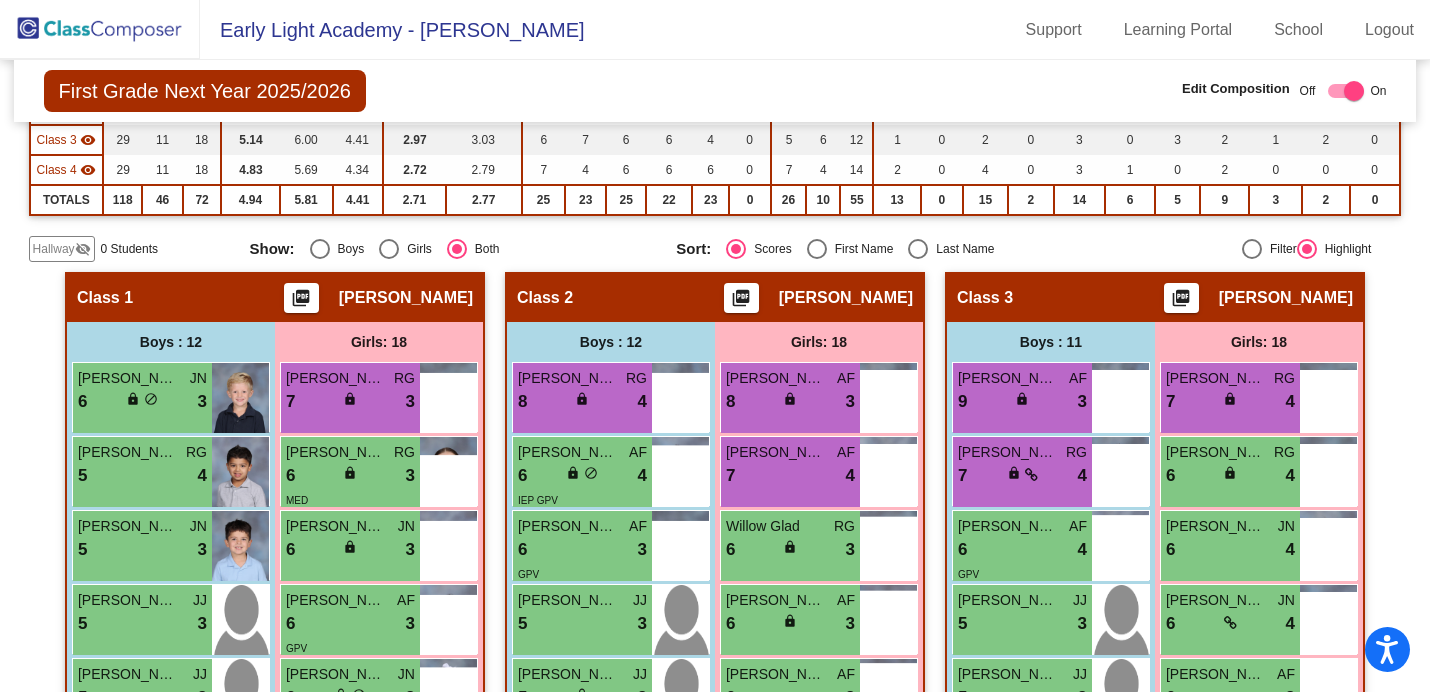 scroll, scrollTop: 153, scrollLeft: 0, axis: vertical 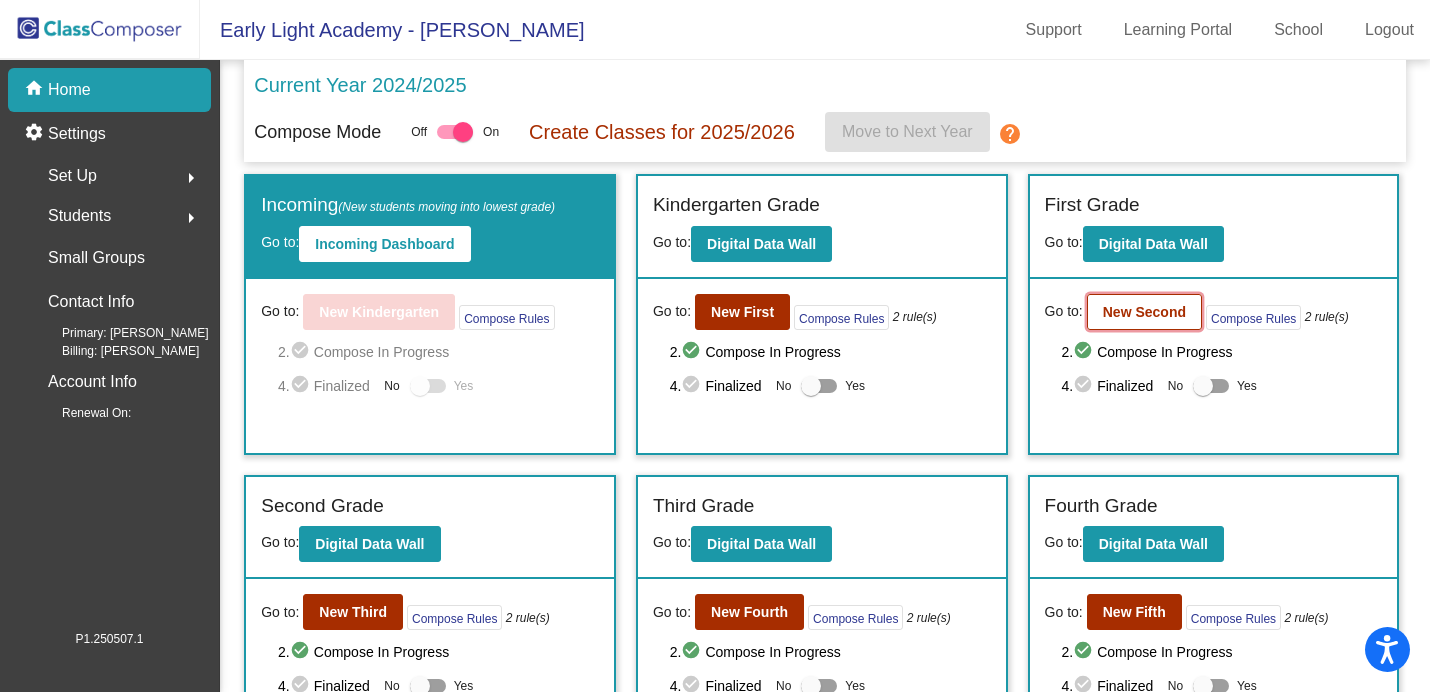 click on "New Second" 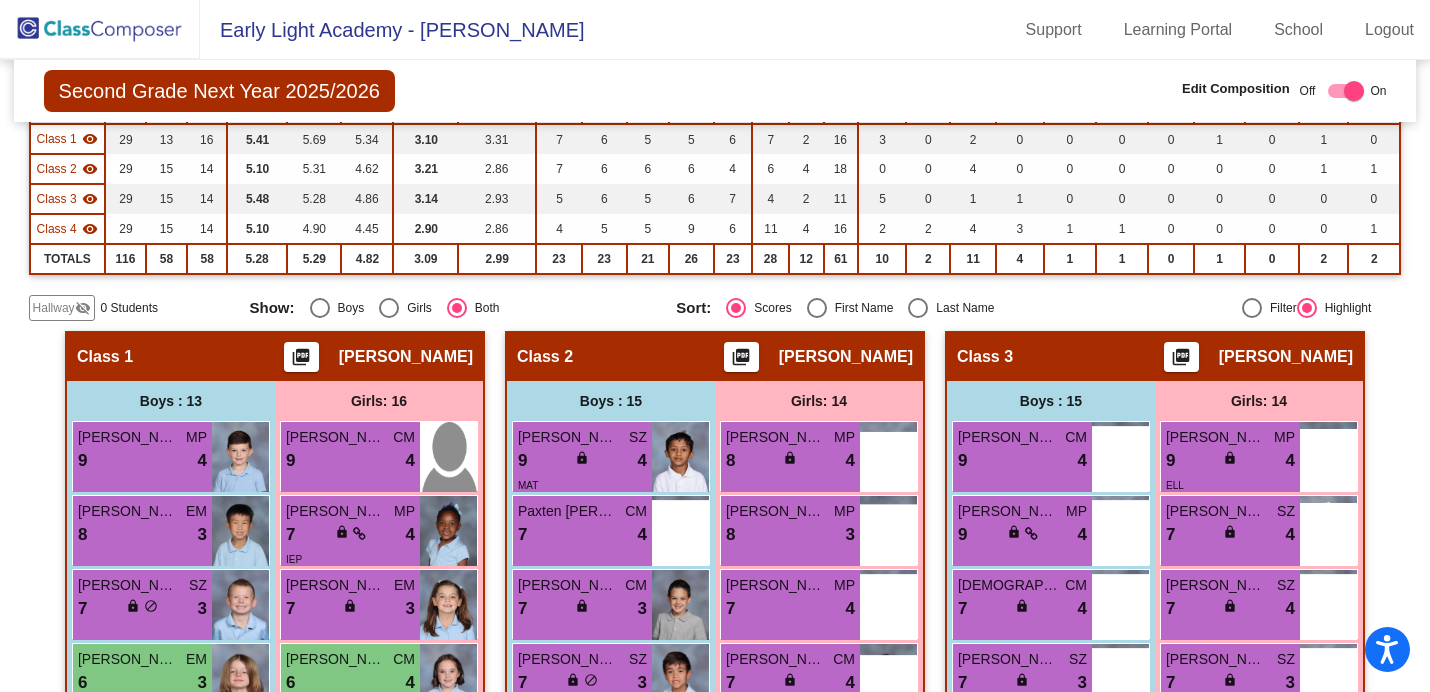 scroll, scrollTop: 0, scrollLeft: 0, axis: both 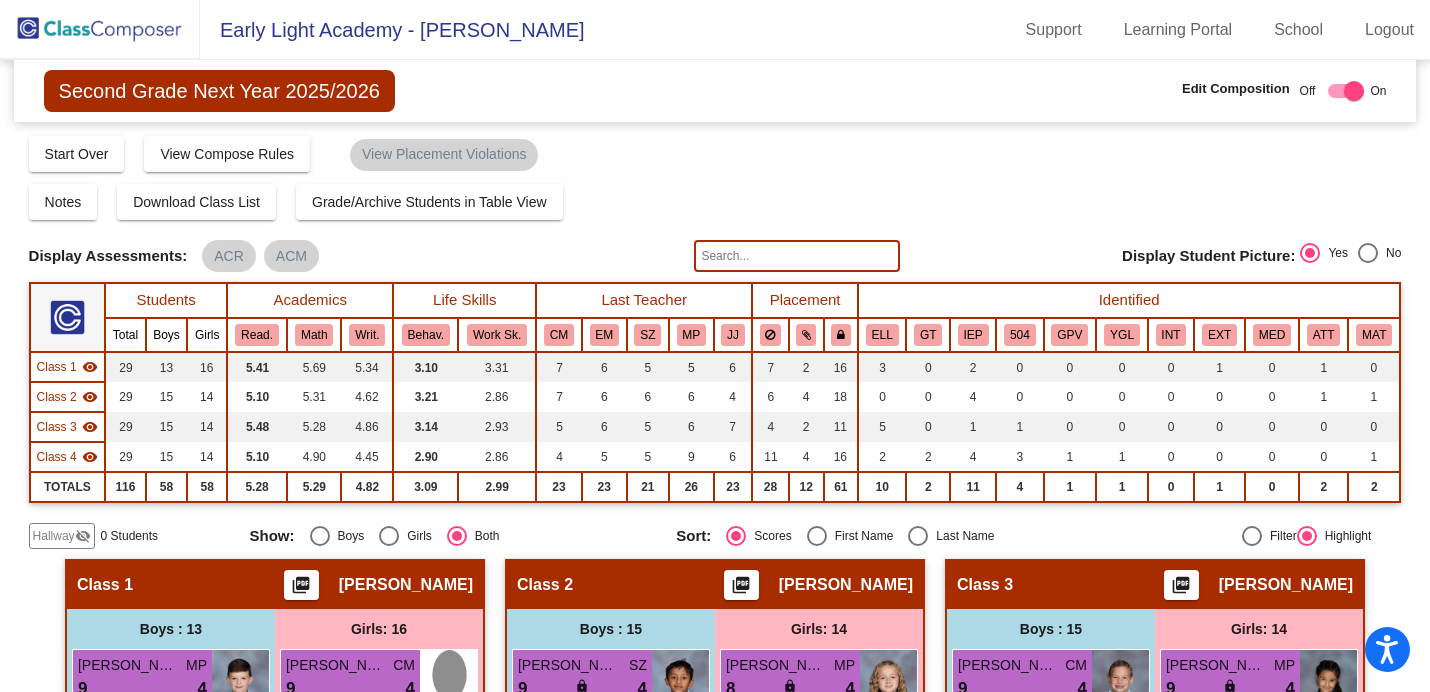 click on "14" 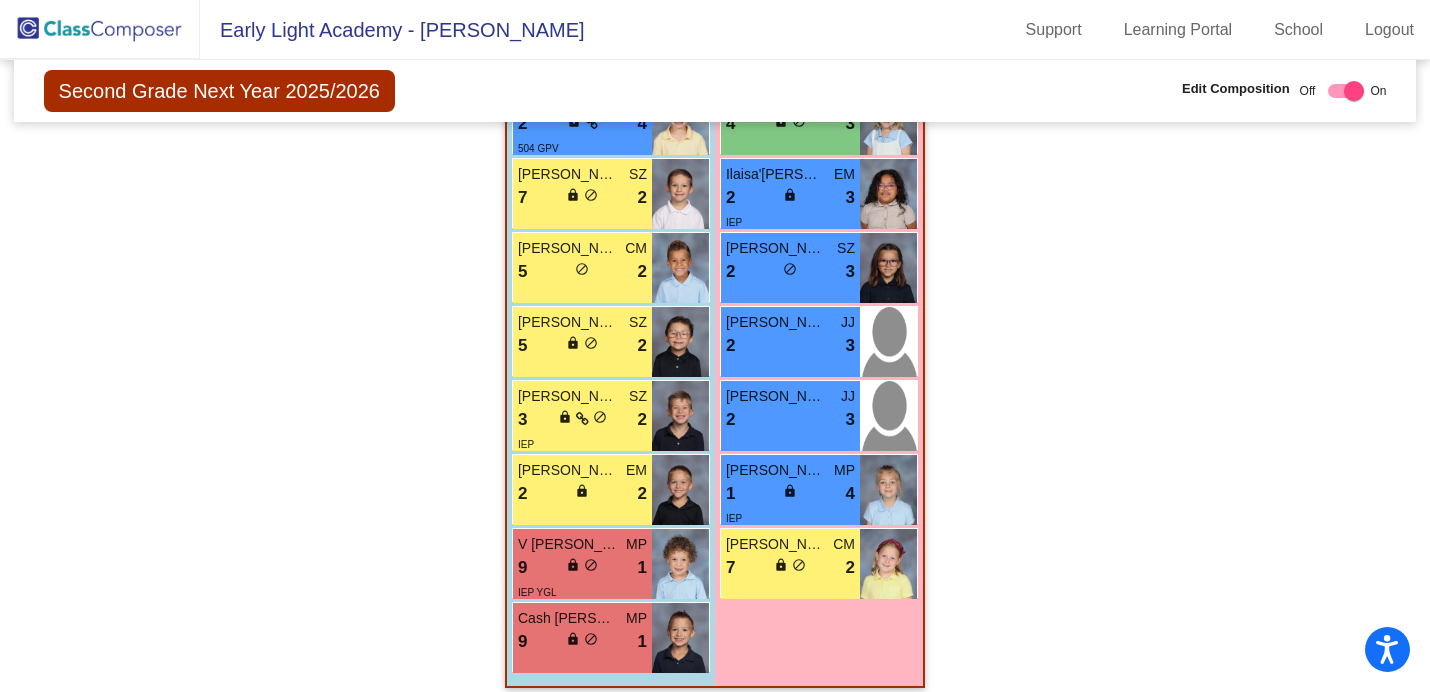 scroll, scrollTop: 2404, scrollLeft: 0, axis: vertical 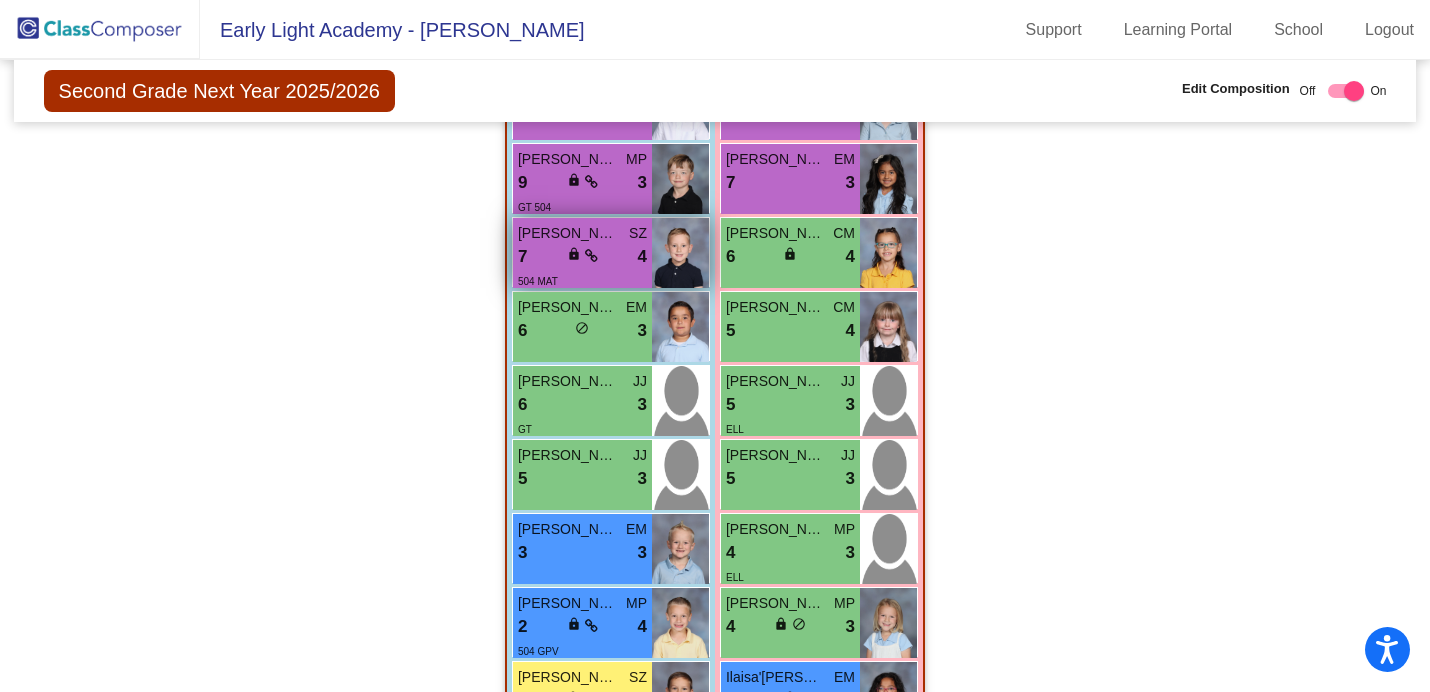 click on "504 MAT" at bounding box center [538, 281] 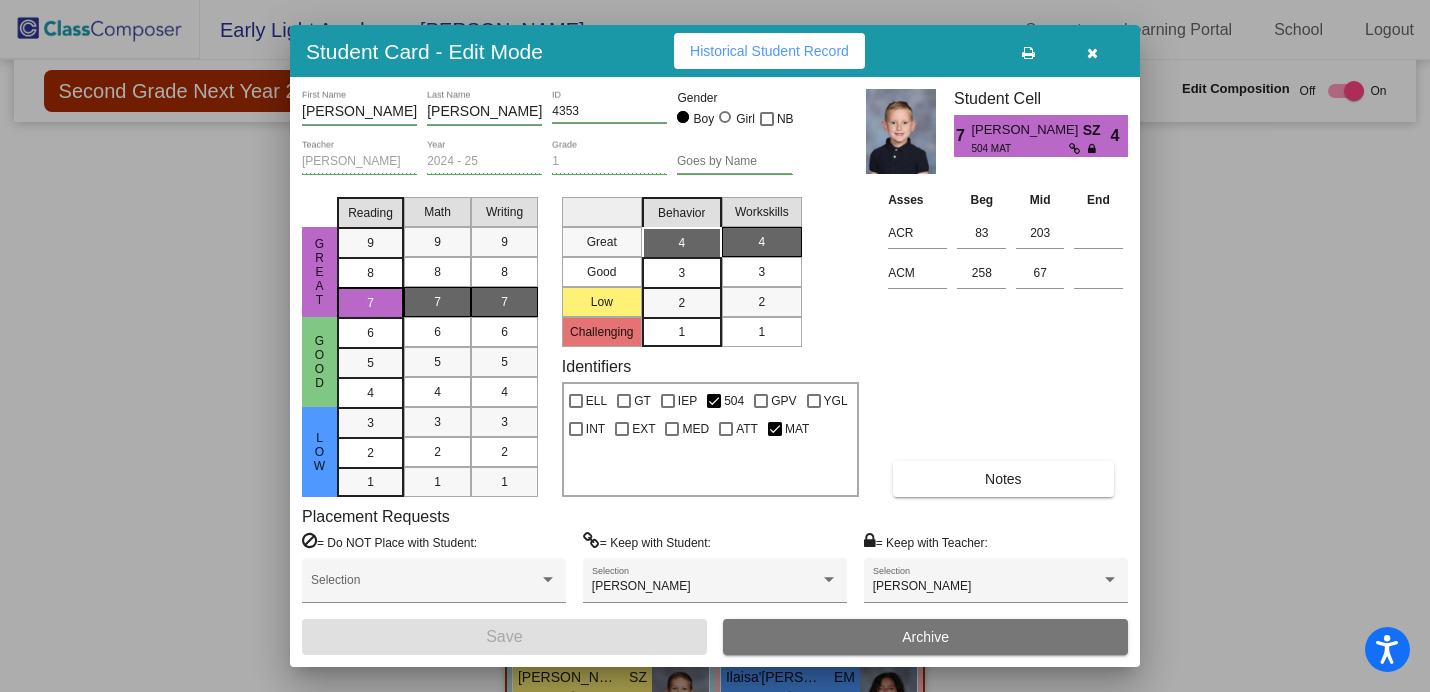 click at bounding box center (1092, 53) 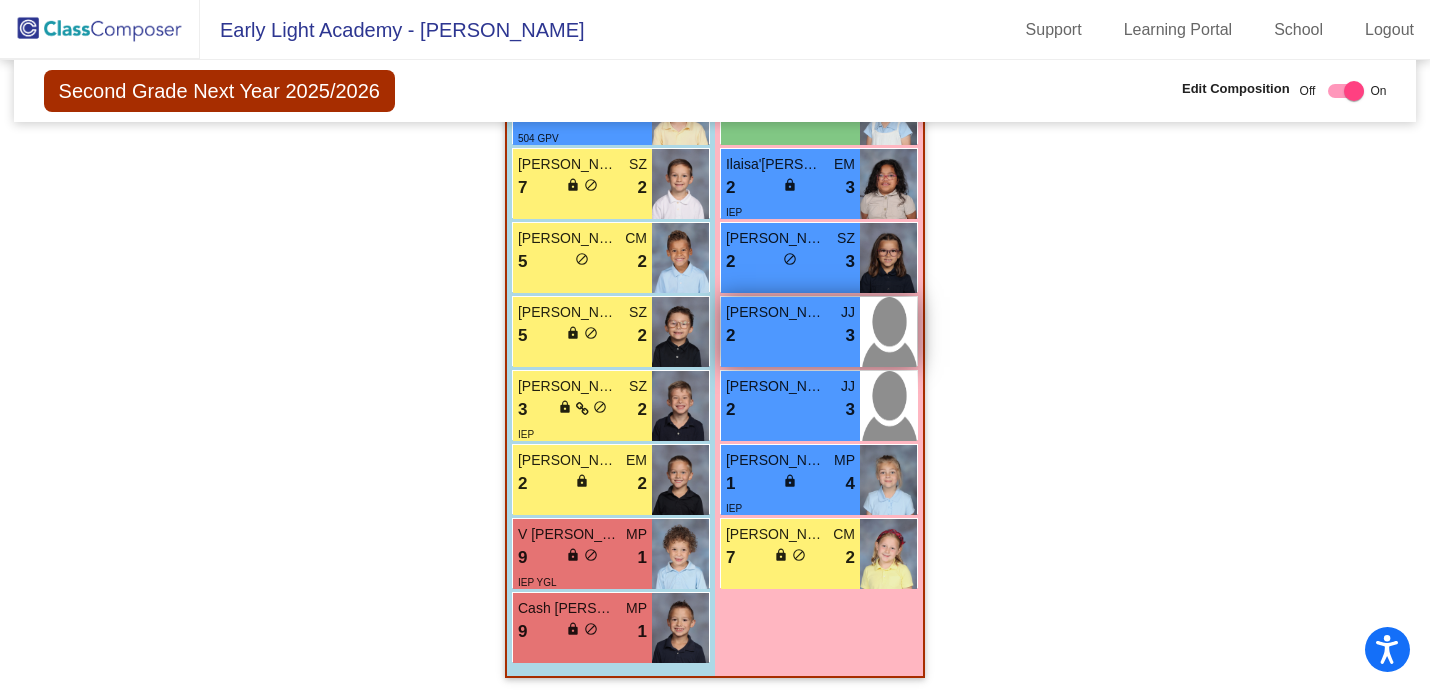scroll, scrollTop: 2404, scrollLeft: 0, axis: vertical 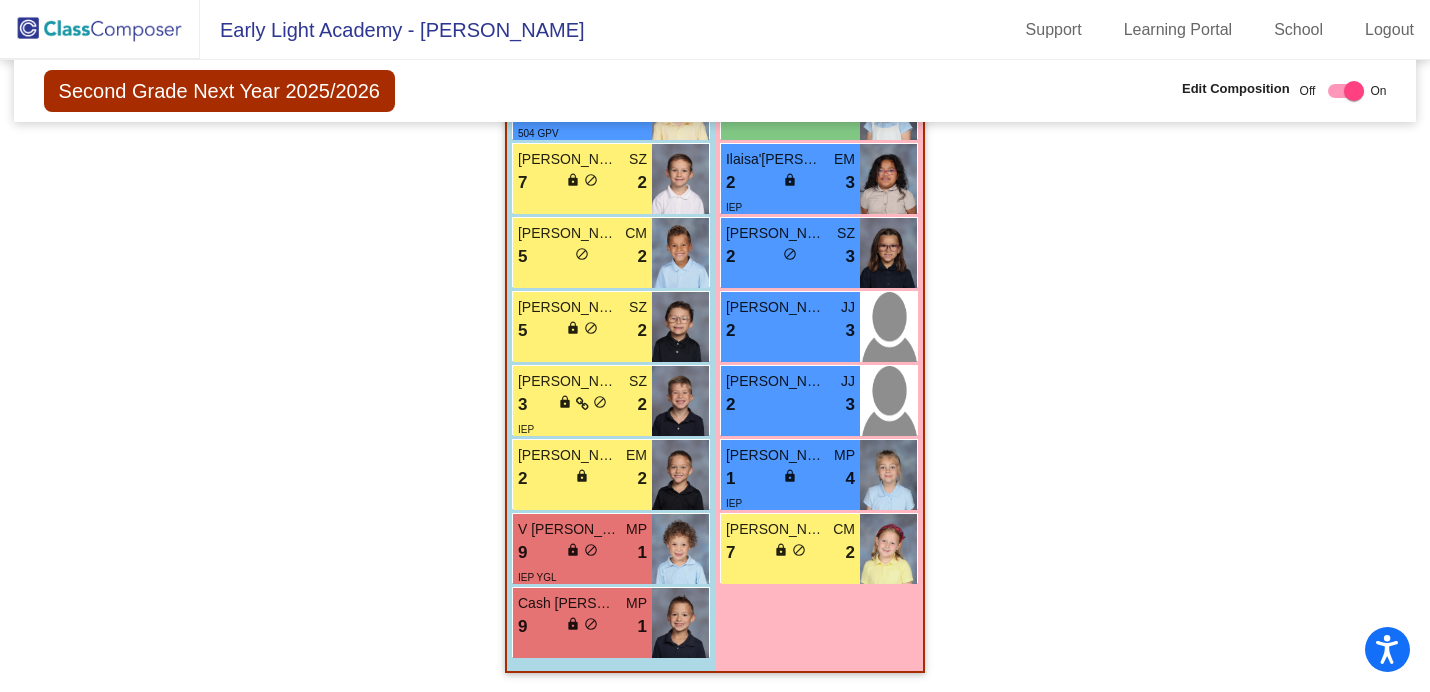 click on "Hallway   - Hallway Class  picture_as_pdf  Add Student  First Name Last Name Student Id  (Recommended)   Boy   Girl   [DEMOGRAPHIC_DATA] Add Close  Boys : 0    No Students   Girls: 0   No Students   Class 1    picture_as_pdf [PERSON_NAME]  Add Student  First Name Last Name Student Id  (Recommended)   Boy   Girl   [DEMOGRAPHIC_DATA] Add Close  Boys : 13  [PERSON_NAME] MP 9 lock do_not_disturb_alt 4 Ikhmurun Tsendjav EM 8 lock do_not_disturb_alt 3 [PERSON_NAME] SZ 7 lock do_not_disturb_alt 3 [PERSON_NAME] EM 6 lock do_not_disturb_alt 3 [PERSON_NAME] [PERSON_NAME] 5 lock do_not_disturb_alt 3 [PERSON_NAME] [PERSON_NAME] 5 lock do_not_disturb_alt 3 ELL [PERSON_NAME] CM 4 lock do_not_disturb_alt 4 [PERSON_NAME] MP 4 lock do_not_disturb_alt 3 [PERSON_NAME] EM 3 lock do_not_disturb_alt 4 [PERSON_NAME] MP 2 lock do_not_disturb_alt 4 IEP [PERSON_NAME] CM 4 lock do_not_disturb_alt 2 [PERSON_NAME] EM 3 lock do_not_disturb_alt 2 [PERSON_NAME] CM 9 lock do_not_disturb_alt 1 Girls: 16 [PERSON_NAME] CM 9 lock do_not_disturb_alt 4 Gabby Chakundura MP 7 lock 4" 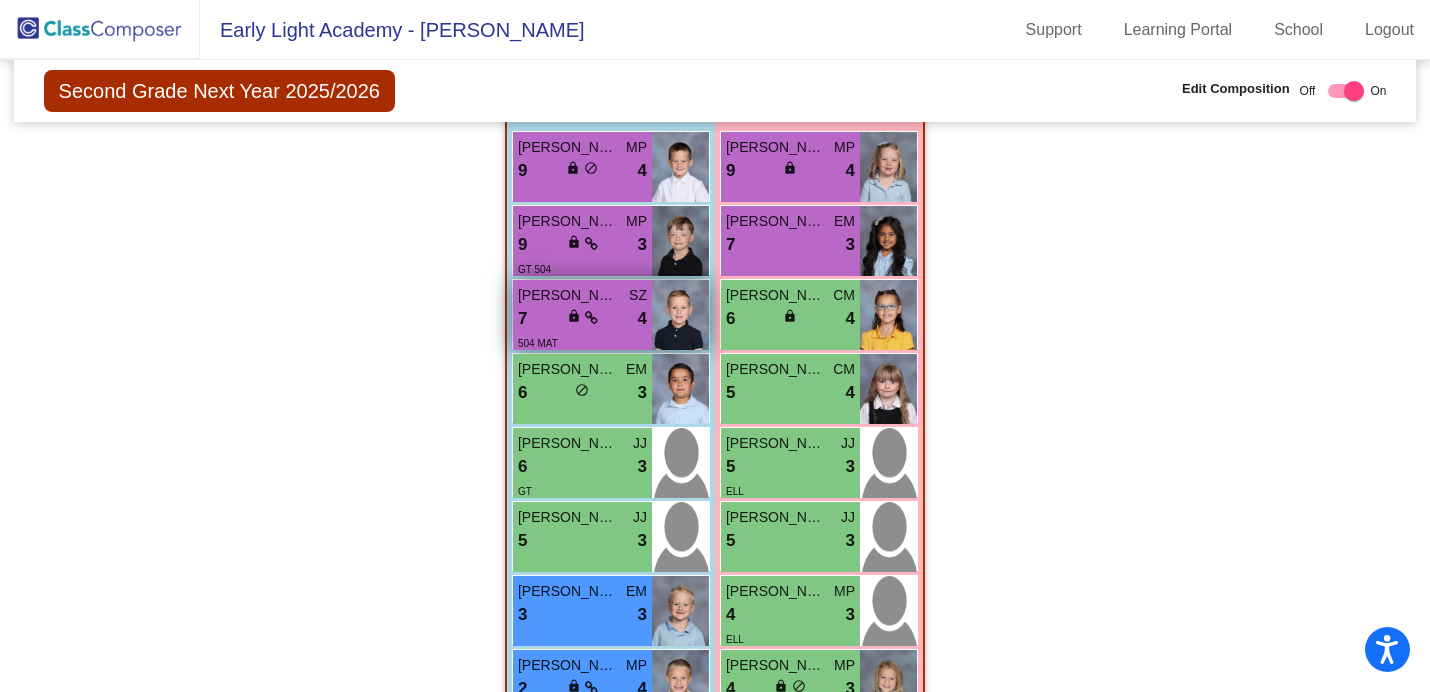 scroll, scrollTop: 1825, scrollLeft: 0, axis: vertical 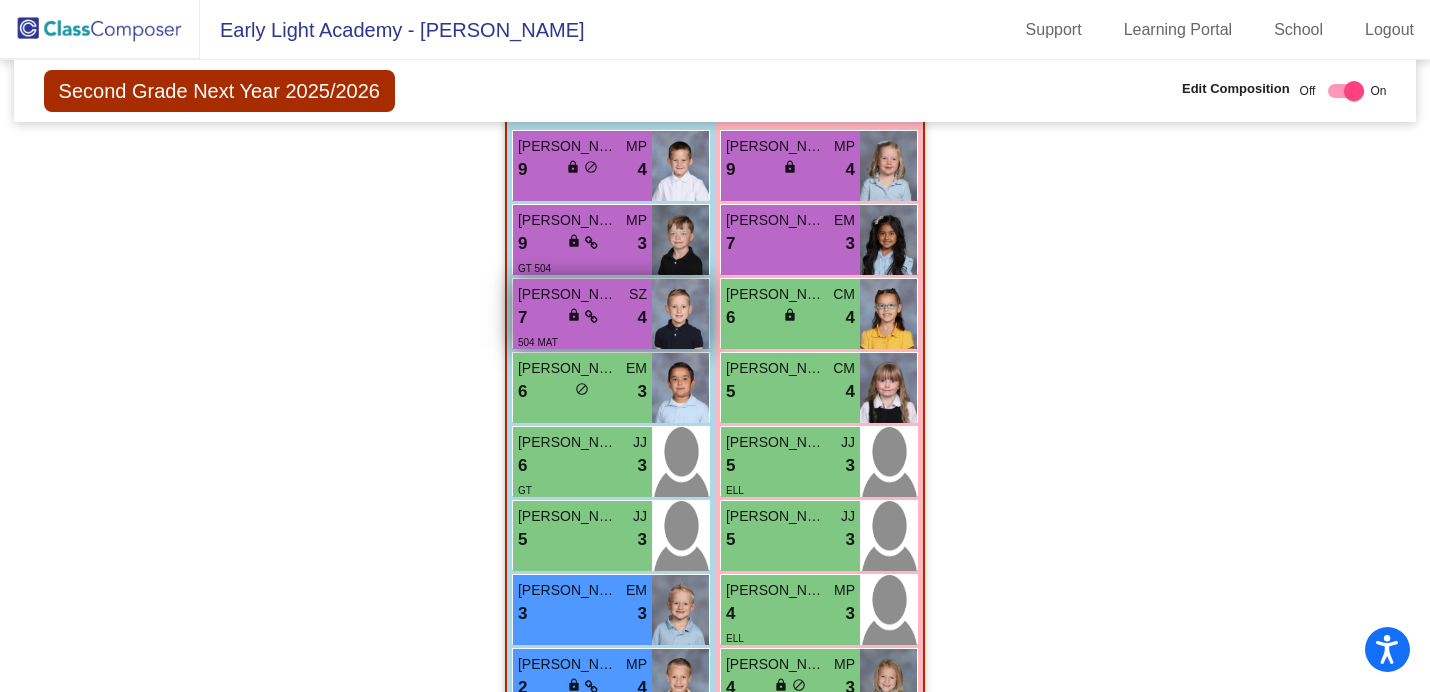 click on "7 lock do_not_disturb_alt 4" at bounding box center [582, 318] 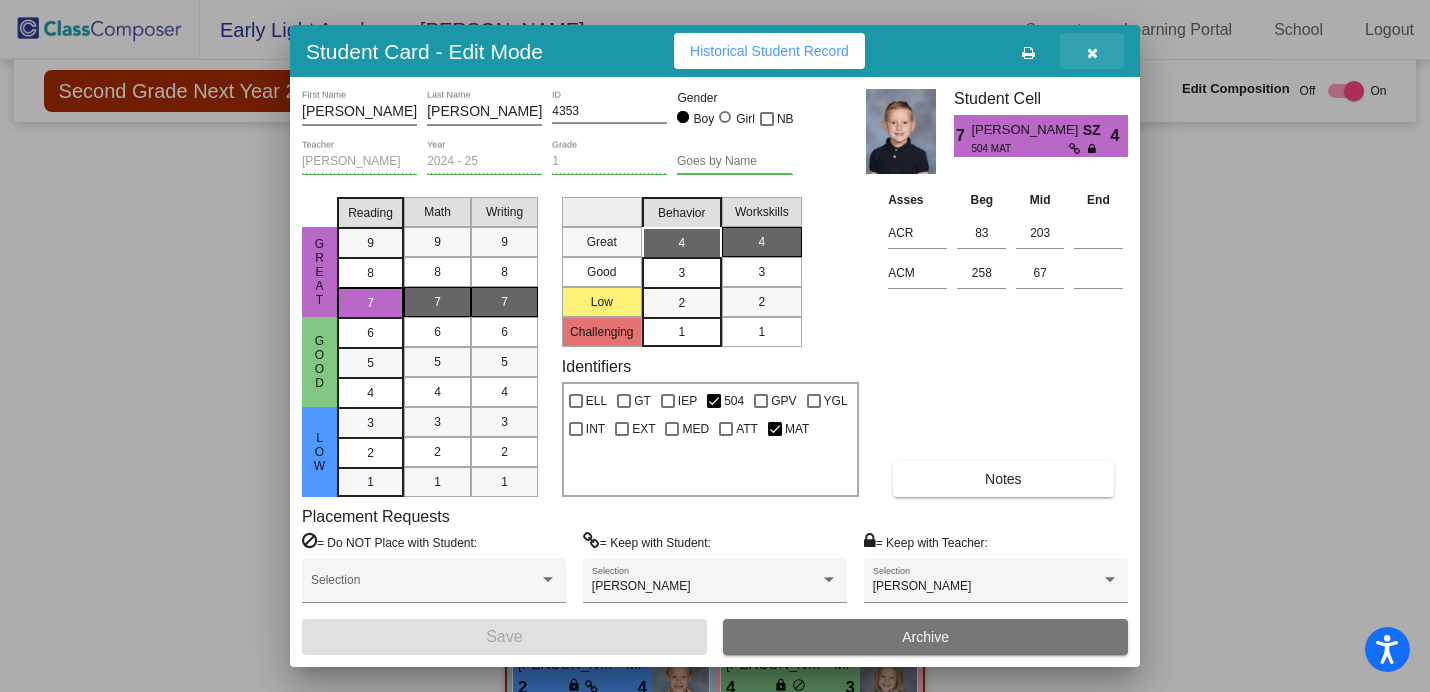 click at bounding box center (1092, 53) 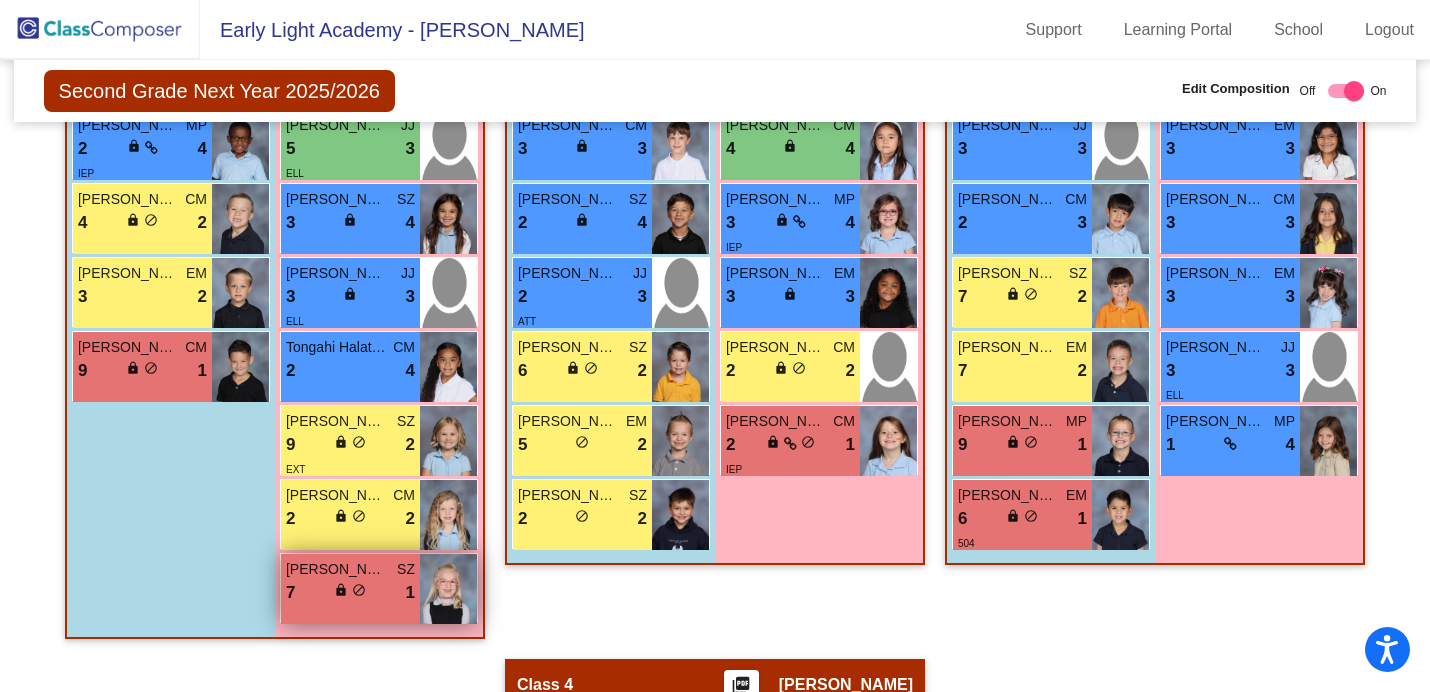 scroll, scrollTop: 1213, scrollLeft: 0, axis: vertical 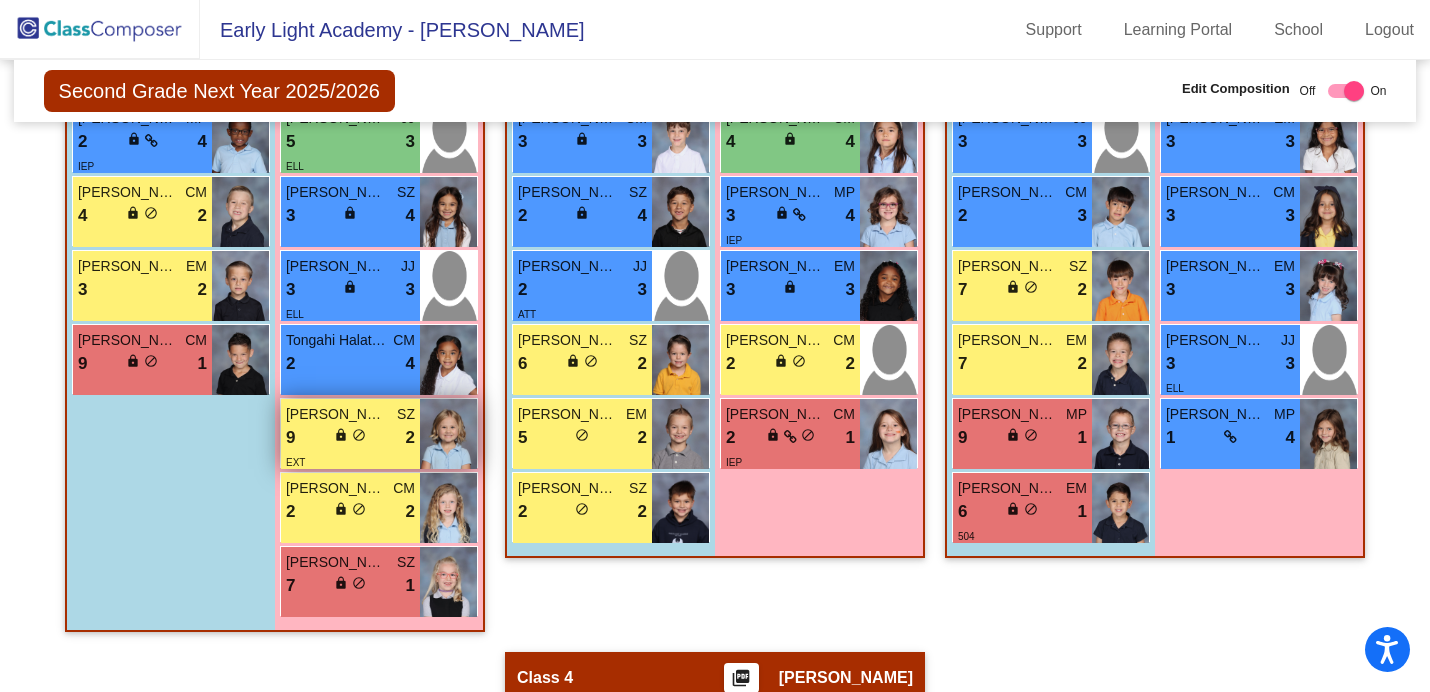 click on "lock" at bounding box center (341, 435) 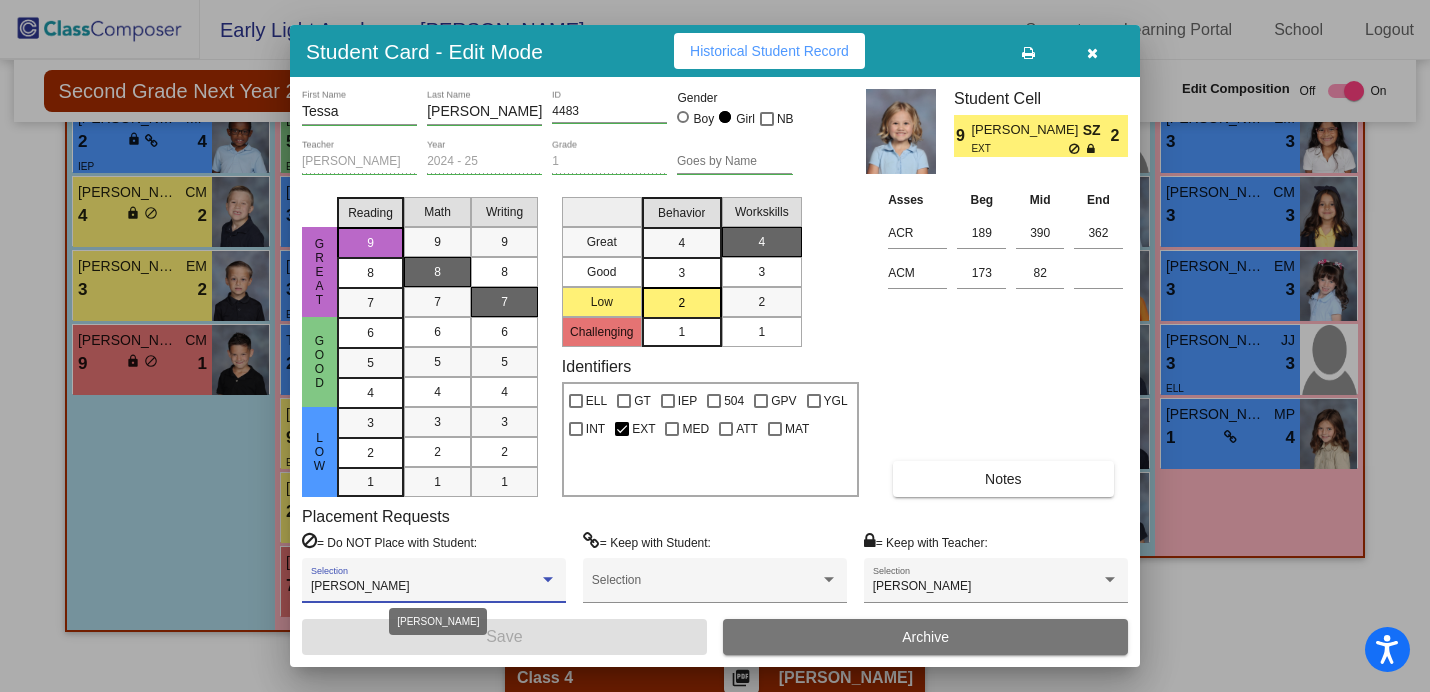 click on "[PERSON_NAME]" at bounding box center (425, 587) 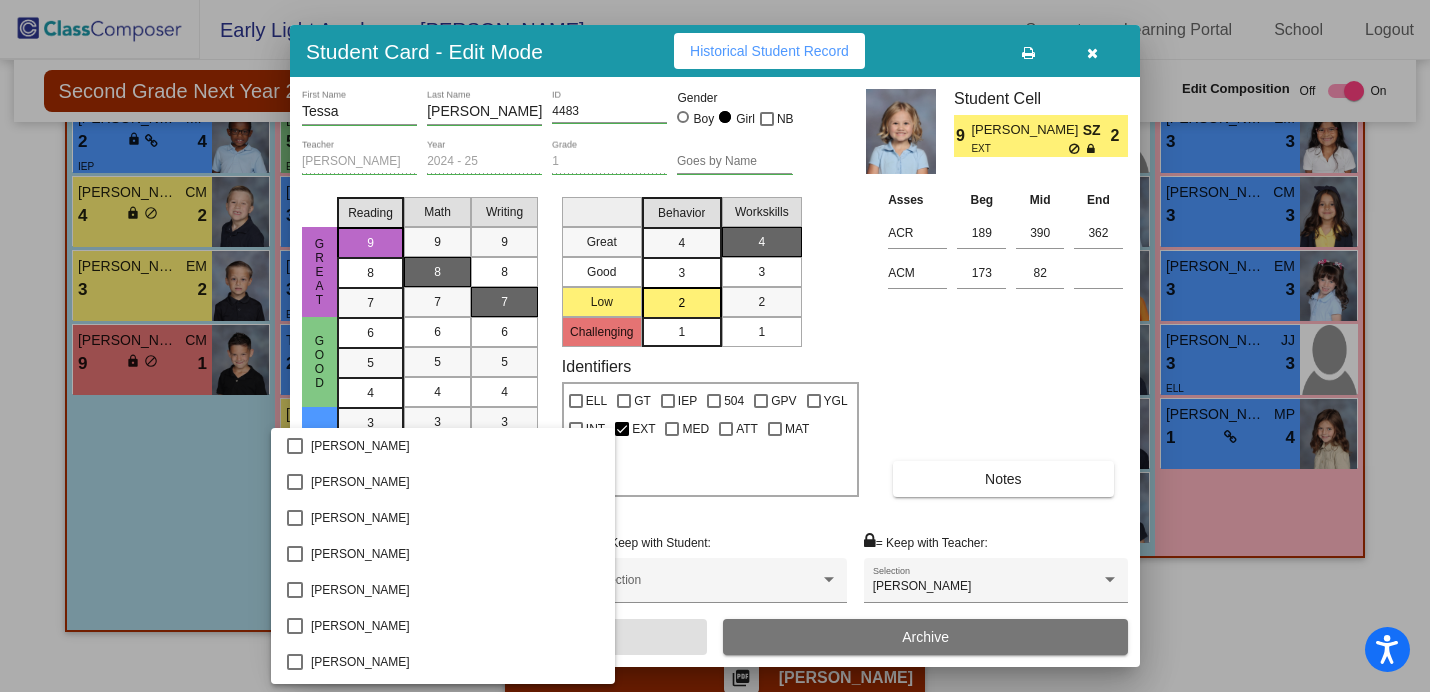 scroll, scrollTop: 399, scrollLeft: 0, axis: vertical 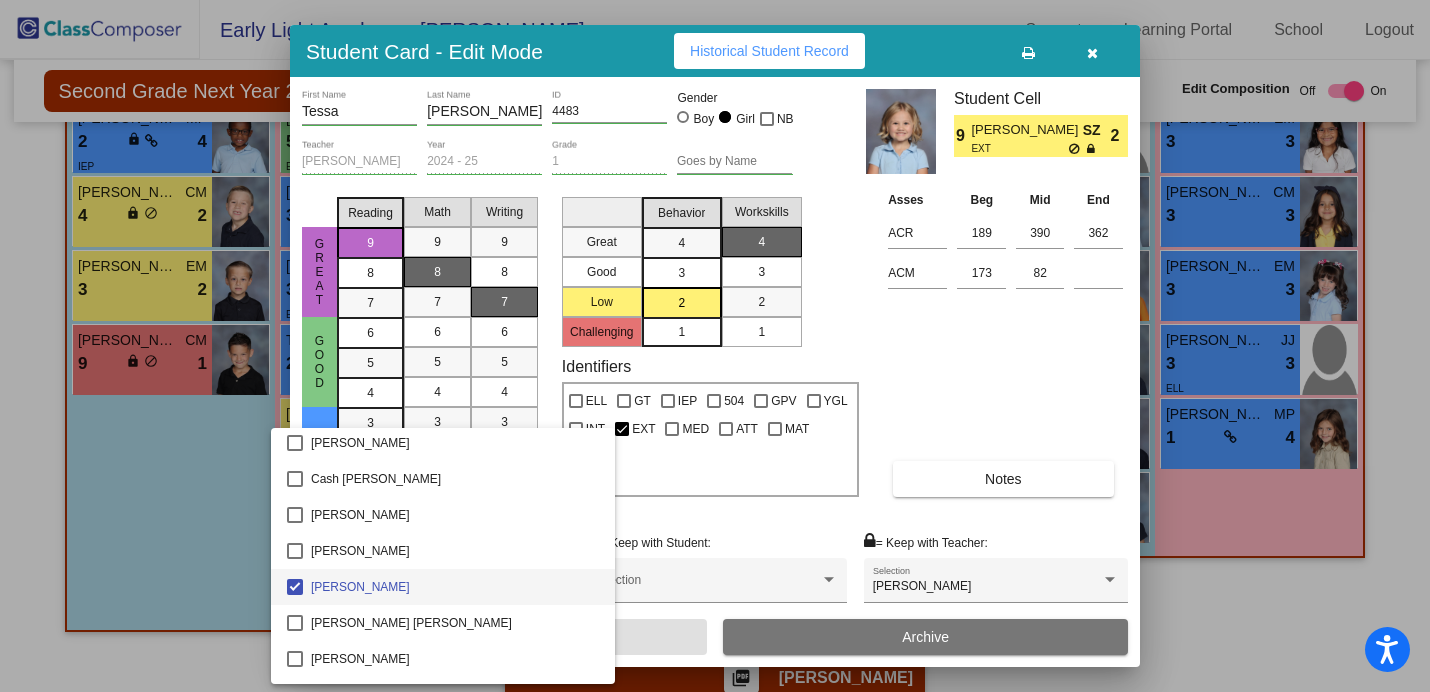 click at bounding box center [715, 346] 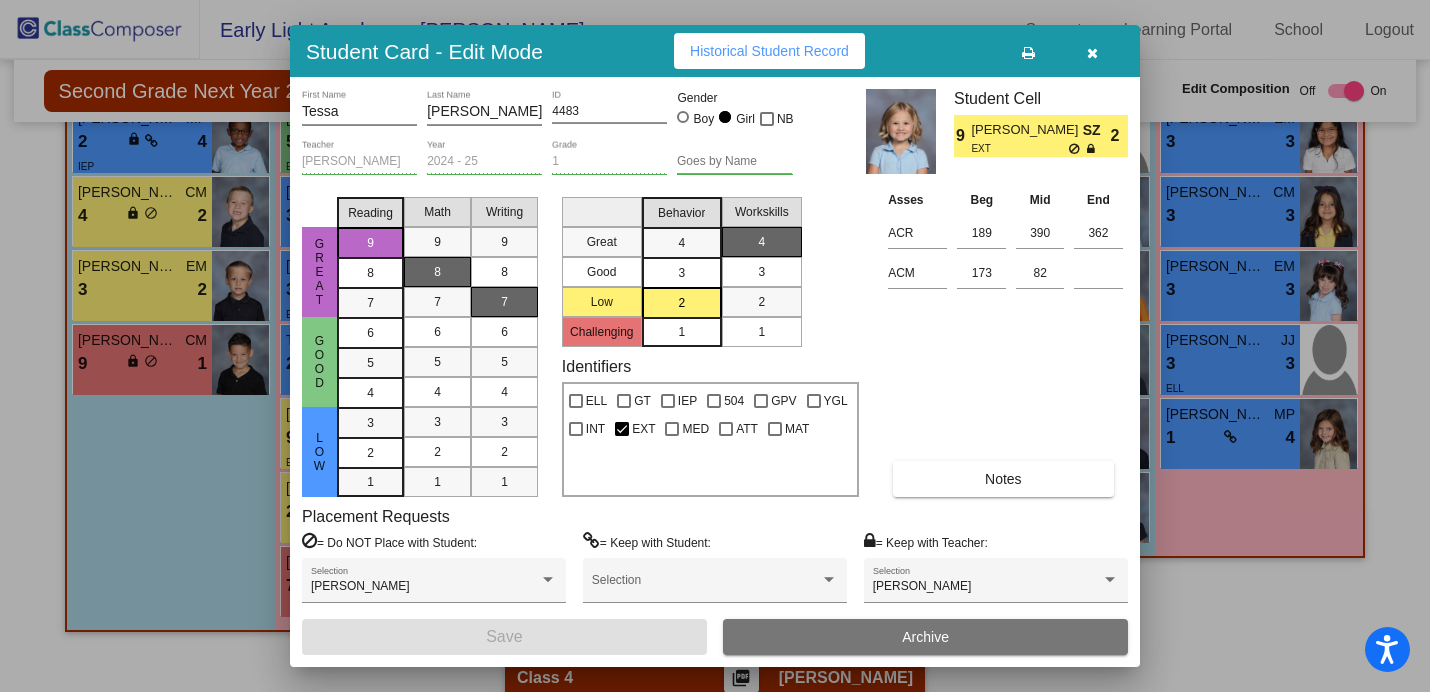 click at bounding box center [1092, 53] 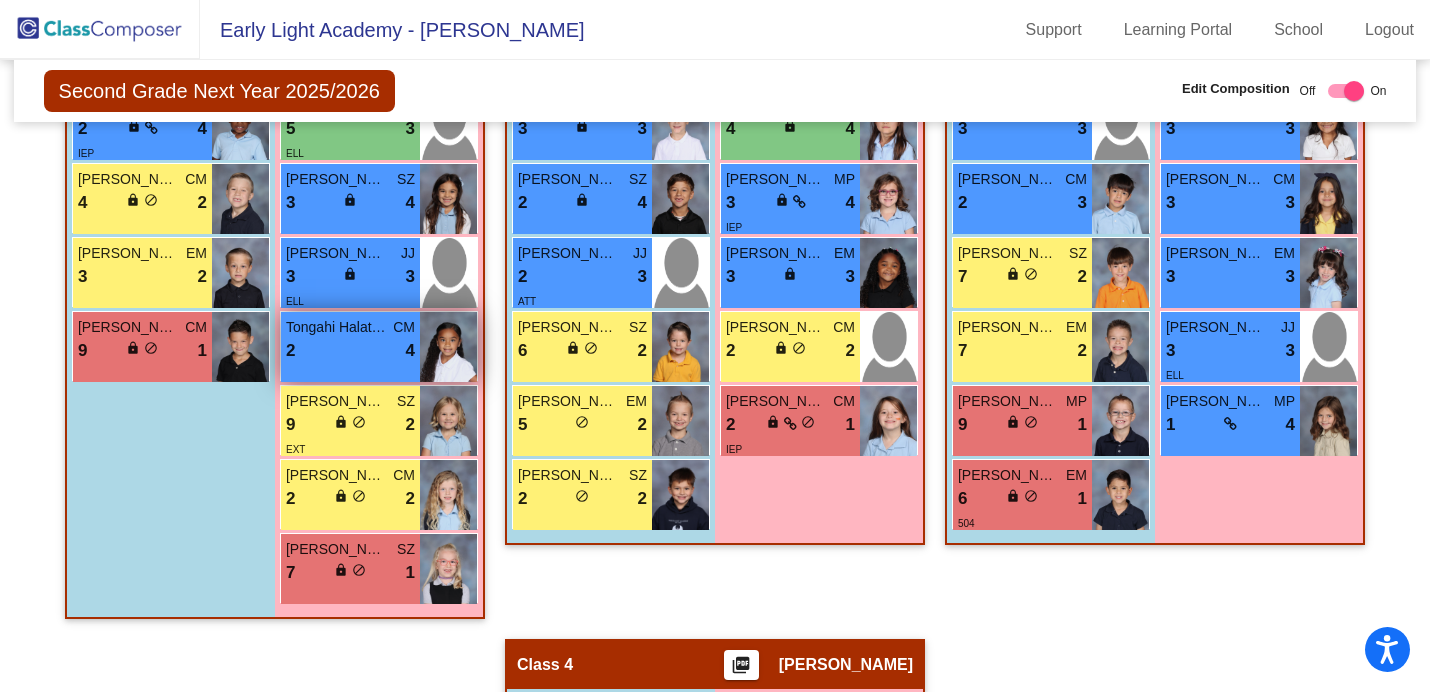 scroll, scrollTop: 1229, scrollLeft: 0, axis: vertical 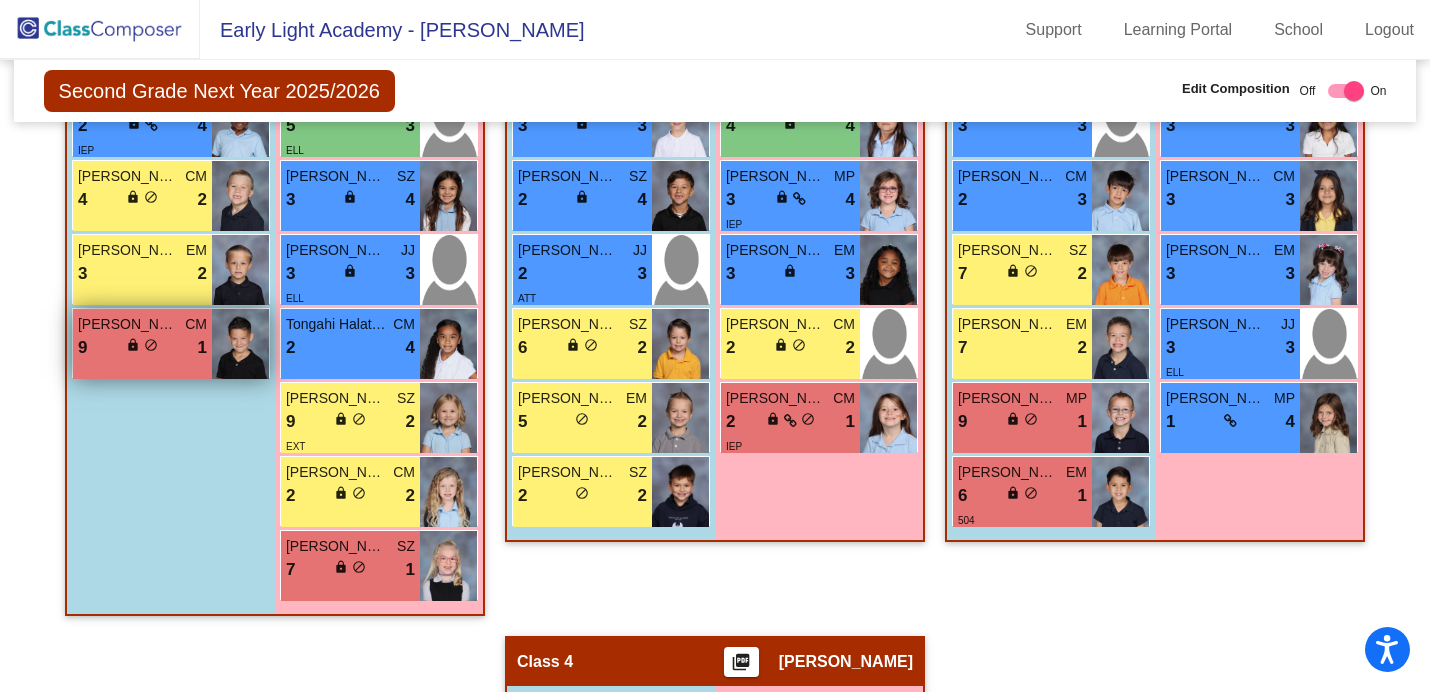 click on "[PERSON_NAME] CM 9 lock do_not_disturb_alt 1" at bounding box center [142, 344] 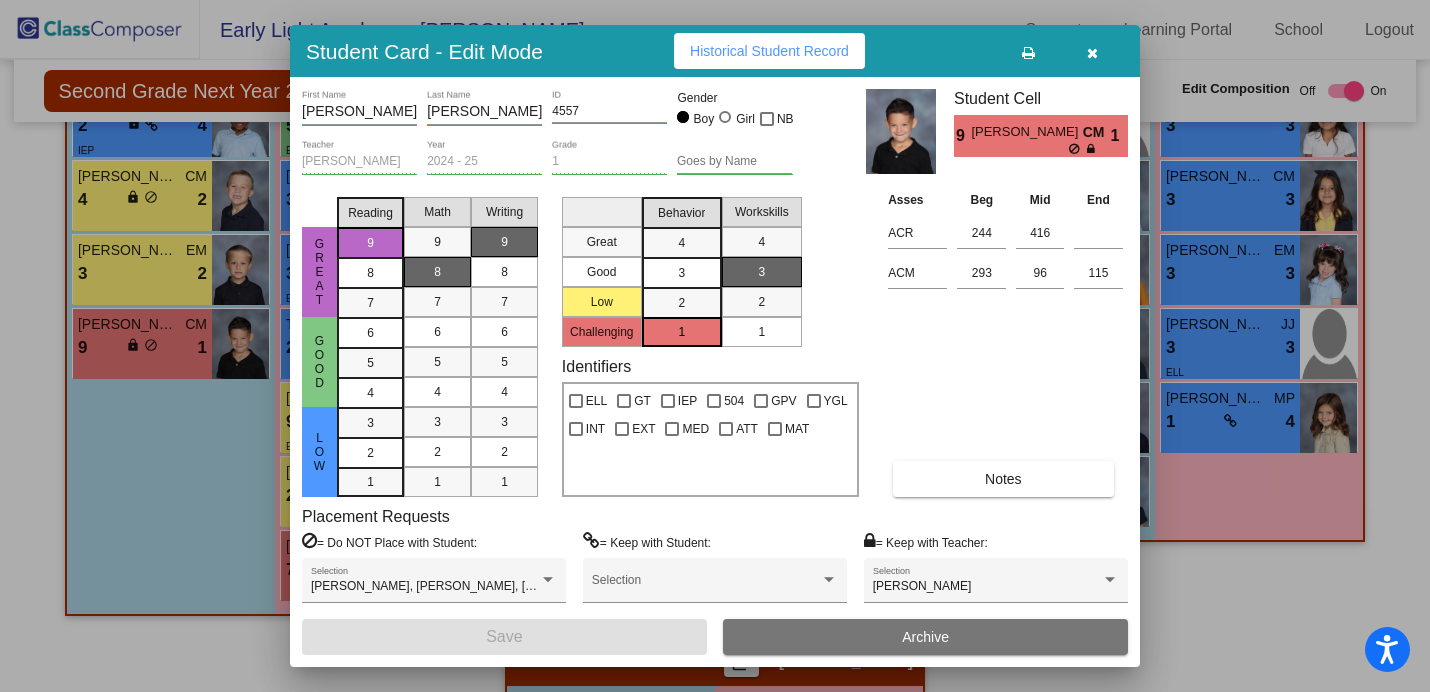click at bounding box center (715, 346) 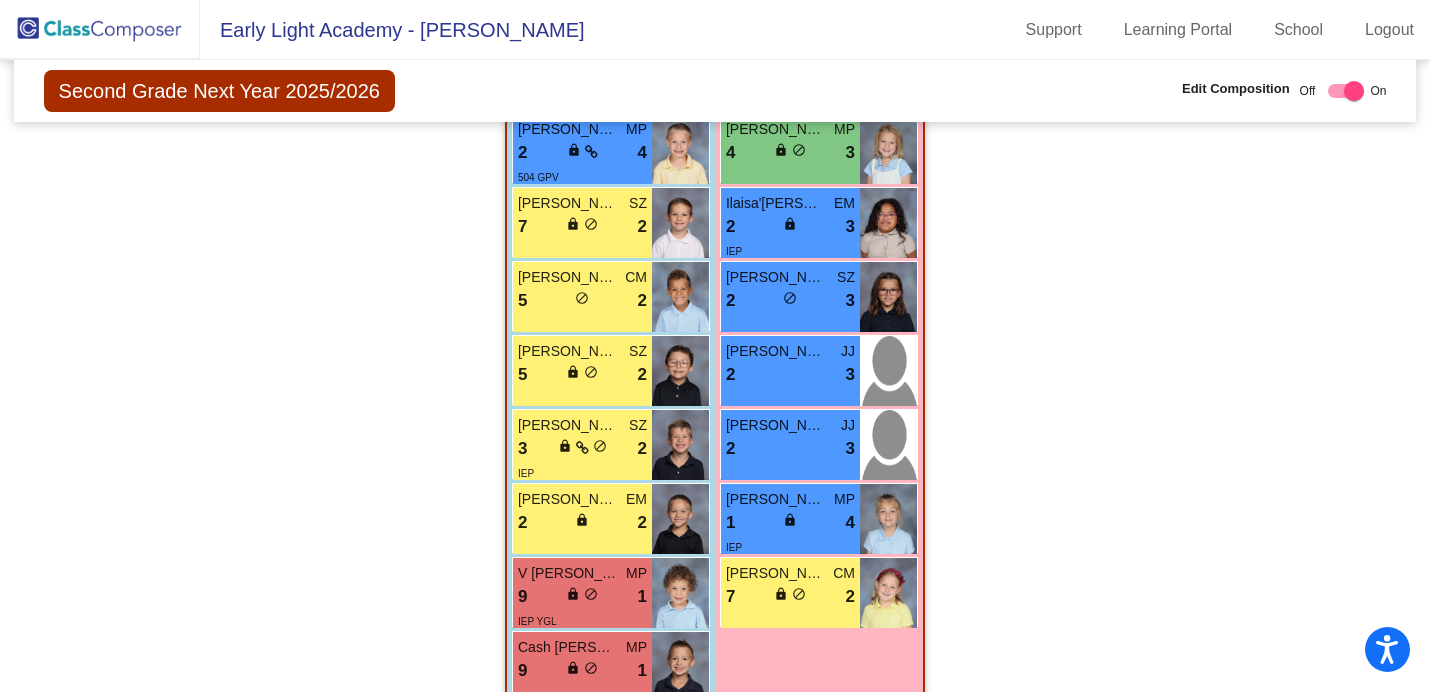 scroll, scrollTop: 2404, scrollLeft: 0, axis: vertical 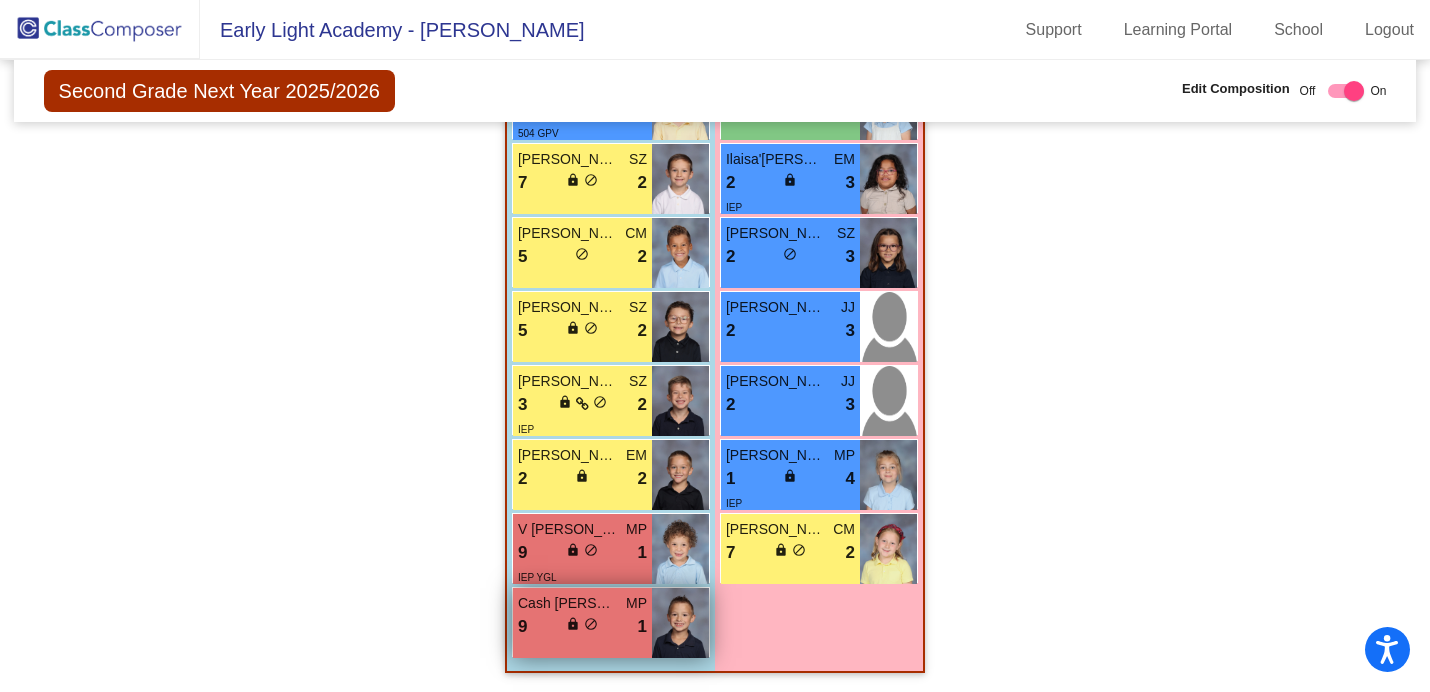 click on "9 lock do_not_disturb_alt 1" at bounding box center [582, 627] 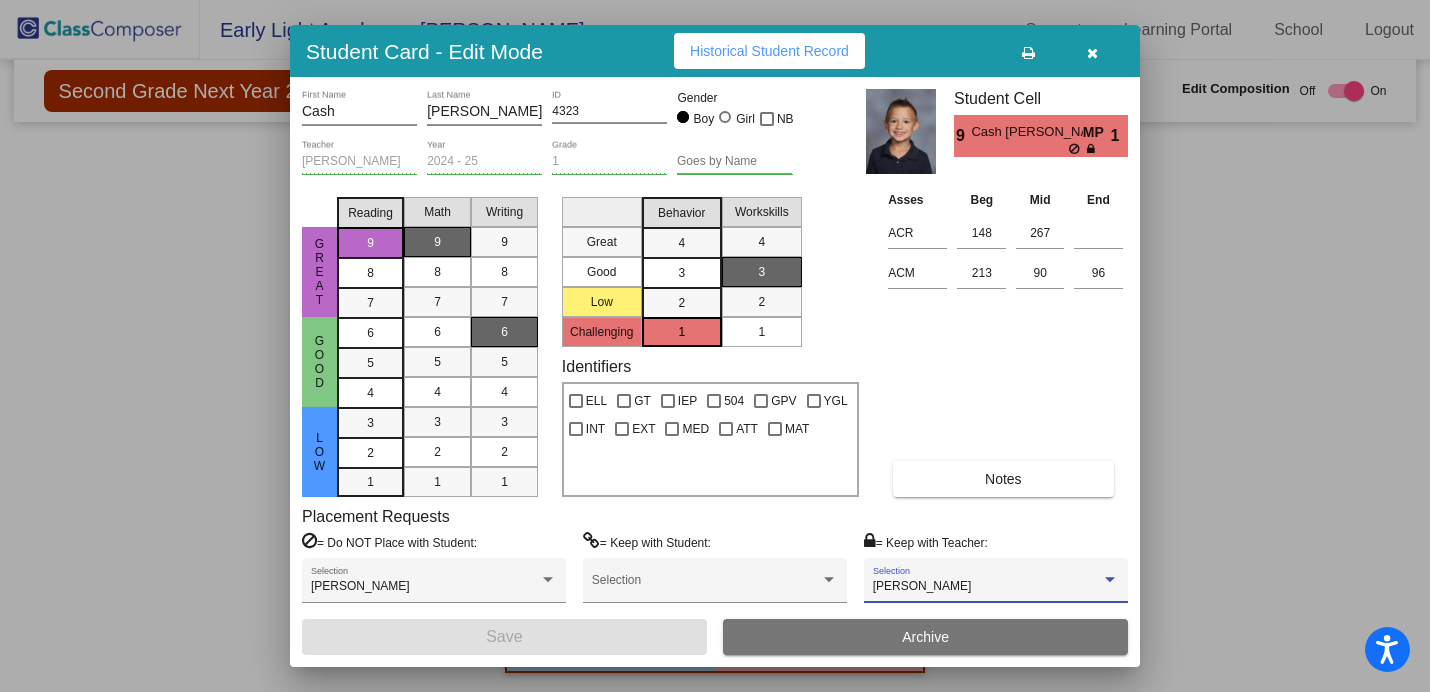 click on "[PERSON_NAME]" at bounding box center (987, 587) 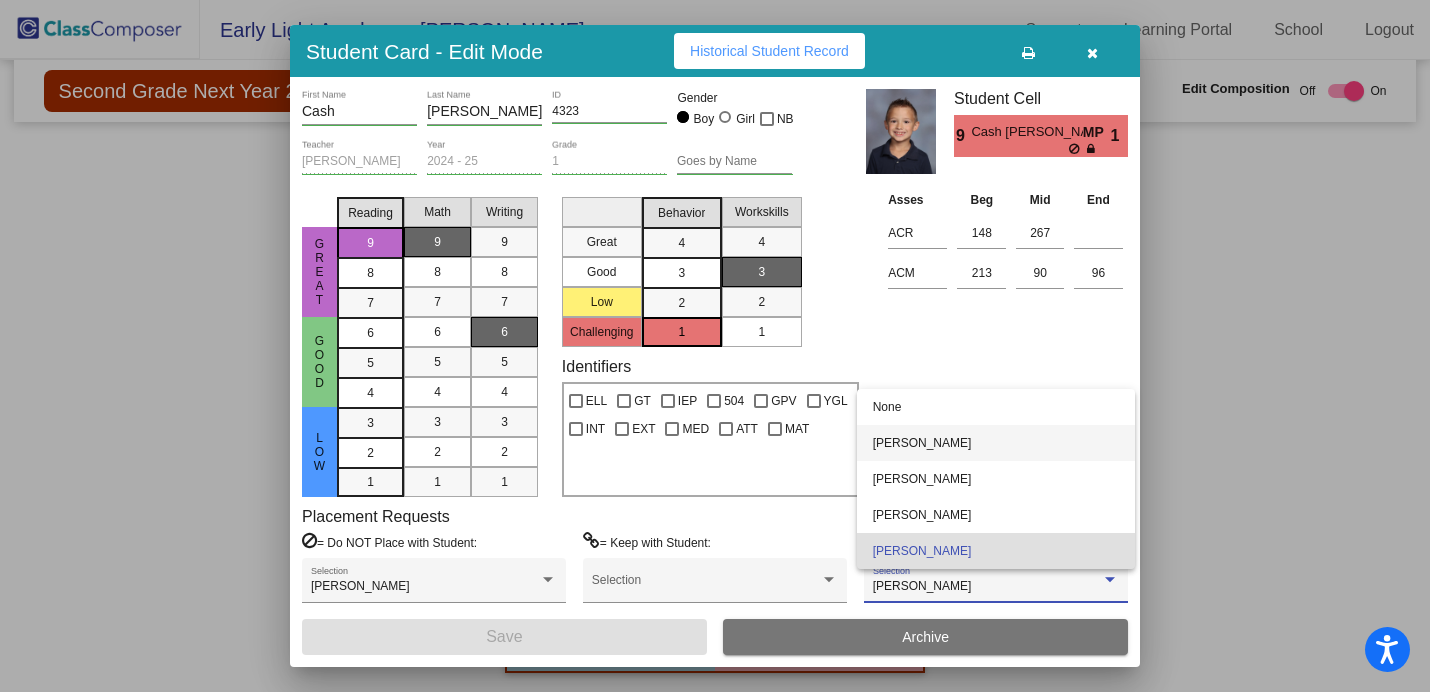 click on "[PERSON_NAME]" at bounding box center [996, 443] 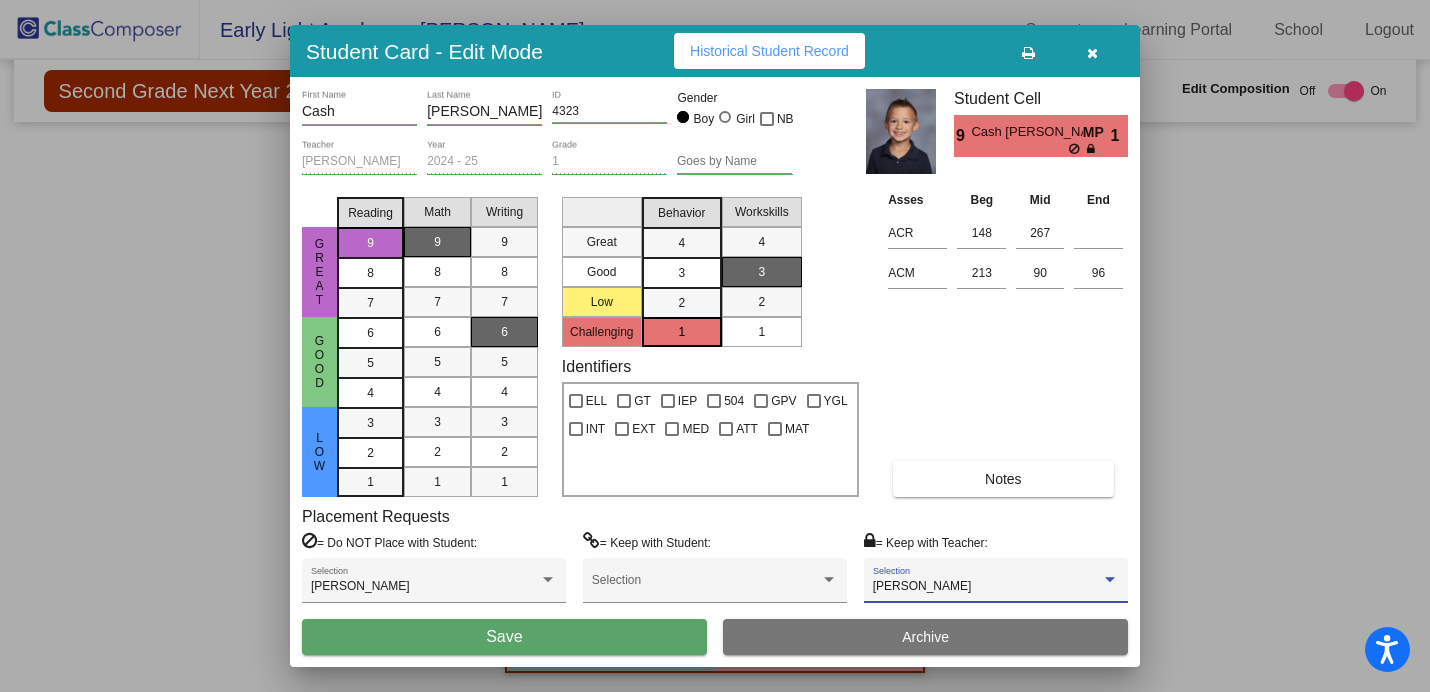 click on "Save" at bounding box center (504, 637) 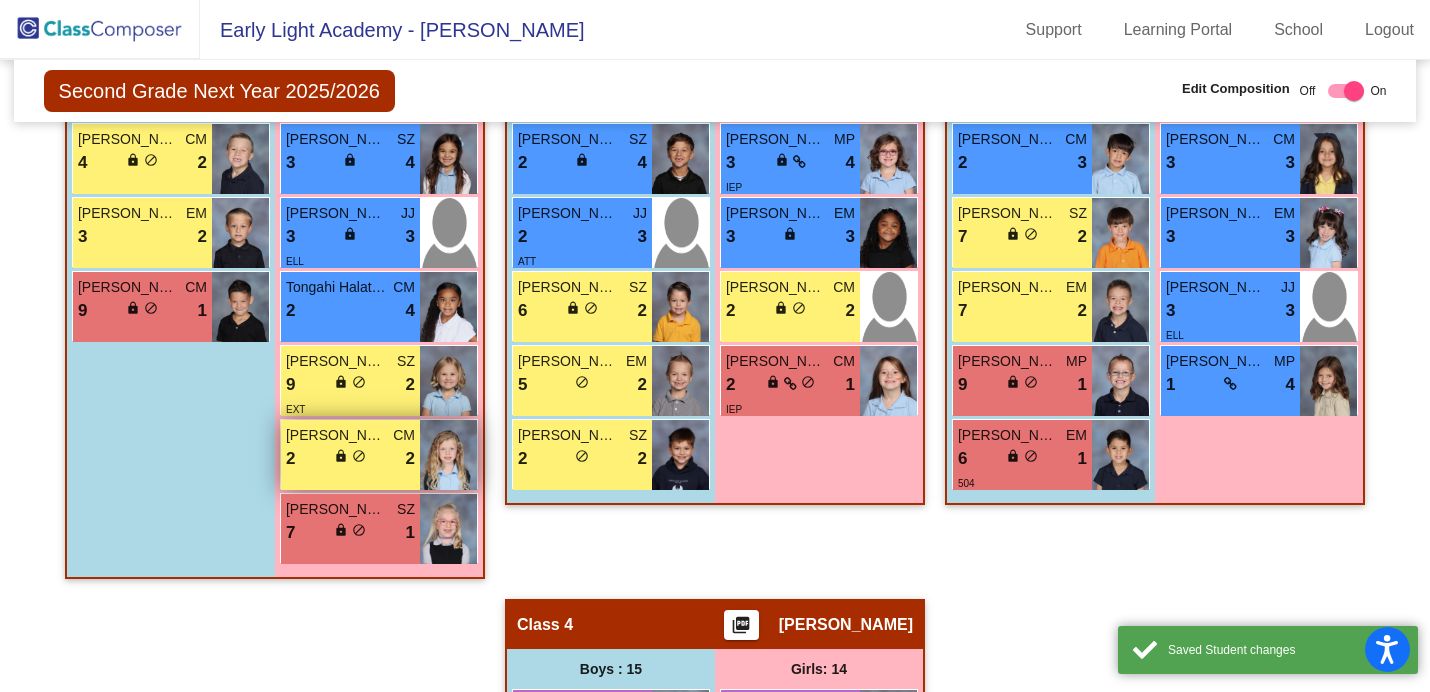 scroll, scrollTop: 1245, scrollLeft: 0, axis: vertical 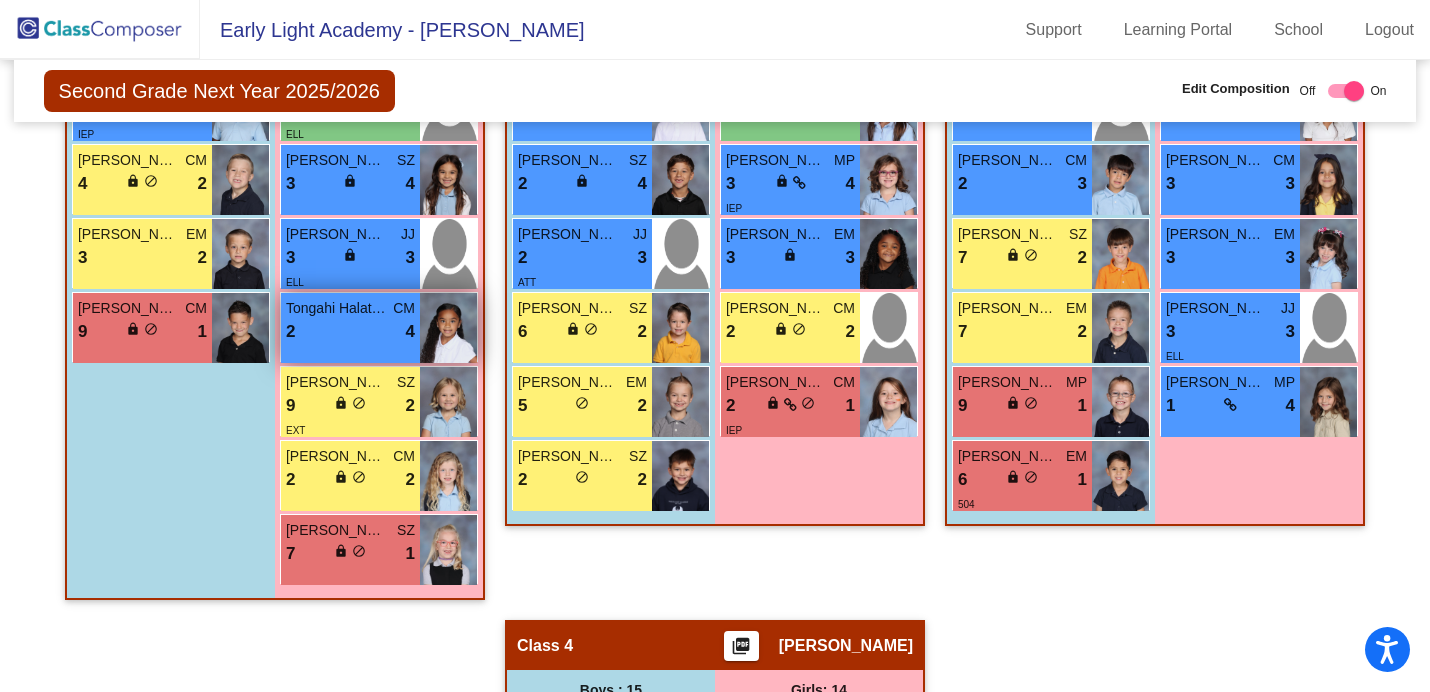 click on "2 lock do_not_disturb_alt 4" at bounding box center [350, 332] 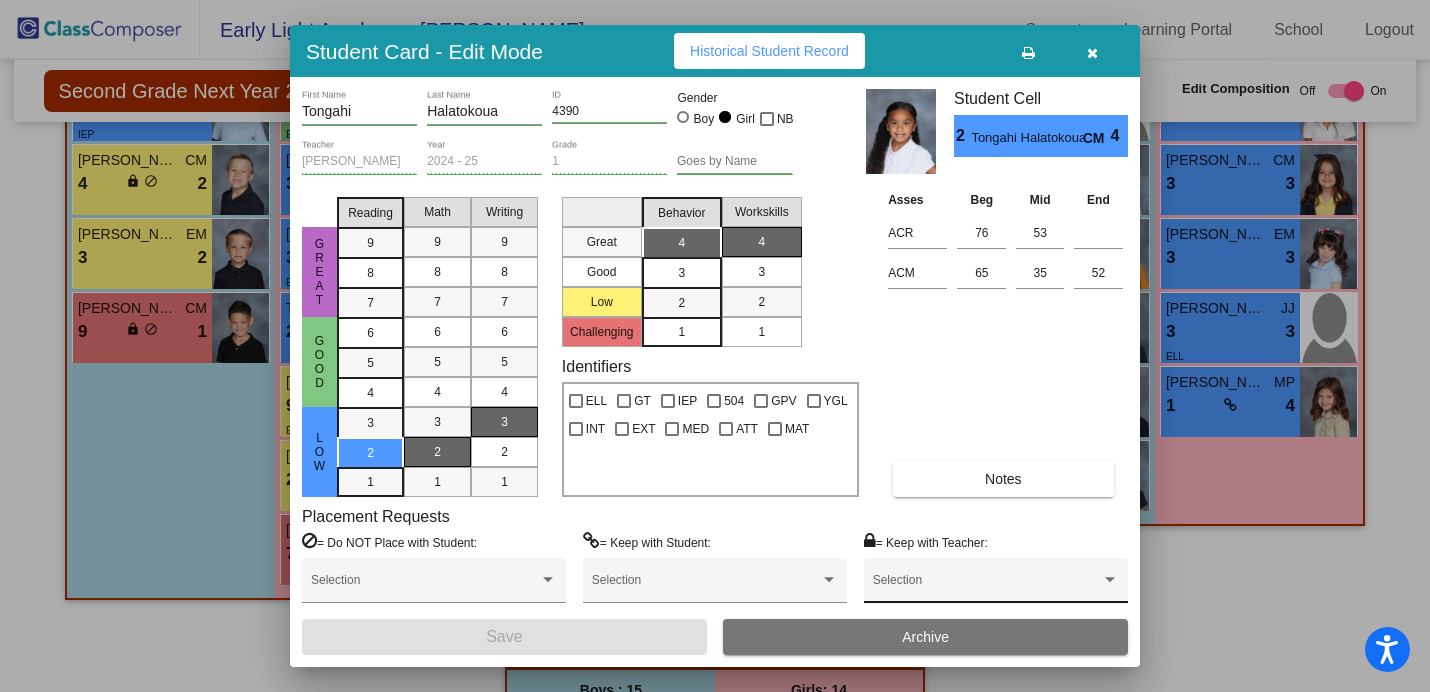 click at bounding box center [987, 587] 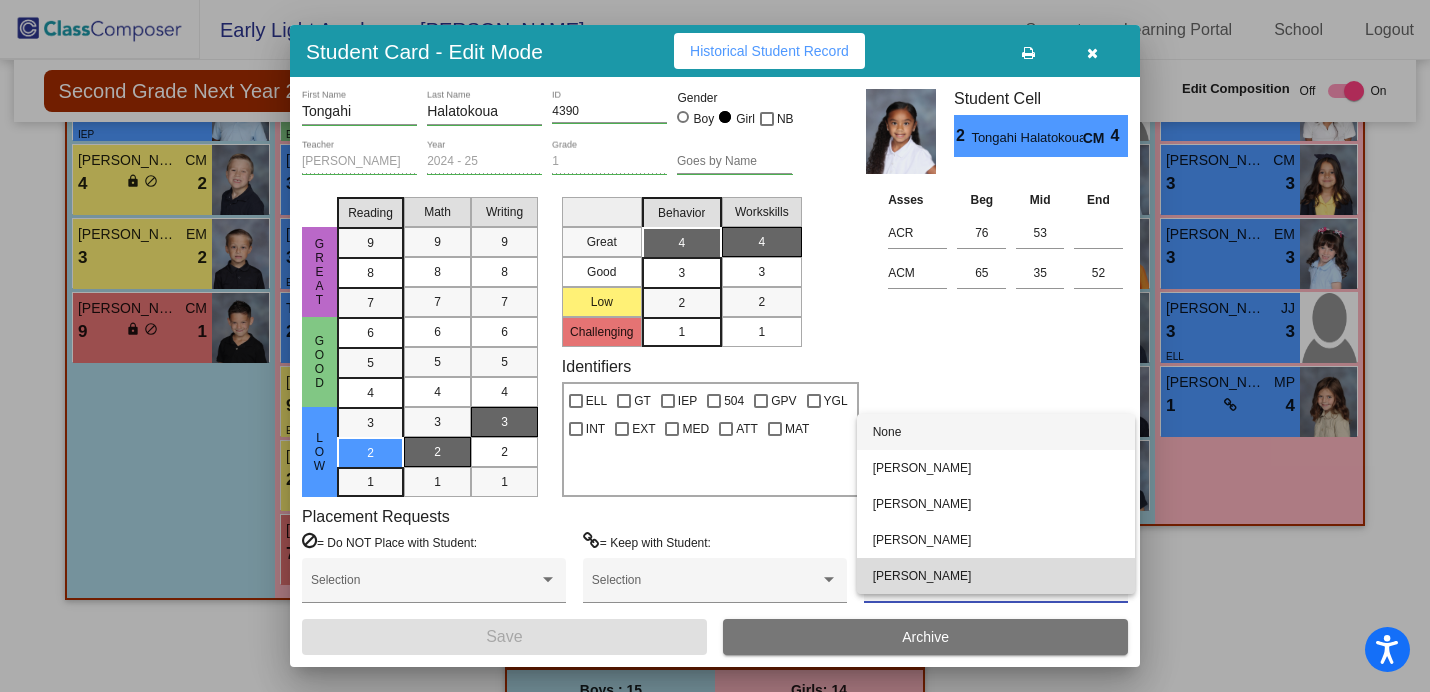 click on "[PERSON_NAME]" at bounding box center (996, 576) 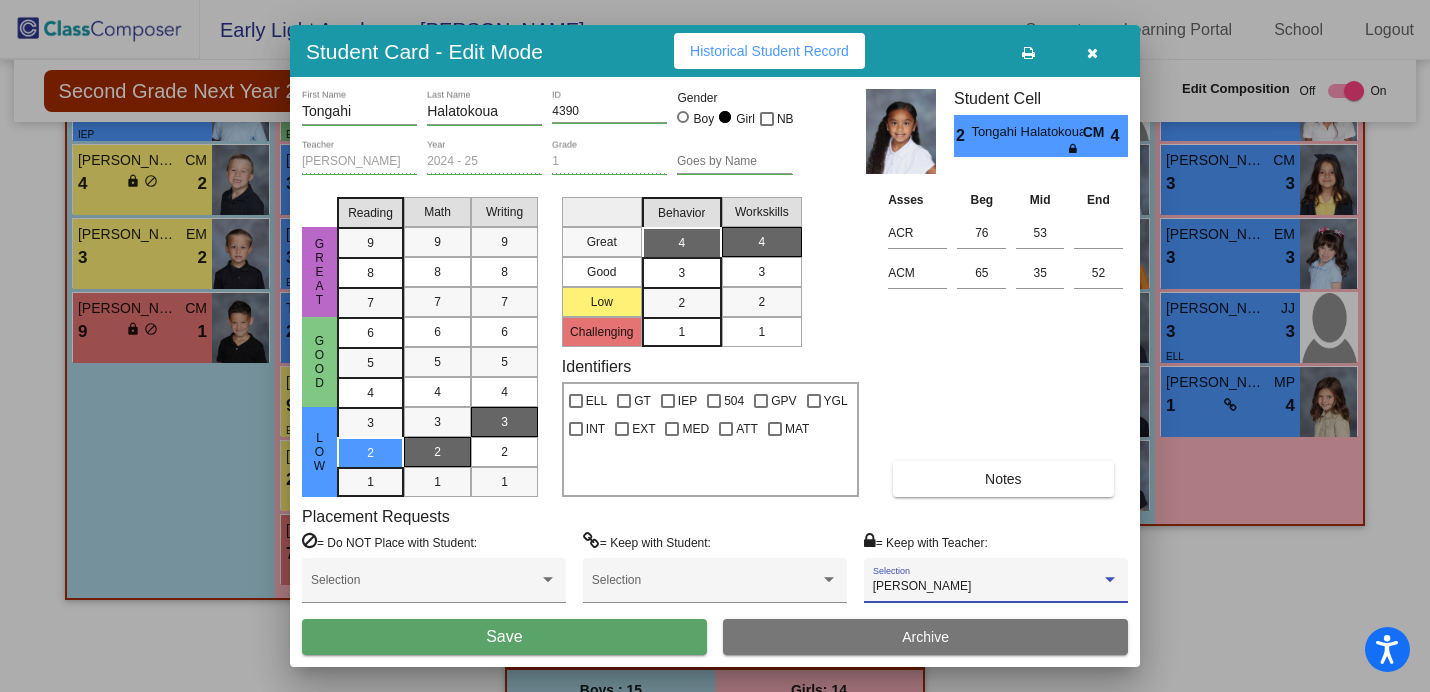click on "Save" at bounding box center (504, 637) 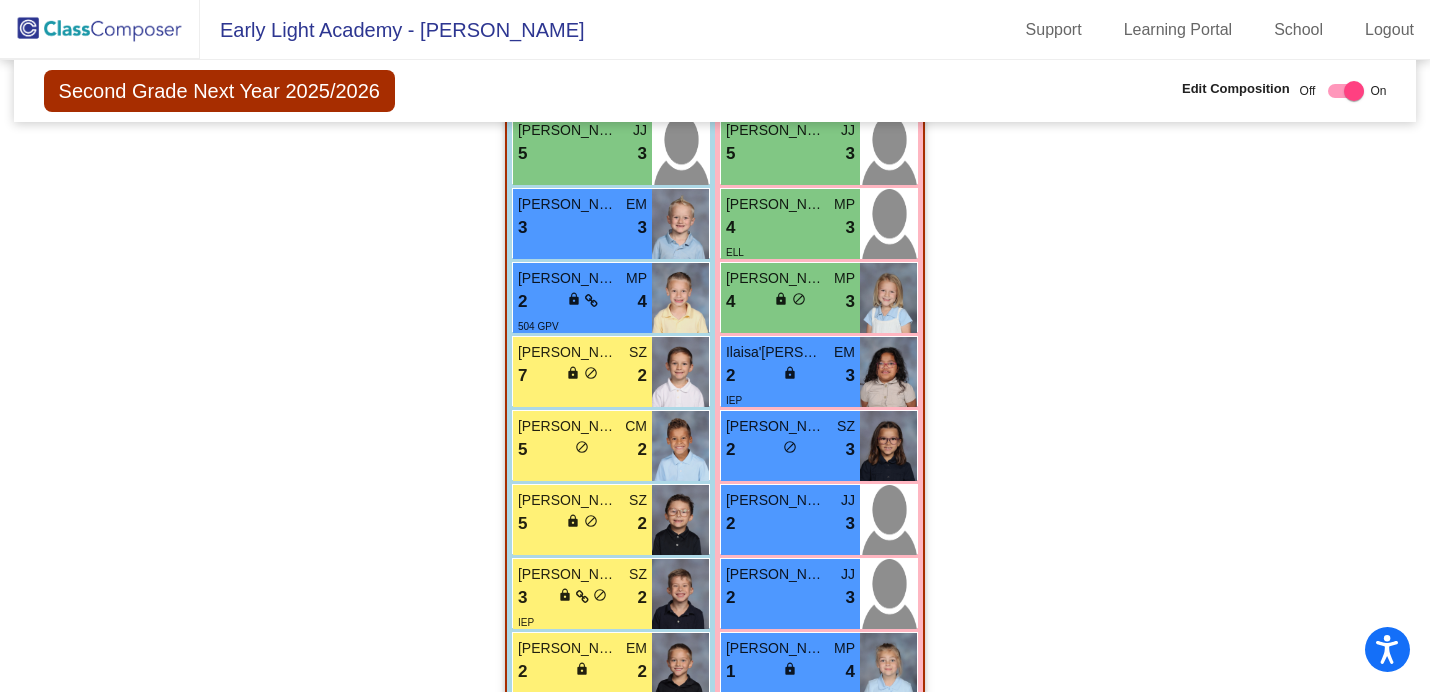scroll, scrollTop: 2404, scrollLeft: 0, axis: vertical 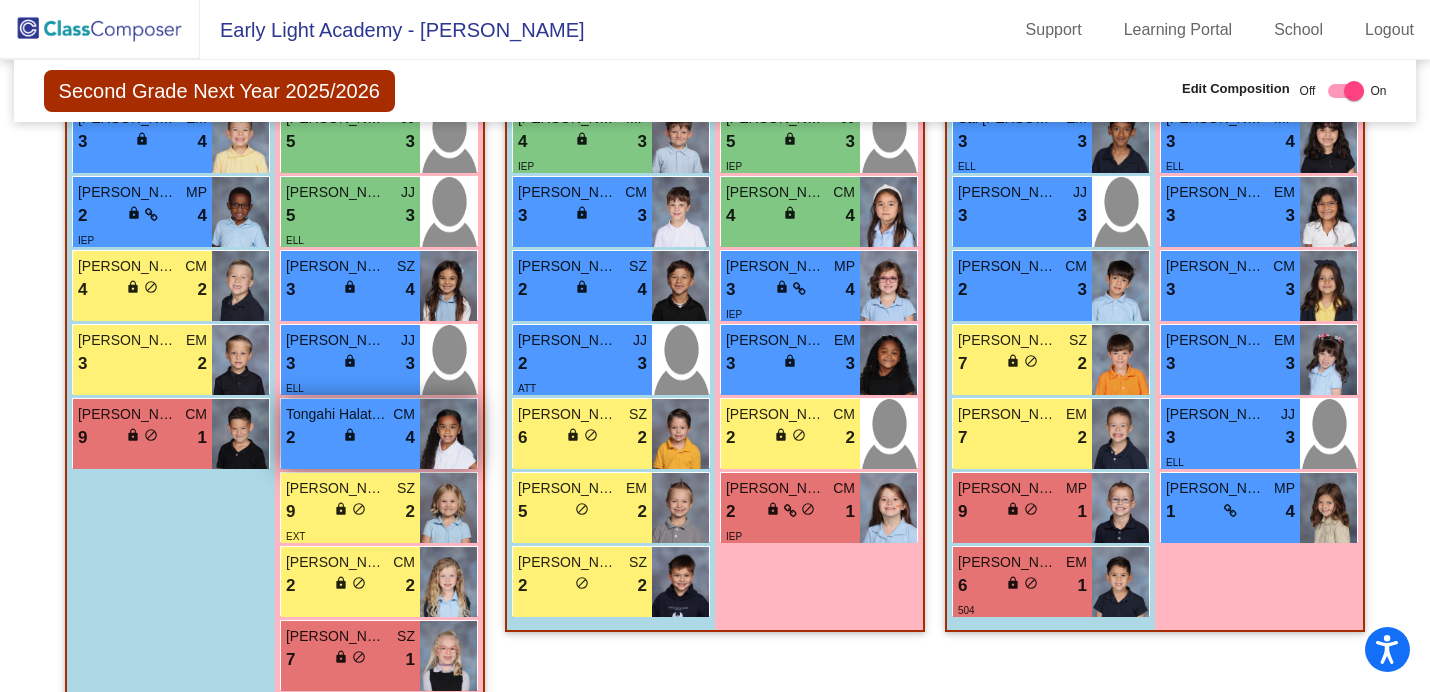 click on "2 lock do_not_disturb_alt 4" at bounding box center (350, 438) 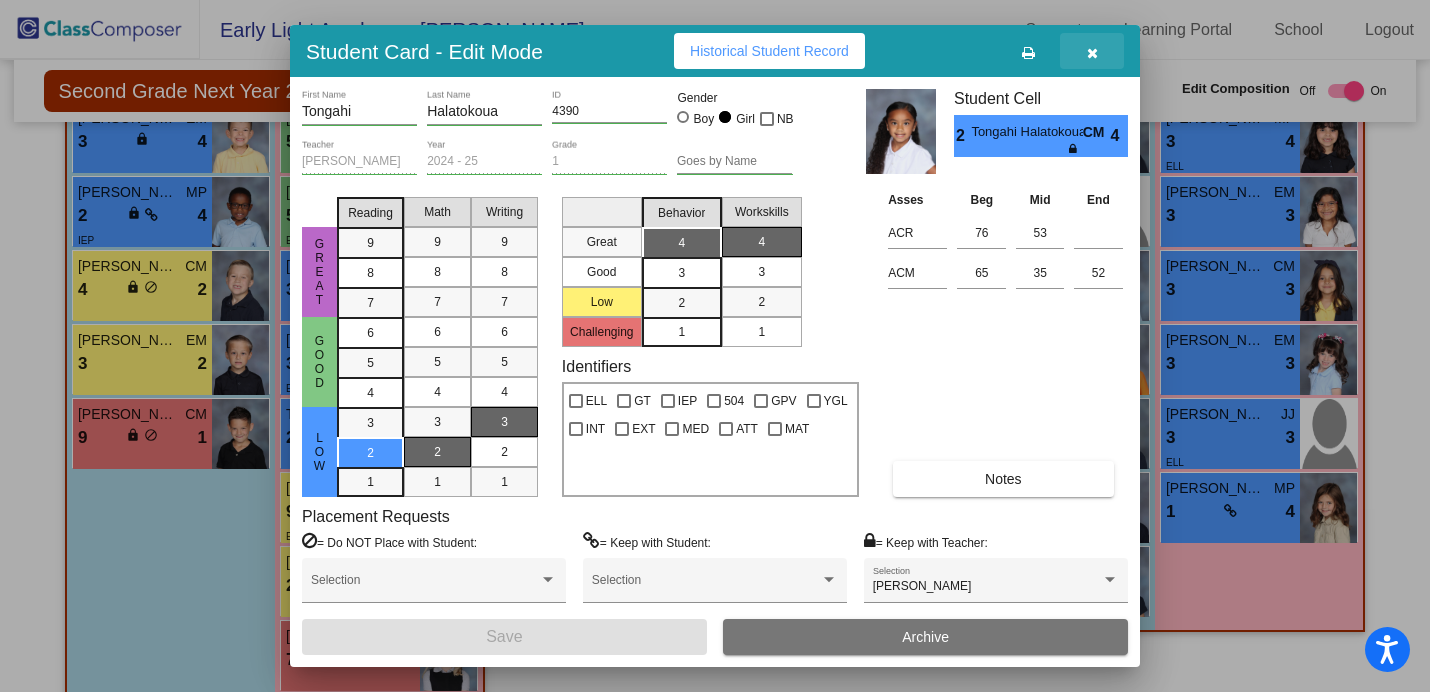 click at bounding box center [1092, 53] 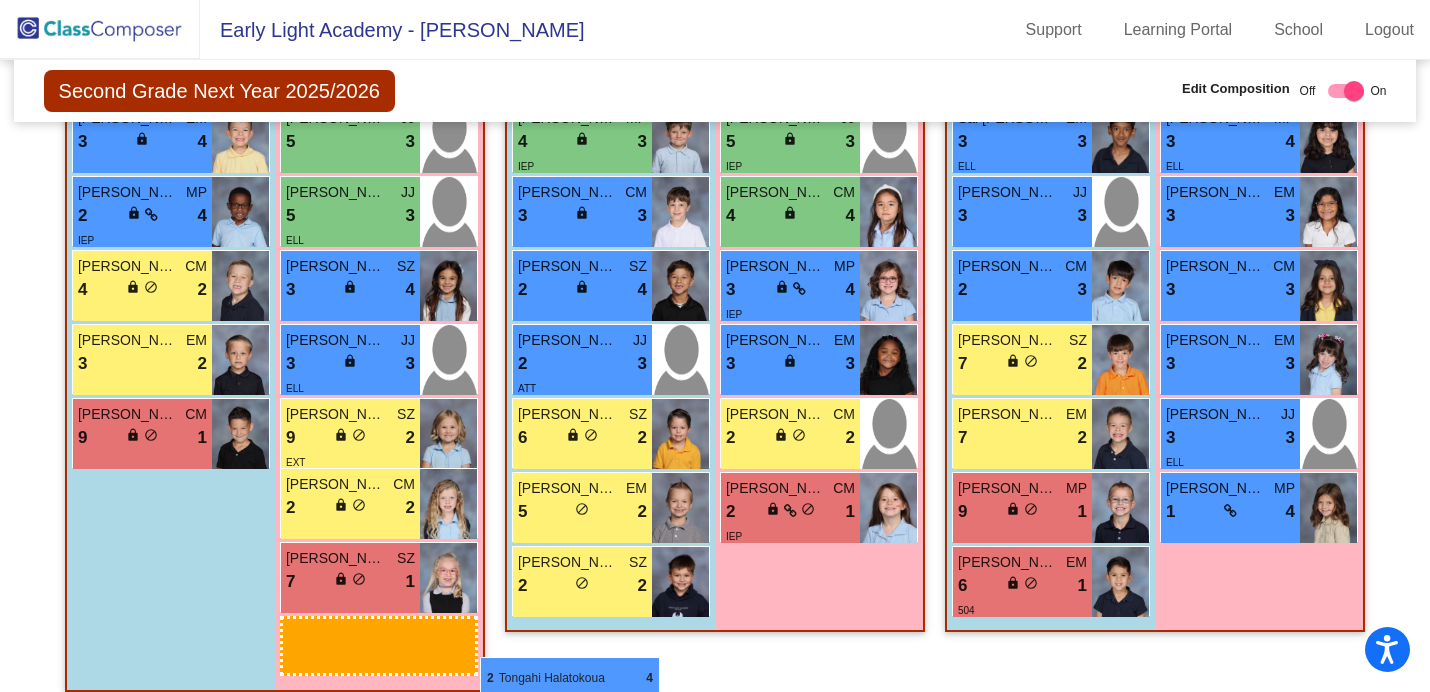 scroll, scrollTop: 0, scrollLeft: 0, axis: both 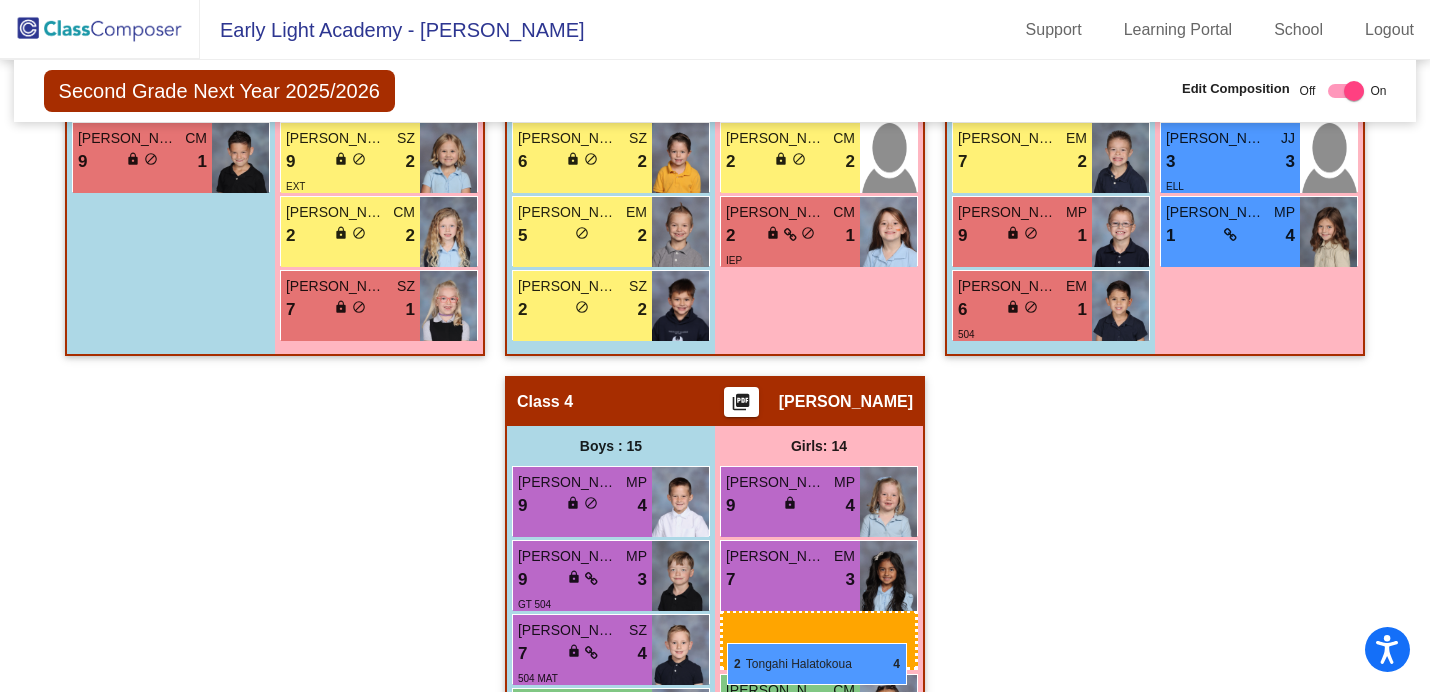 drag, startPoint x: 326, startPoint y: 419, endPoint x: 727, endPoint y: 642, distance: 458.83548 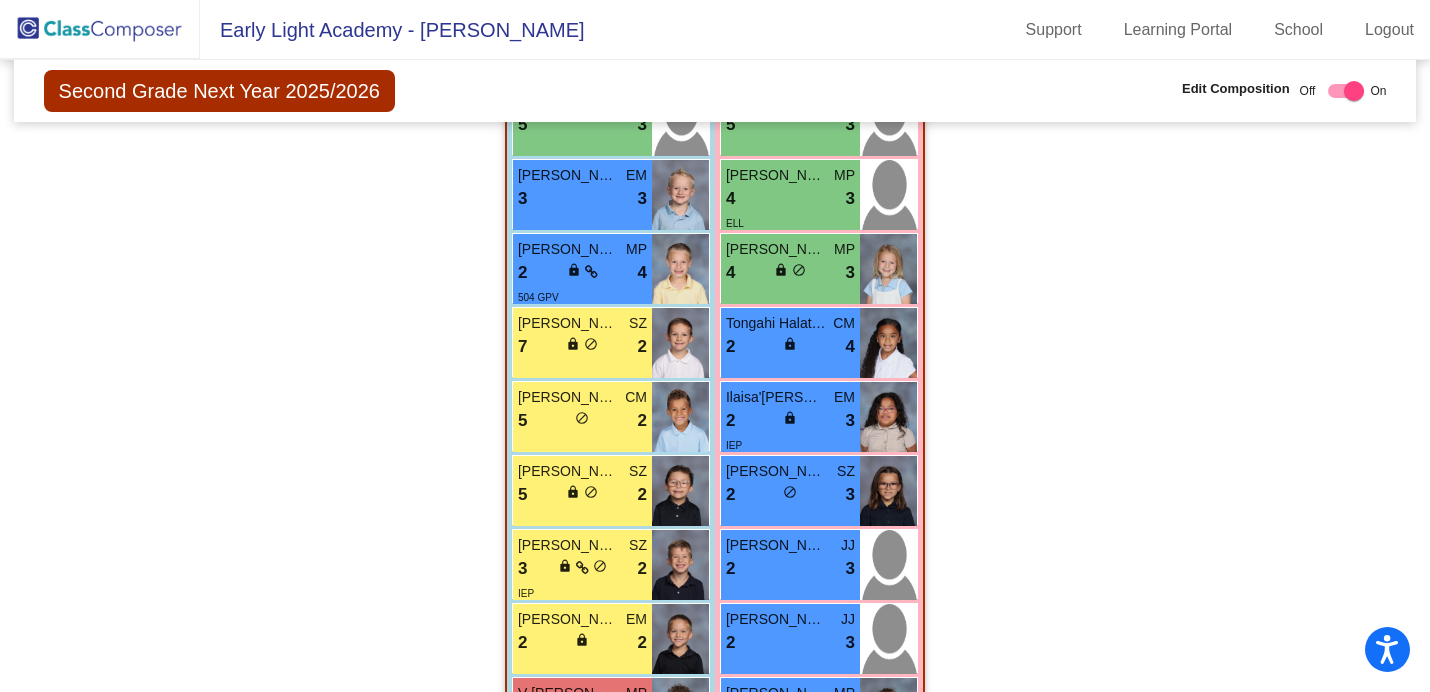 scroll, scrollTop: 2330, scrollLeft: 0, axis: vertical 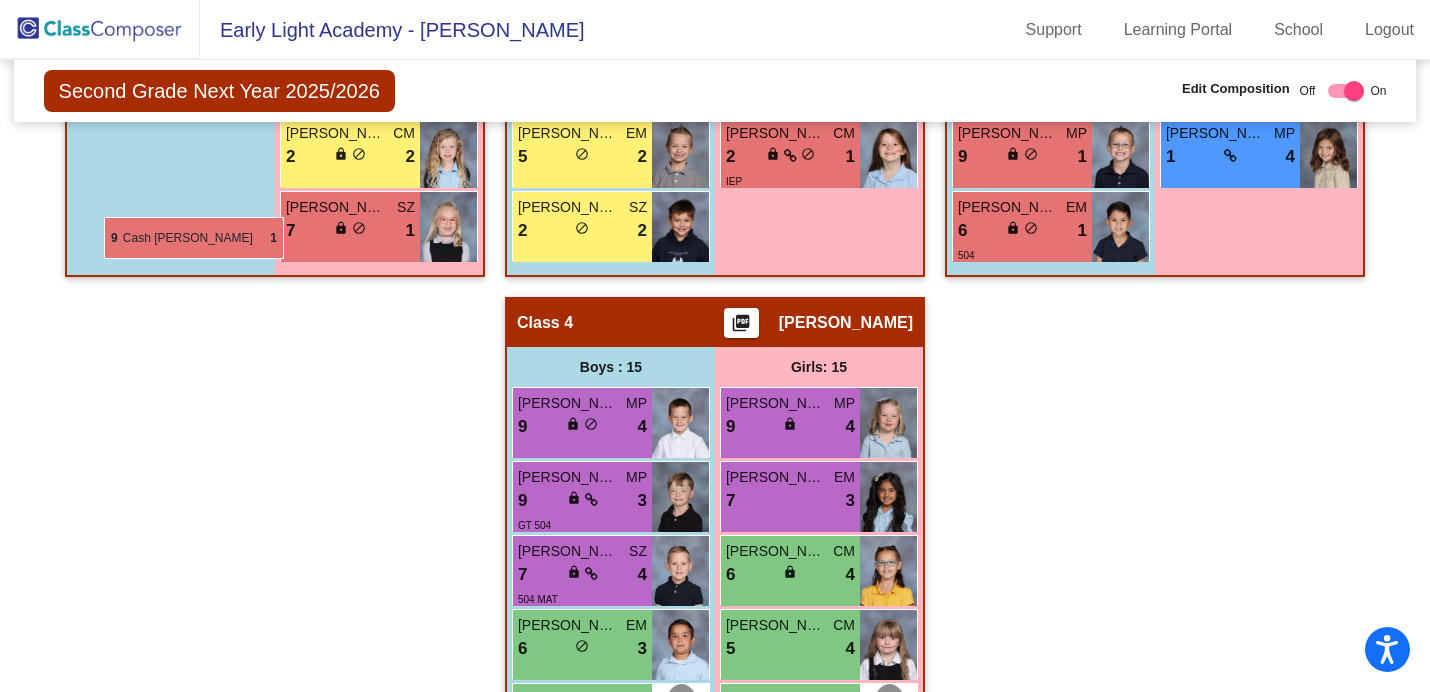 drag, startPoint x: 535, startPoint y: 615, endPoint x: 95, endPoint y: 212, distance: 596.6649 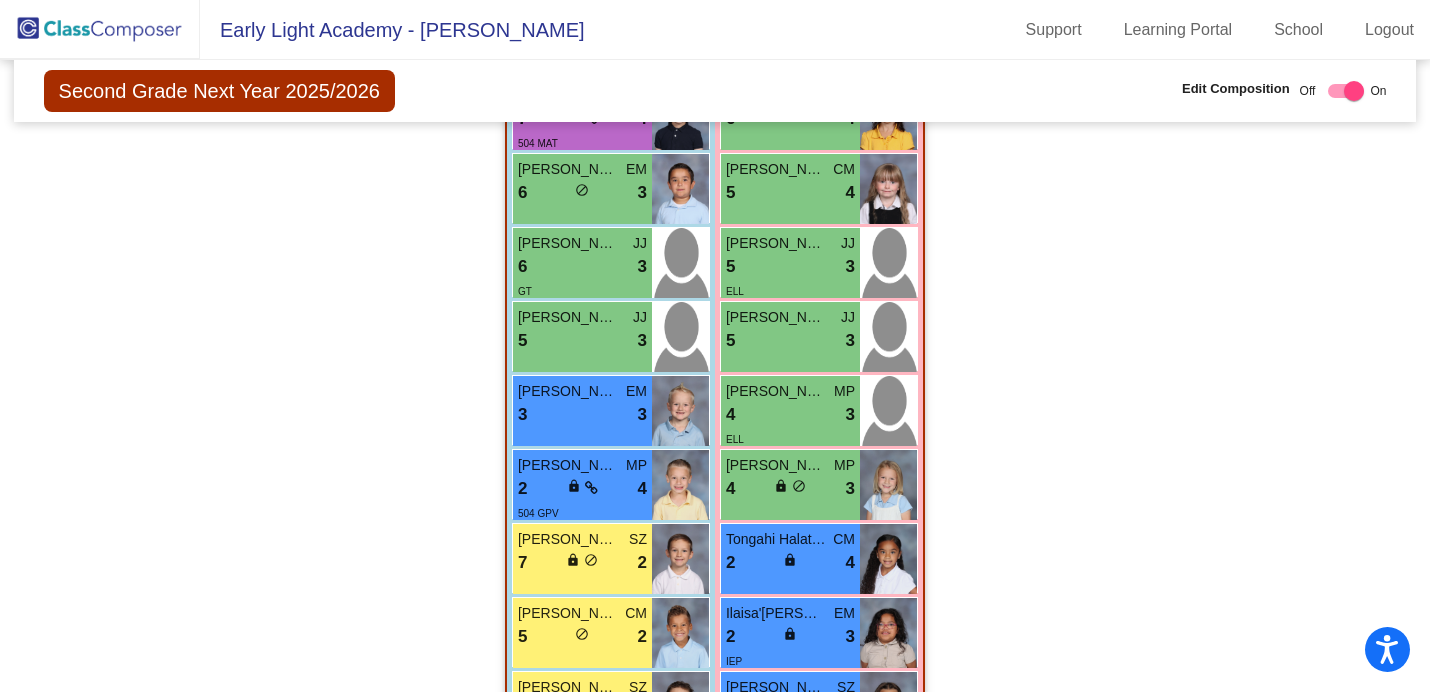 scroll, scrollTop: 2330, scrollLeft: 0, axis: vertical 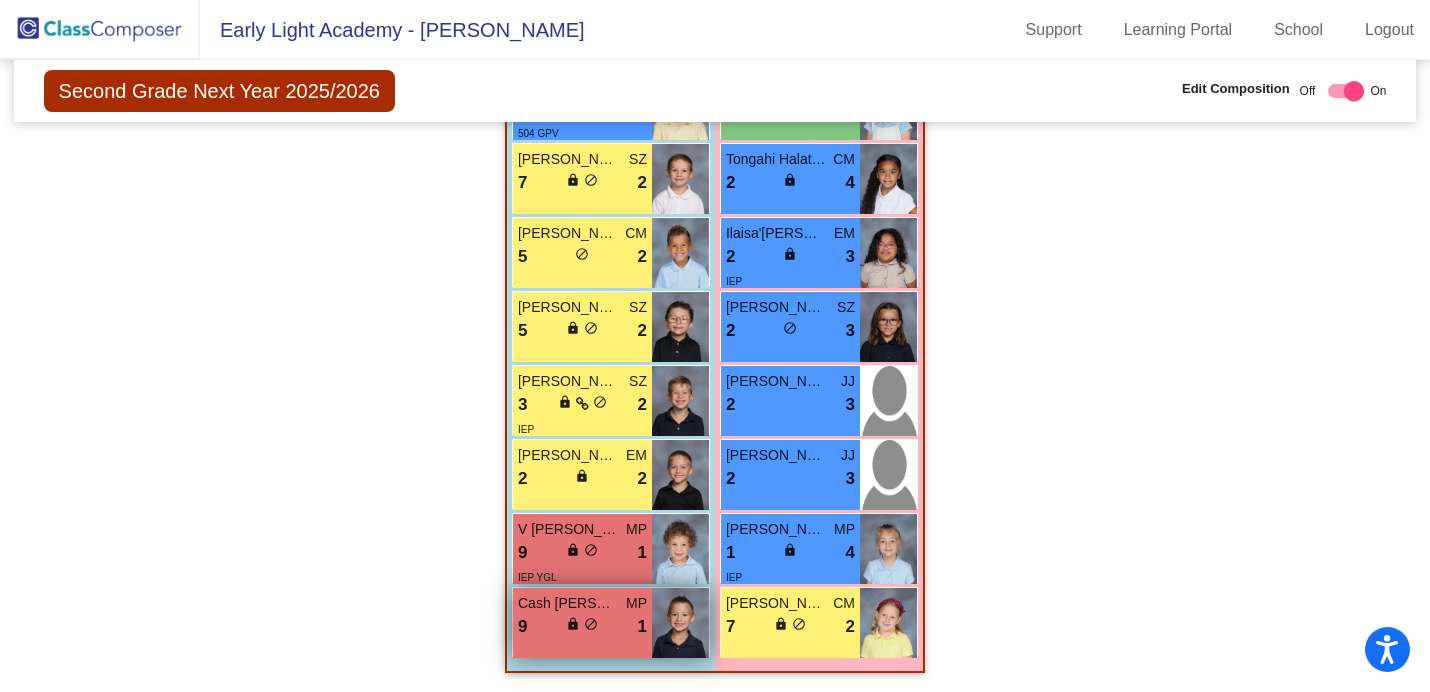 click on "do_not_disturb_alt" at bounding box center [591, 624] 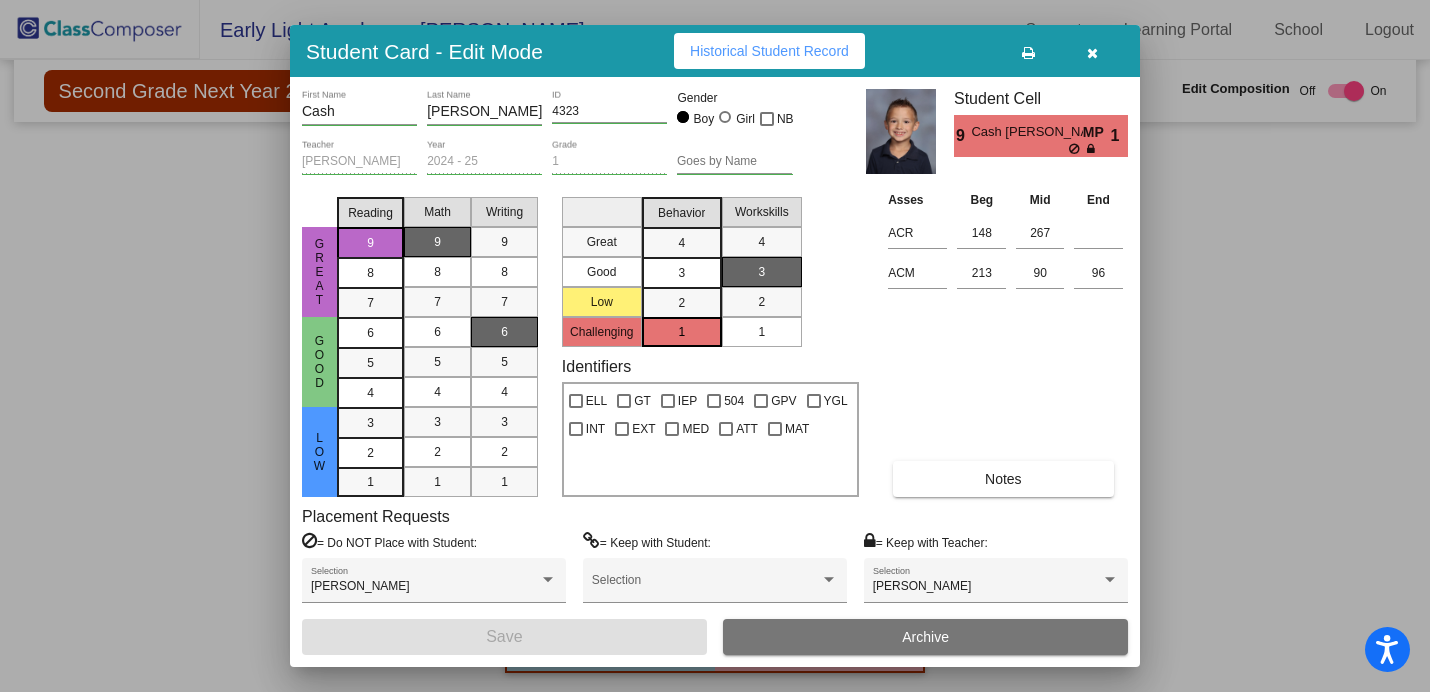 click at bounding box center [1092, 53] 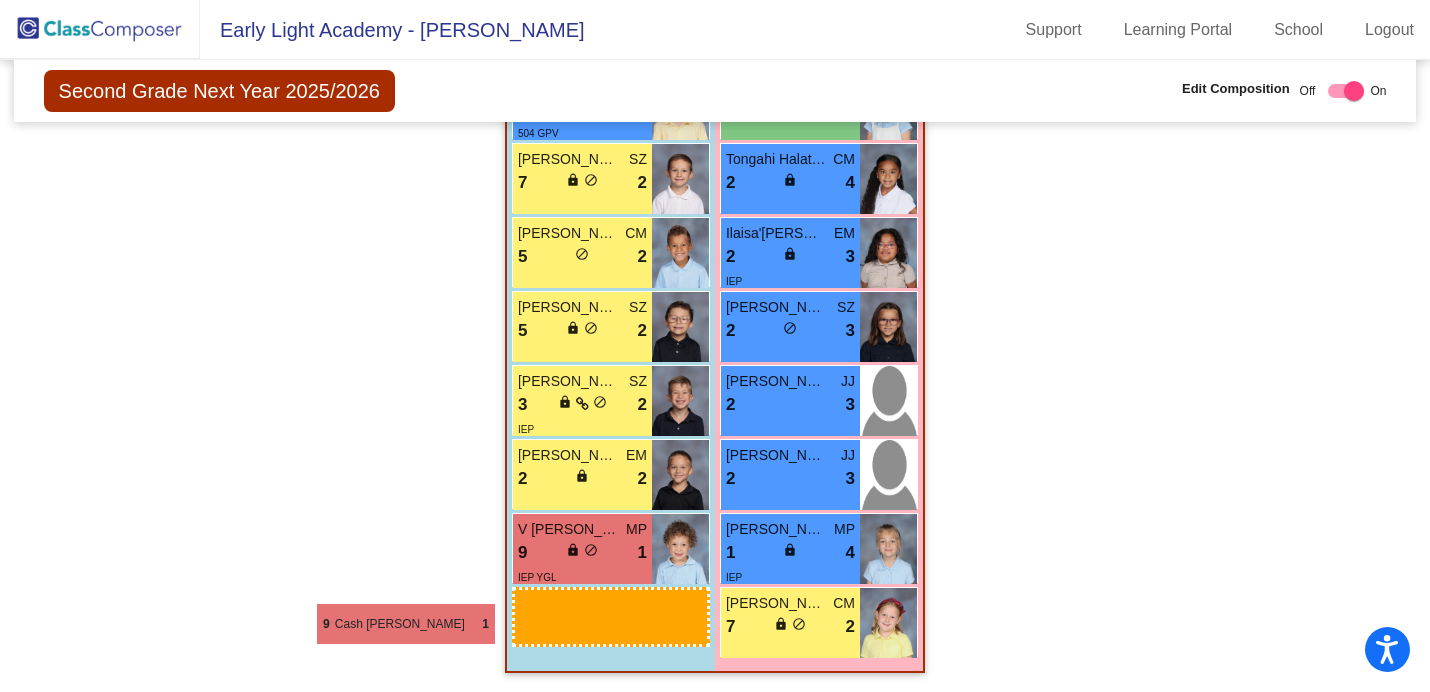 drag, startPoint x: 562, startPoint y: 632, endPoint x: 314, endPoint y: 570, distance: 255.63255 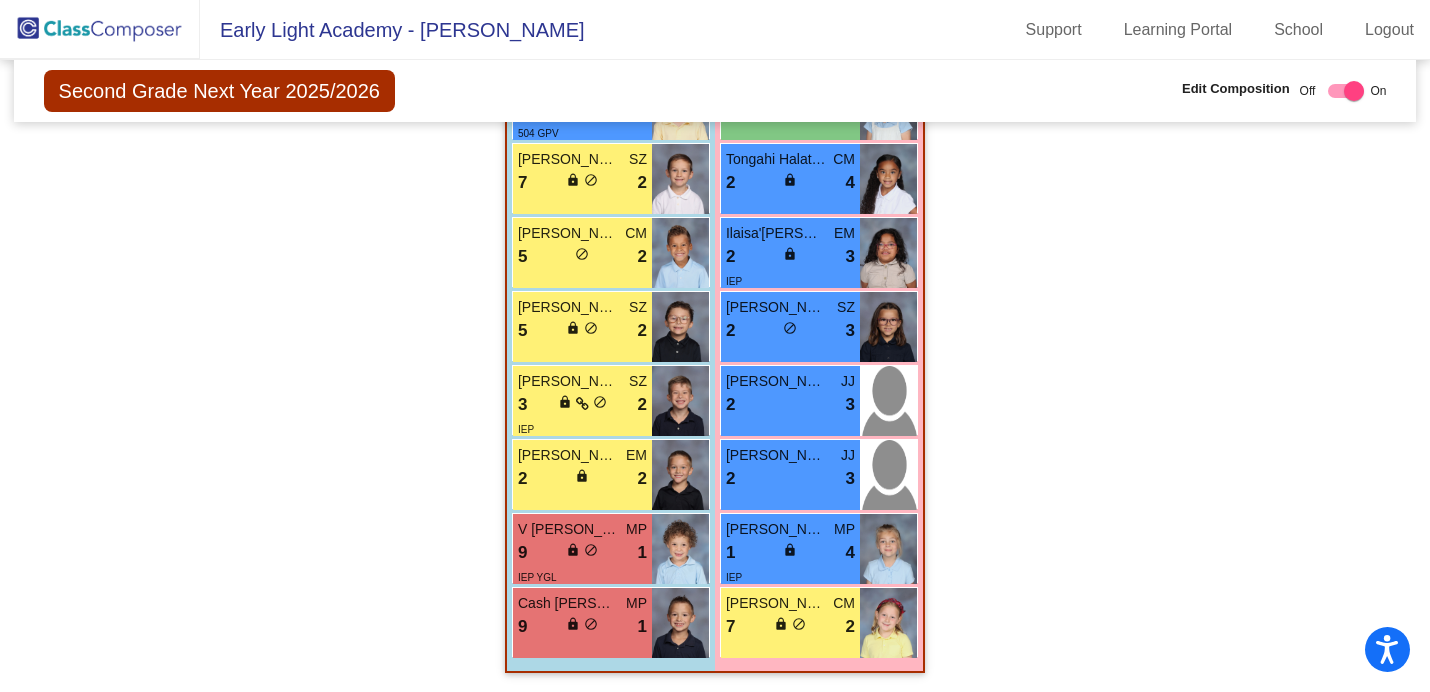 drag, startPoint x: 314, startPoint y: 570, endPoint x: 360, endPoint y: 524, distance: 65.053825 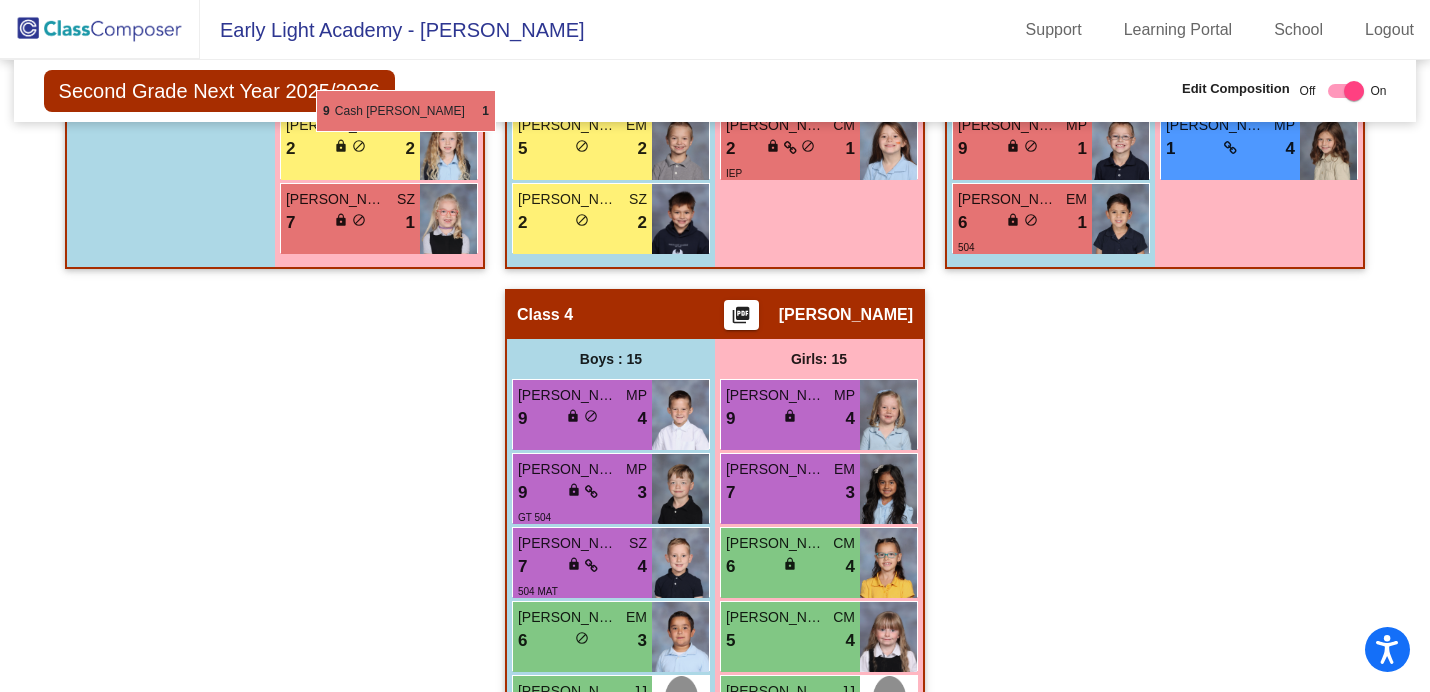 scroll, scrollTop: 1502, scrollLeft: 0, axis: vertical 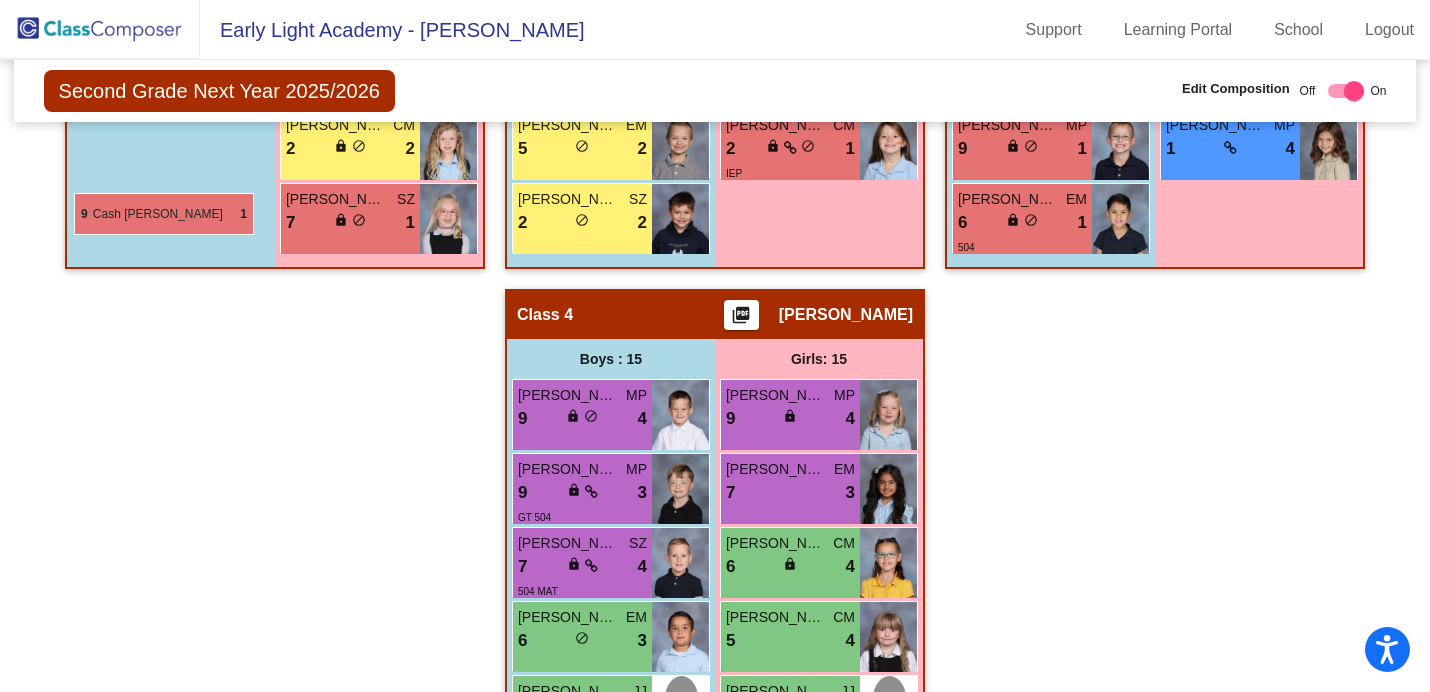 drag, startPoint x: 602, startPoint y: 619, endPoint x: 74, endPoint y: 192, distance: 679.05304 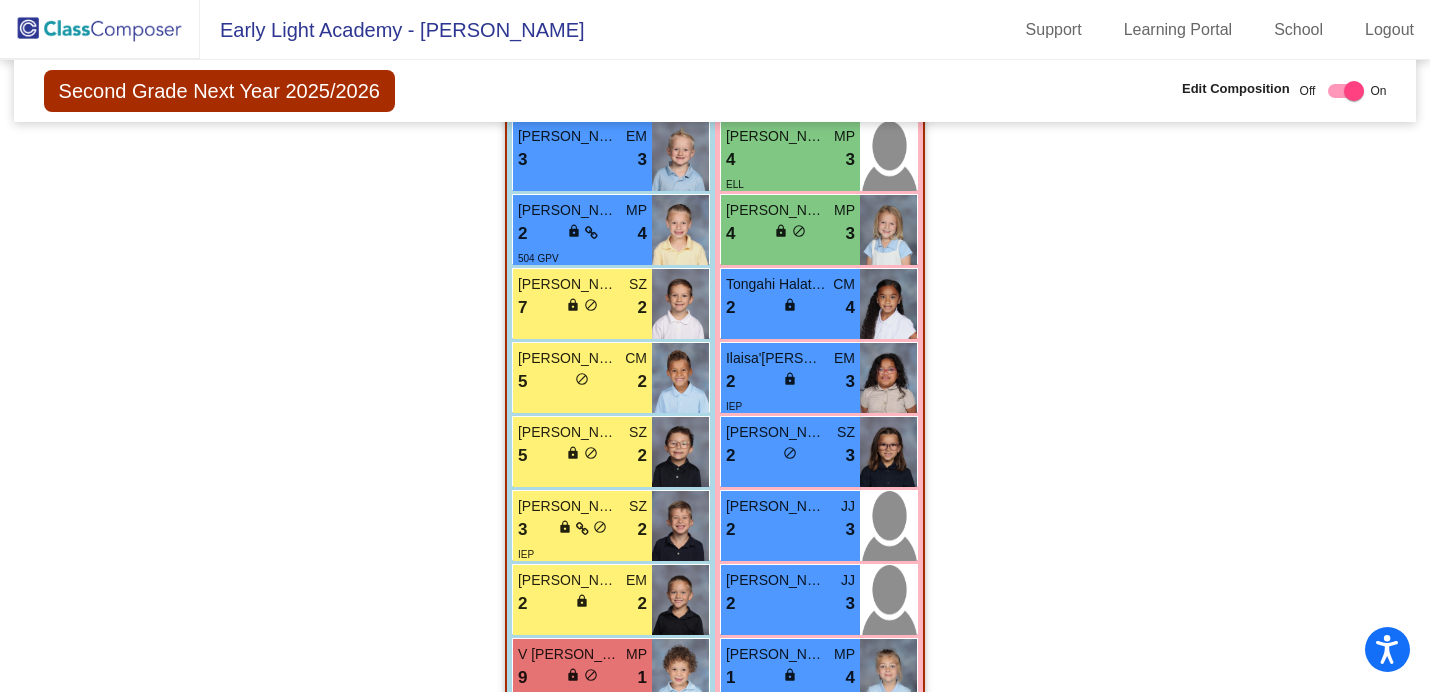 scroll, scrollTop: 2330, scrollLeft: 0, axis: vertical 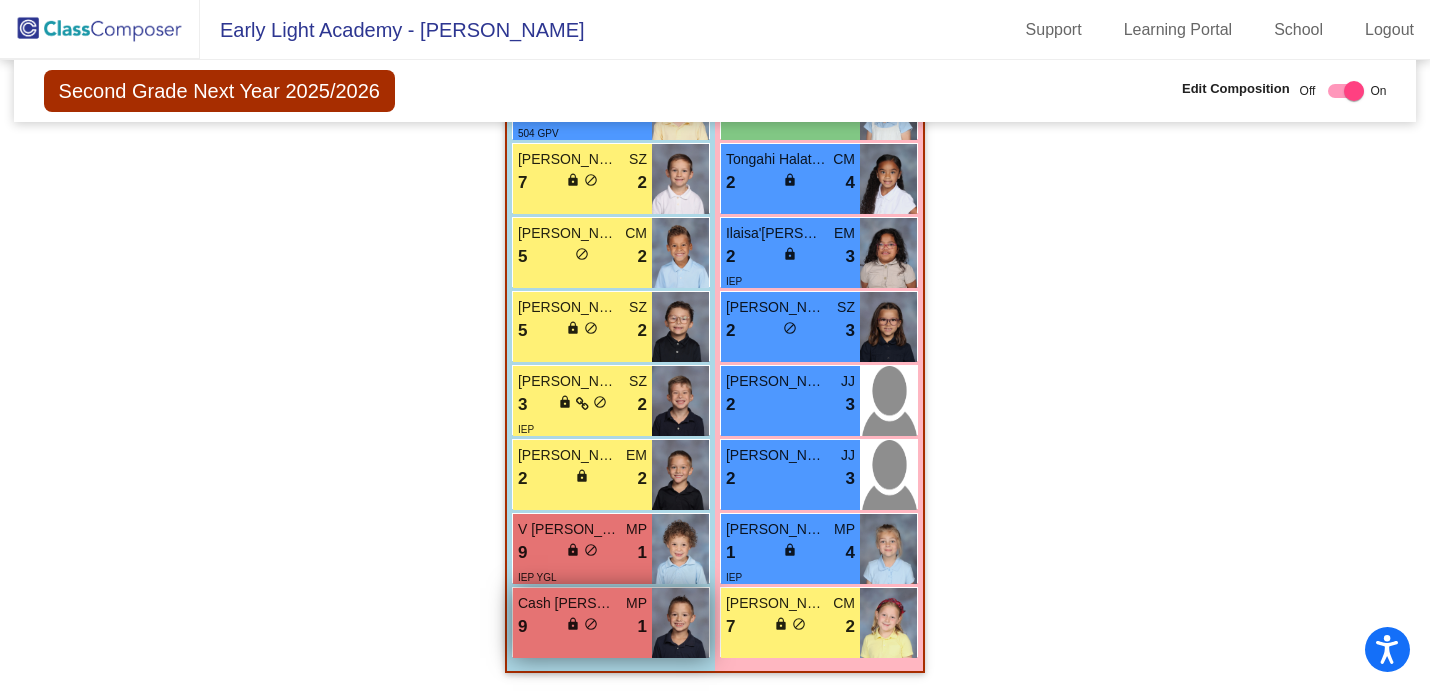 click on "Cash [PERSON_NAME]" at bounding box center [568, 603] 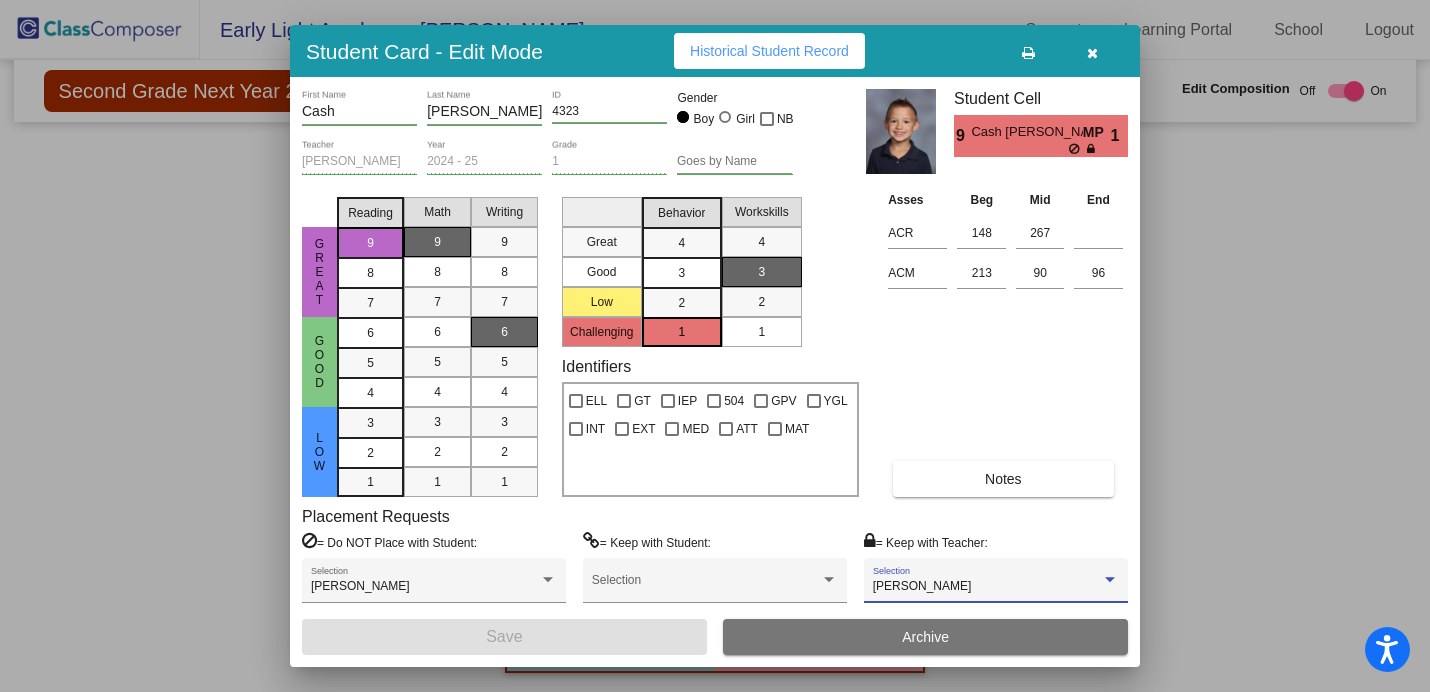 click on "[PERSON_NAME]" at bounding box center [922, 586] 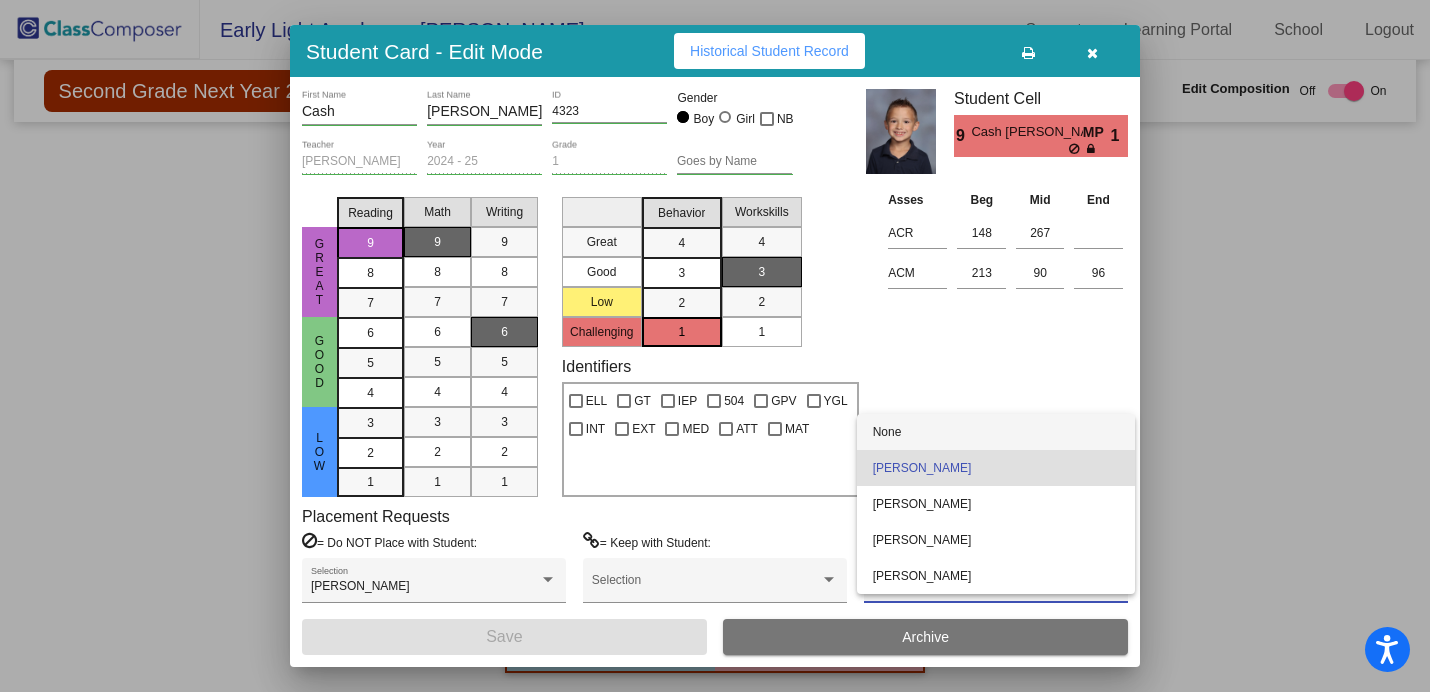 click on "None" at bounding box center [996, 432] 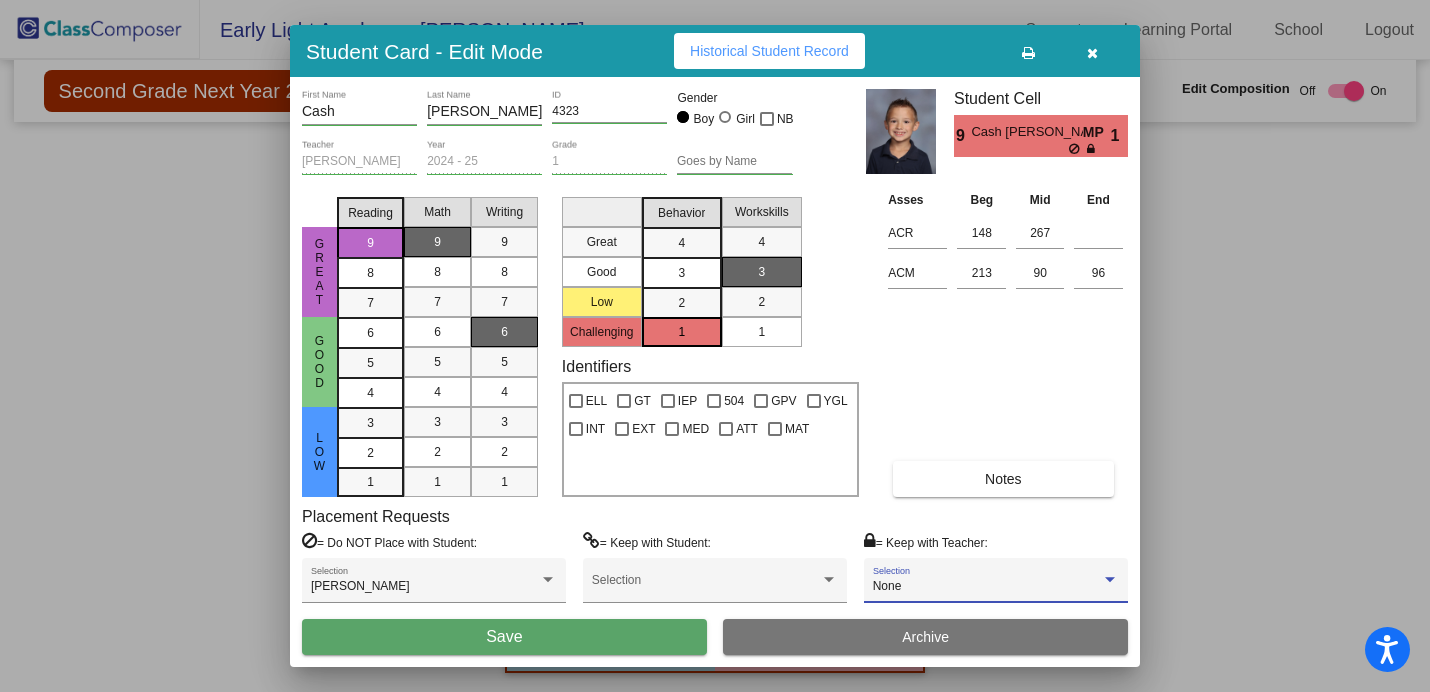 click on "Save" at bounding box center [504, 637] 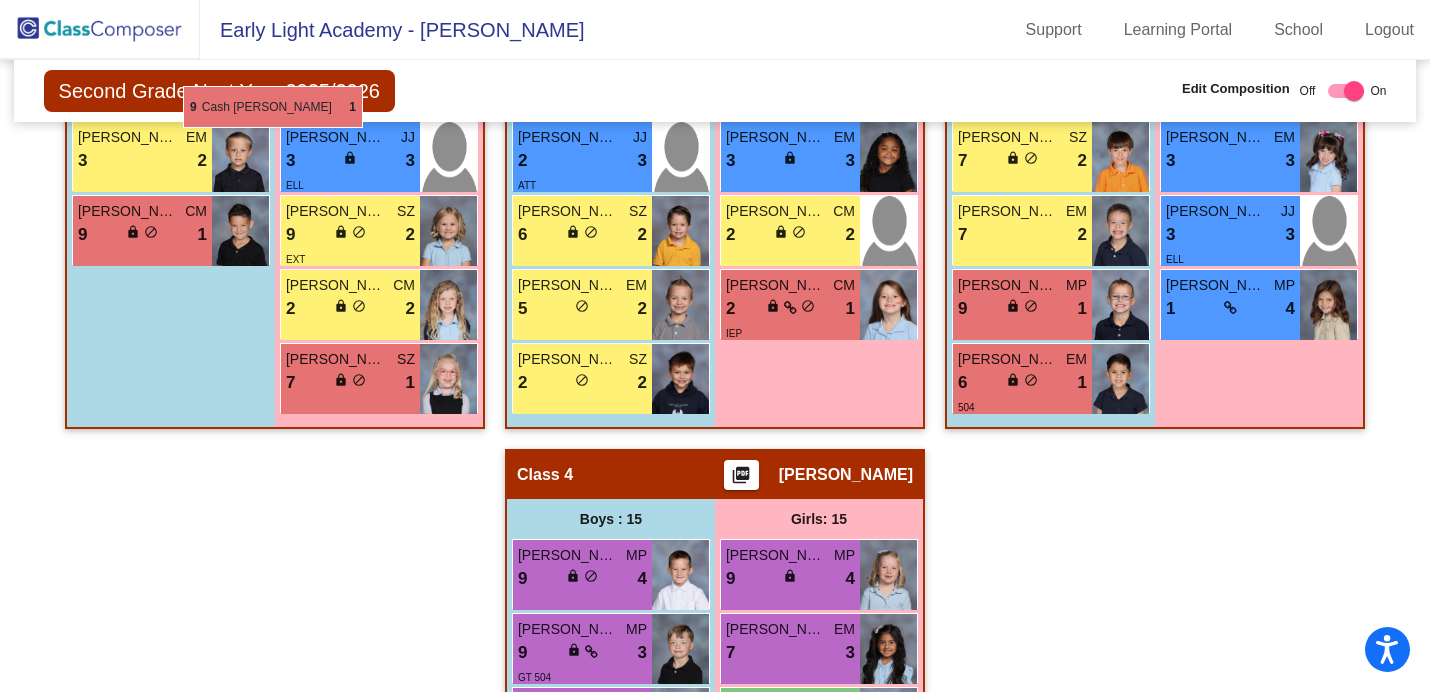 scroll, scrollTop: 1326, scrollLeft: 0, axis: vertical 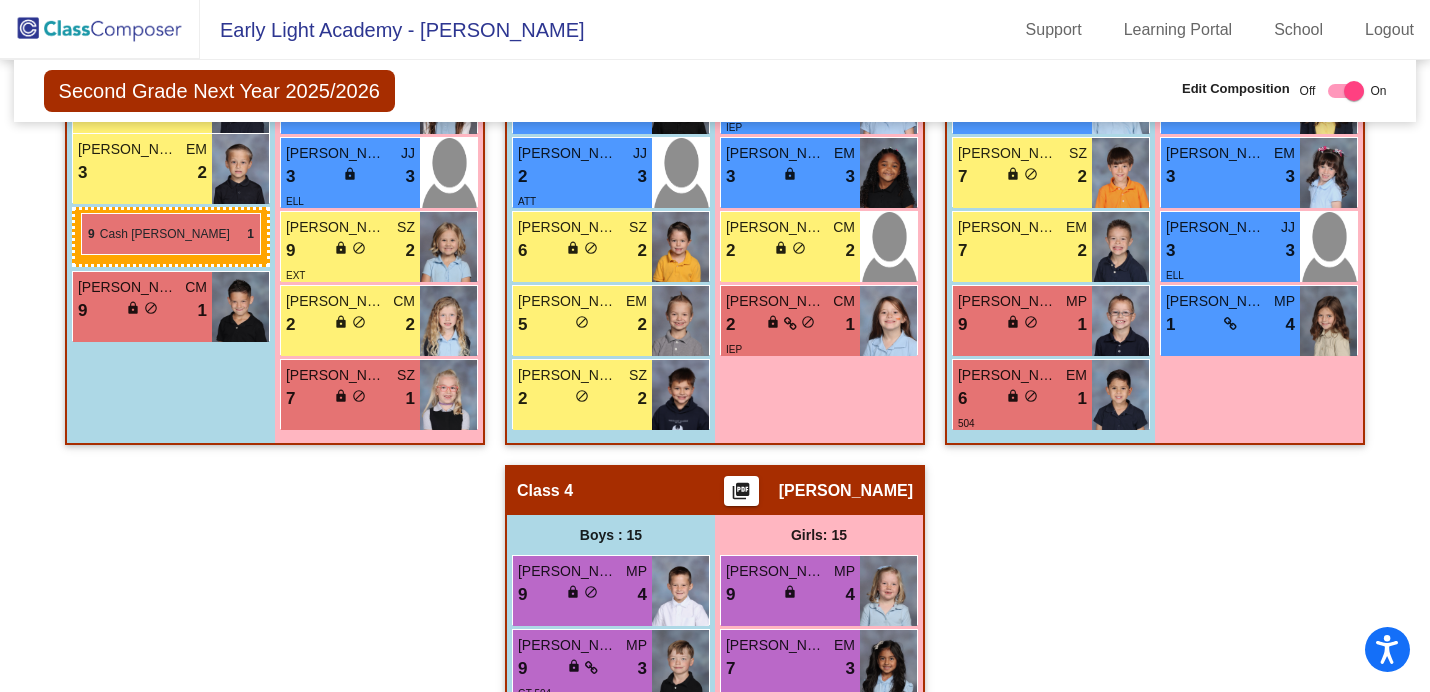 drag, startPoint x: 566, startPoint y: 624, endPoint x: 81, endPoint y: 212, distance: 636.37177 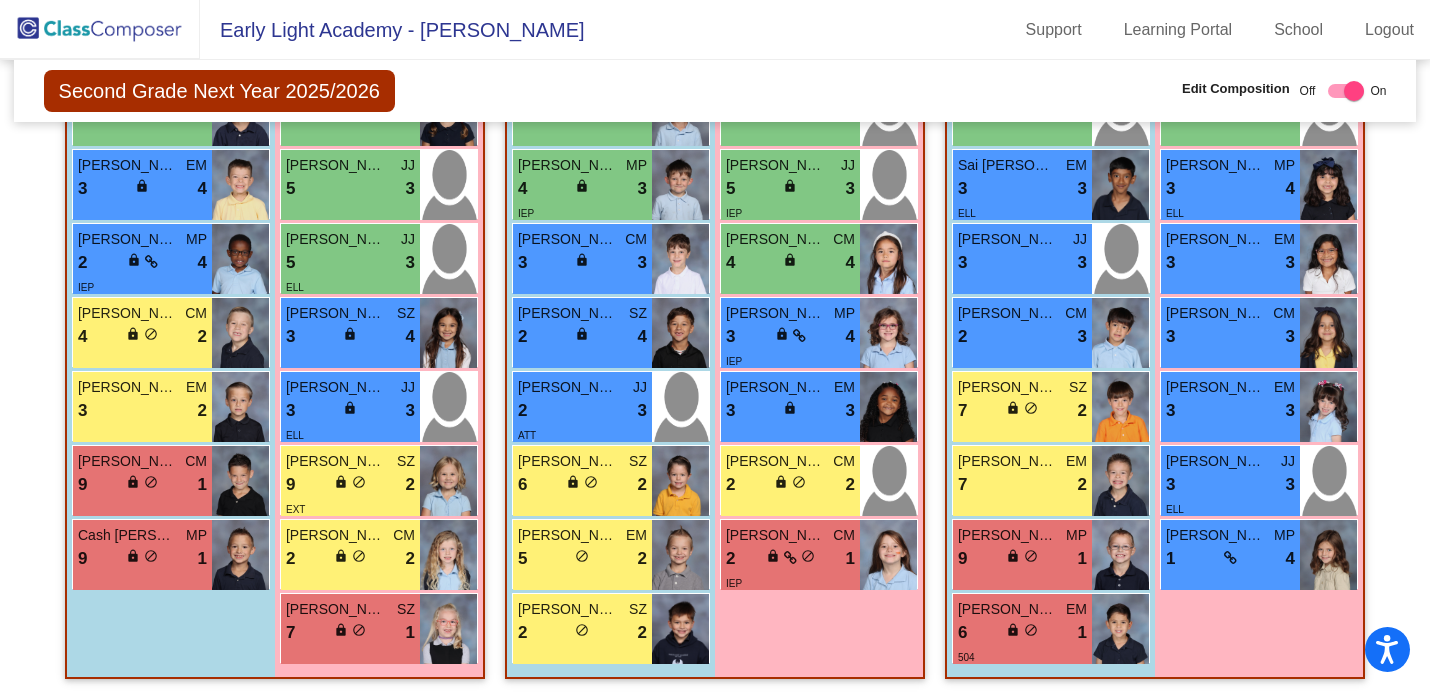 scroll, scrollTop: 1104, scrollLeft: 0, axis: vertical 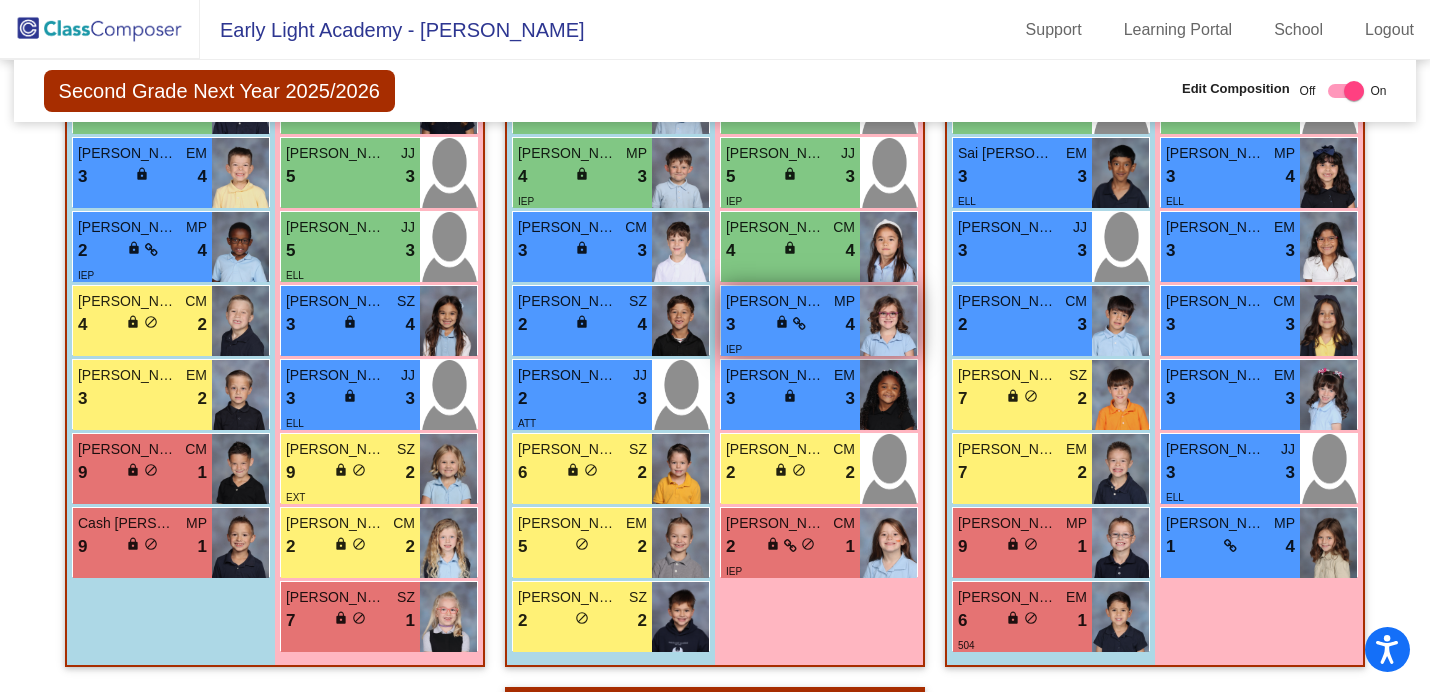 click on "3 lock do_not_disturb_alt 4" at bounding box center [790, 325] 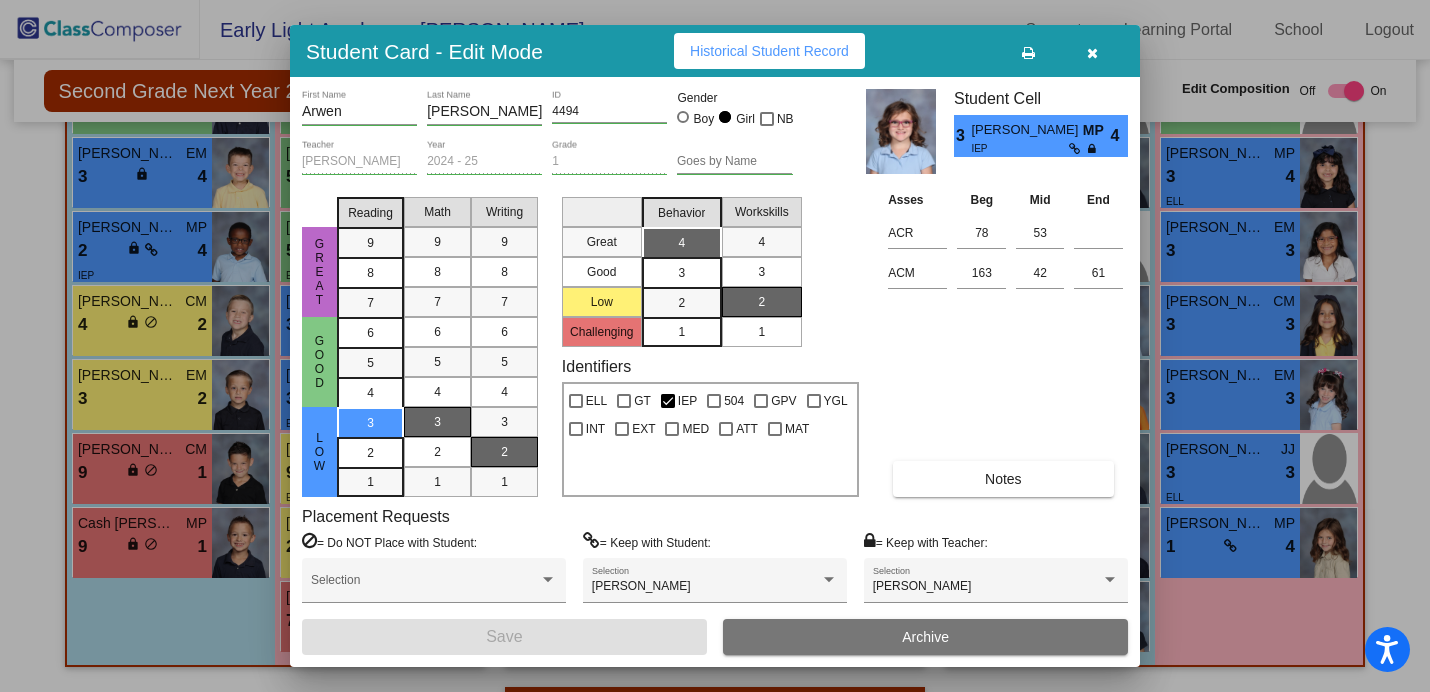 click at bounding box center (1092, 53) 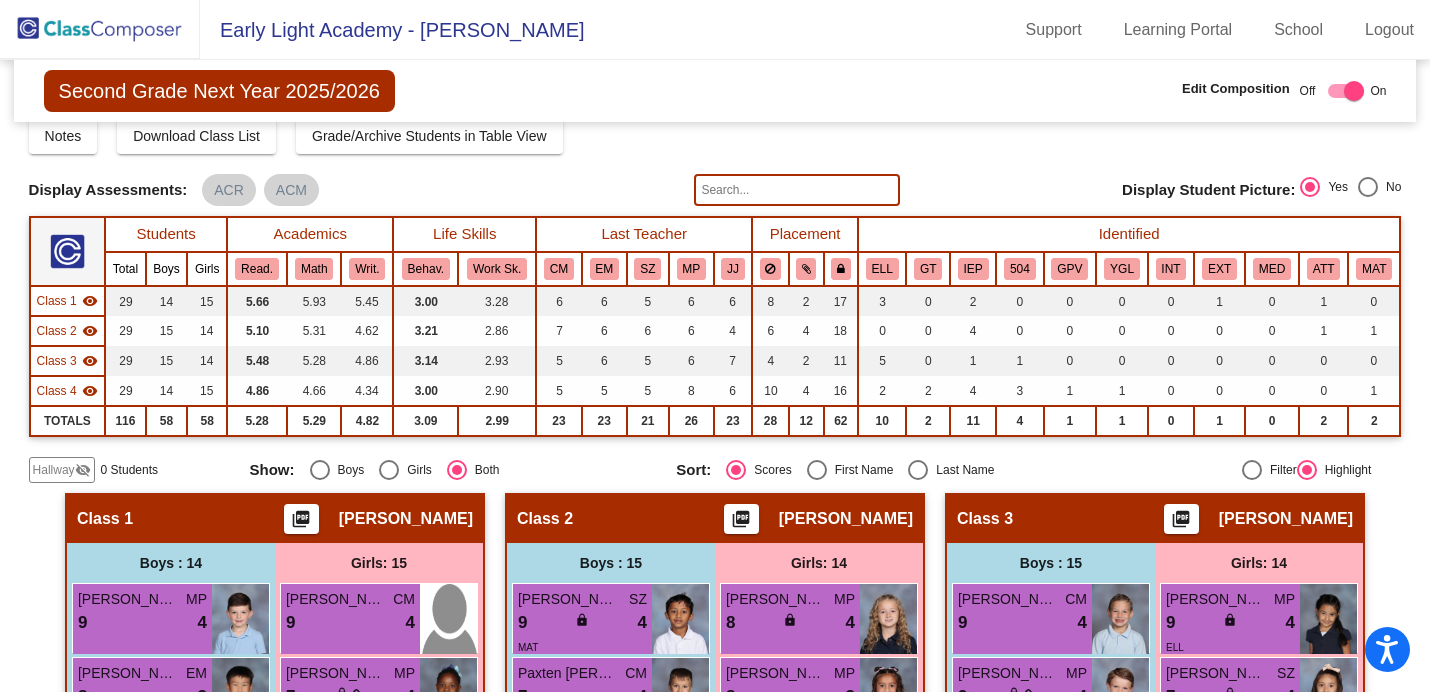 scroll, scrollTop: 0, scrollLeft: 0, axis: both 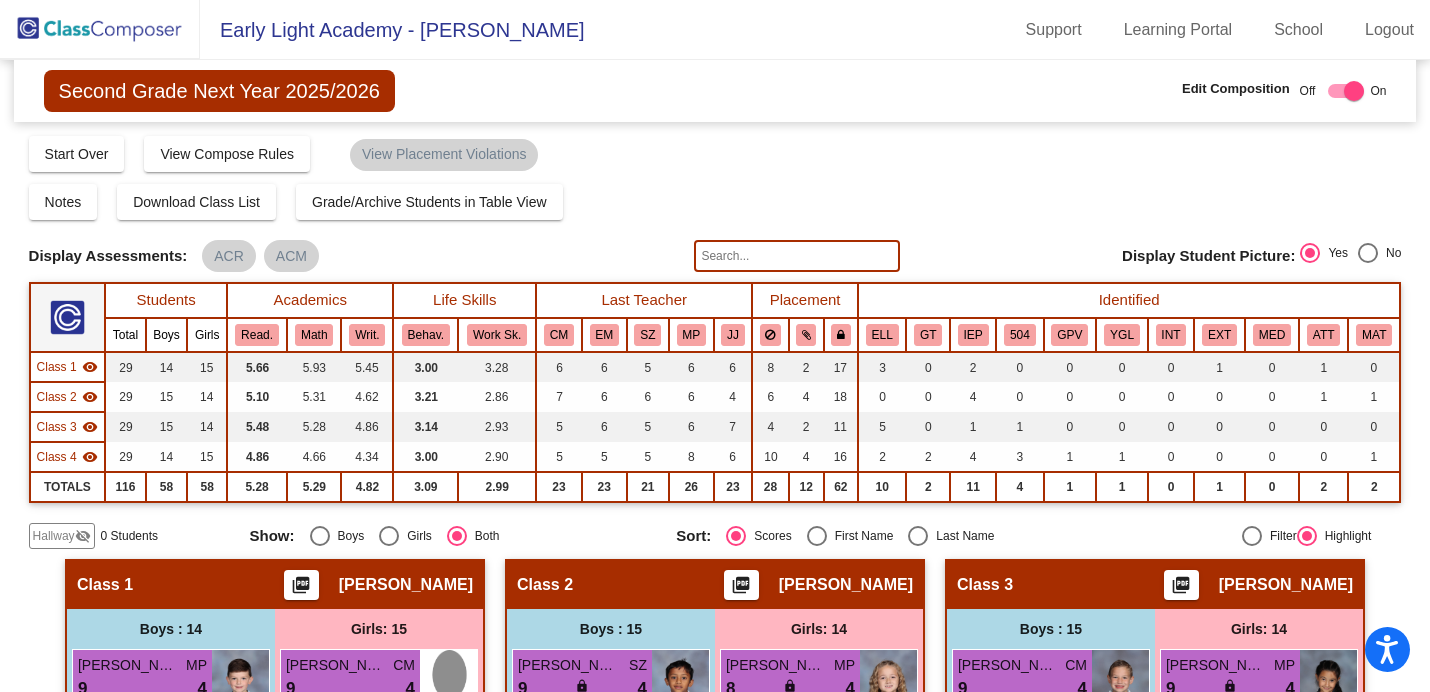 click 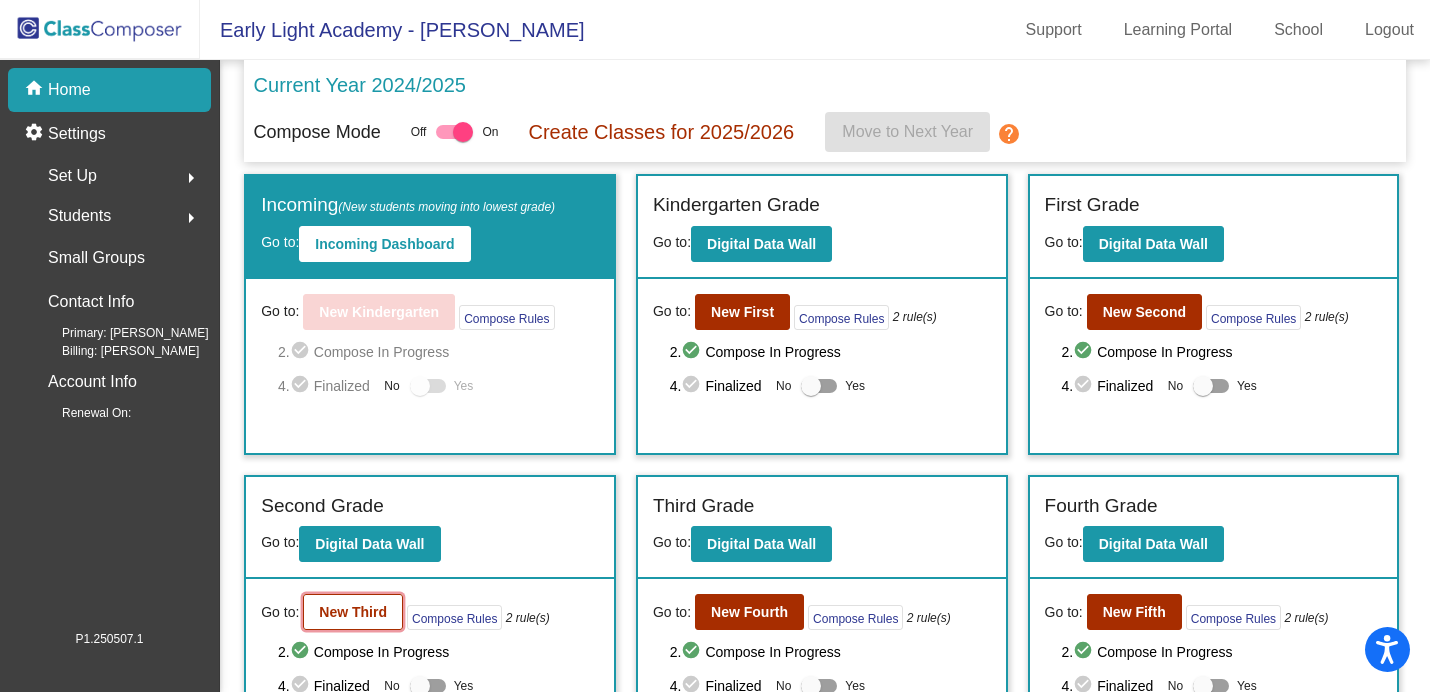 click on "New Third" 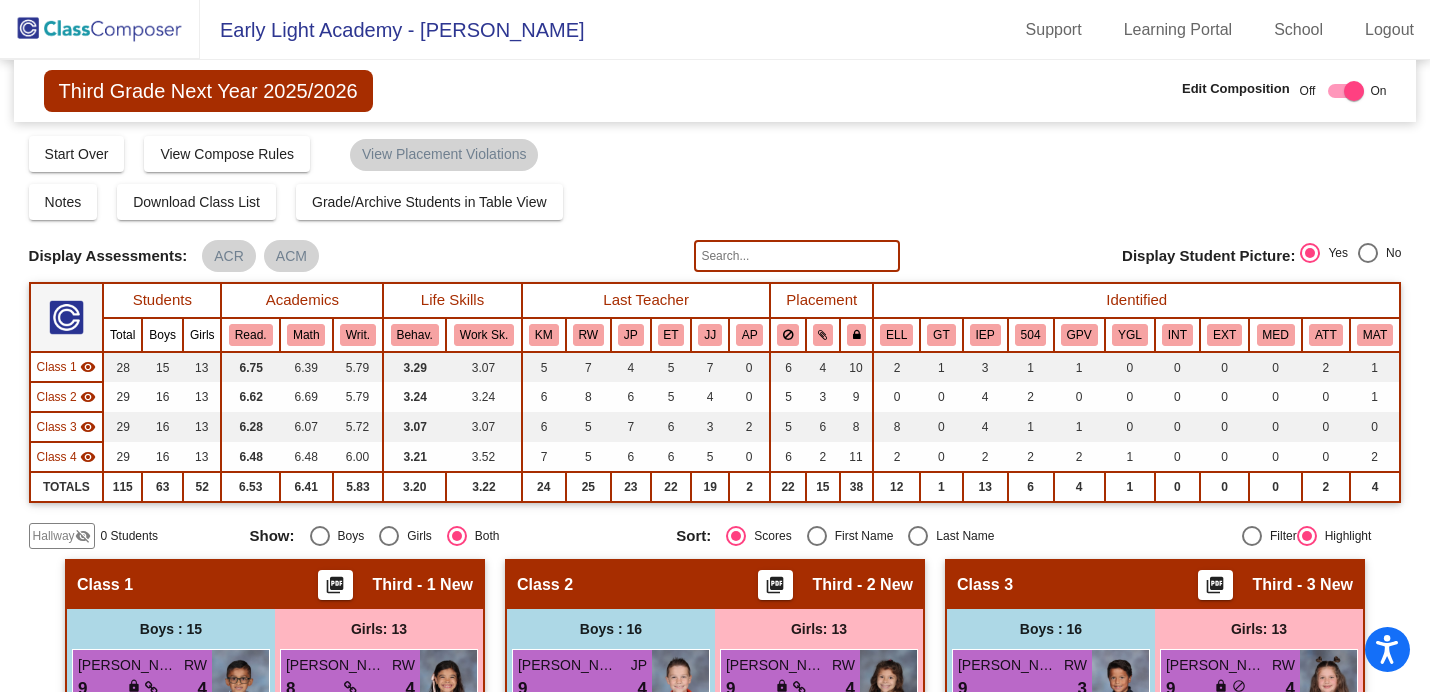 click 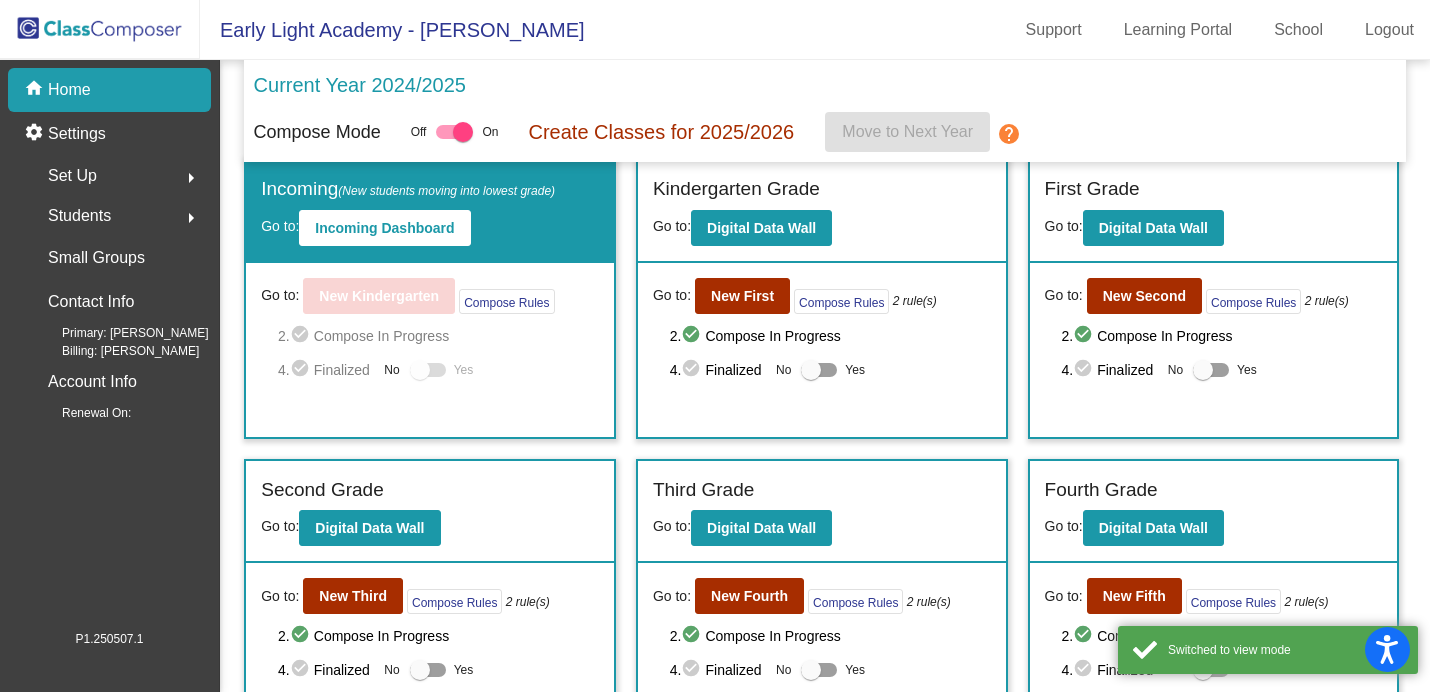 scroll, scrollTop: 15, scrollLeft: 0, axis: vertical 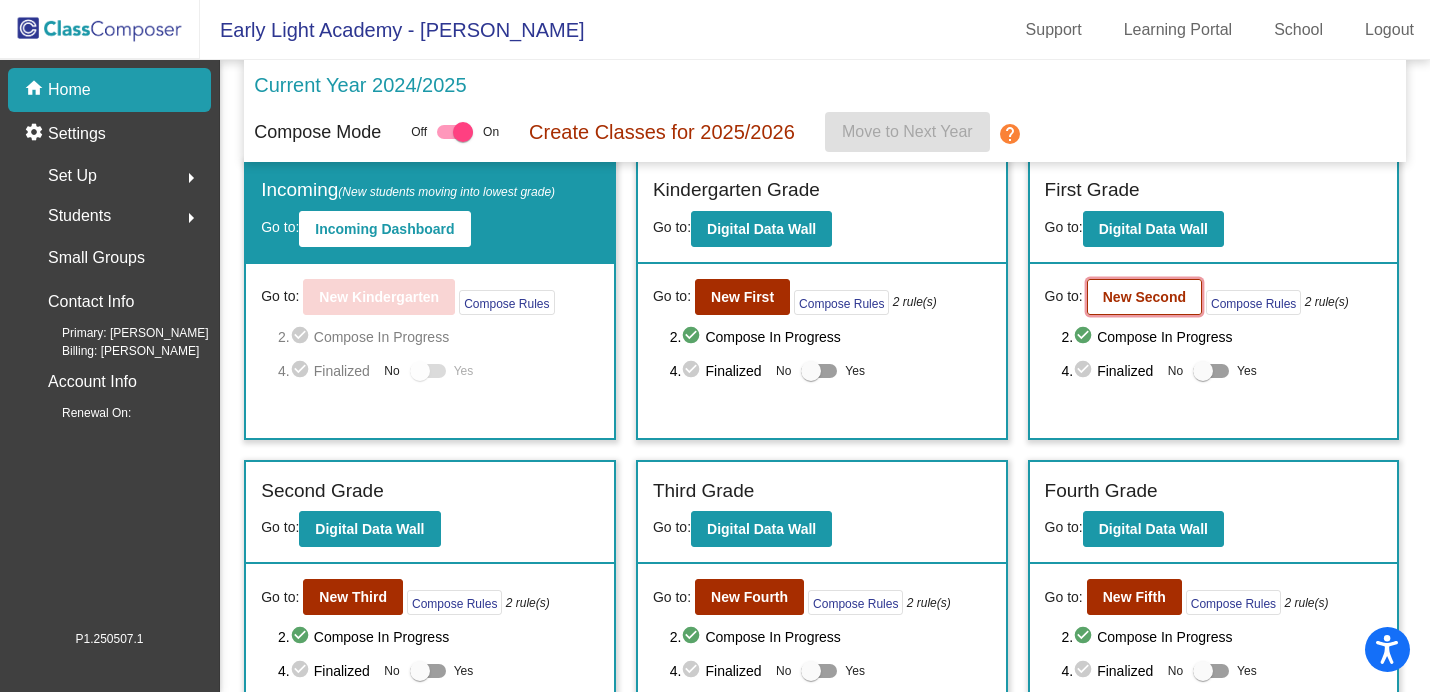 click on "New Second" 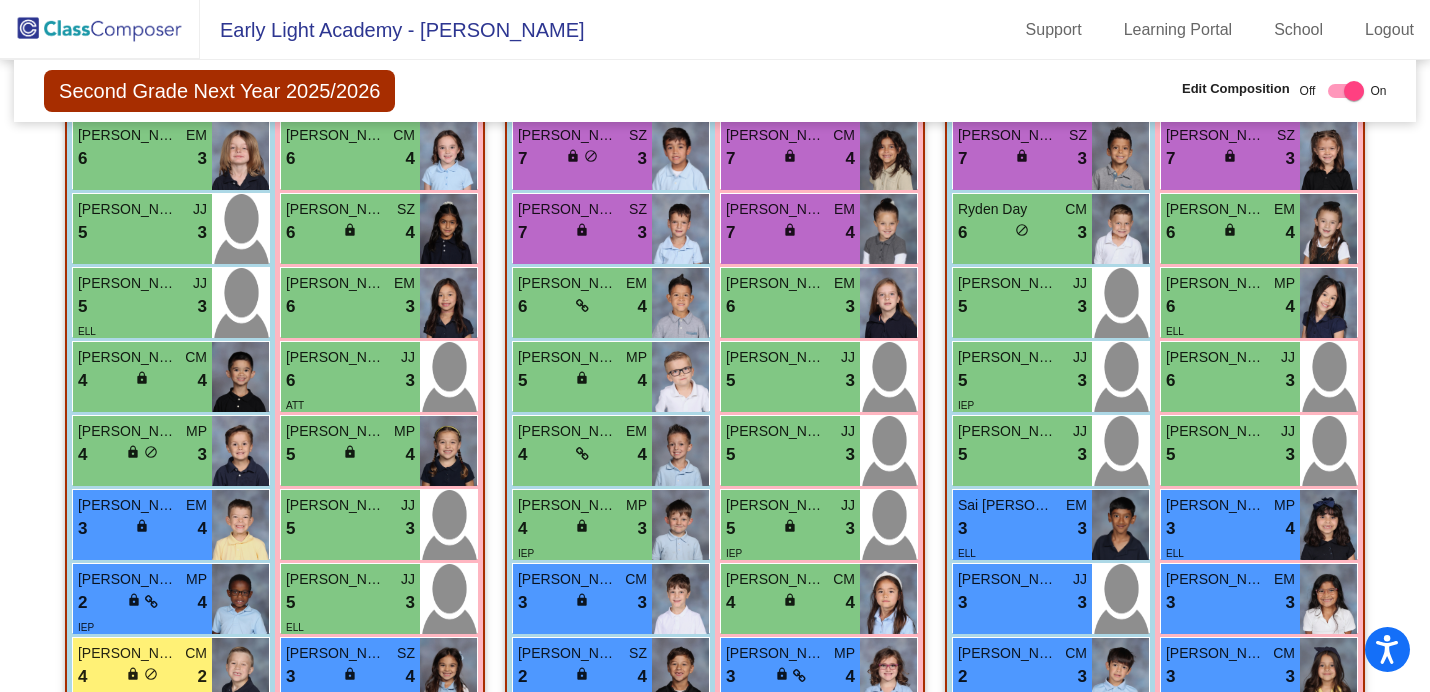 scroll, scrollTop: 783, scrollLeft: 0, axis: vertical 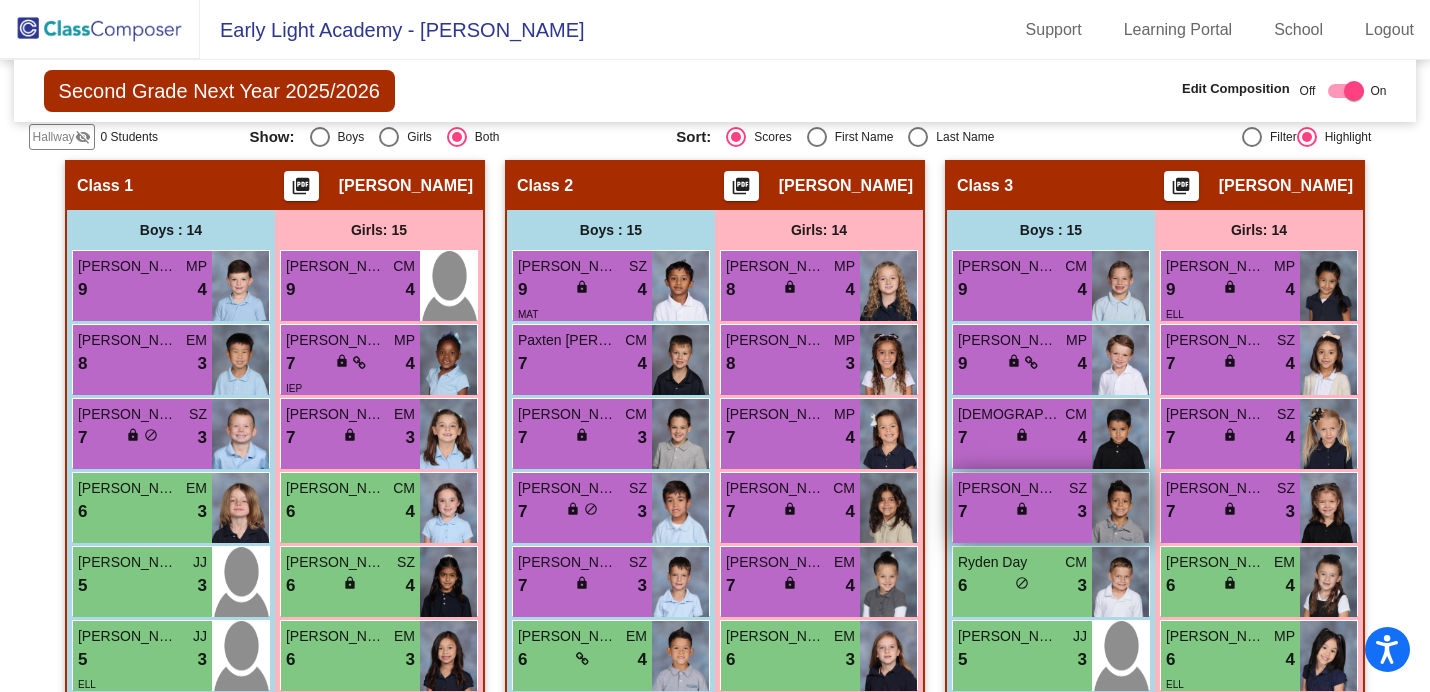 click on "7 lock do_not_disturb_alt 3" at bounding box center (1022, 512) 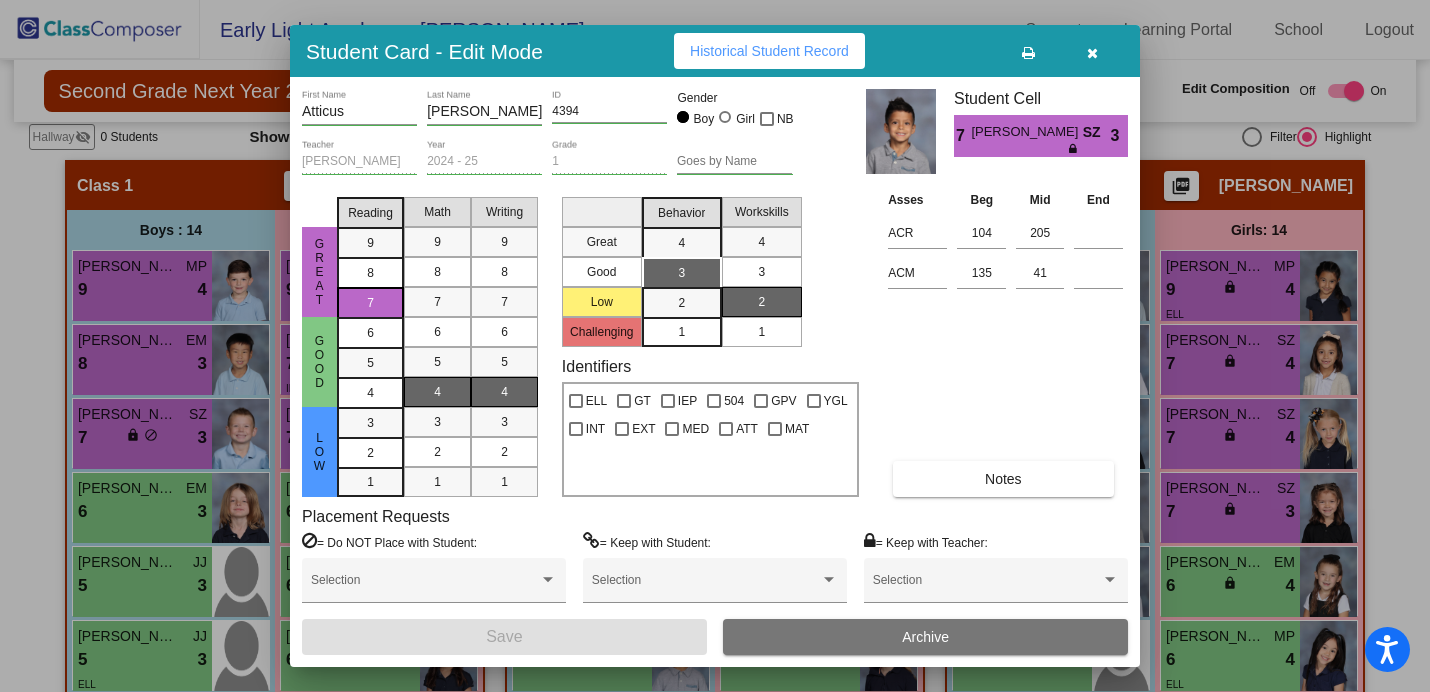 click at bounding box center (1092, 51) 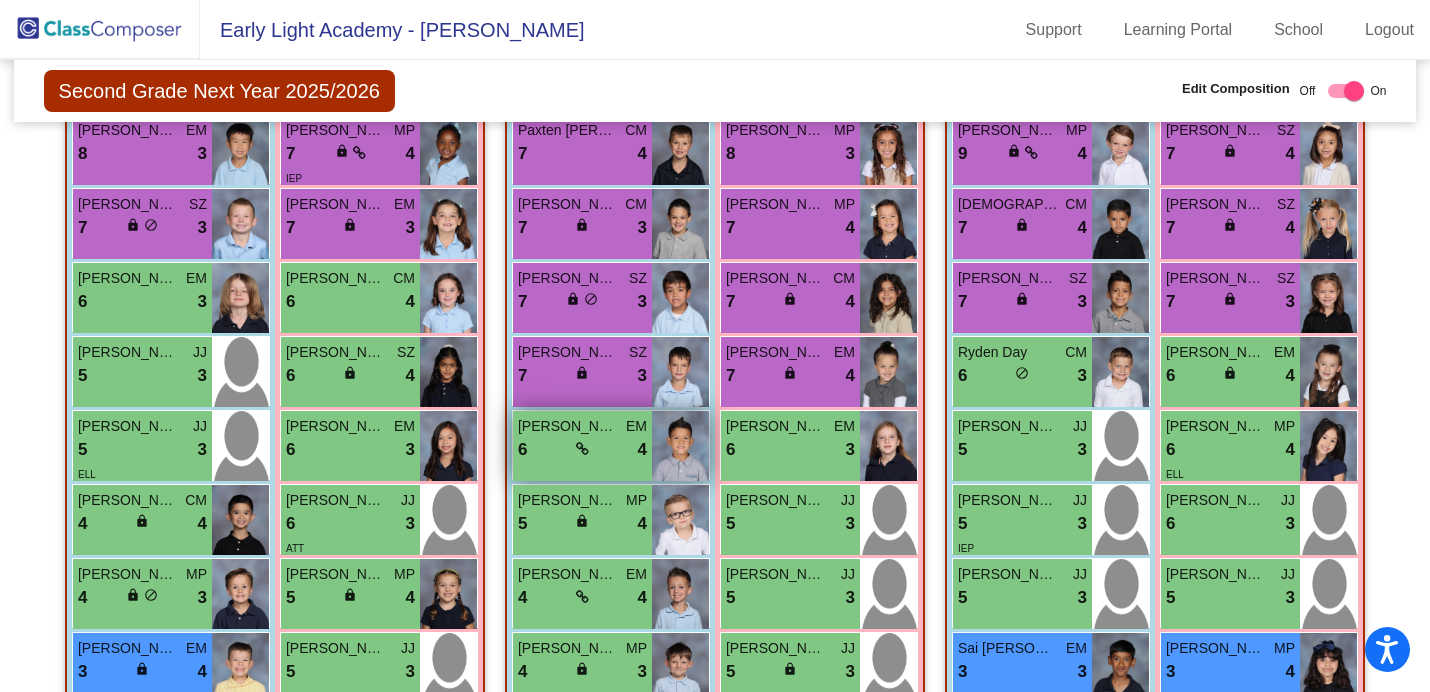 scroll, scrollTop: 593, scrollLeft: 0, axis: vertical 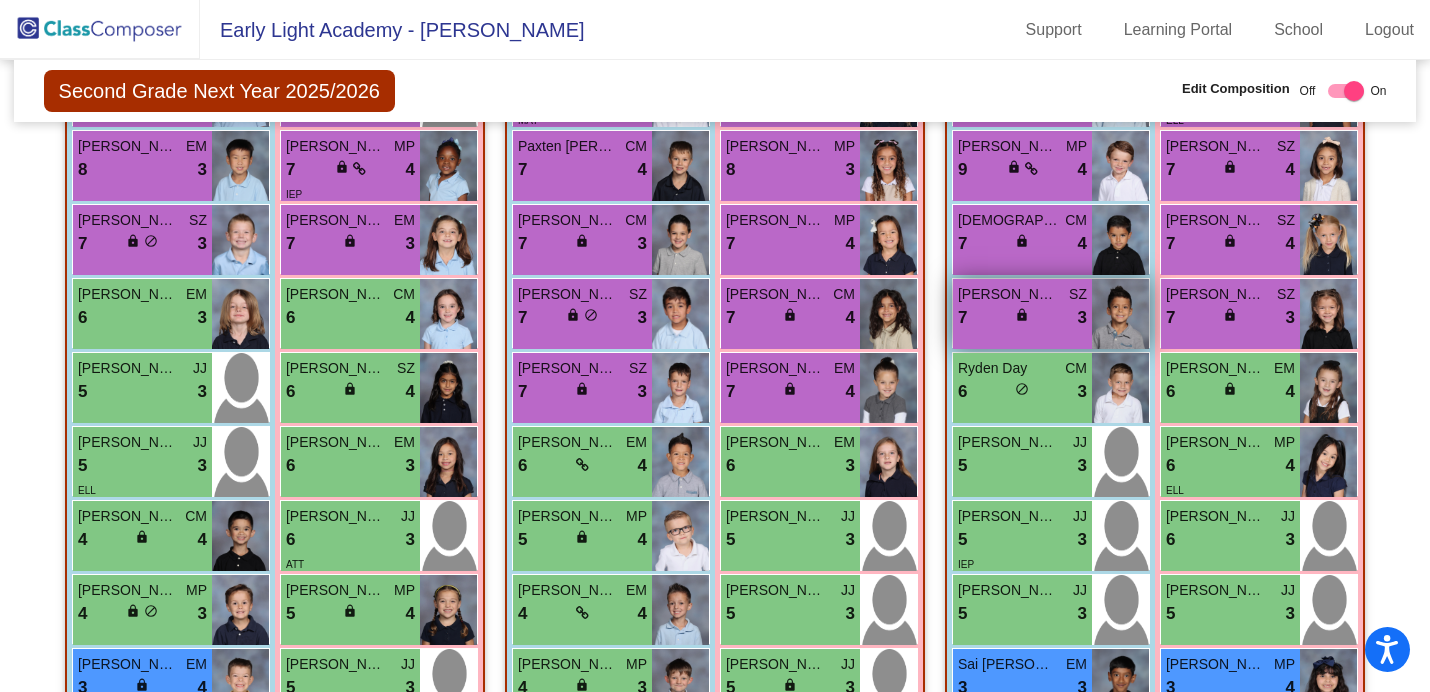 click on "SZ" at bounding box center [1078, 294] 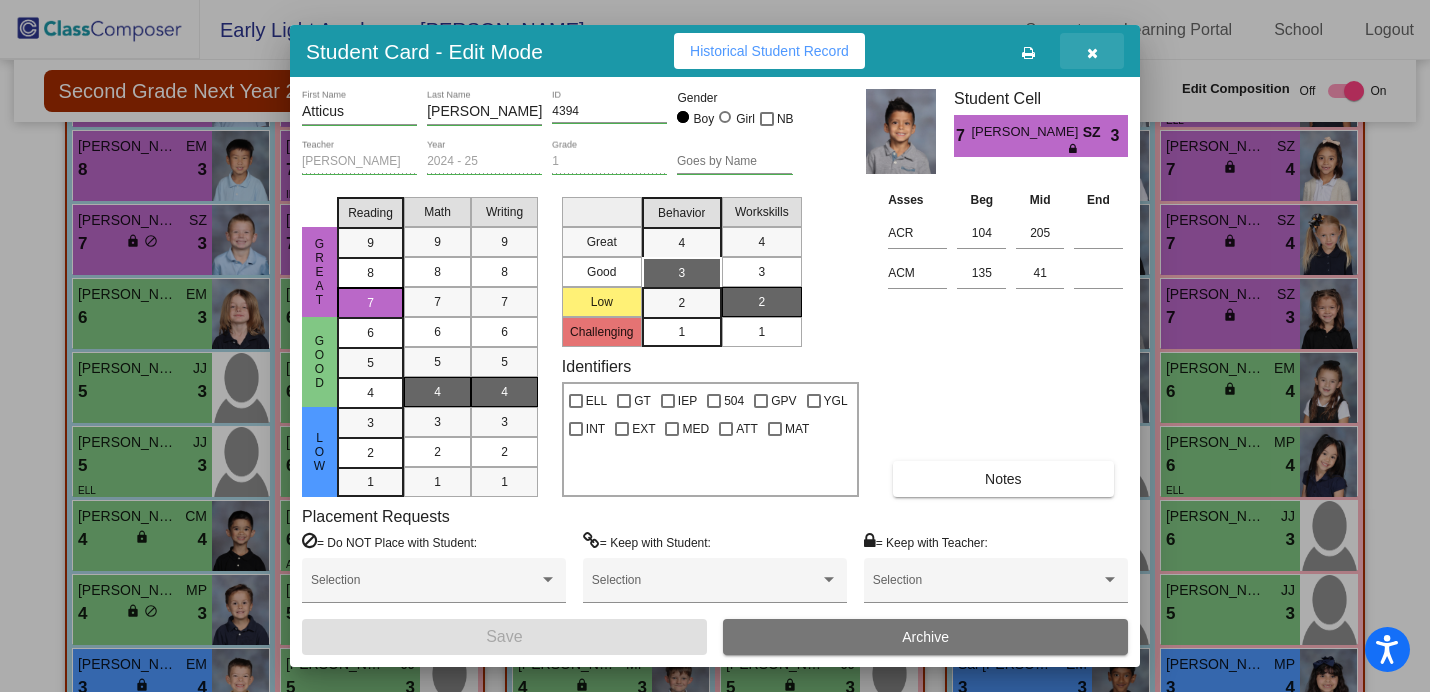 click at bounding box center [1092, 51] 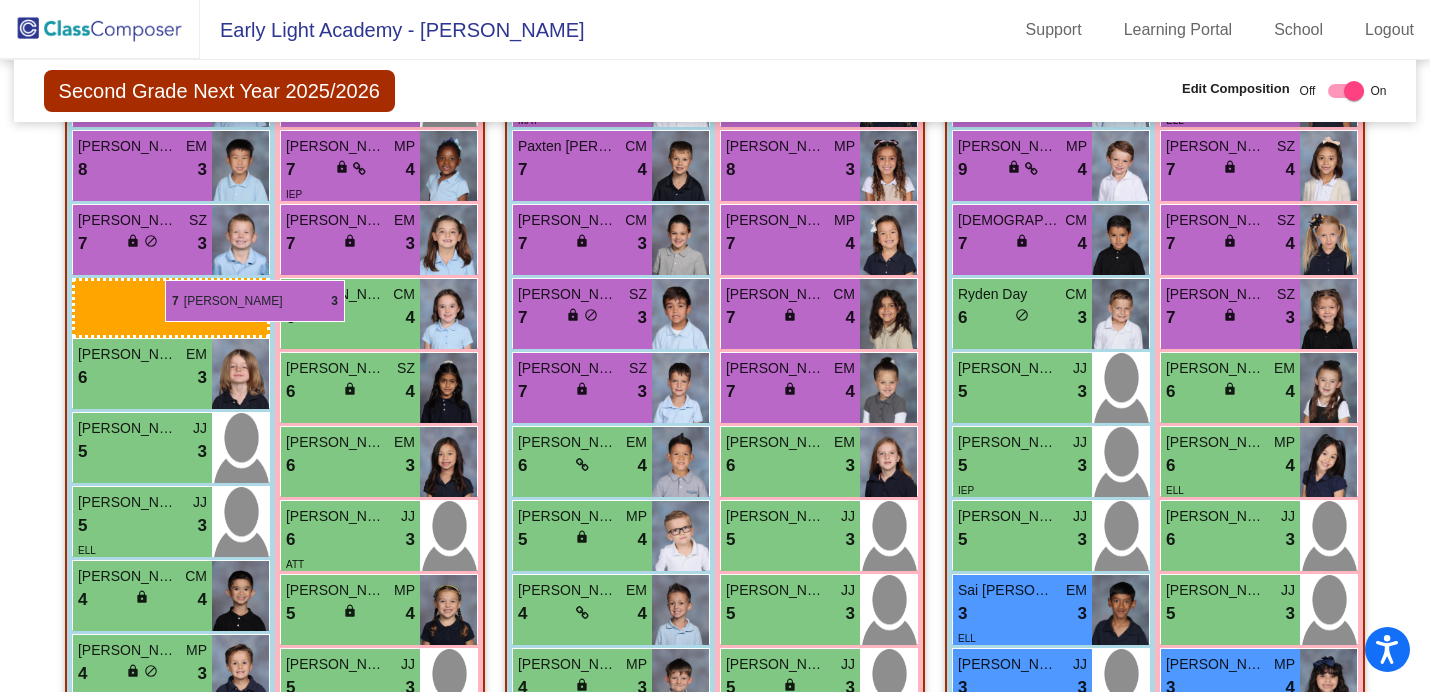 drag, startPoint x: 1036, startPoint y: 306, endPoint x: 164, endPoint y: 280, distance: 872.3875 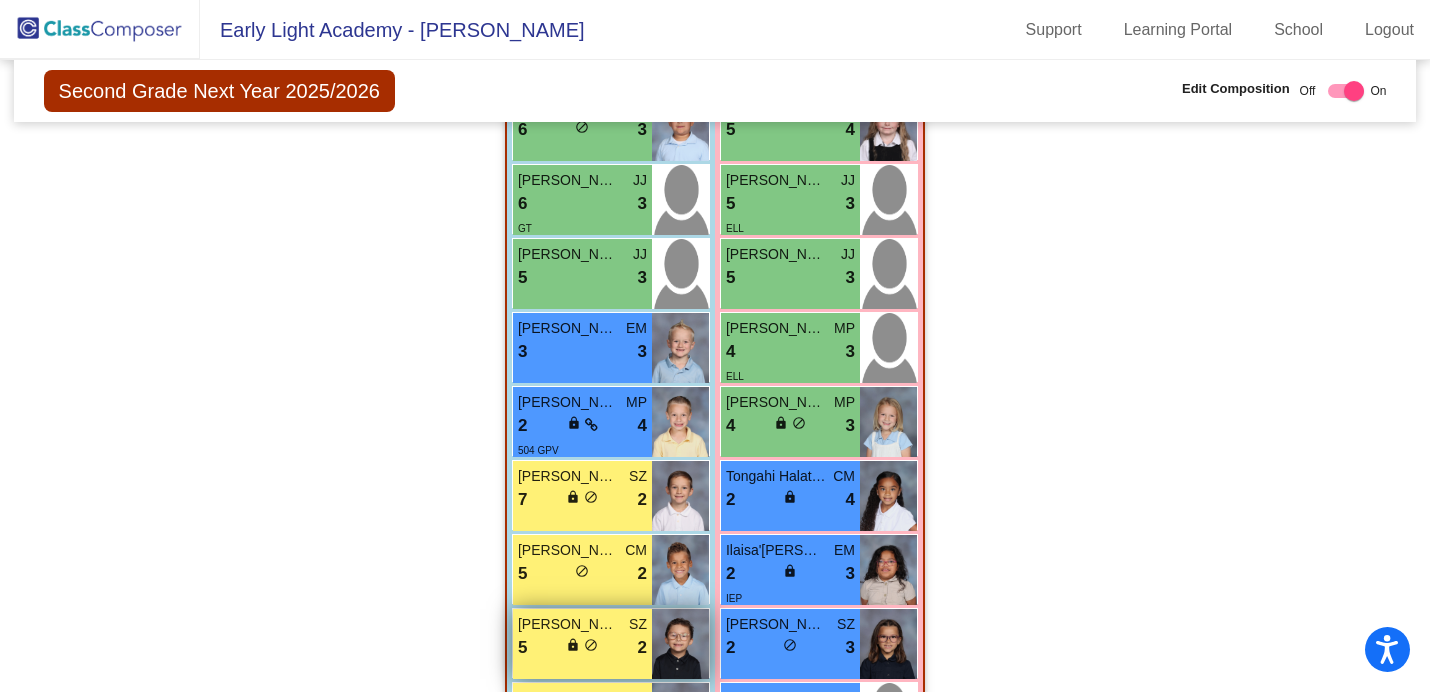 scroll, scrollTop: 2072, scrollLeft: 0, axis: vertical 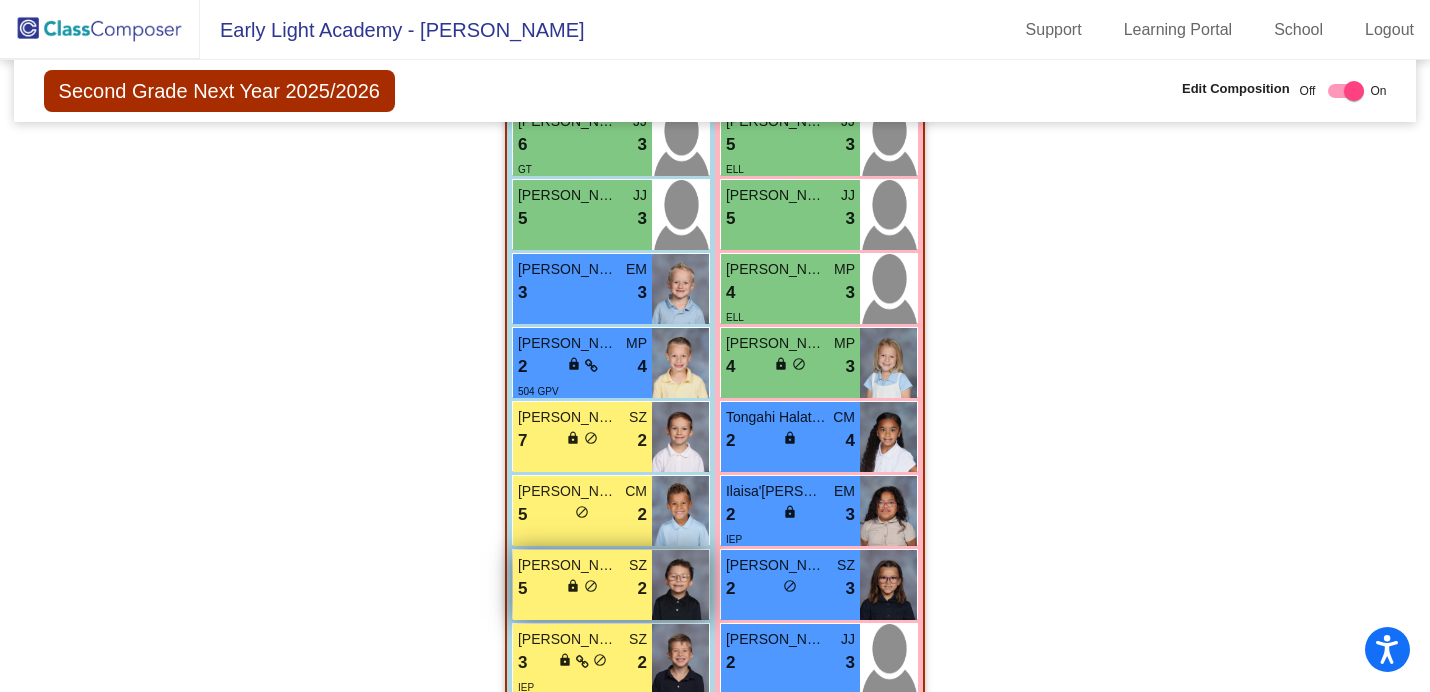 click on "[PERSON_NAME]" at bounding box center (568, 565) 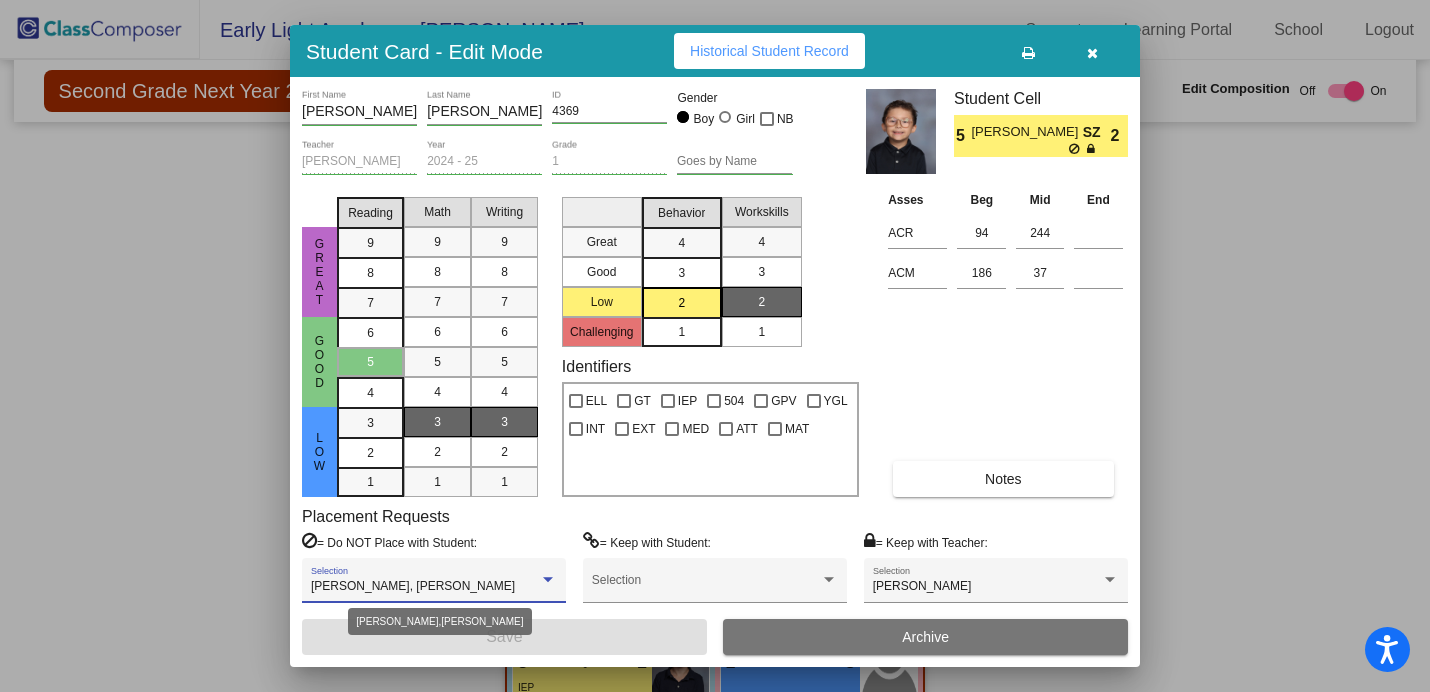 click at bounding box center (548, 580) 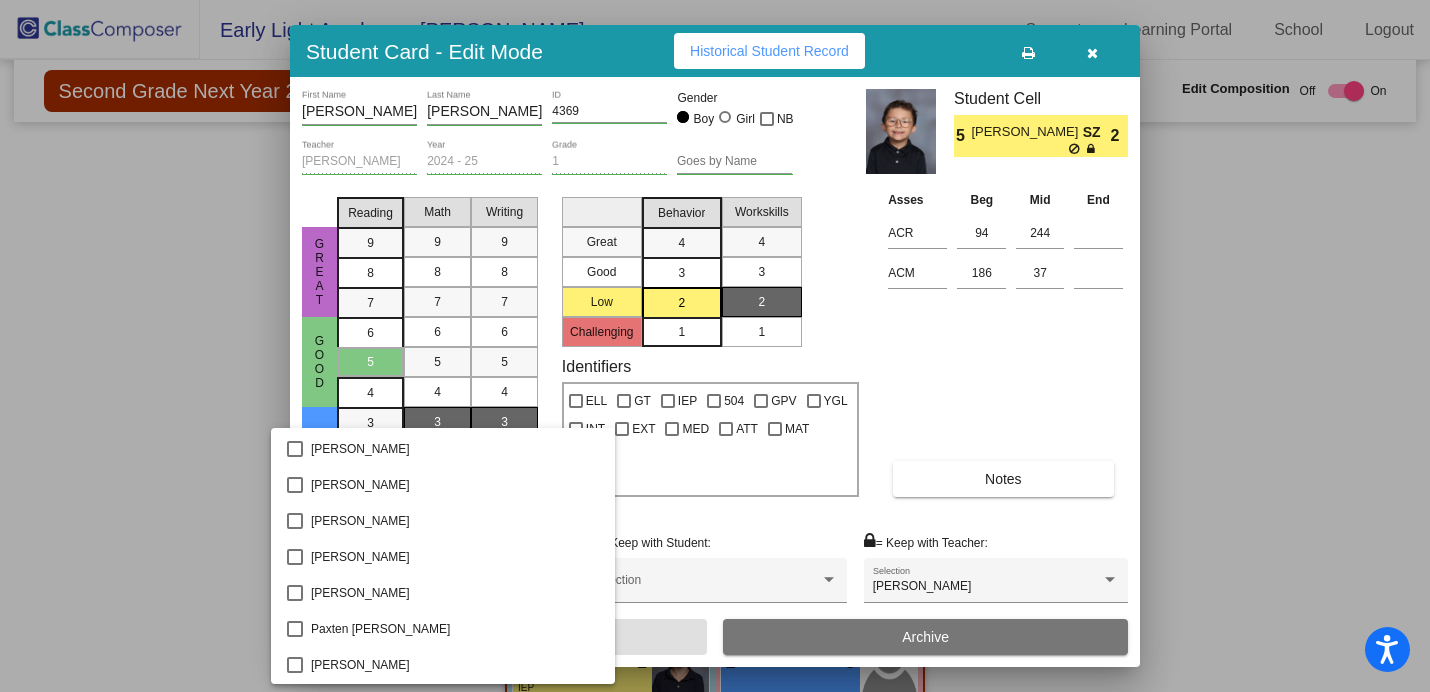 scroll, scrollTop: 2695, scrollLeft: 0, axis: vertical 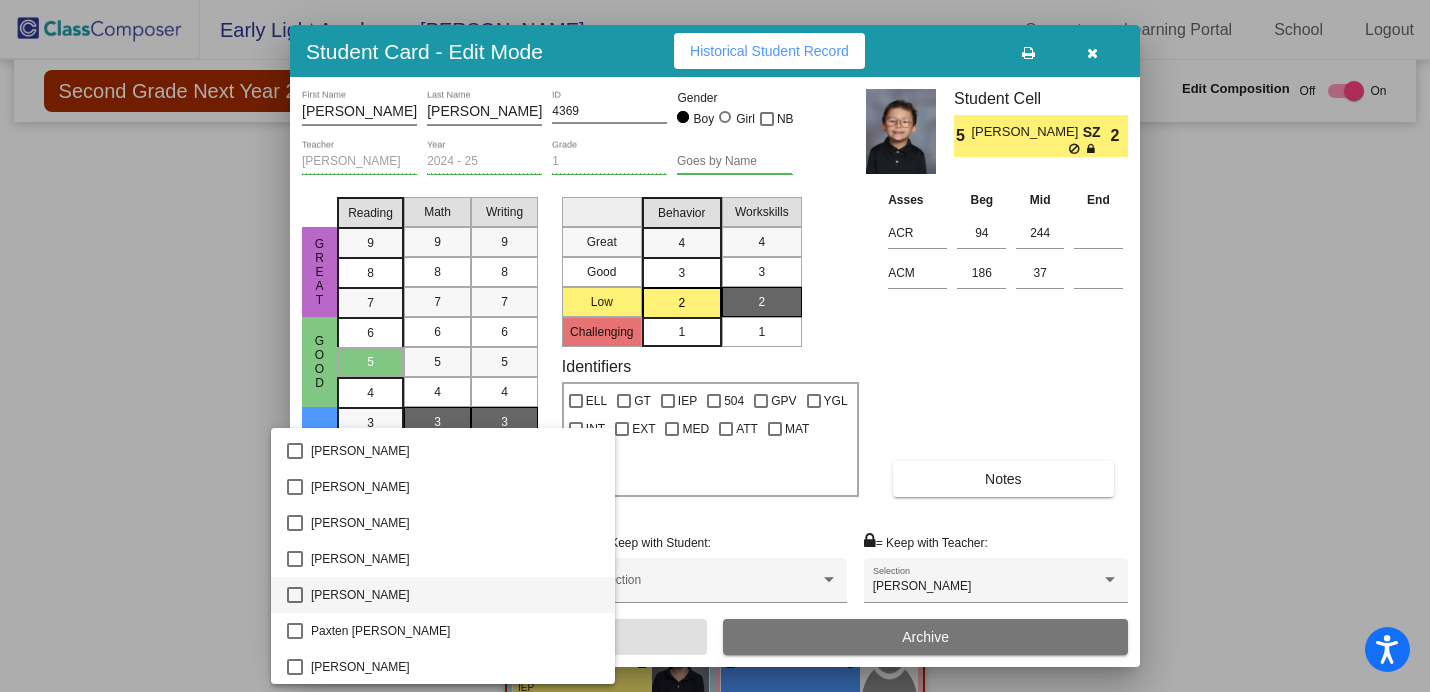 click at bounding box center (295, 595) 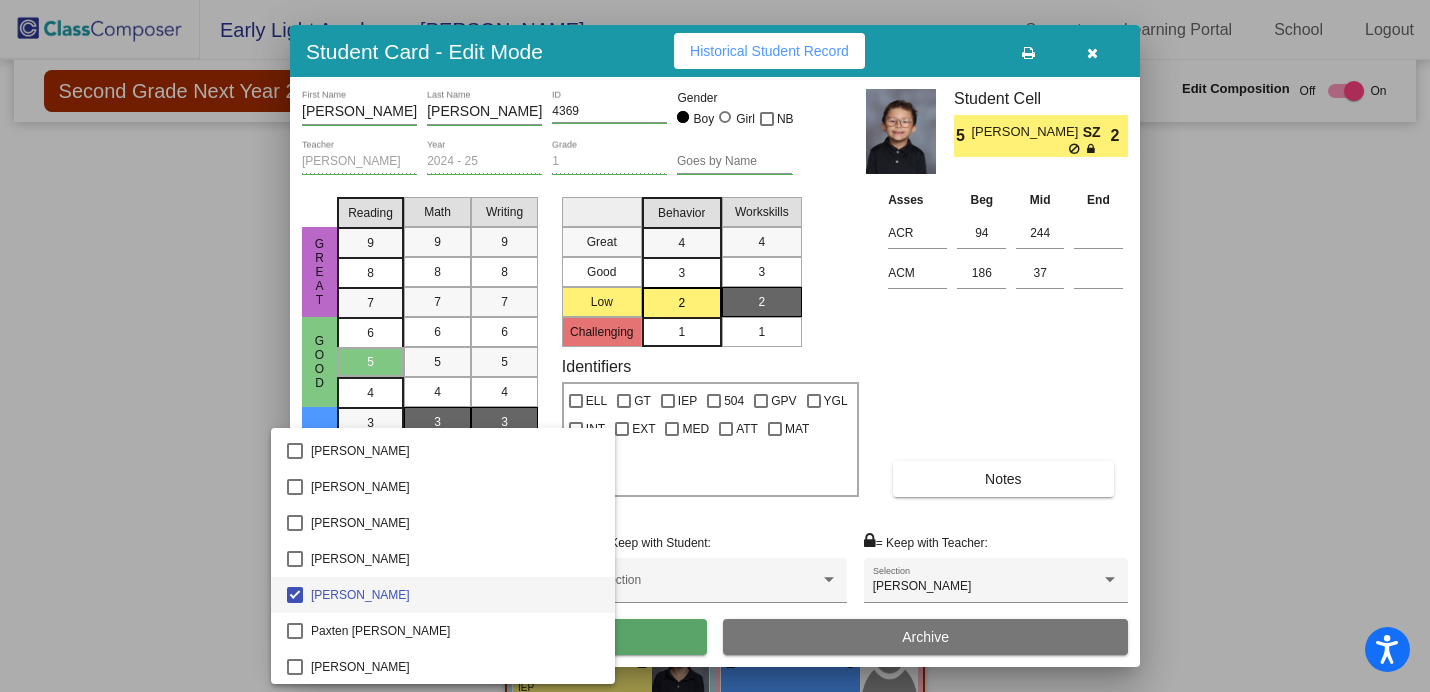 click at bounding box center (715, 346) 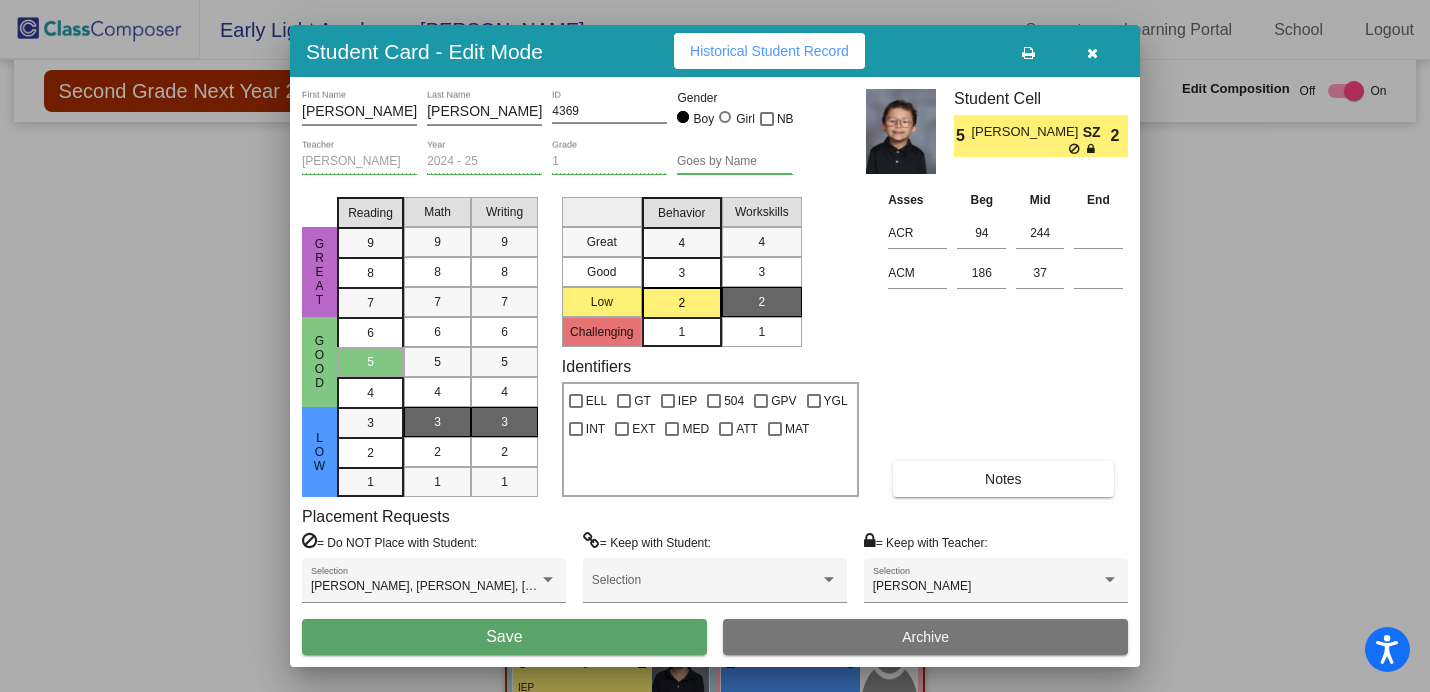 click on "Save" at bounding box center [504, 637] 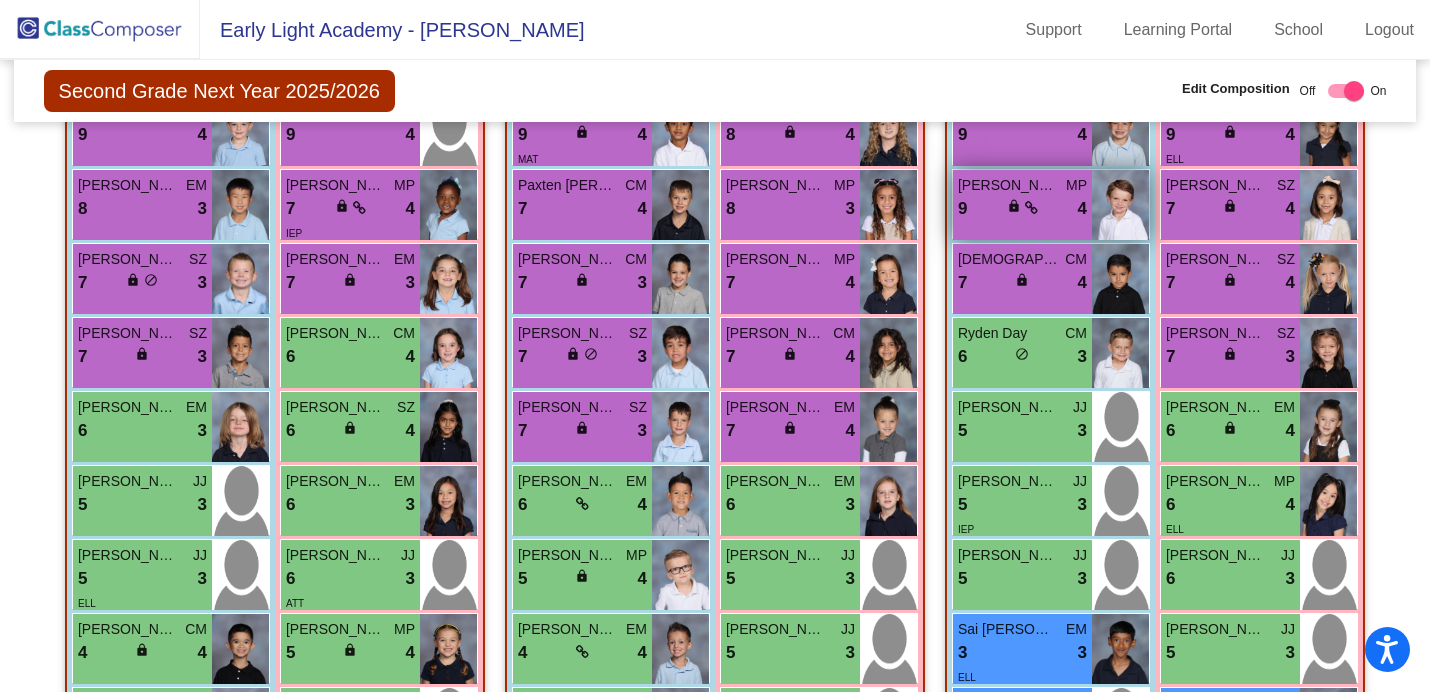 scroll, scrollTop: 550, scrollLeft: 0, axis: vertical 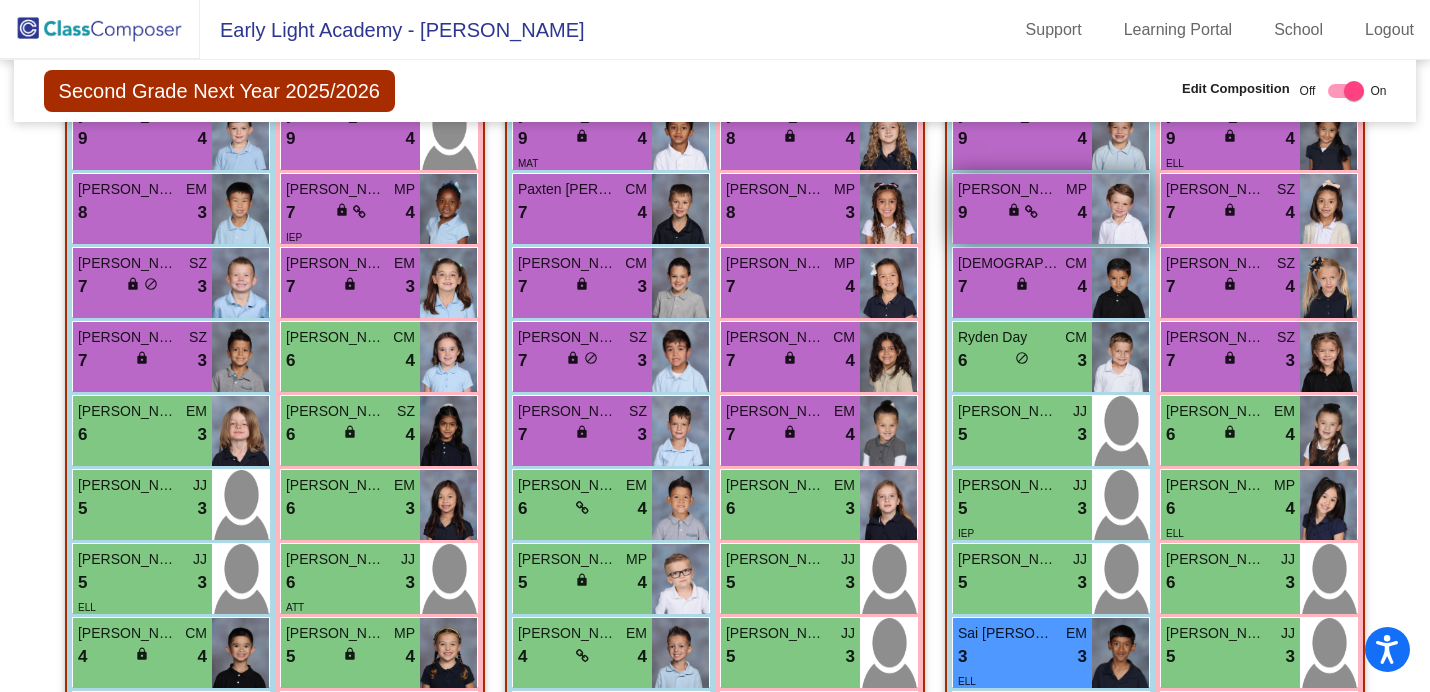 click on "9 lock do_not_disturb_alt 4" at bounding box center [1022, 213] 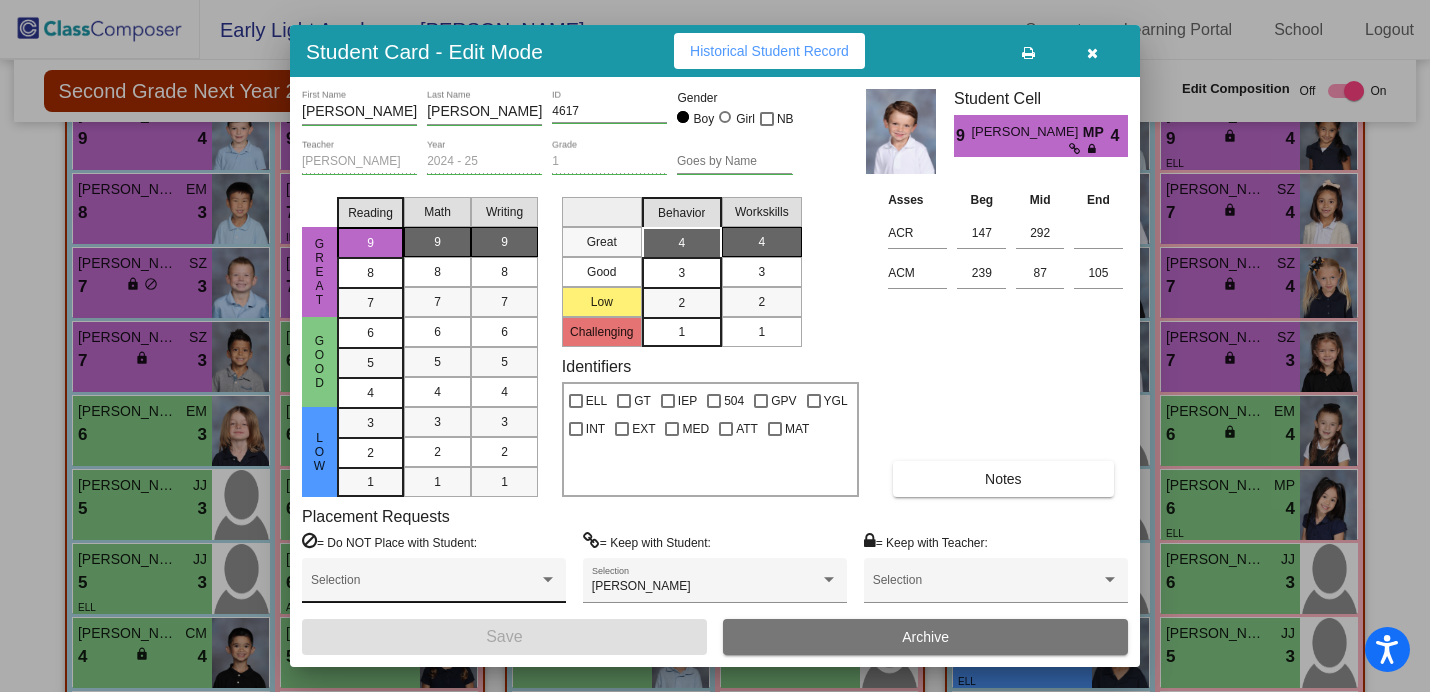 click at bounding box center [548, 580] 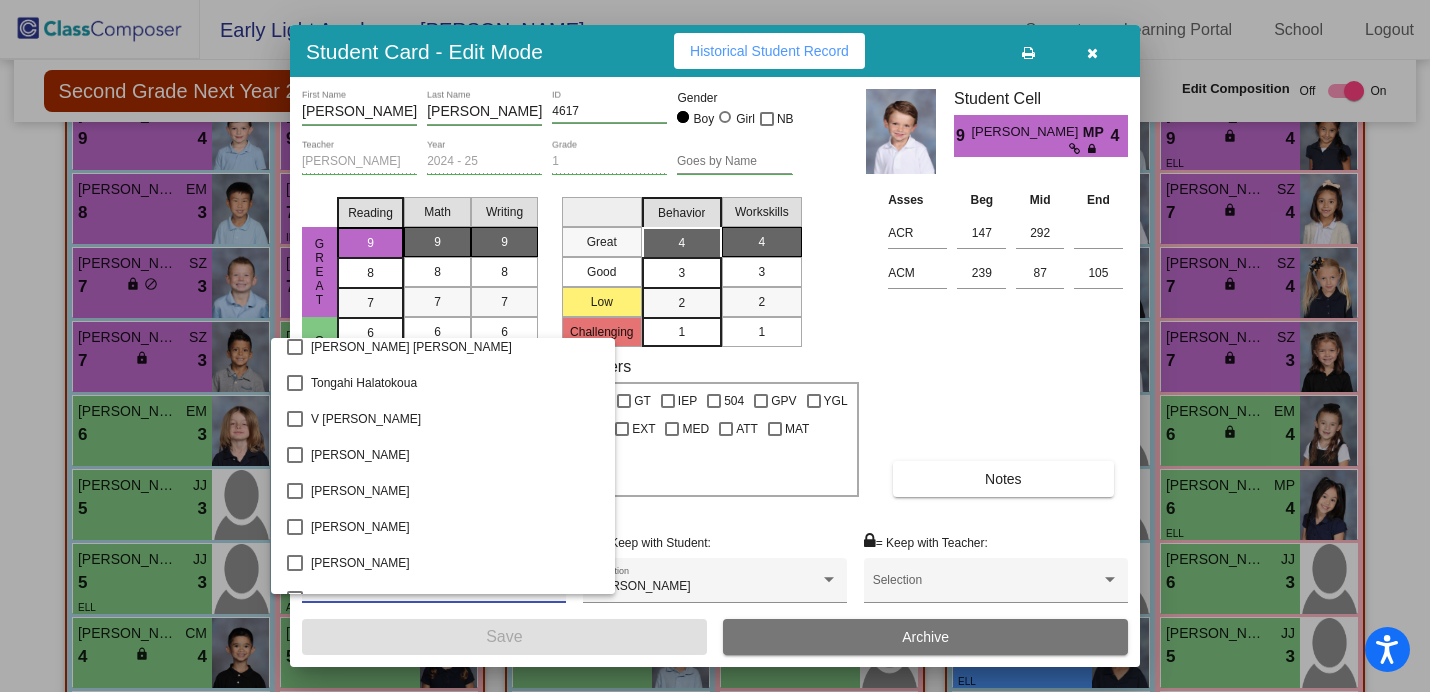 scroll, scrollTop: 3701, scrollLeft: 0, axis: vertical 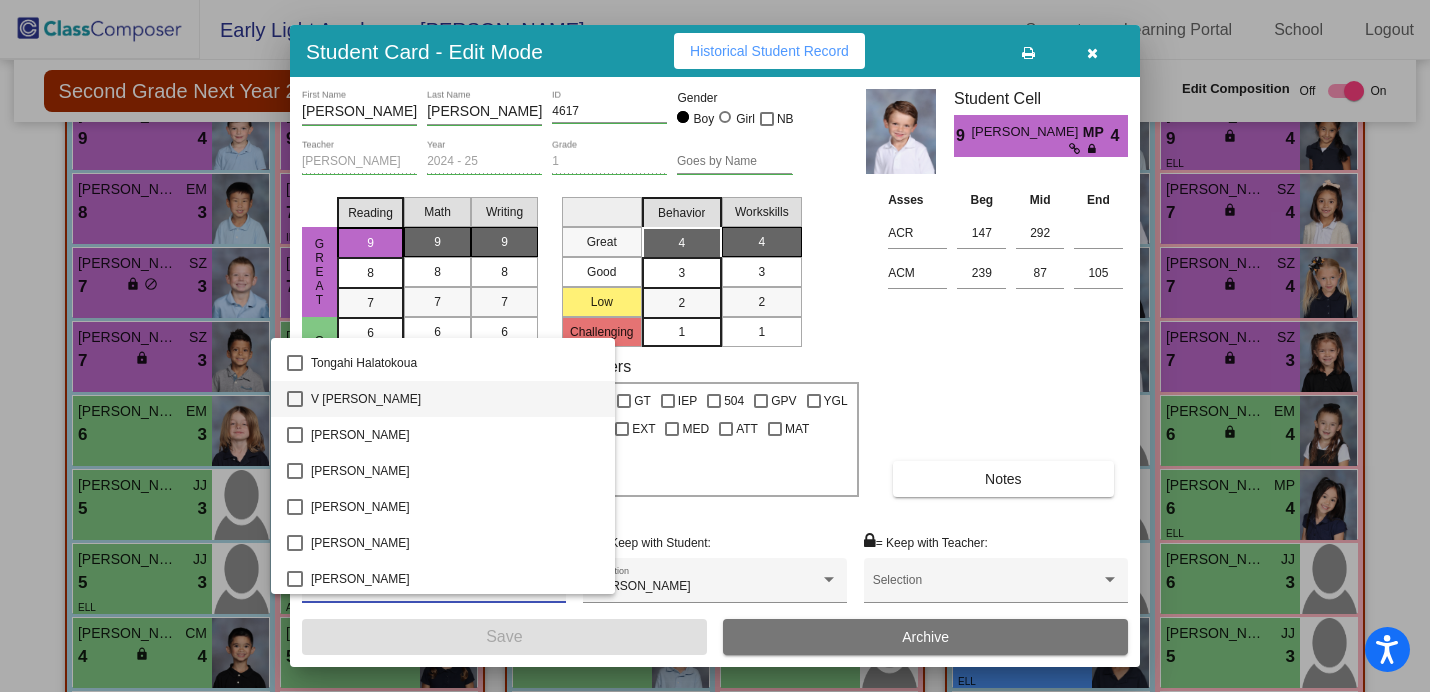 click on "V [PERSON_NAME]" at bounding box center (455, 399) 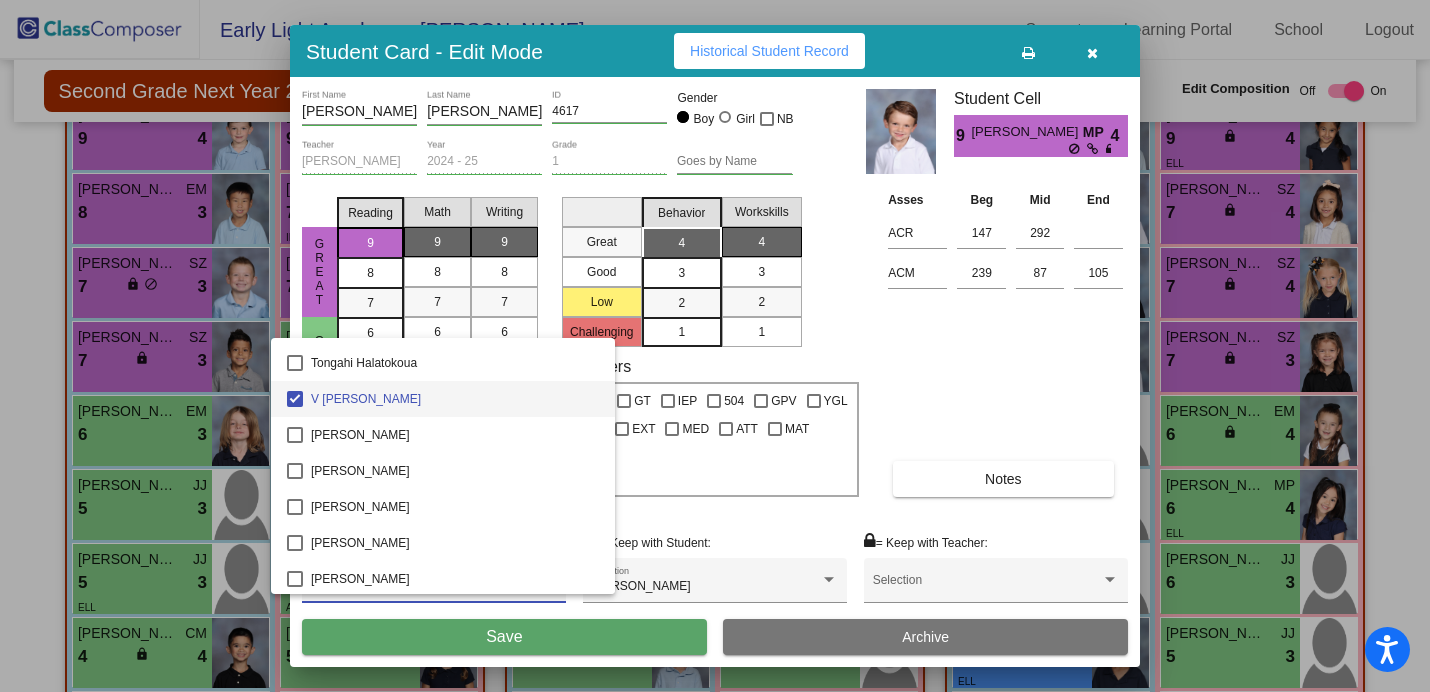 click at bounding box center [715, 346] 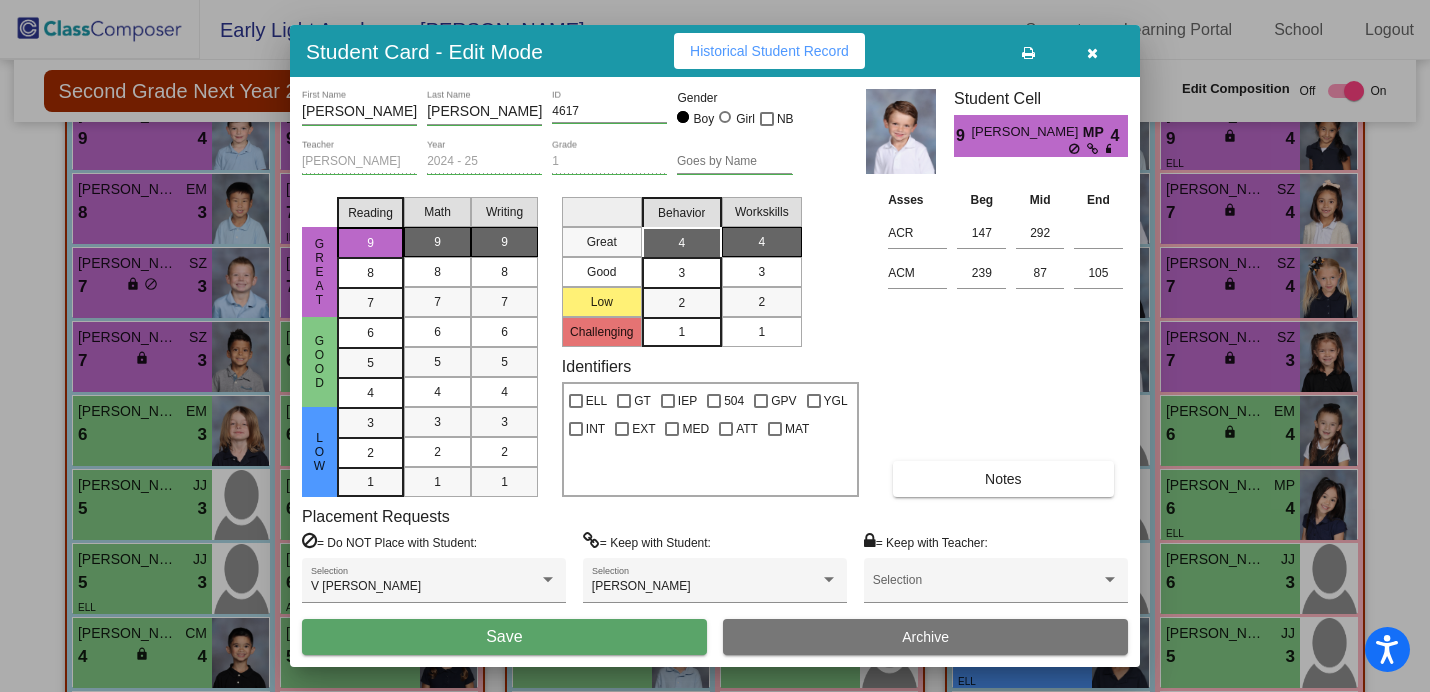 click at bounding box center (1092, 53) 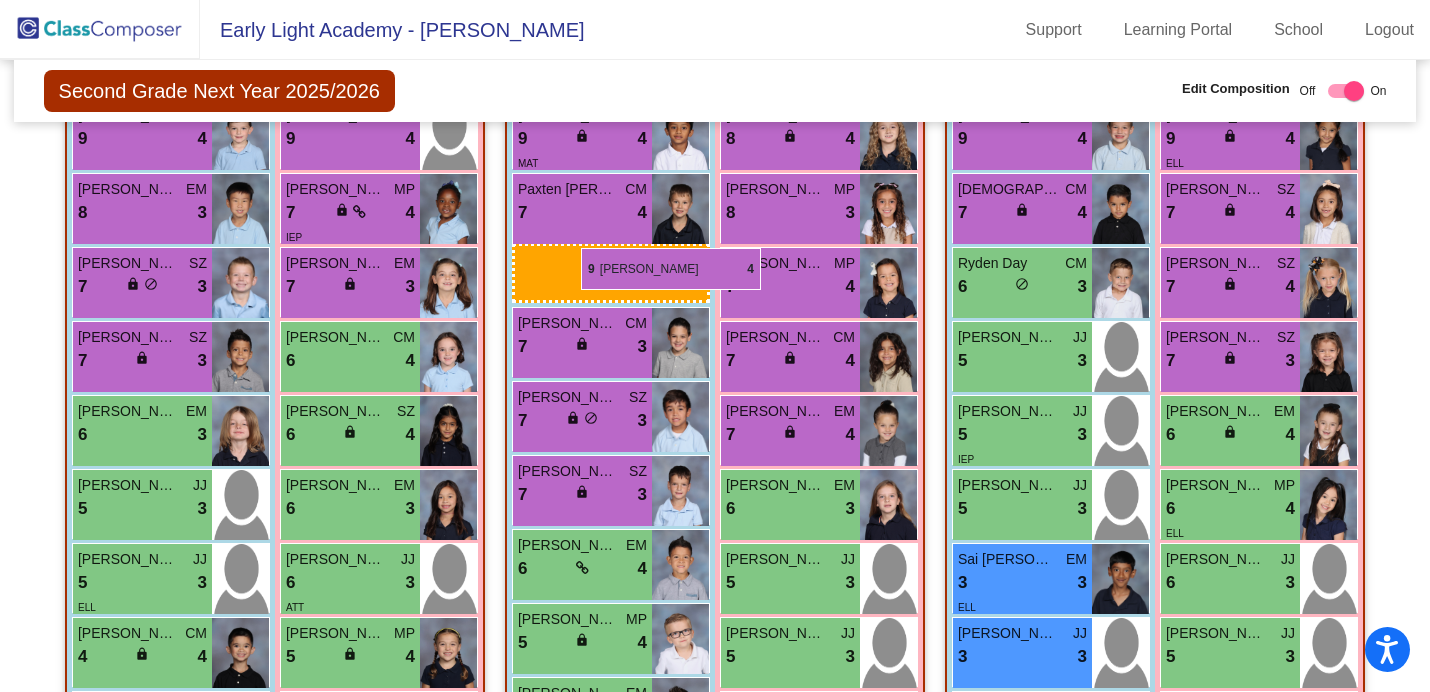 drag, startPoint x: 1032, startPoint y: 207, endPoint x: 581, endPoint y: 248, distance: 452.8598 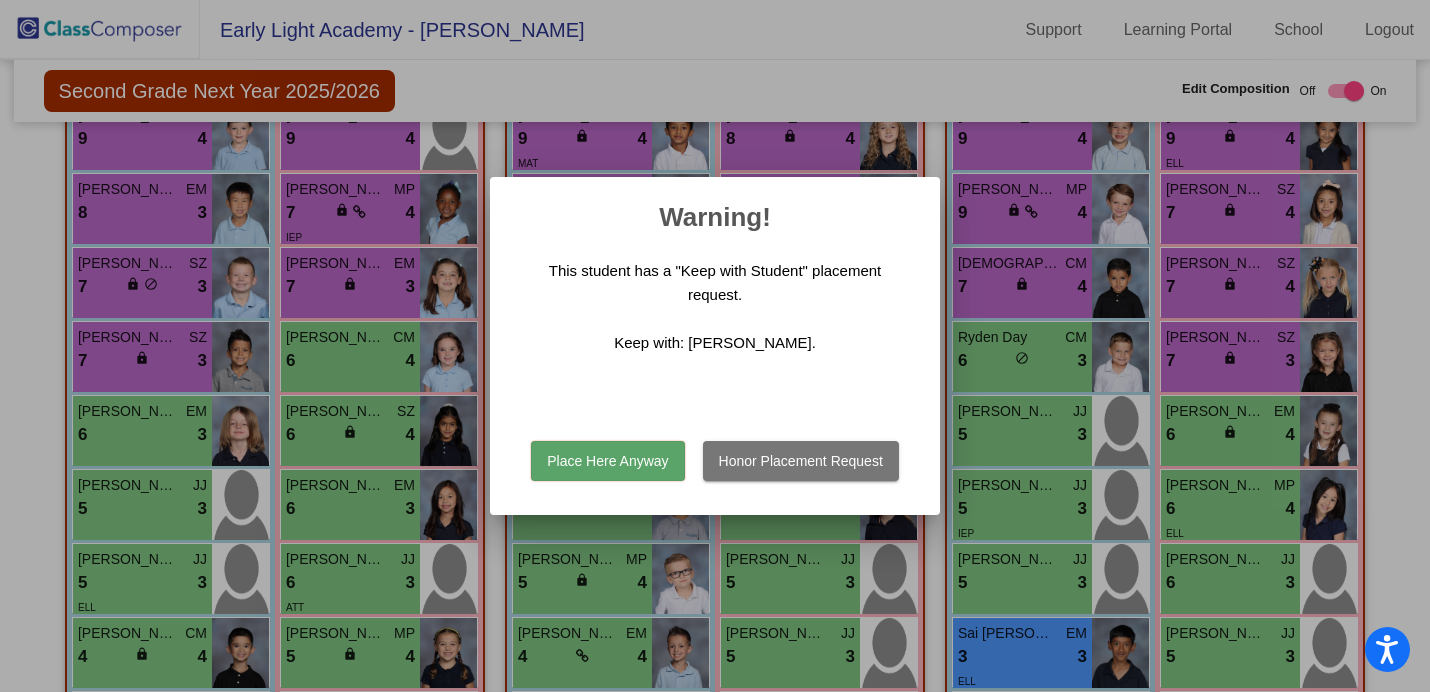 click on "Place Here Anyway" at bounding box center (607, 461) 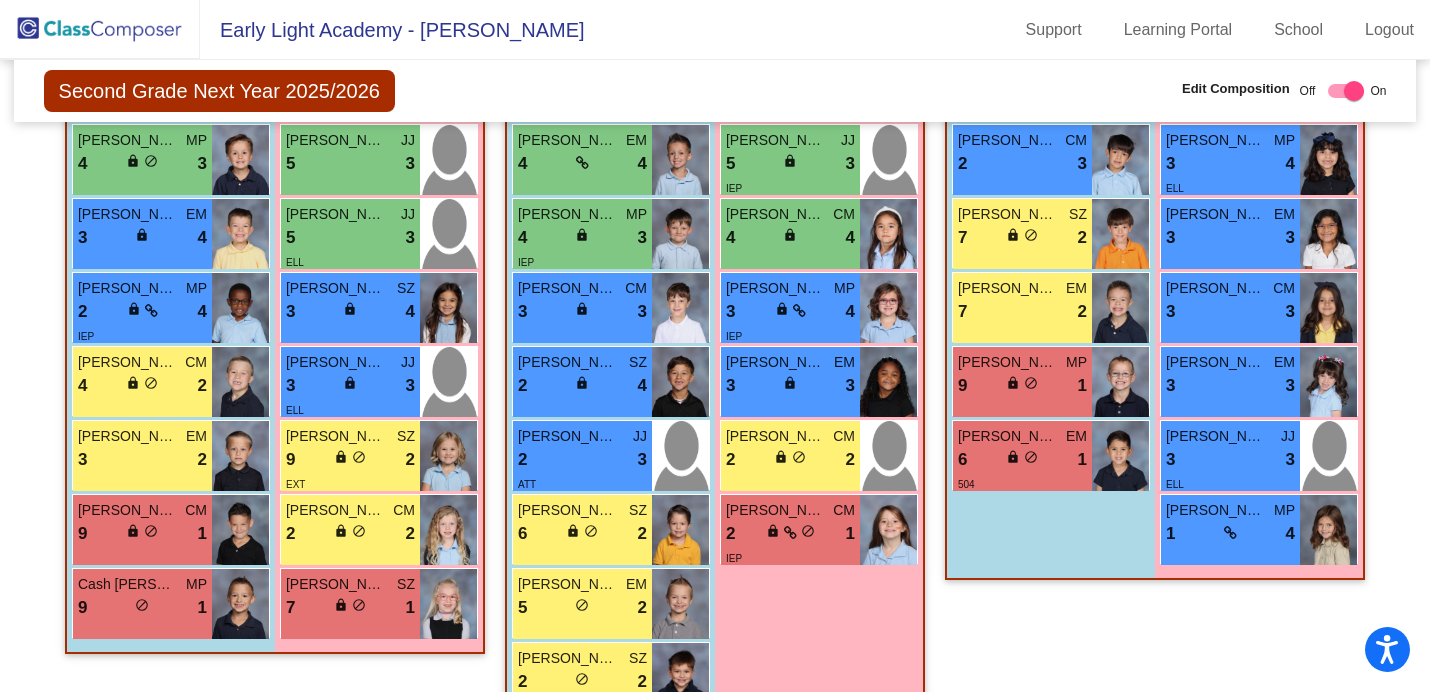 scroll, scrollTop: 1073, scrollLeft: 0, axis: vertical 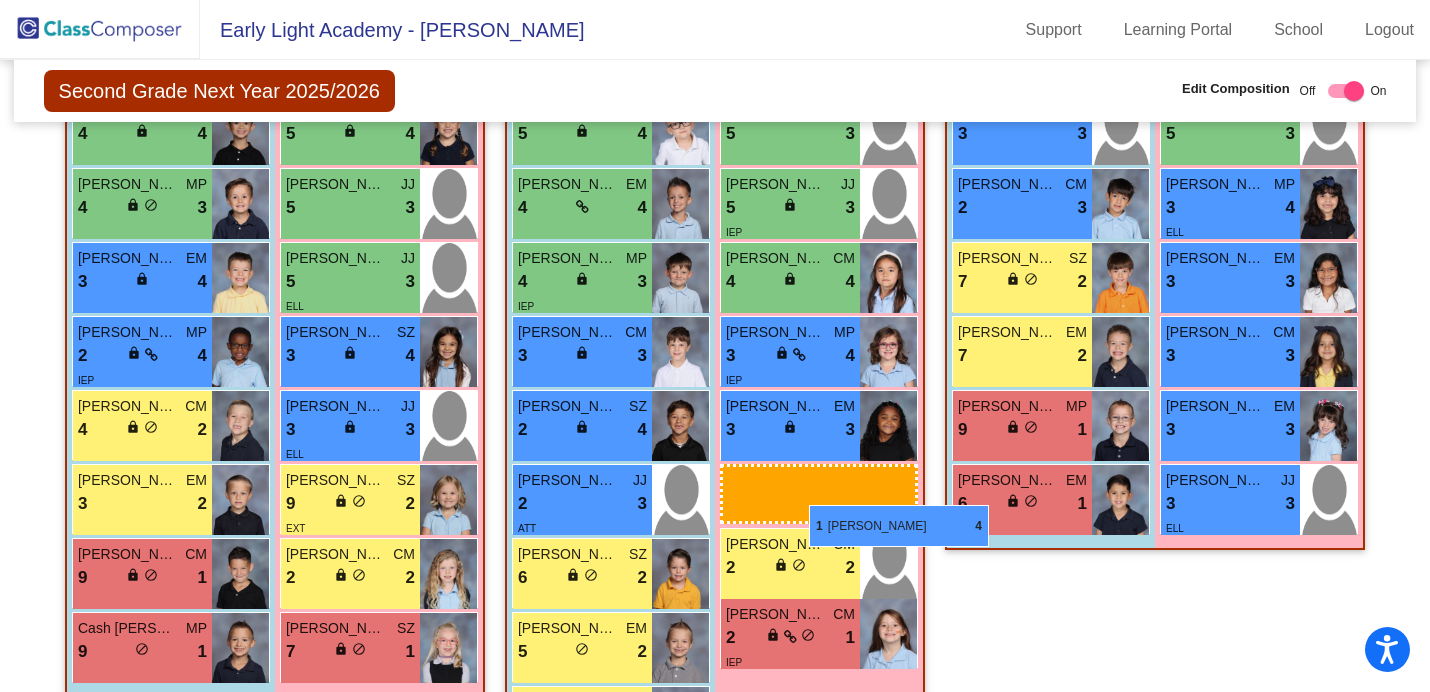 drag, startPoint x: 1219, startPoint y: 591, endPoint x: 809, endPoint y: 505, distance: 418.92242 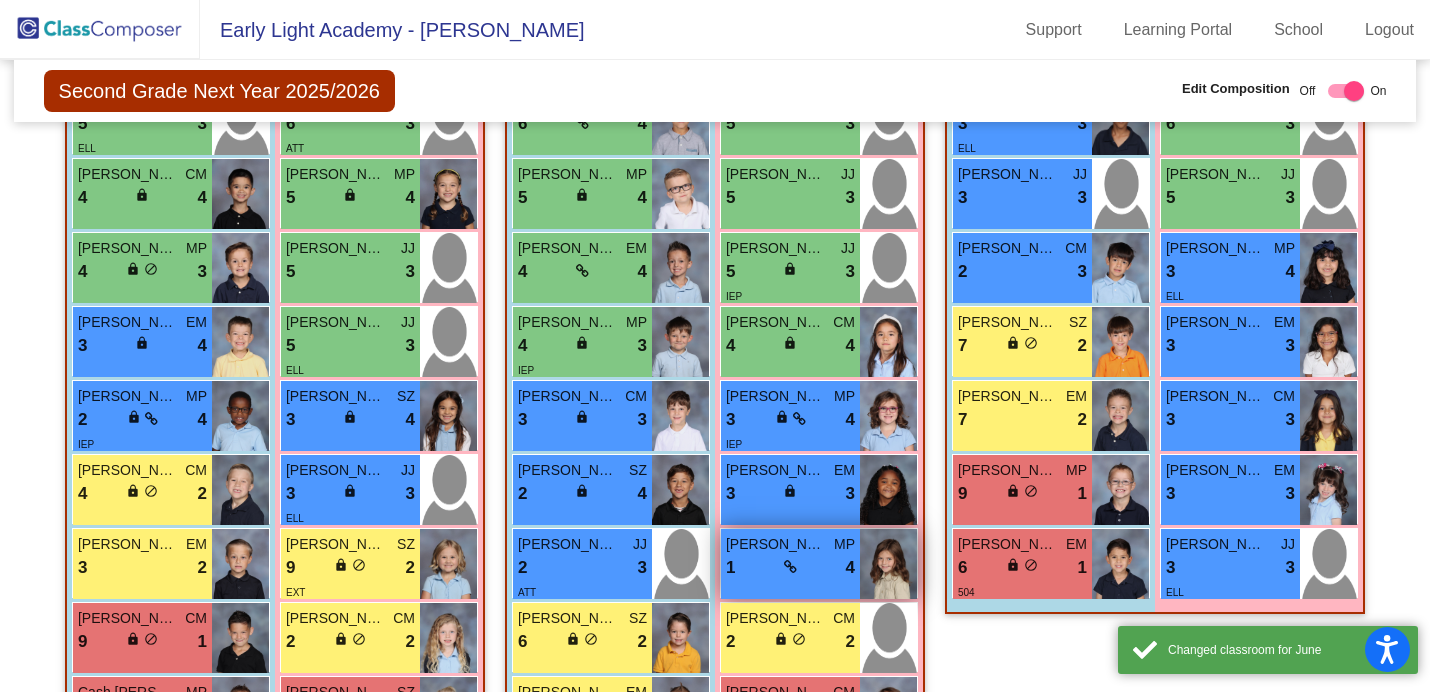 scroll, scrollTop: 1005, scrollLeft: 0, axis: vertical 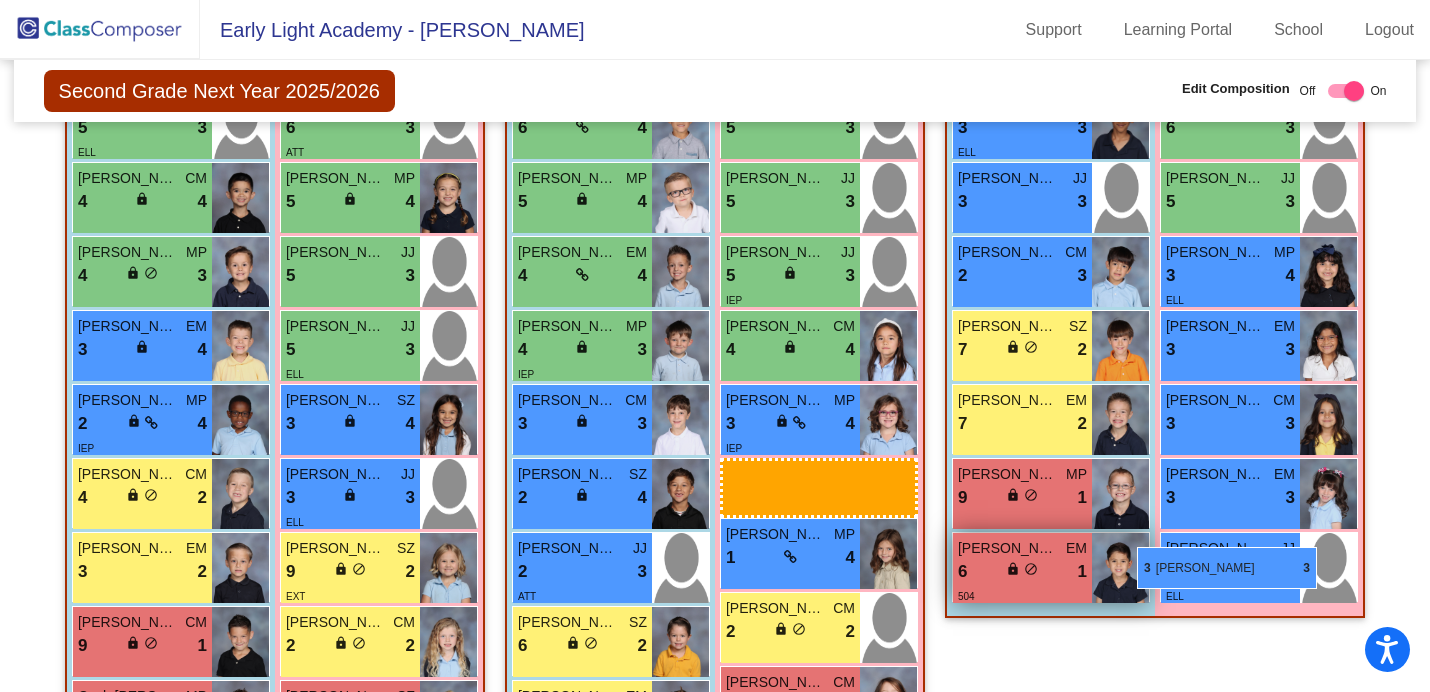 drag, startPoint x: 808, startPoint y: 487, endPoint x: 1138, endPoint y: 534, distance: 333.33017 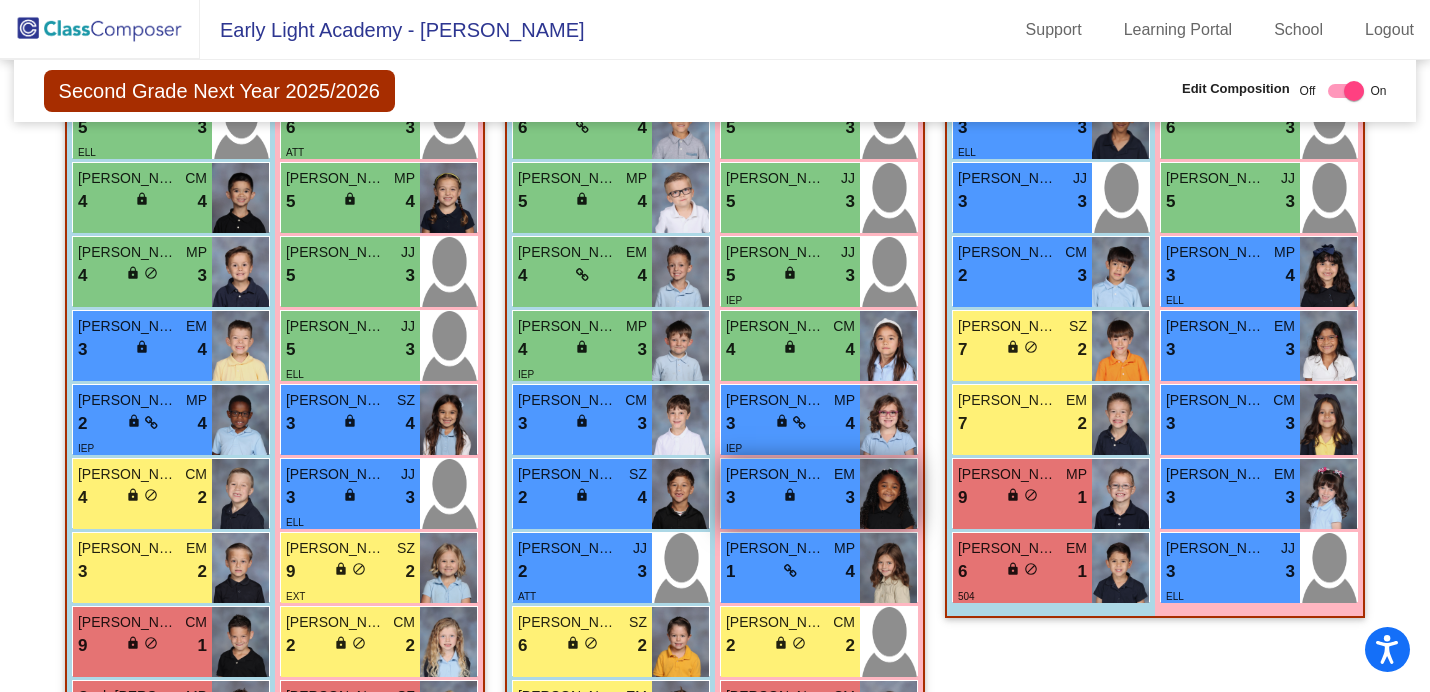 click on "3 lock do_not_disturb_alt 3" at bounding box center (790, 498) 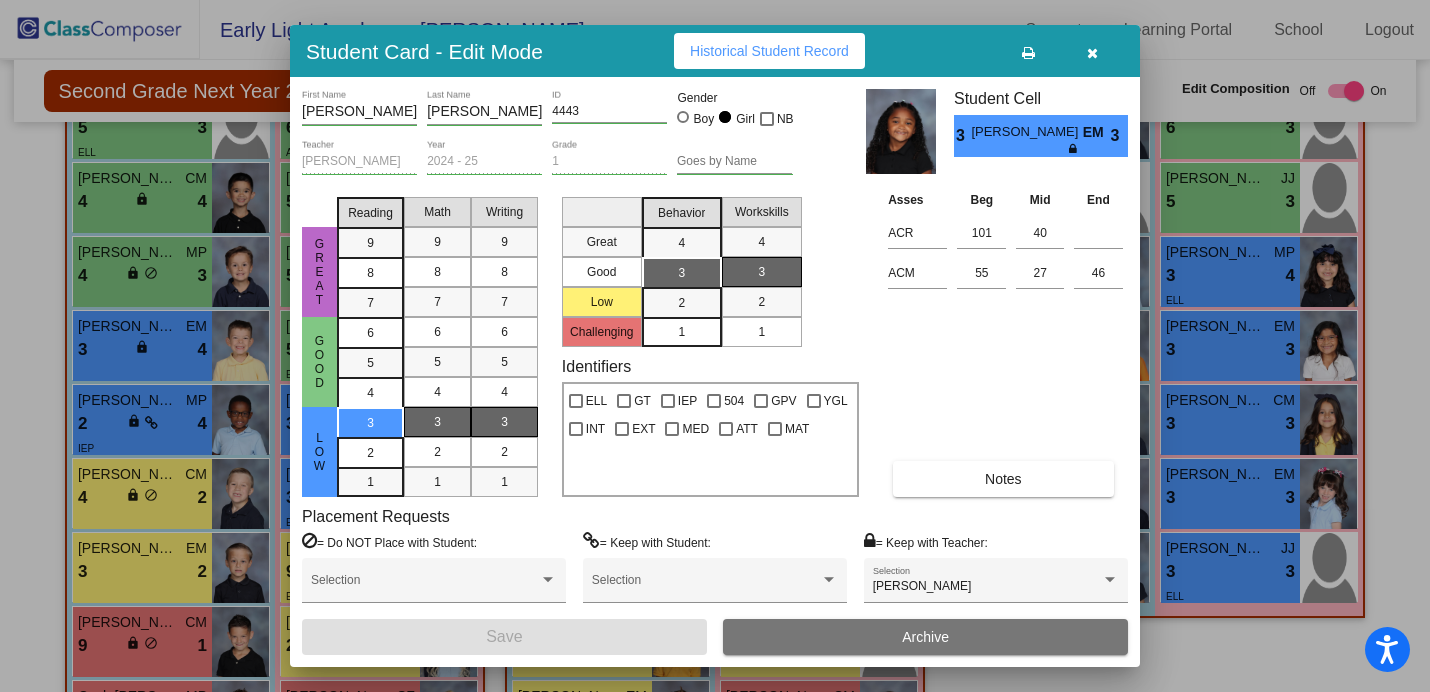 click at bounding box center (1092, 53) 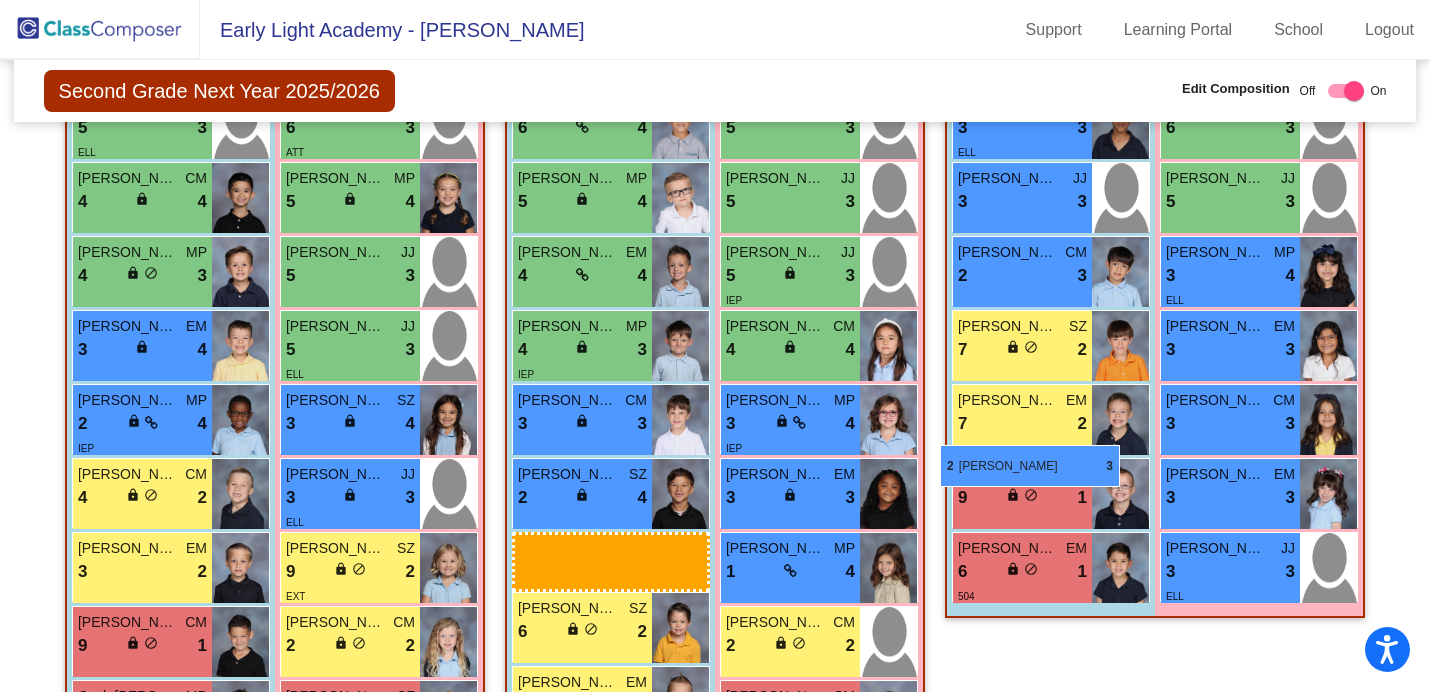 drag, startPoint x: 583, startPoint y: 579, endPoint x: 940, endPoint y: 445, distance: 381.32007 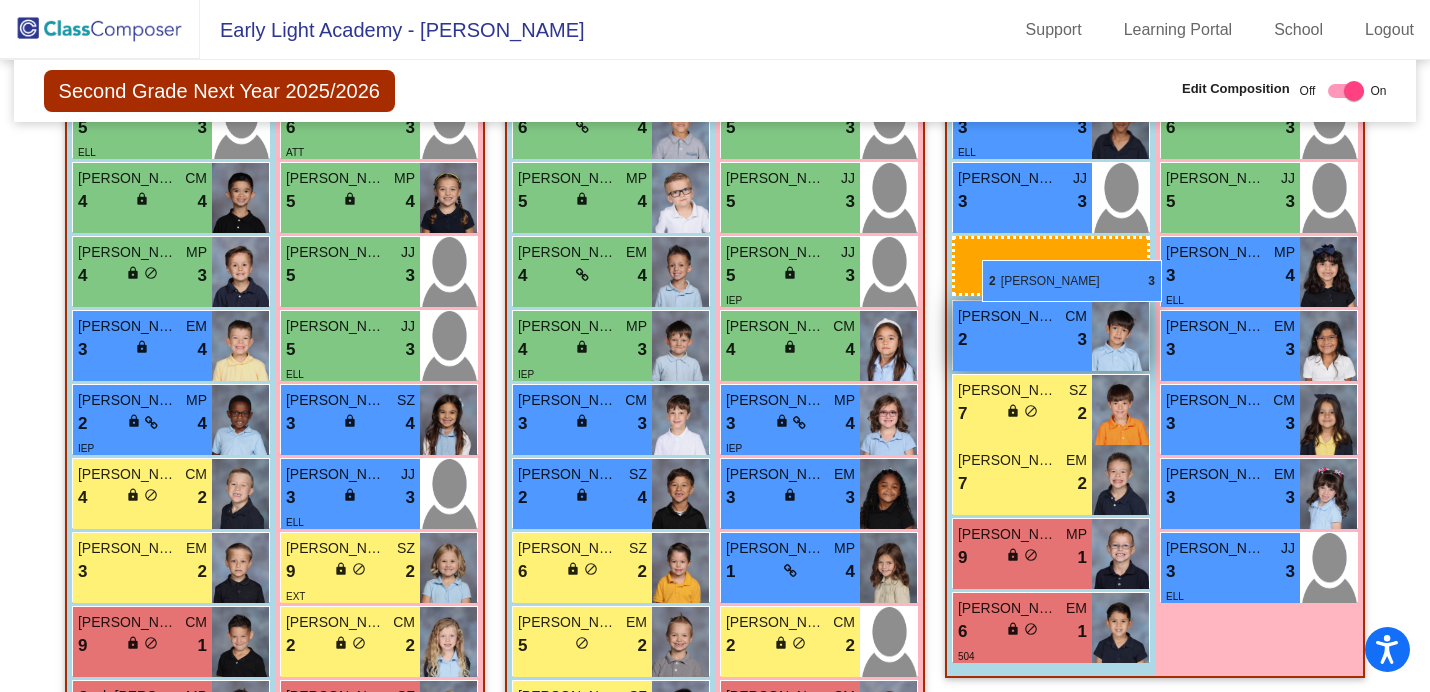 drag, startPoint x: 568, startPoint y: 557, endPoint x: 974, endPoint y: 259, distance: 503.62683 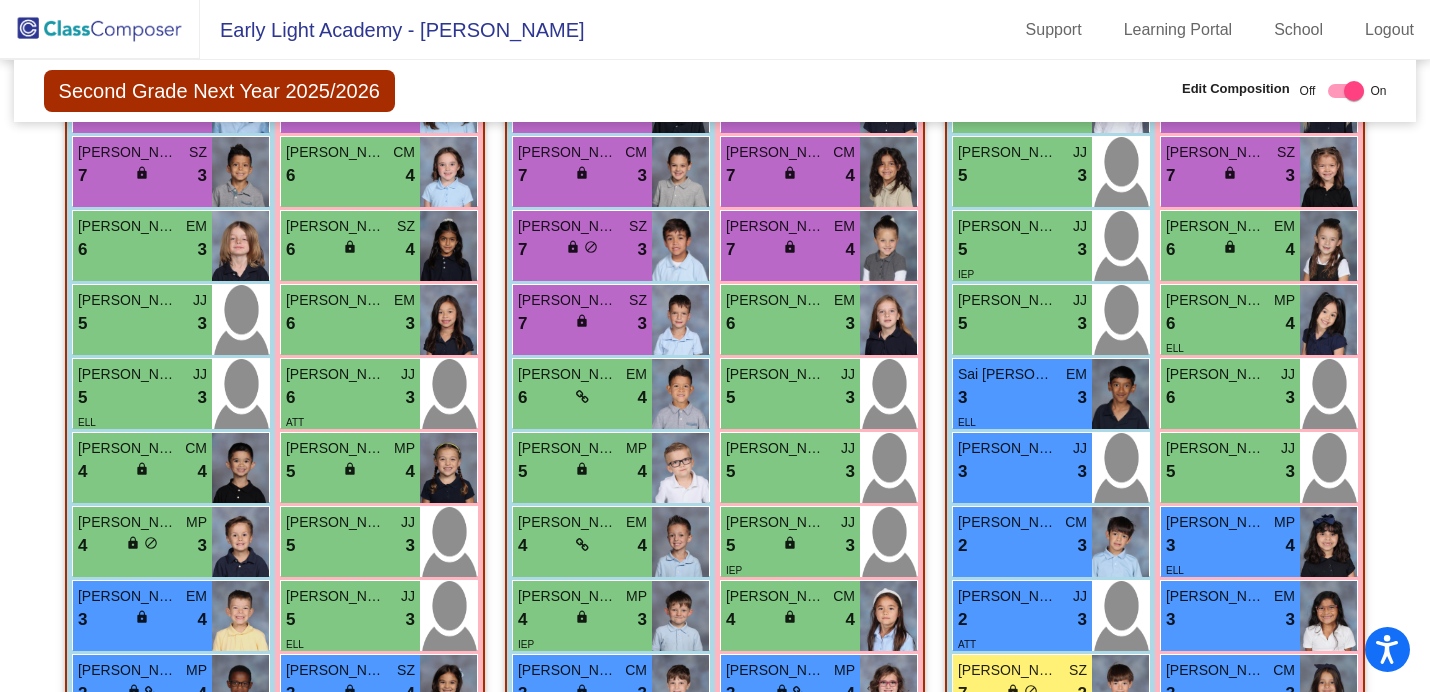 scroll, scrollTop: 754, scrollLeft: 0, axis: vertical 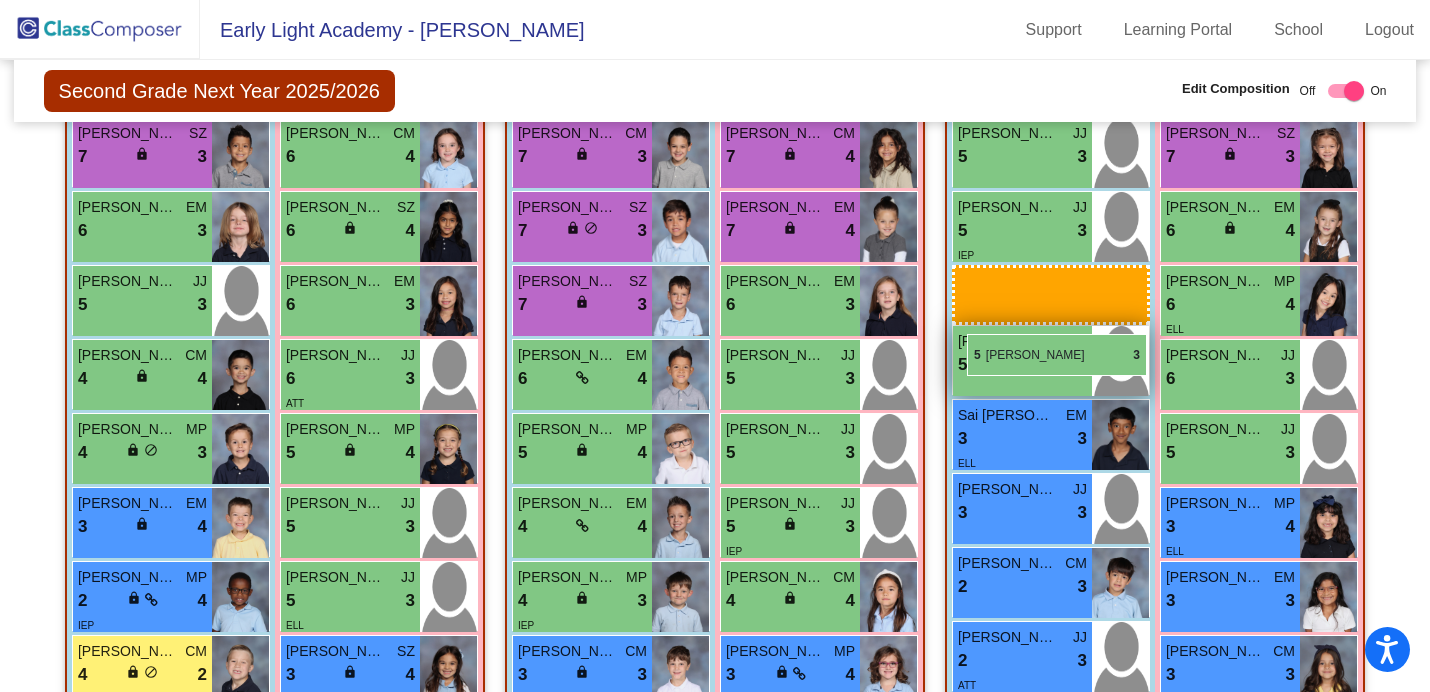drag, startPoint x: 129, startPoint y: 376, endPoint x: 967, endPoint y: 333, distance: 839.1025 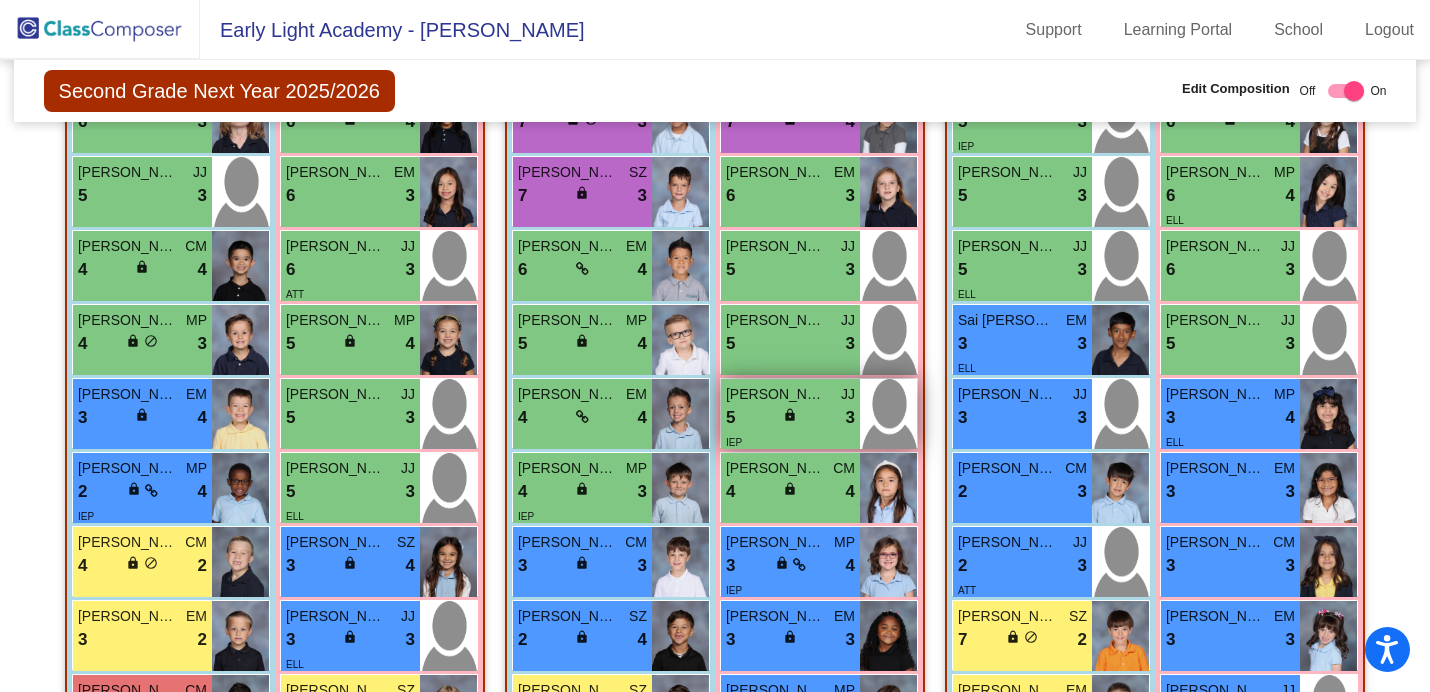 scroll, scrollTop: 853, scrollLeft: 0, axis: vertical 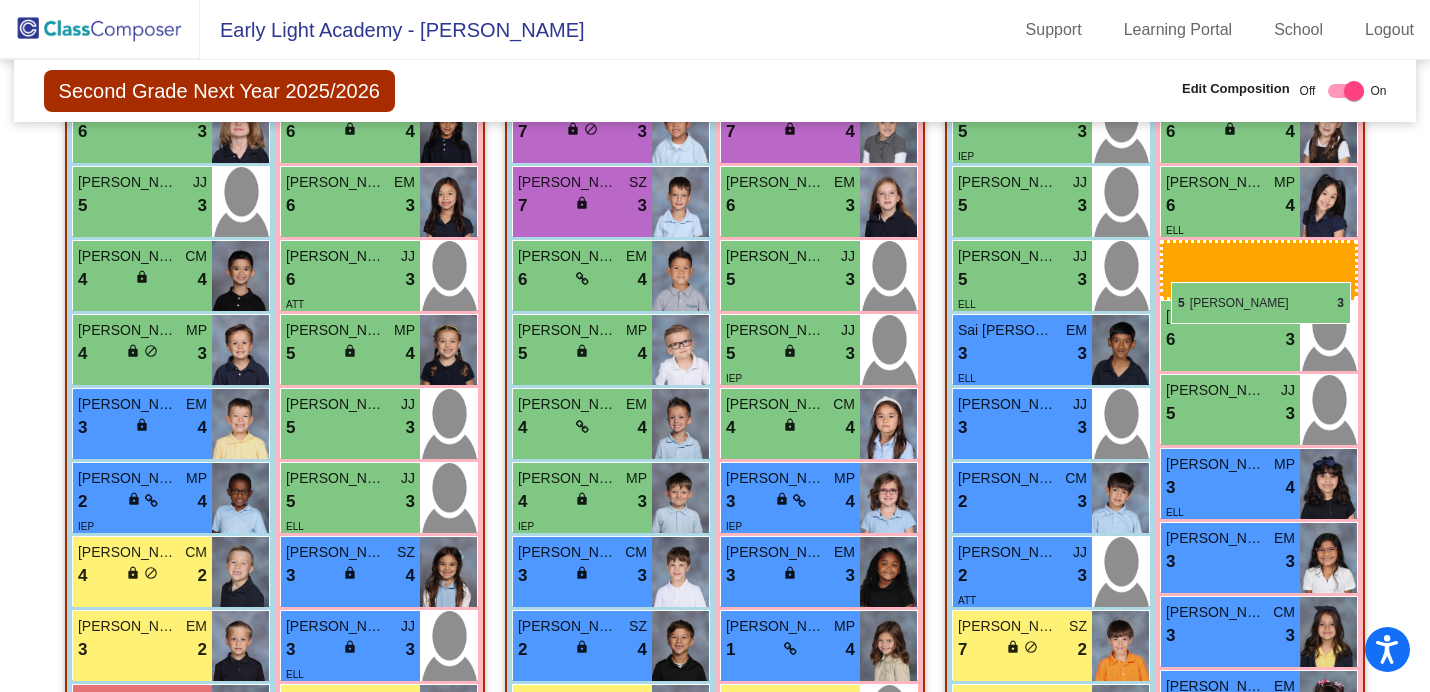 drag, startPoint x: 767, startPoint y: 345, endPoint x: 1168, endPoint y: 281, distance: 406.0751 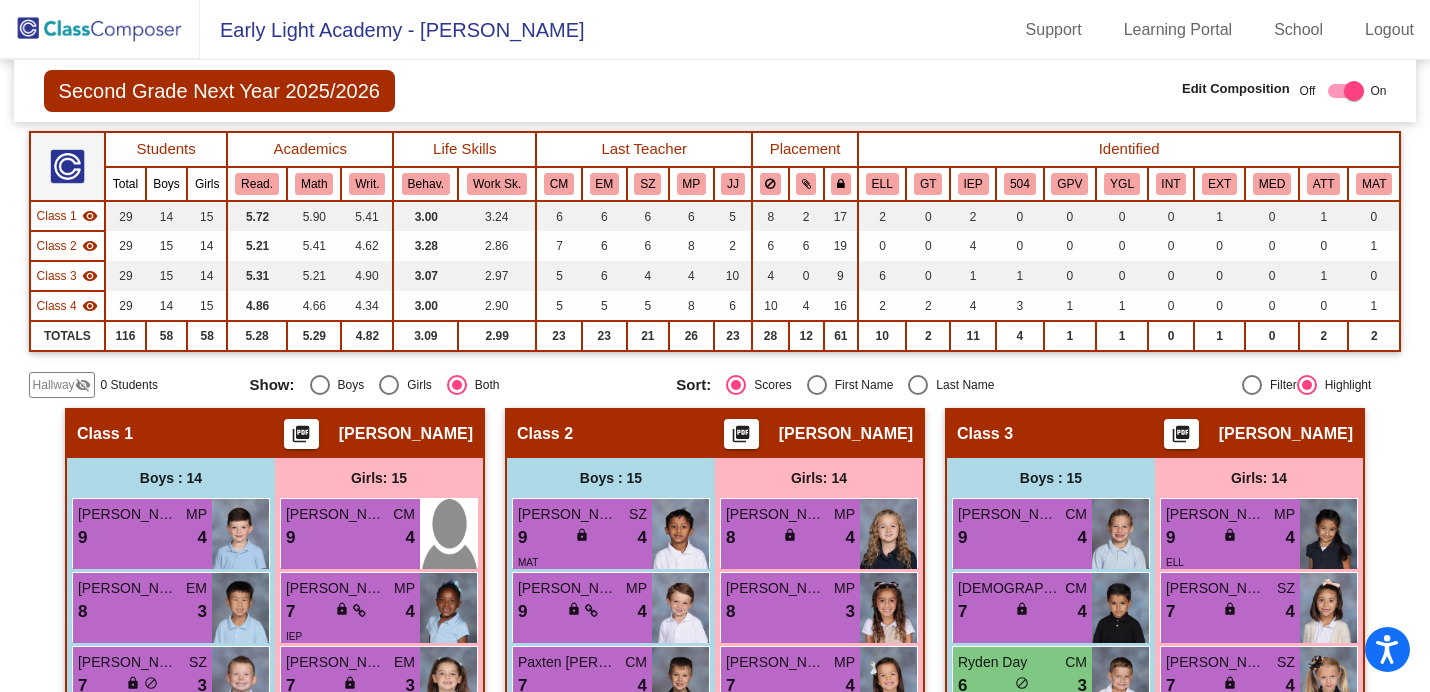 scroll, scrollTop: 0, scrollLeft: 0, axis: both 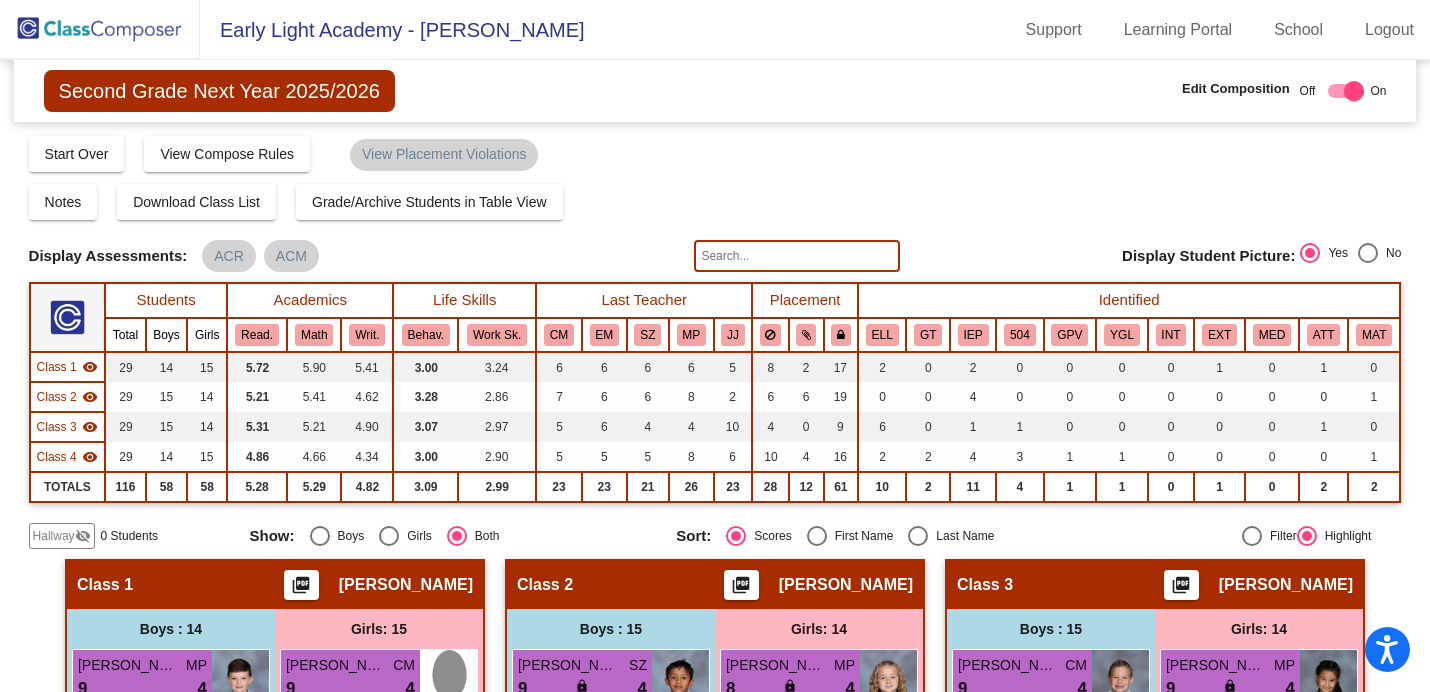 click 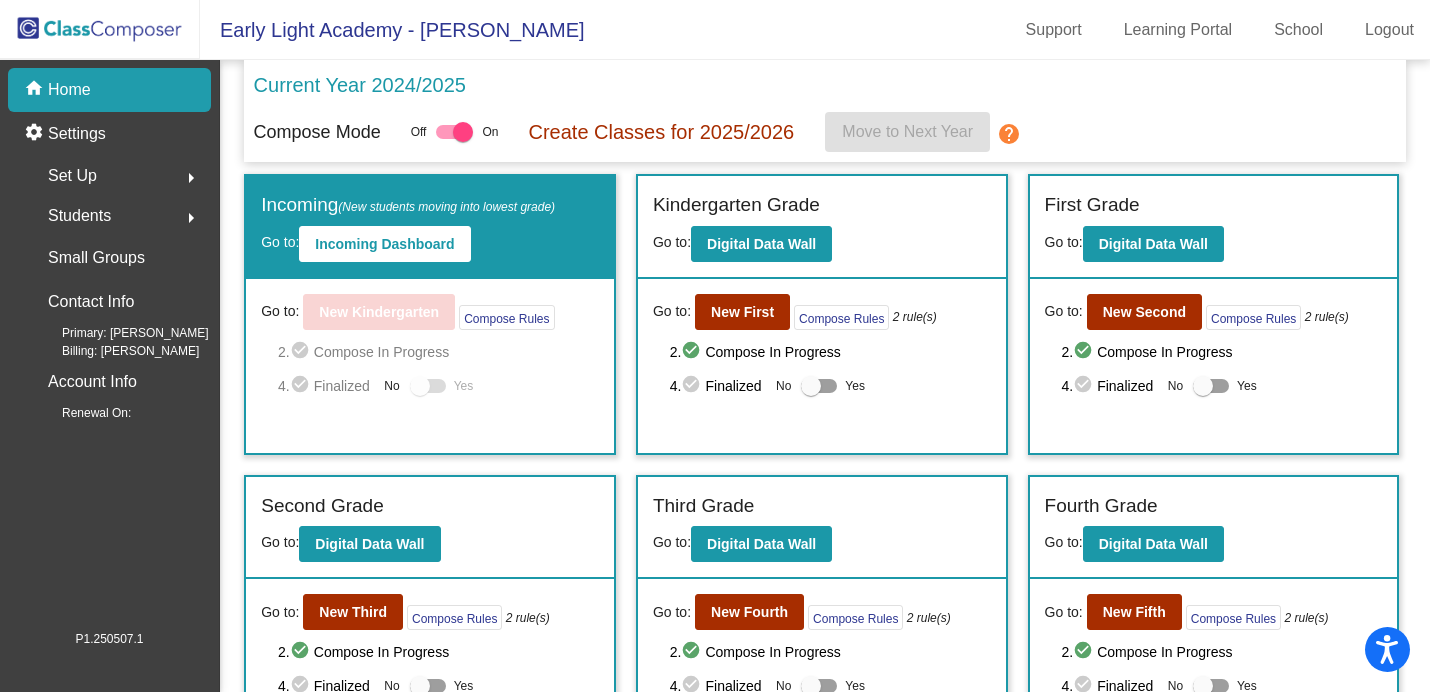 click on "check_circle" 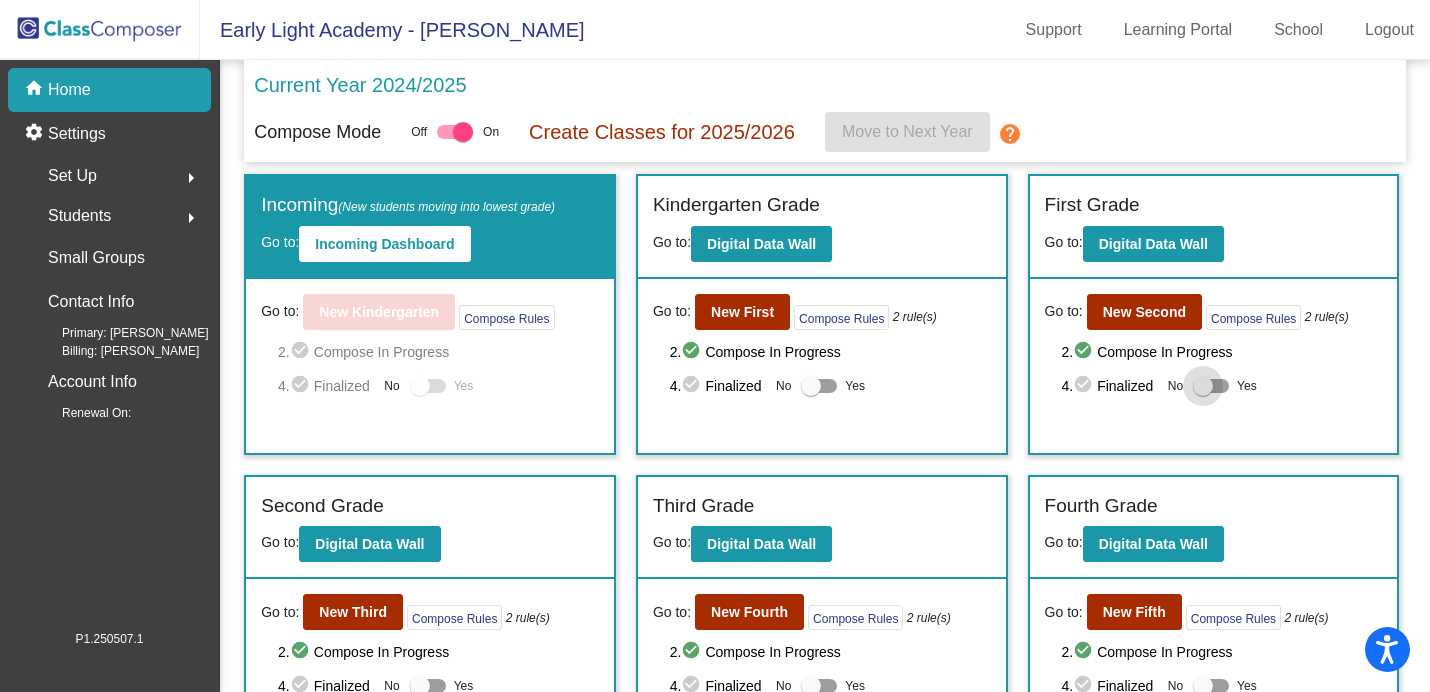 click at bounding box center (1211, 386) 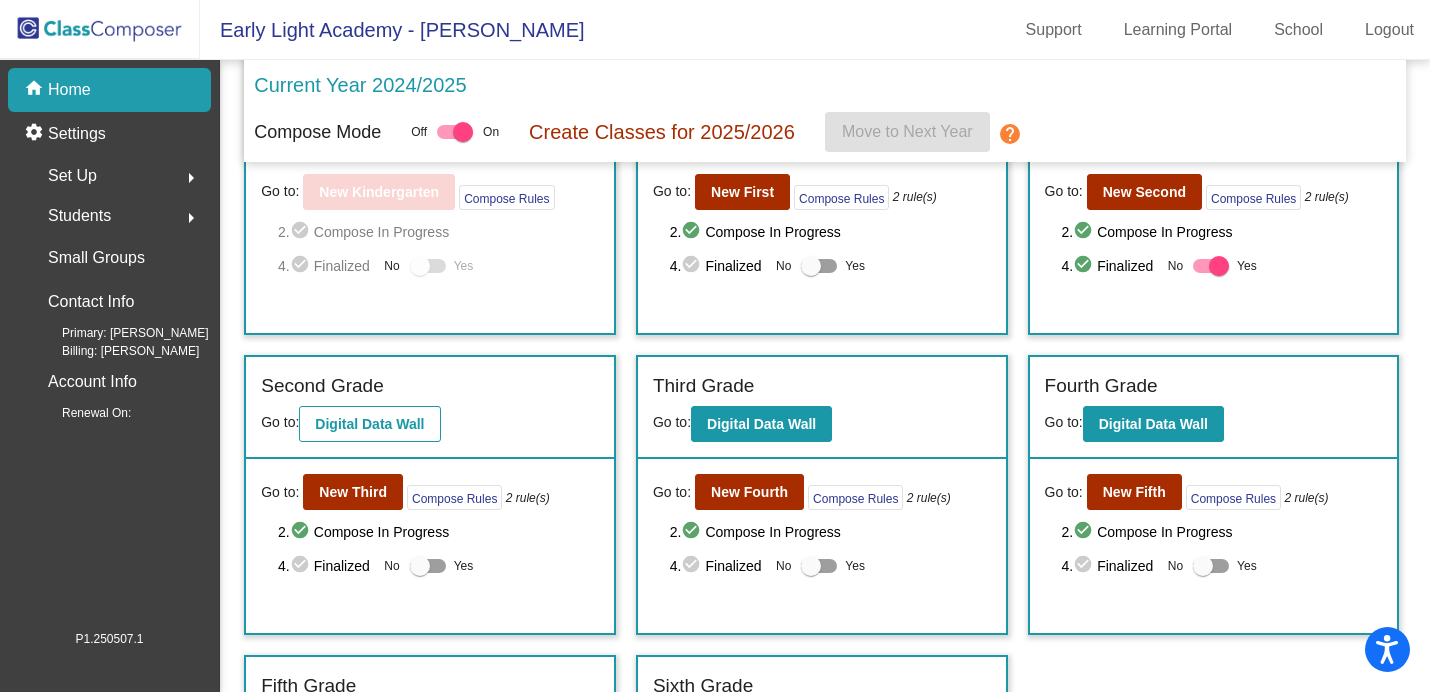 scroll, scrollTop: 131, scrollLeft: 0, axis: vertical 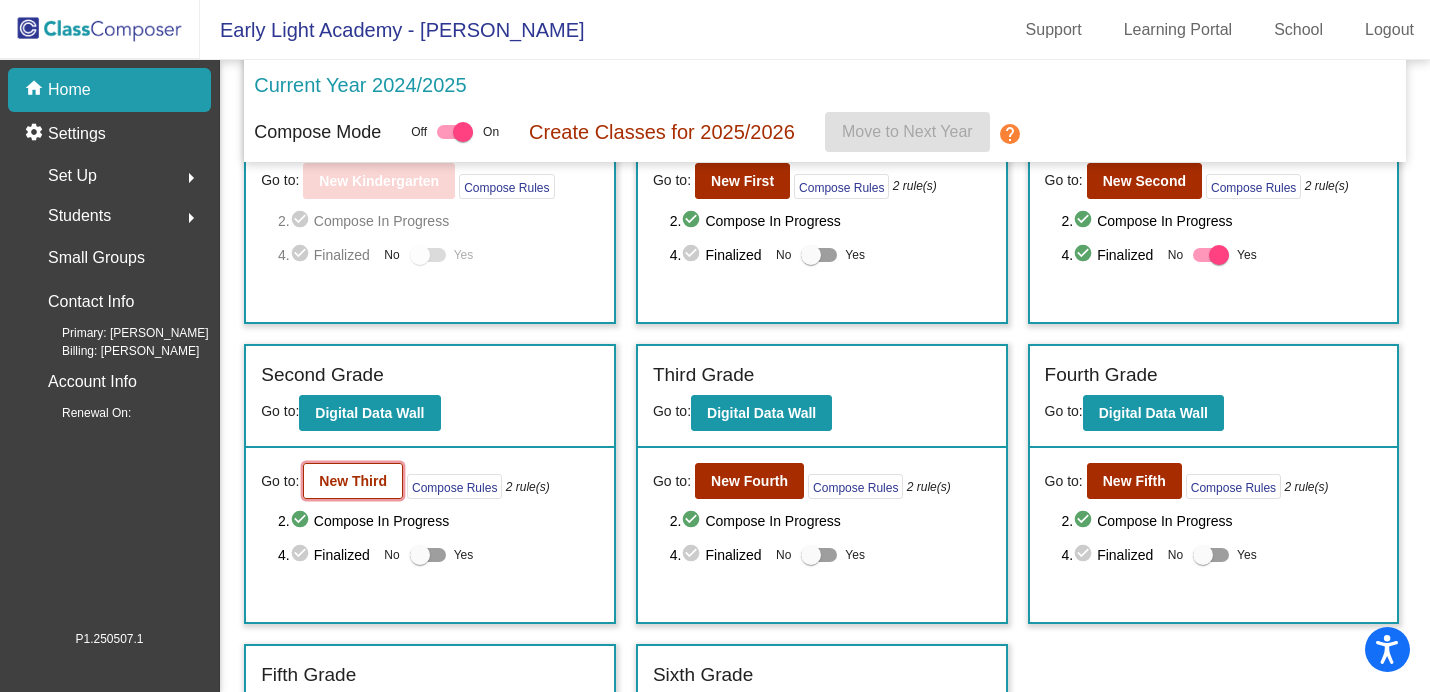 click on "New Third" 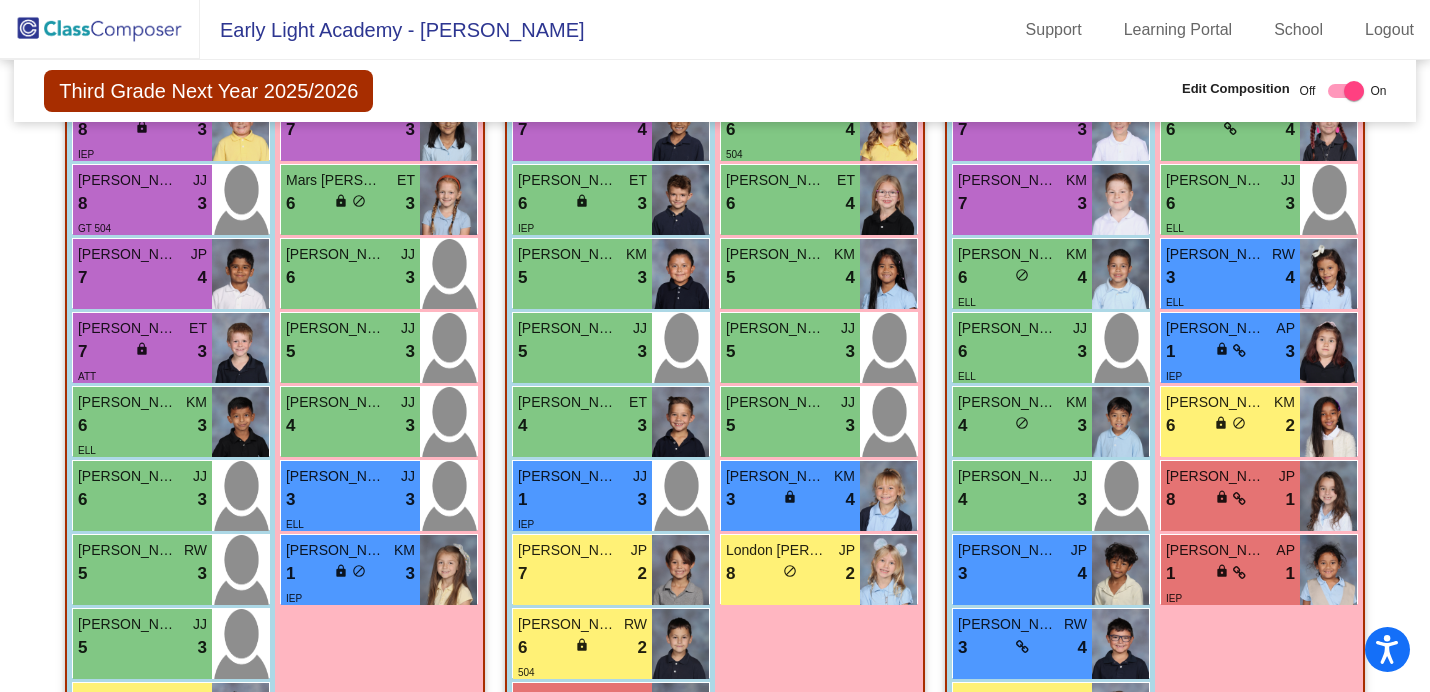 scroll, scrollTop: 1008, scrollLeft: 0, axis: vertical 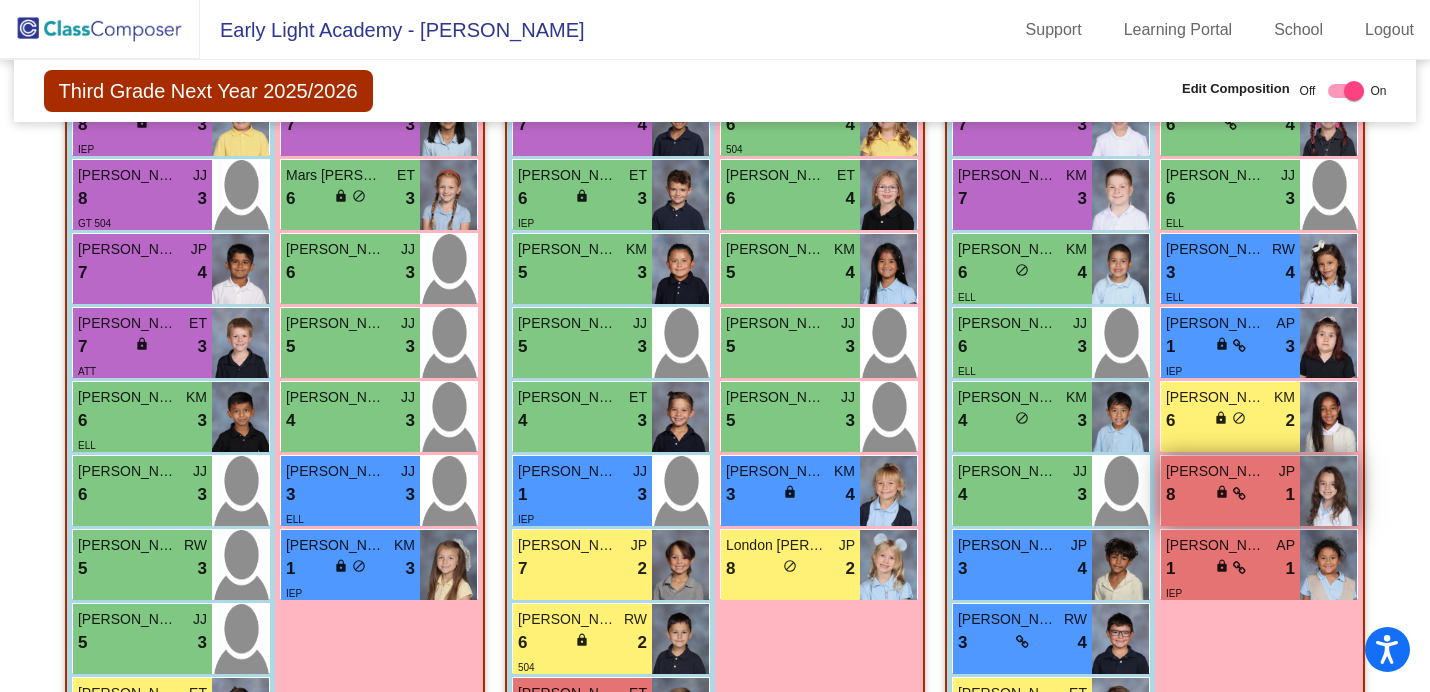 click on "[PERSON_NAME]" at bounding box center (1216, 471) 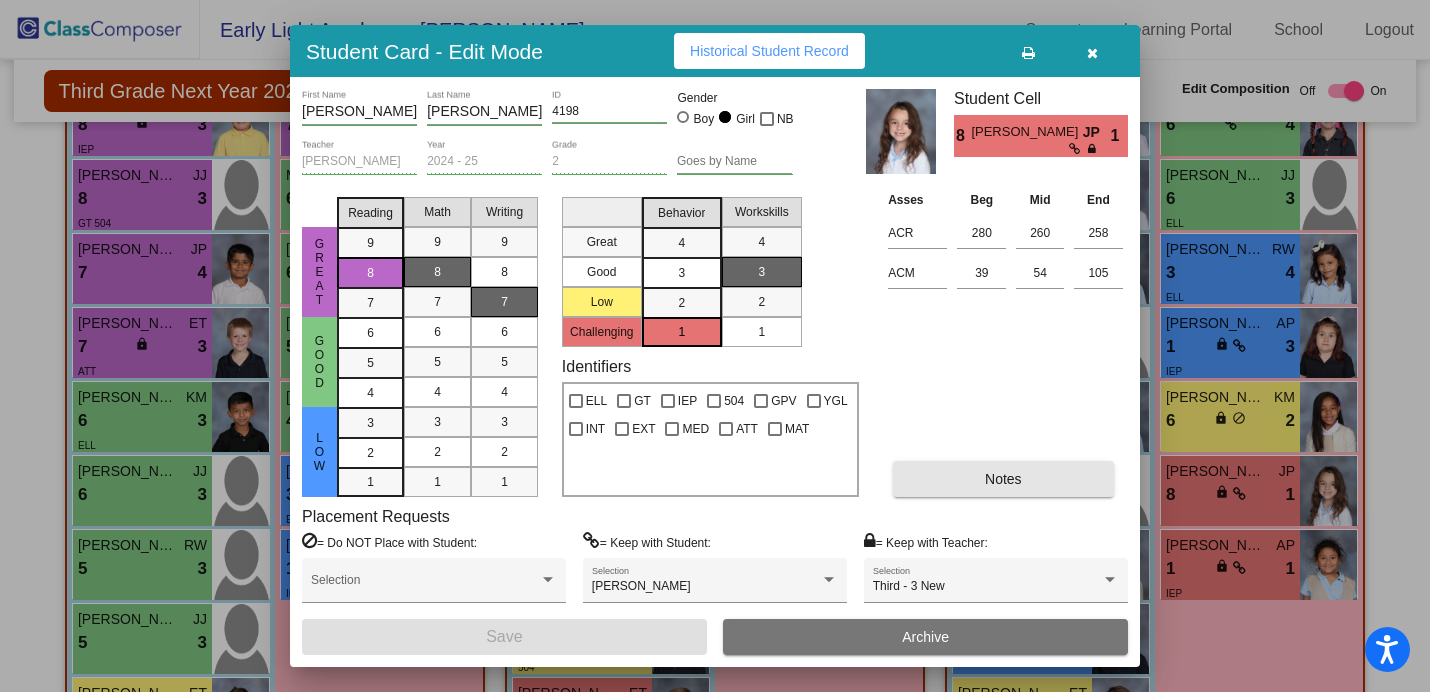 click on "Notes" at bounding box center (1003, 479) 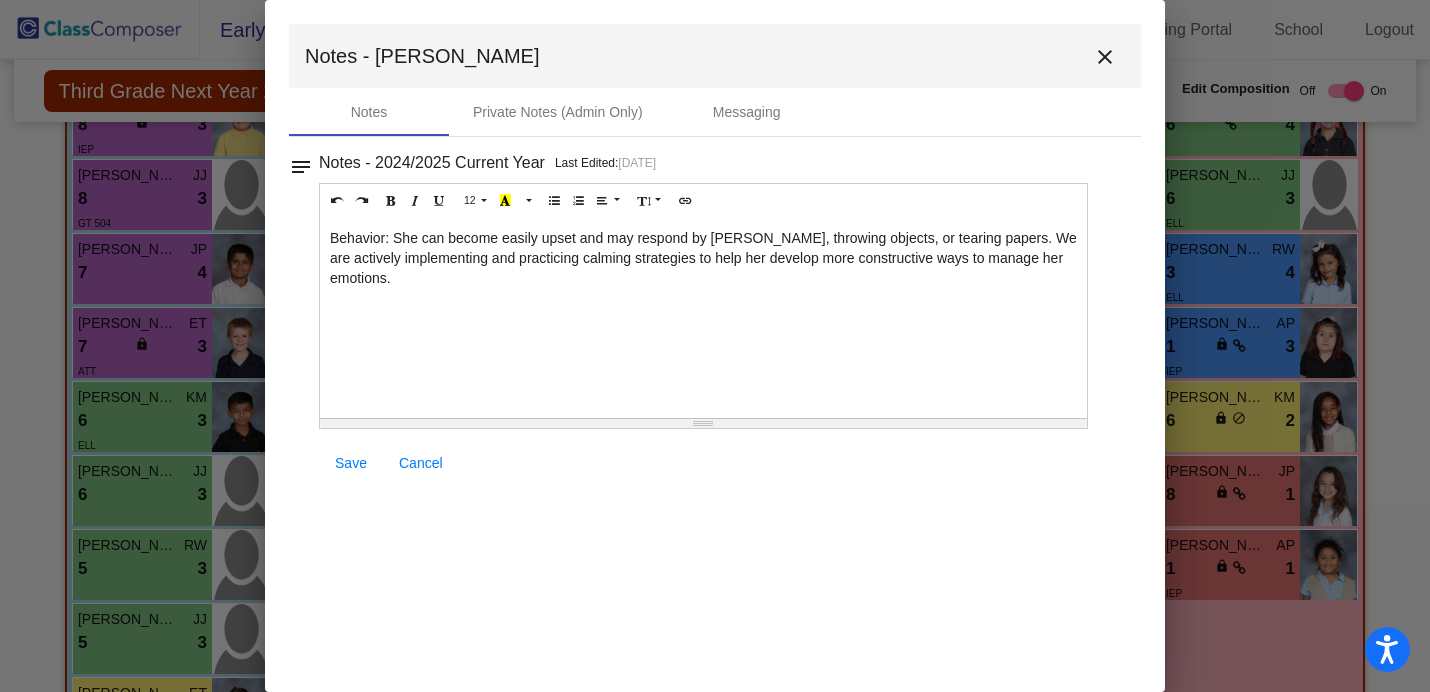 click on "close" at bounding box center [1105, 57] 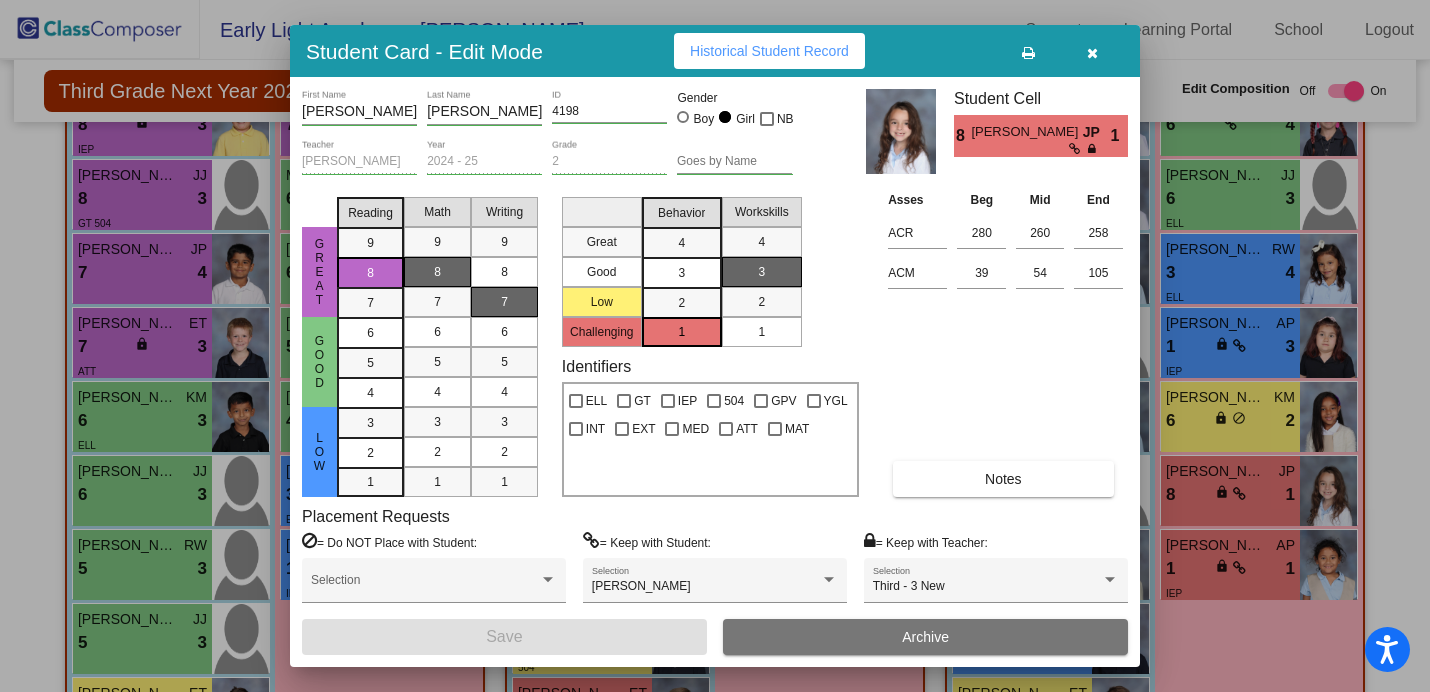 click at bounding box center [1092, 53] 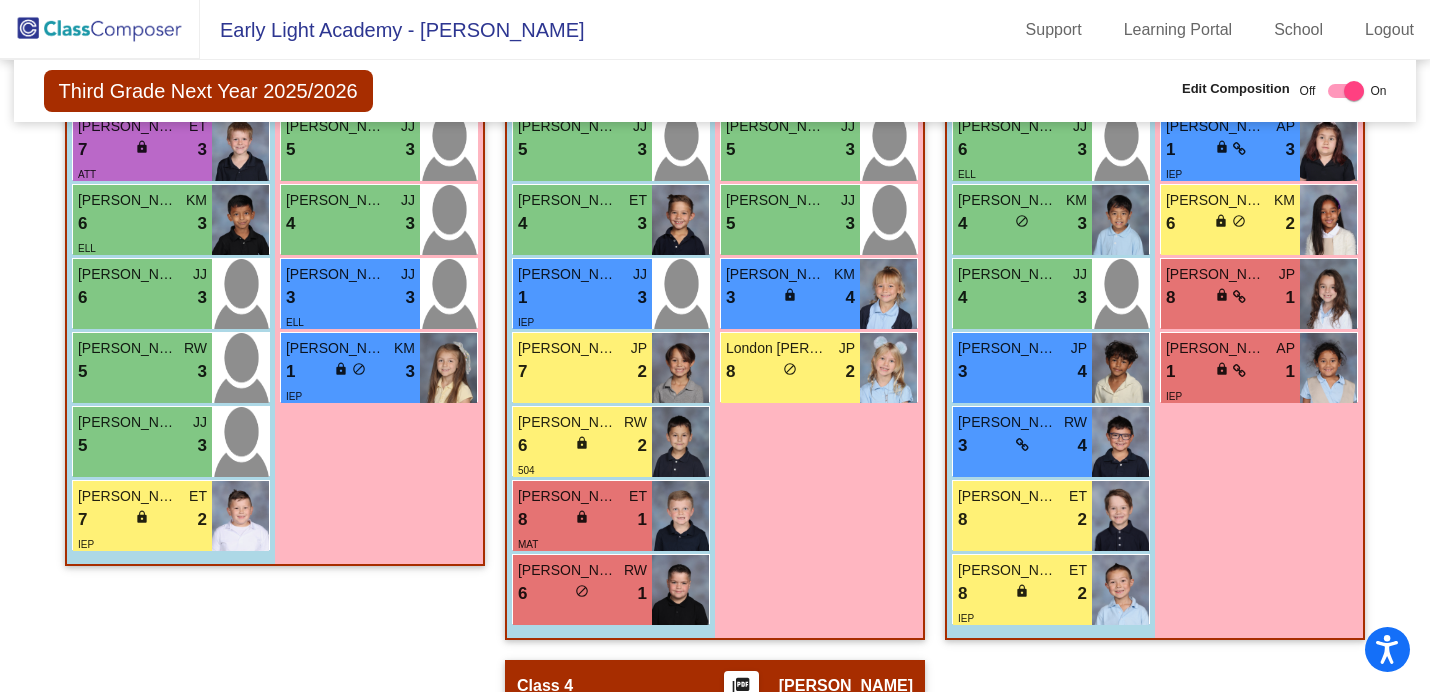 scroll, scrollTop: 1208, scrollLeft: 0, axis: vertical 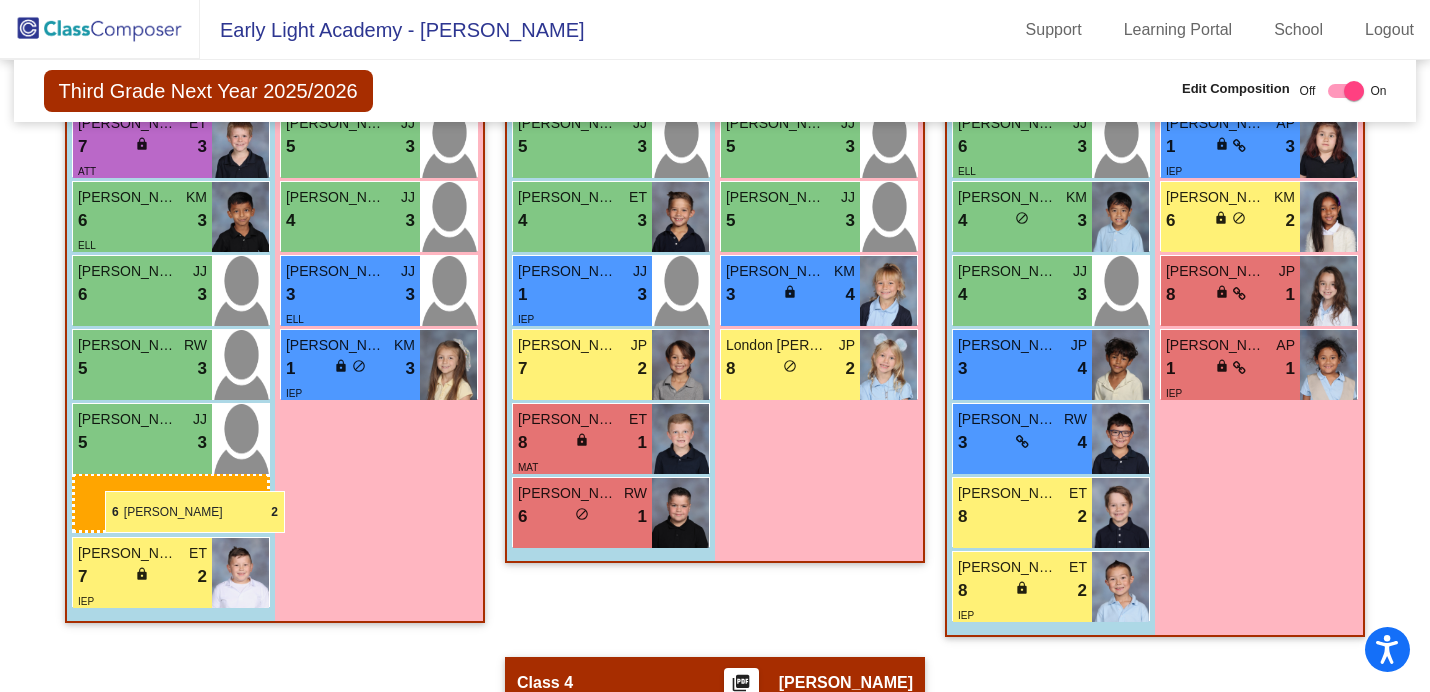 drag, startPoint x: 548, startPoint y: 434, endPoint x: 105, endPoint y: 490, distance: 446.52548 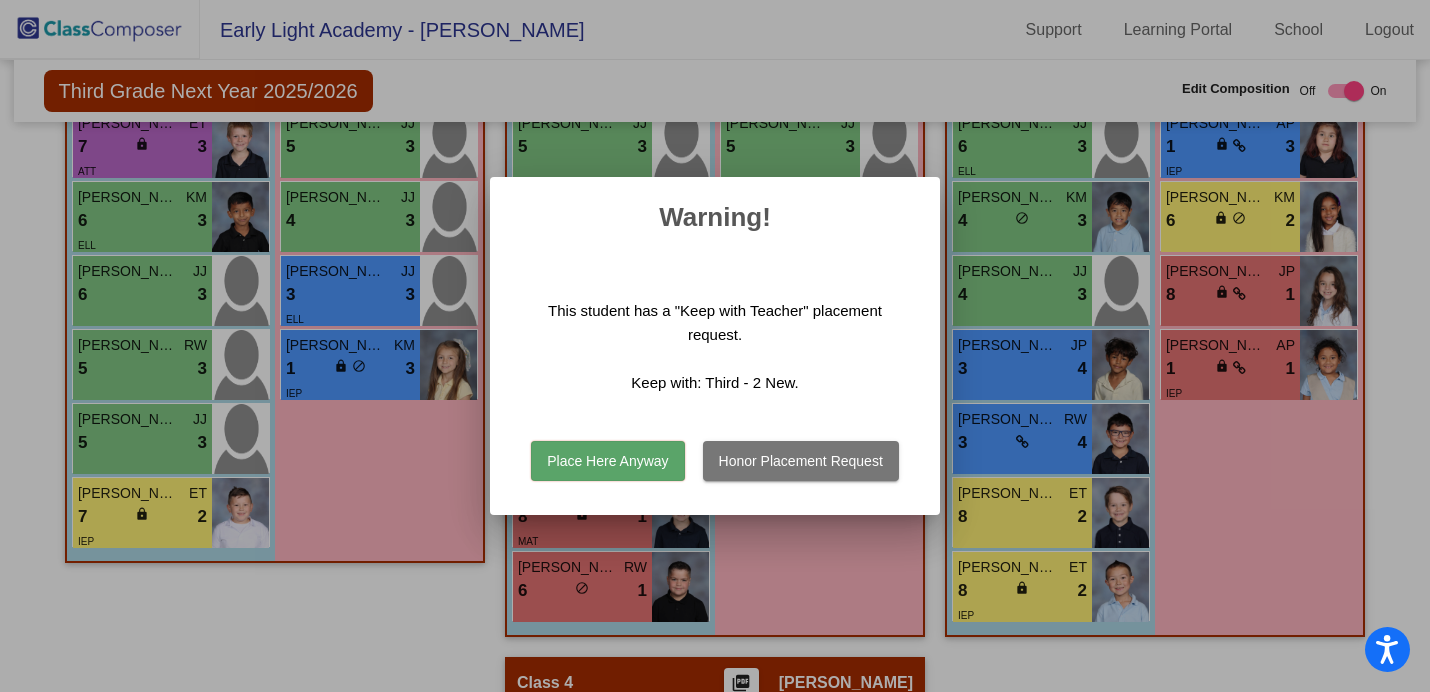 click on "Honor Placement Request" at bounding box center (801, 461) 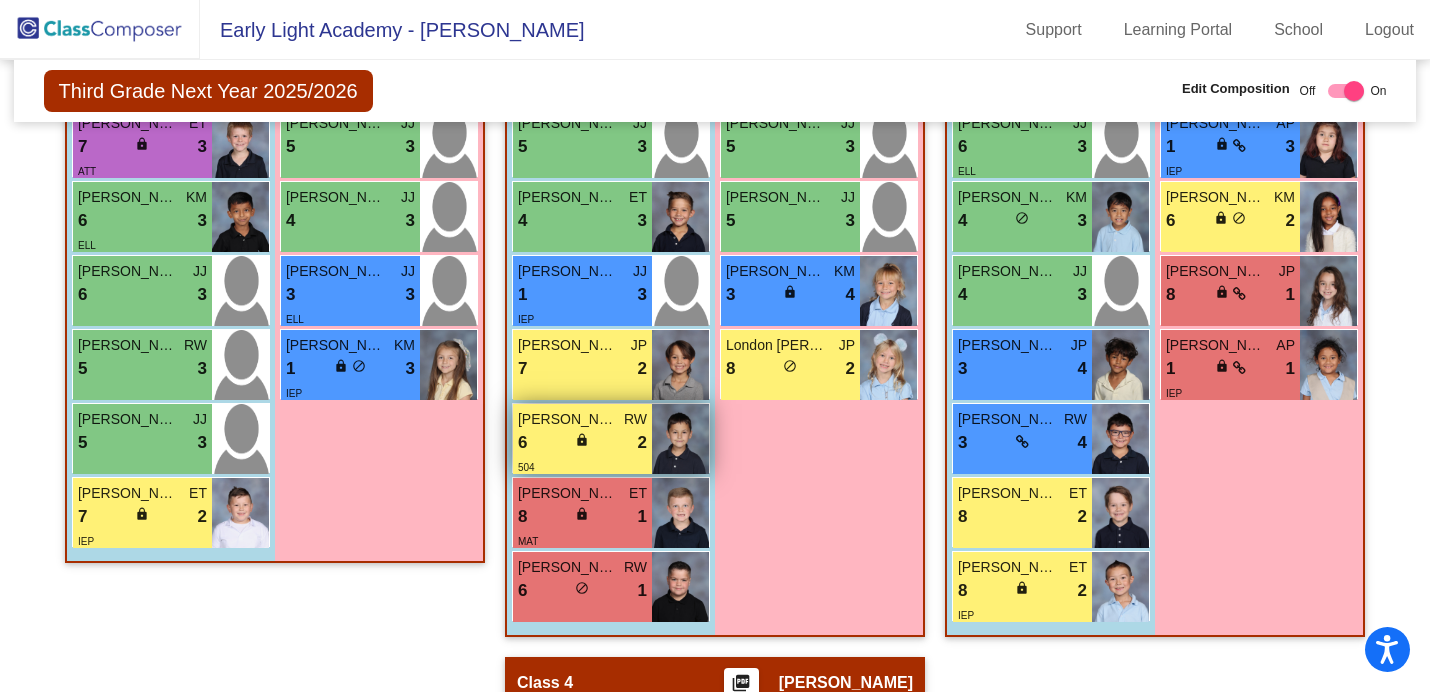 click on "6 lock do_not_disturb_alt 2" at bounding box center (582, 443) 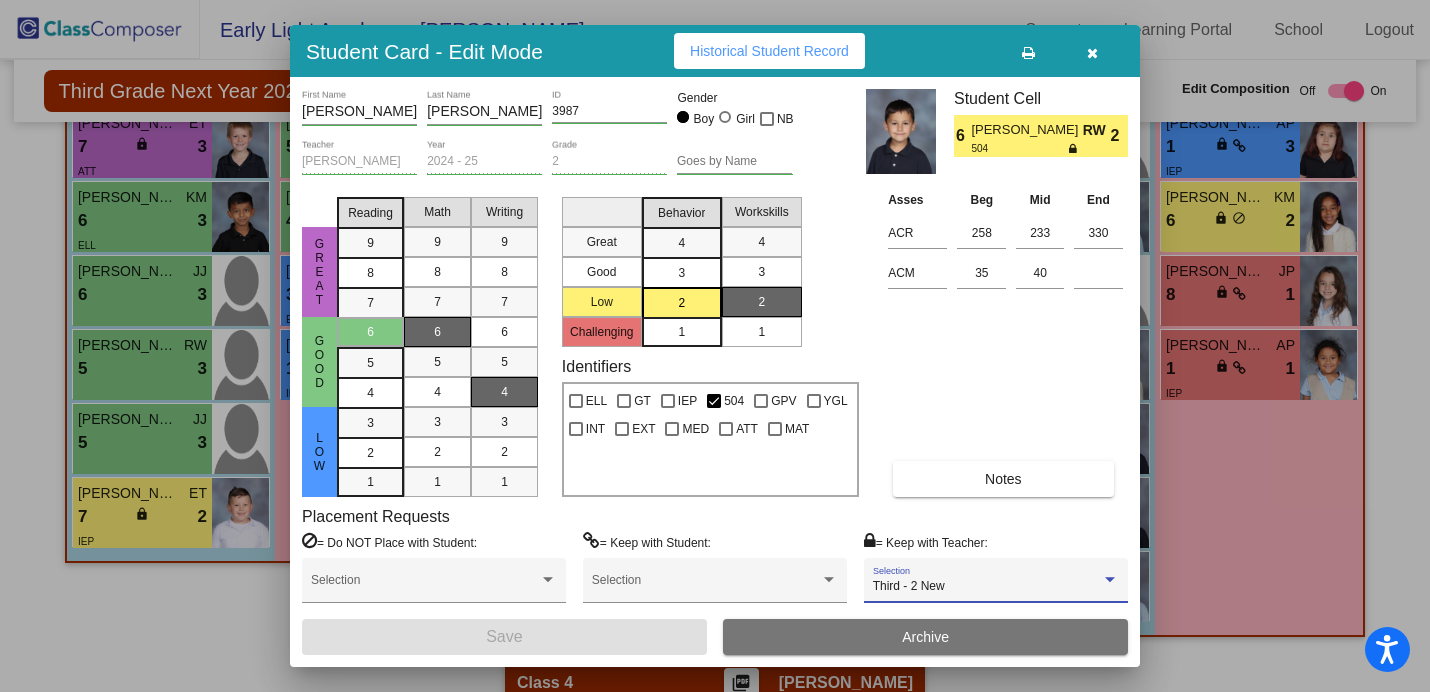click on "Third - 2 New" at bounding box center [987, 587] 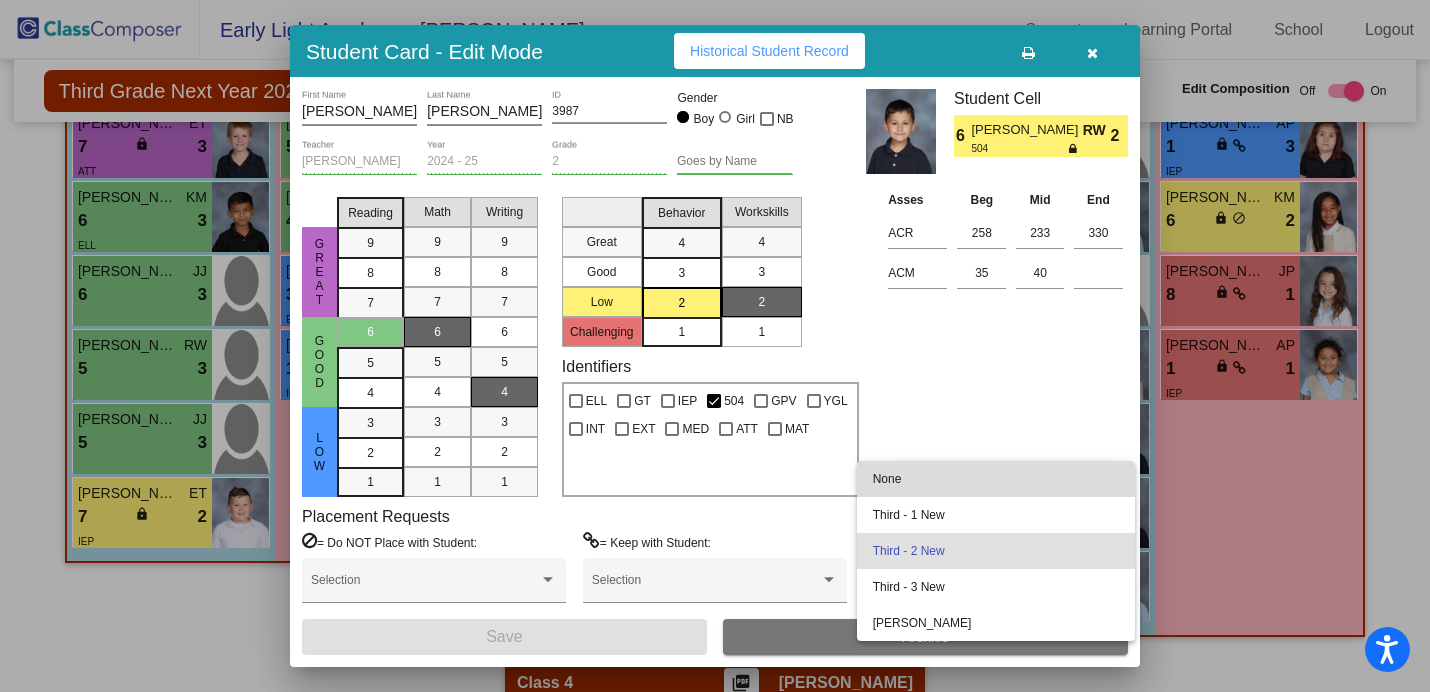 click on "None" at bounding box center [996, 479] 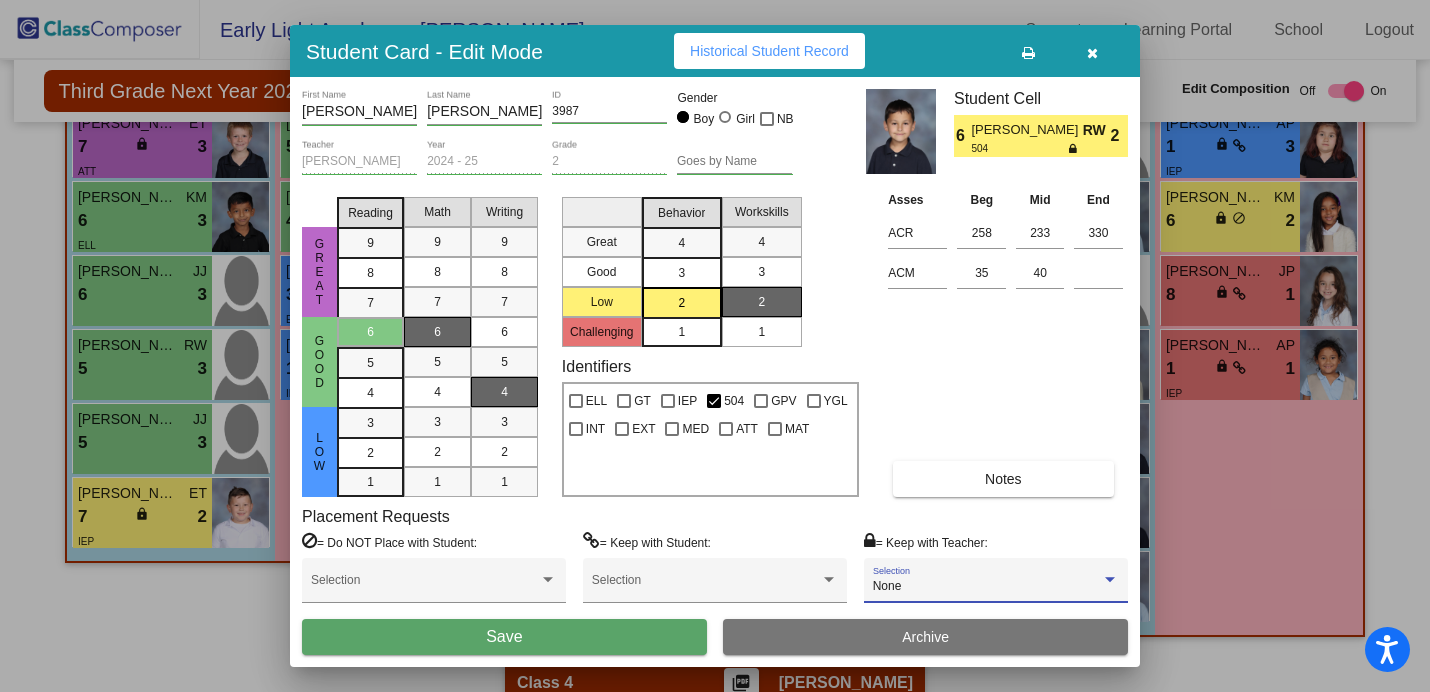 click on "[PERSON_NAME] First Name [PERSON_NAME] Last Name 3987 ID Gender   Boy   Girl   NB [PERSON_NAME] Teacher 2024 - 25 Year 2 Grade Goes by Name Student Cell 6 [PERSON_NAME] RW 504 2  Great   Good   Low  Reading 9 8 7 6 5 4 3 2 1 Math 9 8 7 6 5 4 3 2 1 Writing 9 8 7 6 5 4 3 2 1 Great Good Low Challenging Behavior 4 3 2 1 Workskills 4 3 2 1 Identifiers   ELL   GT   IEP   504   GPV   YGL   INT   EXT   MED   ATT   MAT Asses Beg Mid End ACR 258 233 330 ACM 35 40  Notes  Placement Requests  = Do NOT Place with Student:   Selection  = Keep with Student:   Selection  = Keep with Teacher: None Selection  Save   Archive" at bounding box center (715, 371) 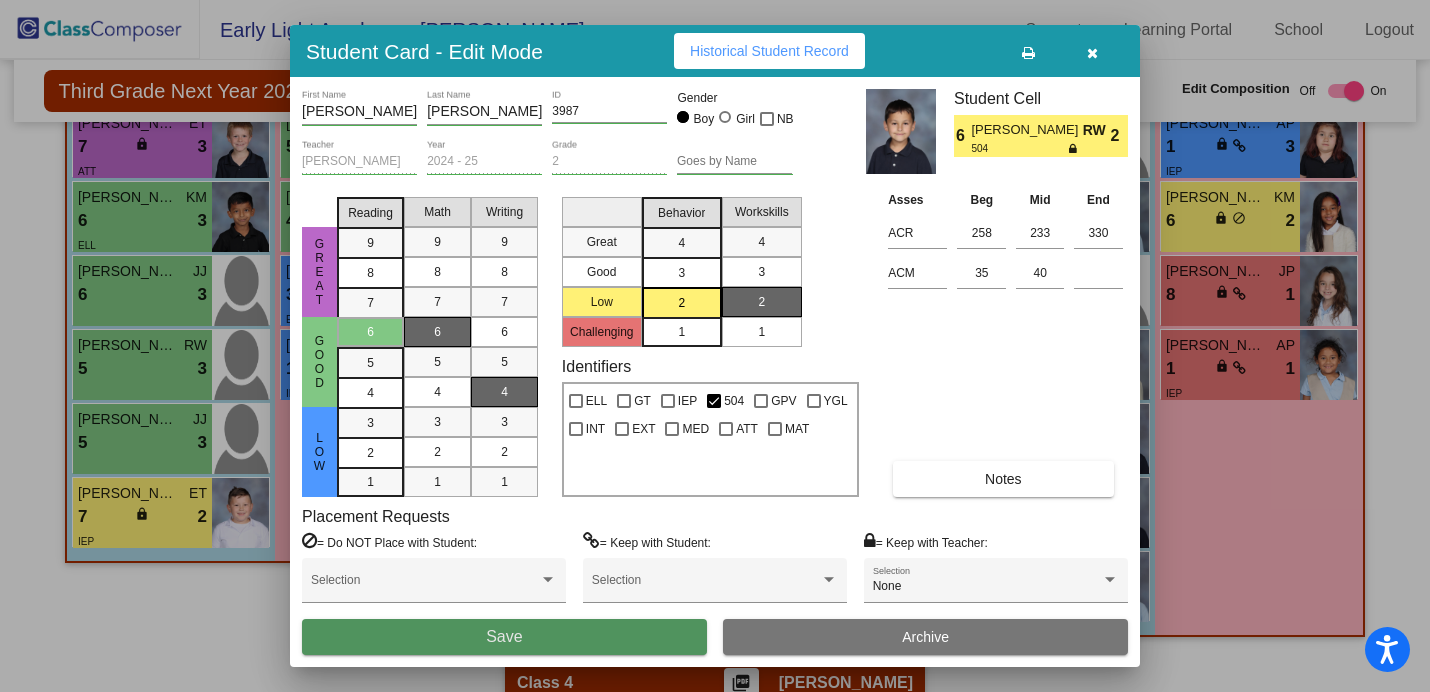 click on "Save" at bounding box center [504, 637] 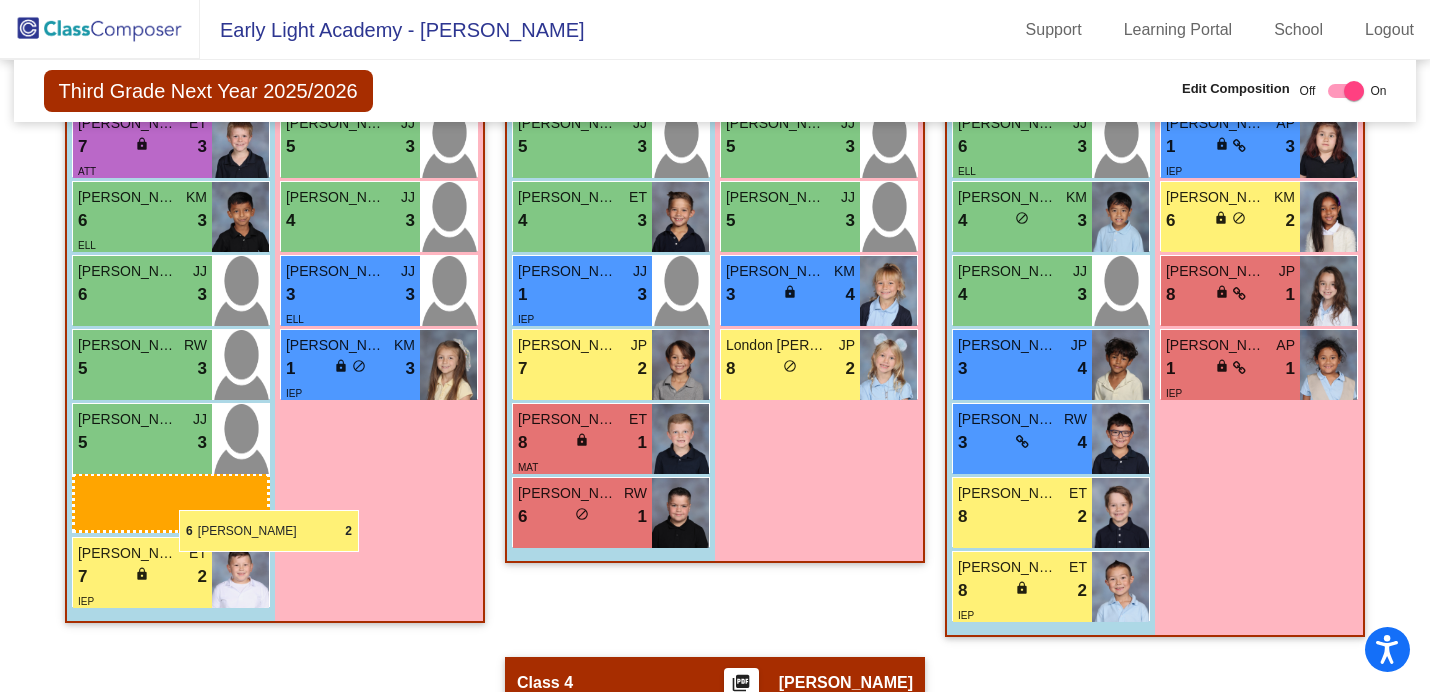 drag, startPoint x: 599, startPoint y: 435, endPoint x: 179, endPoint y: 510, distance: 426.6439 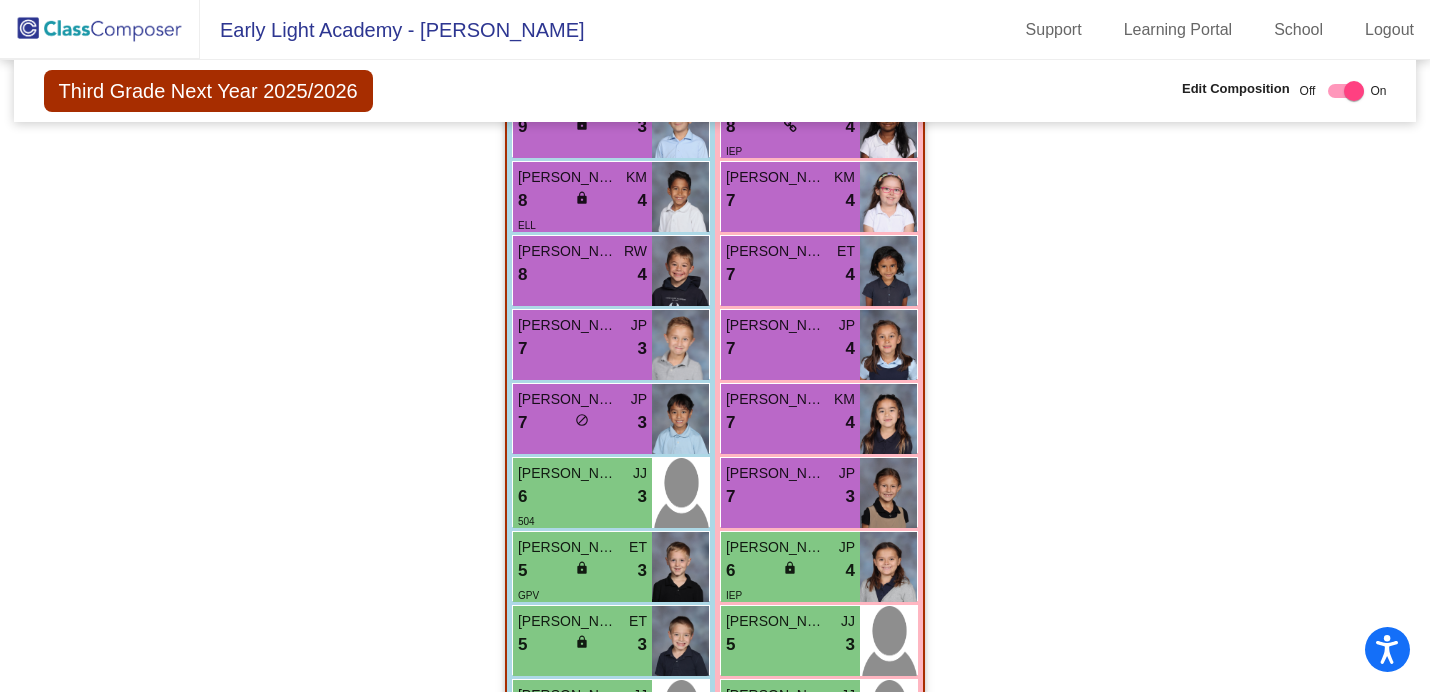 scroll, scrollTop: 1921, scrollLeft: 0, axis: vertical 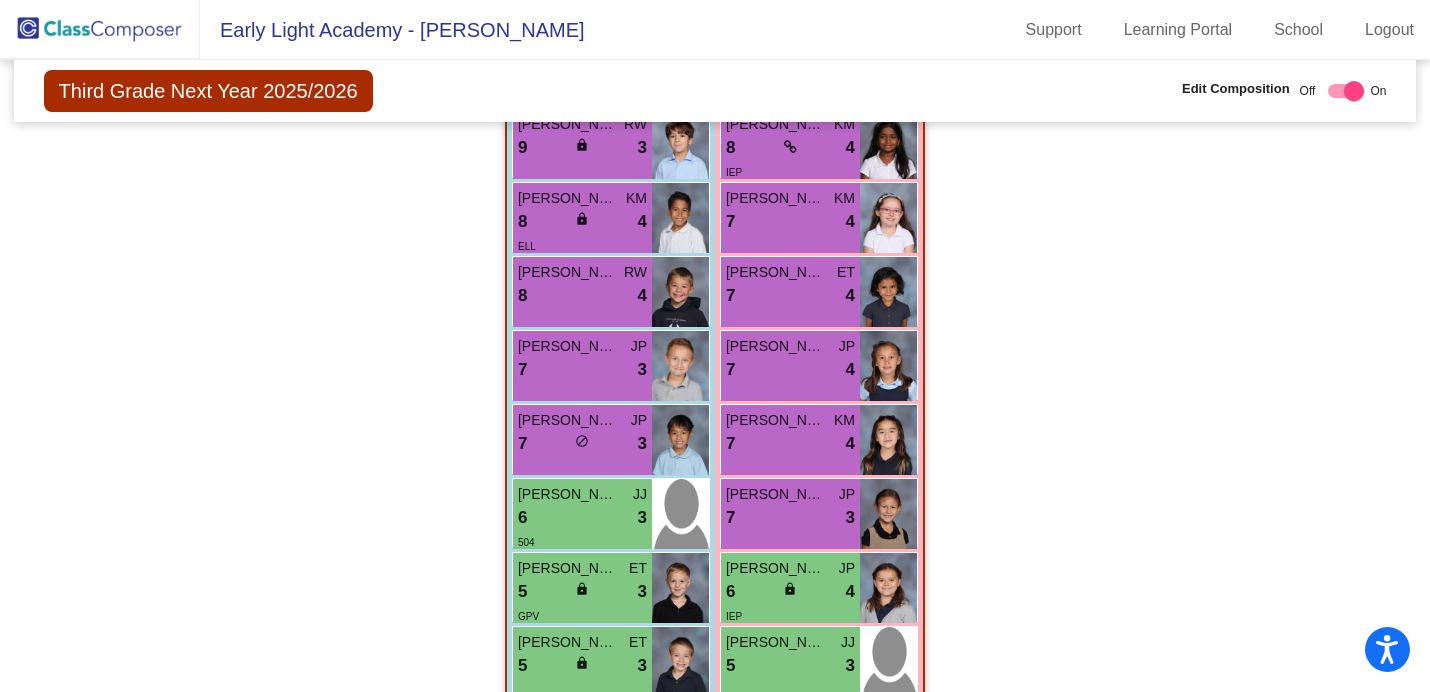 click 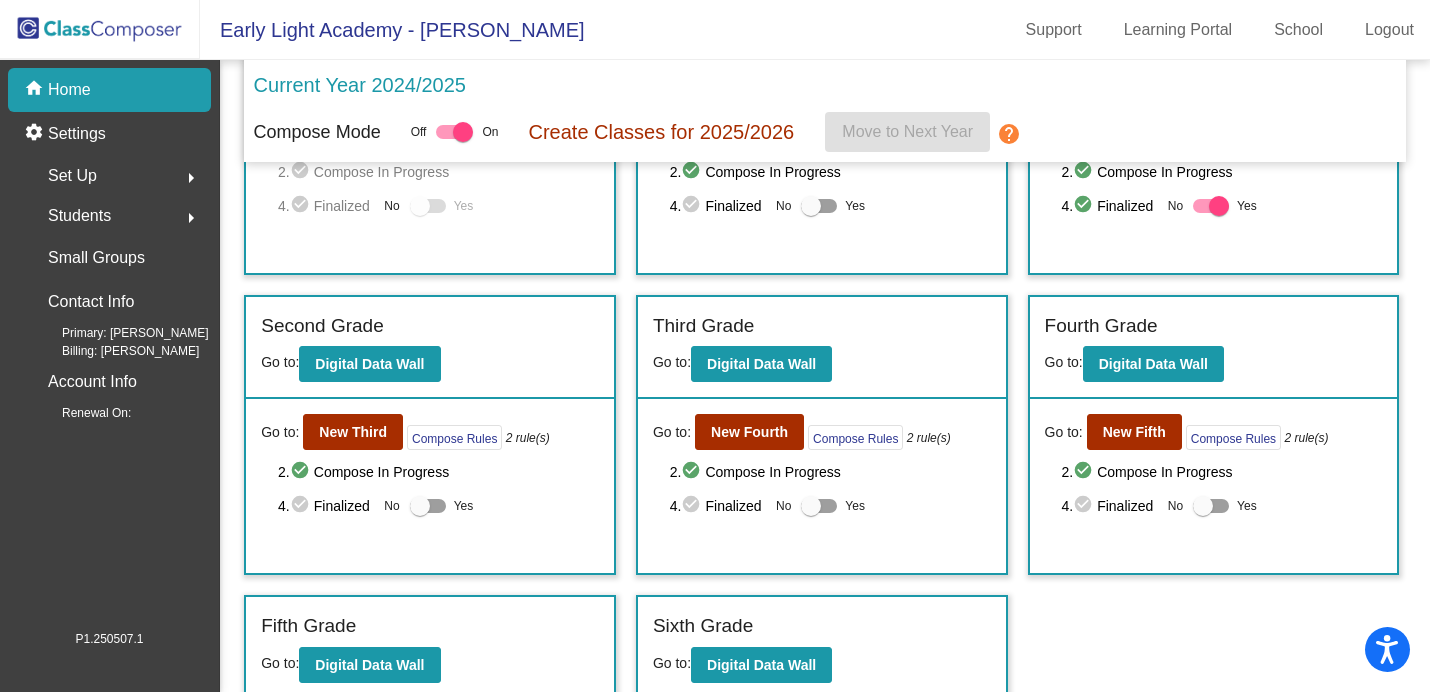 scroll, scrollTop: 186, scrollLeft: 0, axis: vertical 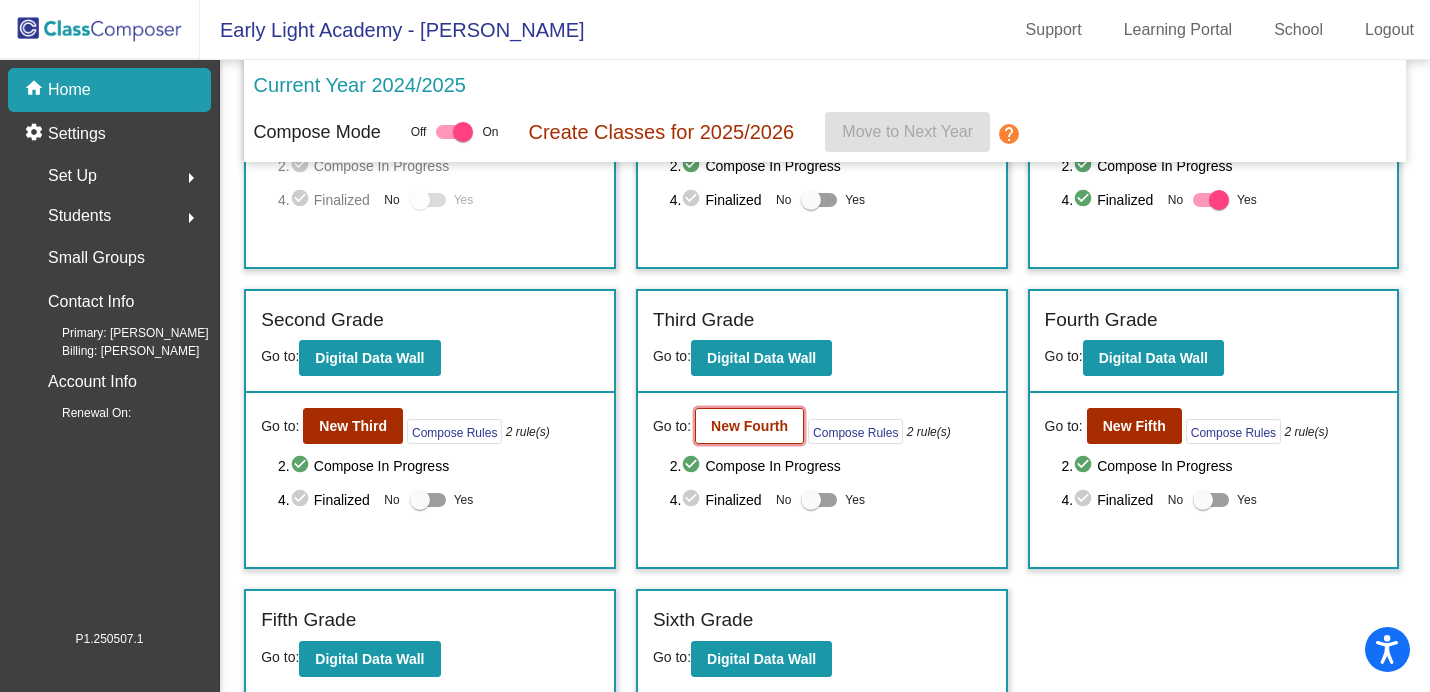 click on "New Fourth" 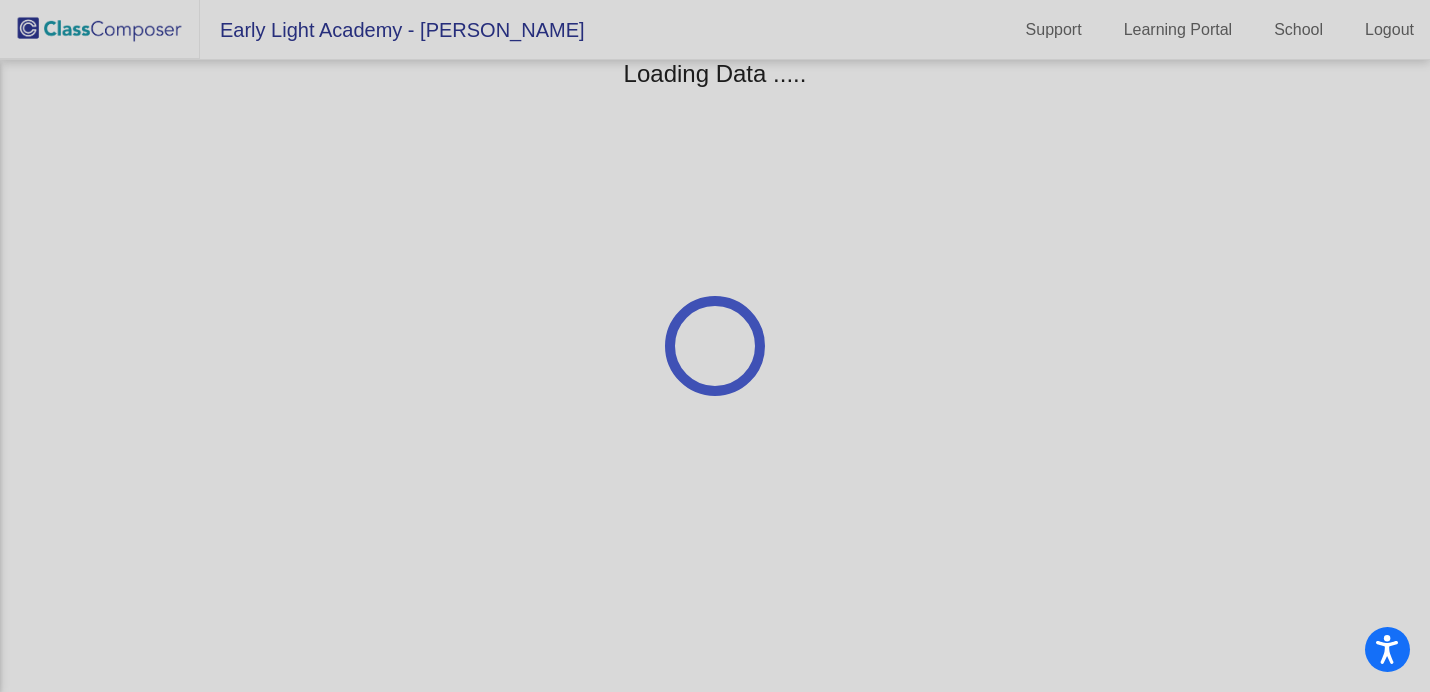 scroll, scrollTop: 0, scrollLeft: 0, axis: both 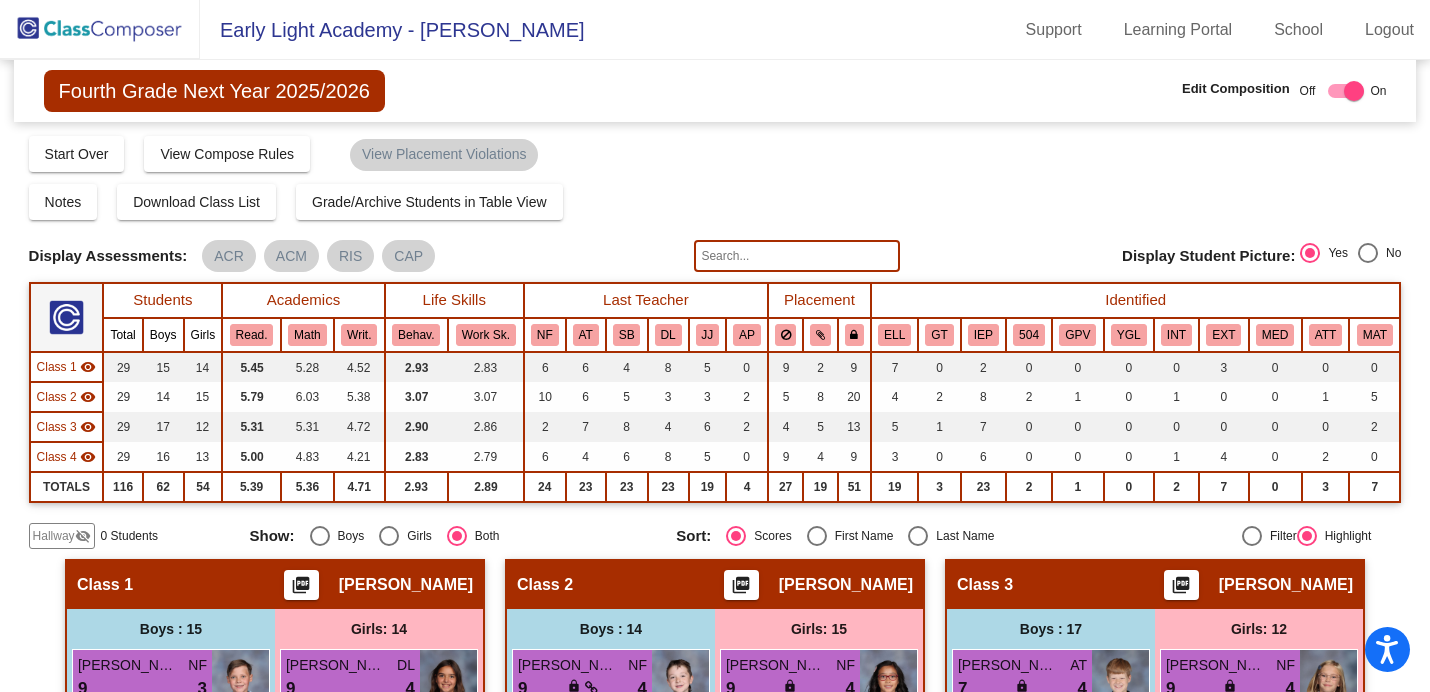 click 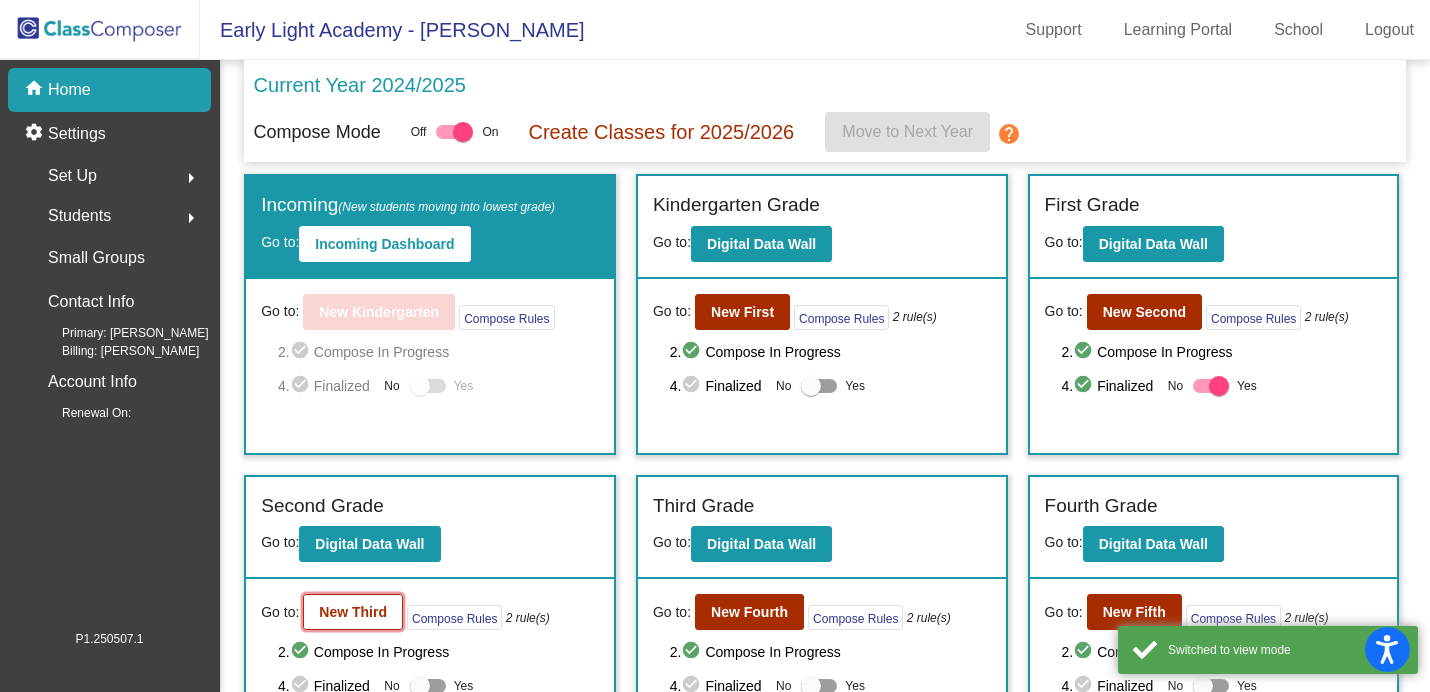 click on "New Third" 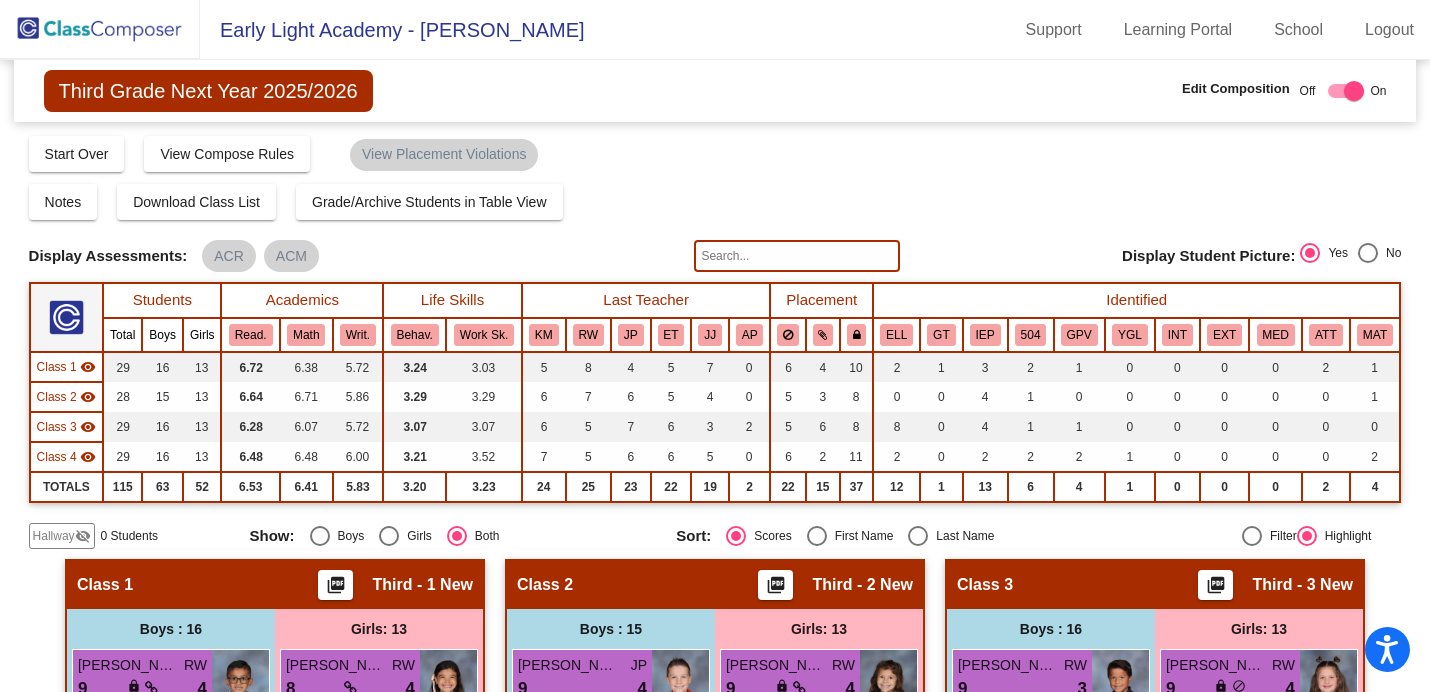 click 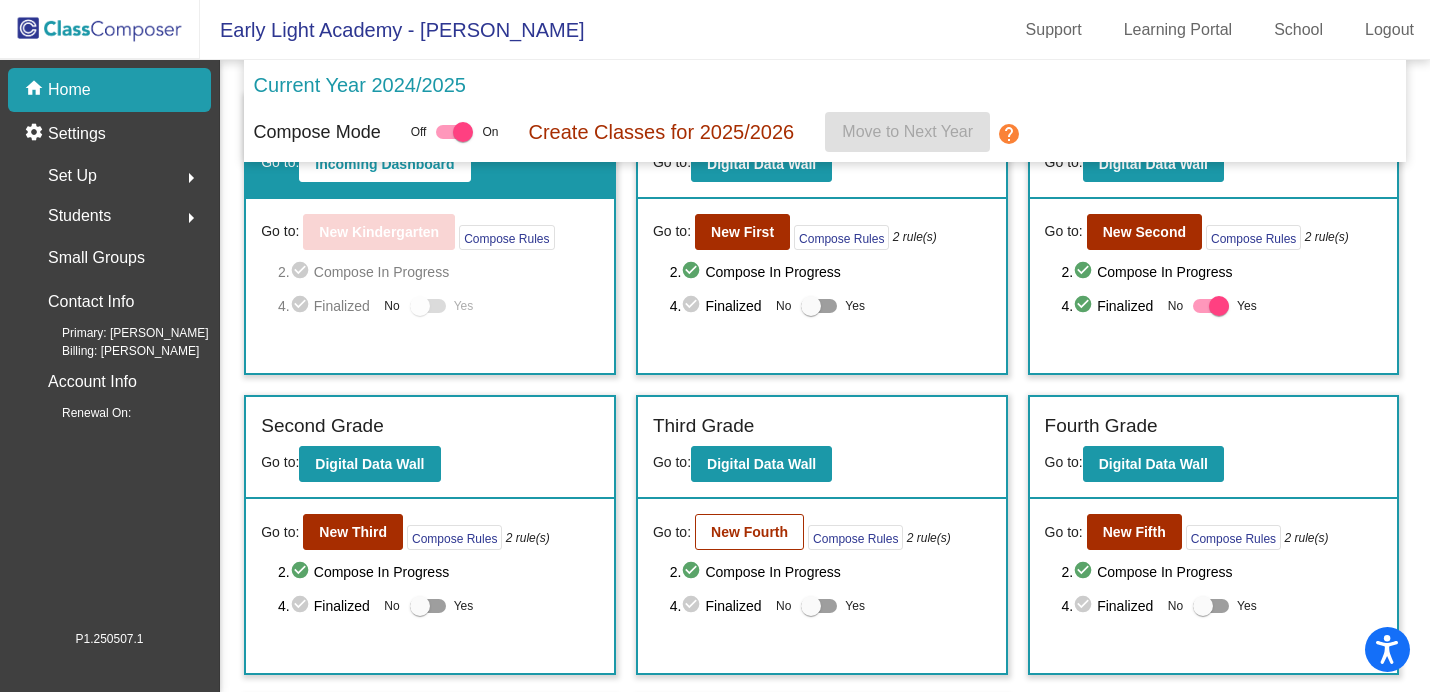 scroll, scrollTop: 95, scrollLeft: 0, axis: vertical 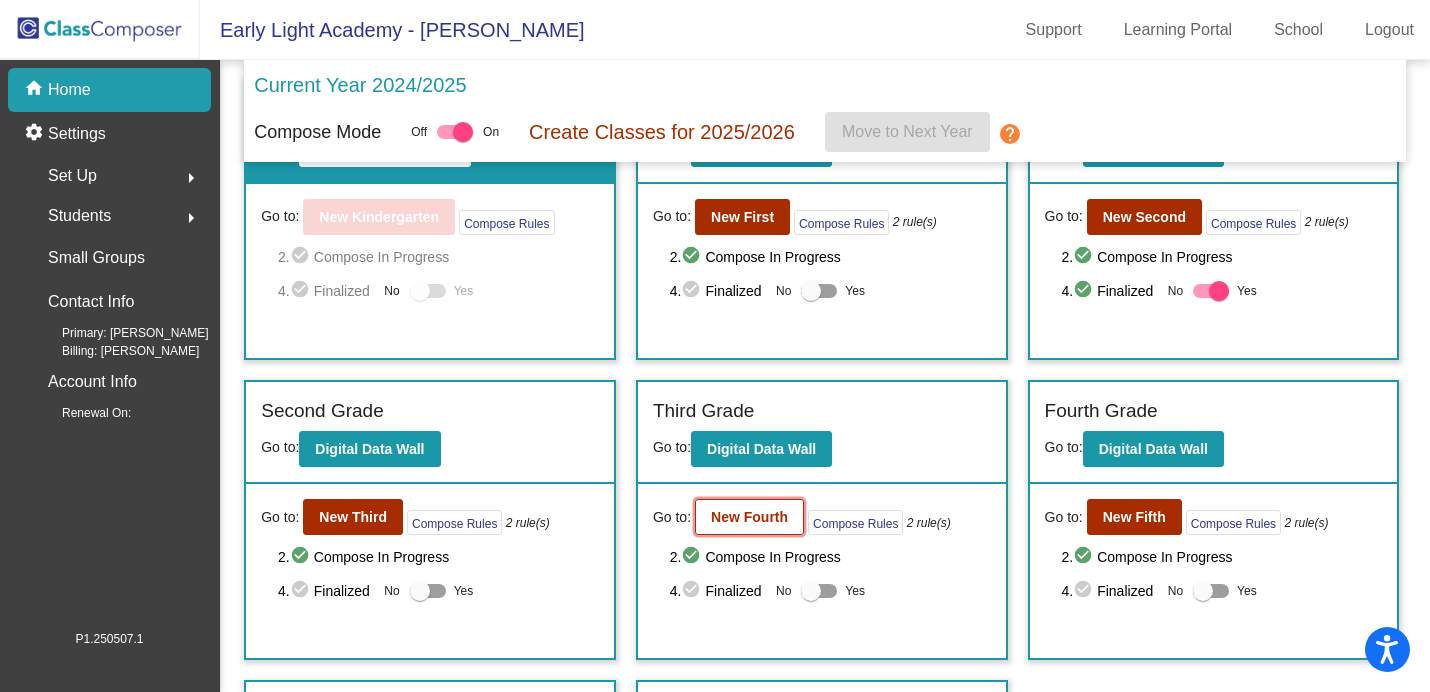 click on "New Fourth" 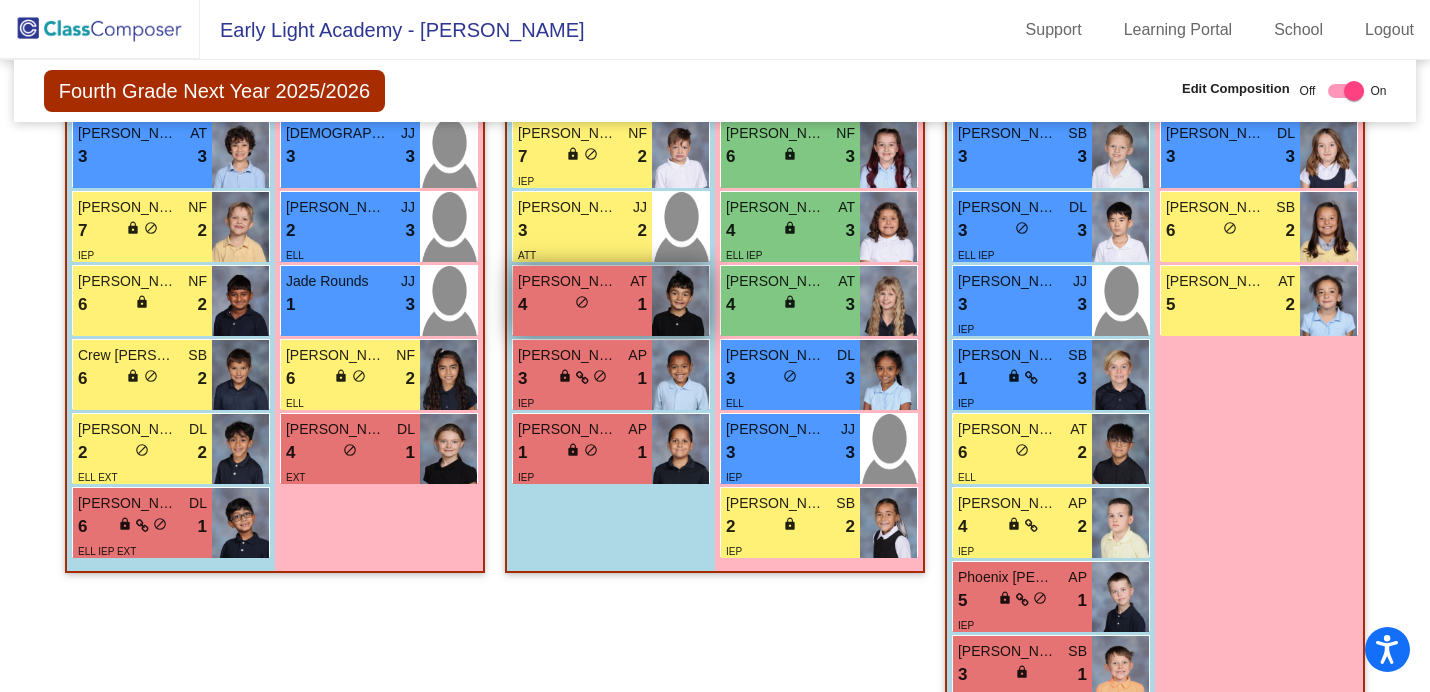 scroll, scrollTop: 1204, scrollLeft: 0, axis: vertical 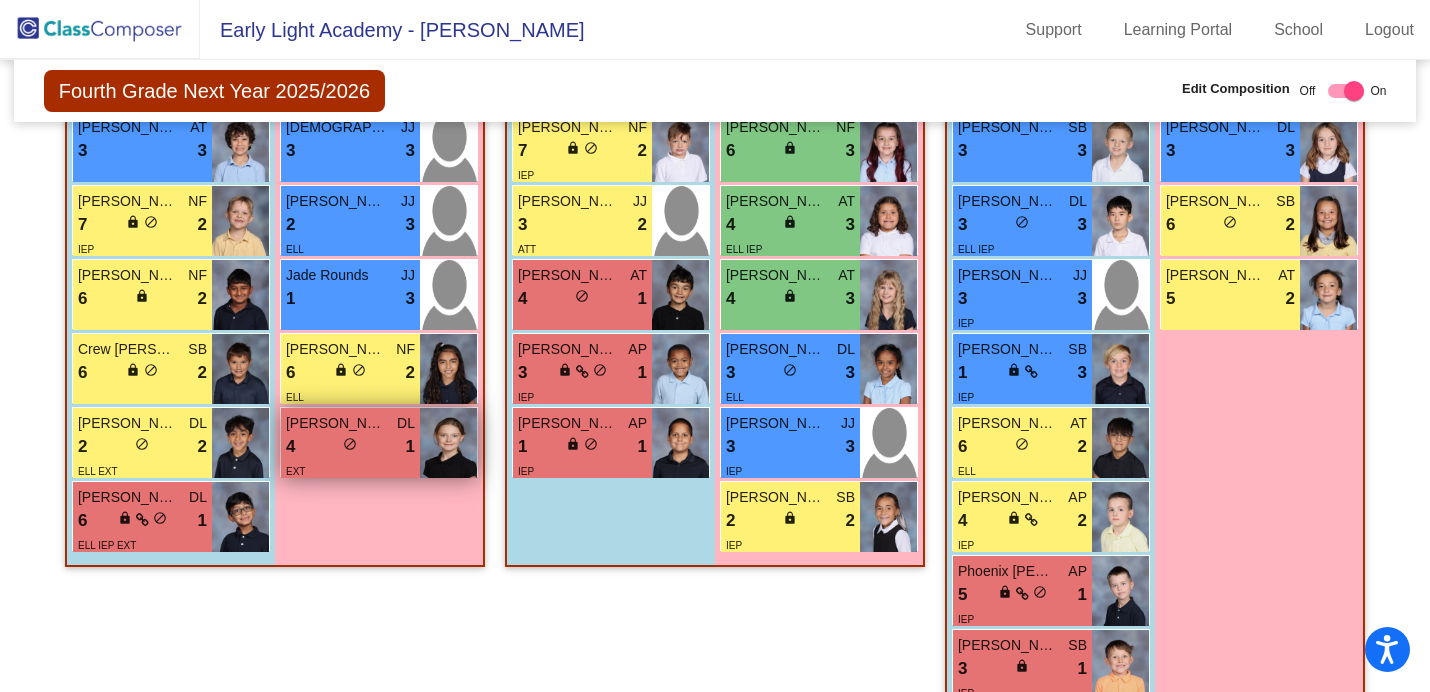 click on "EXT" at bounding box center (350, 470) 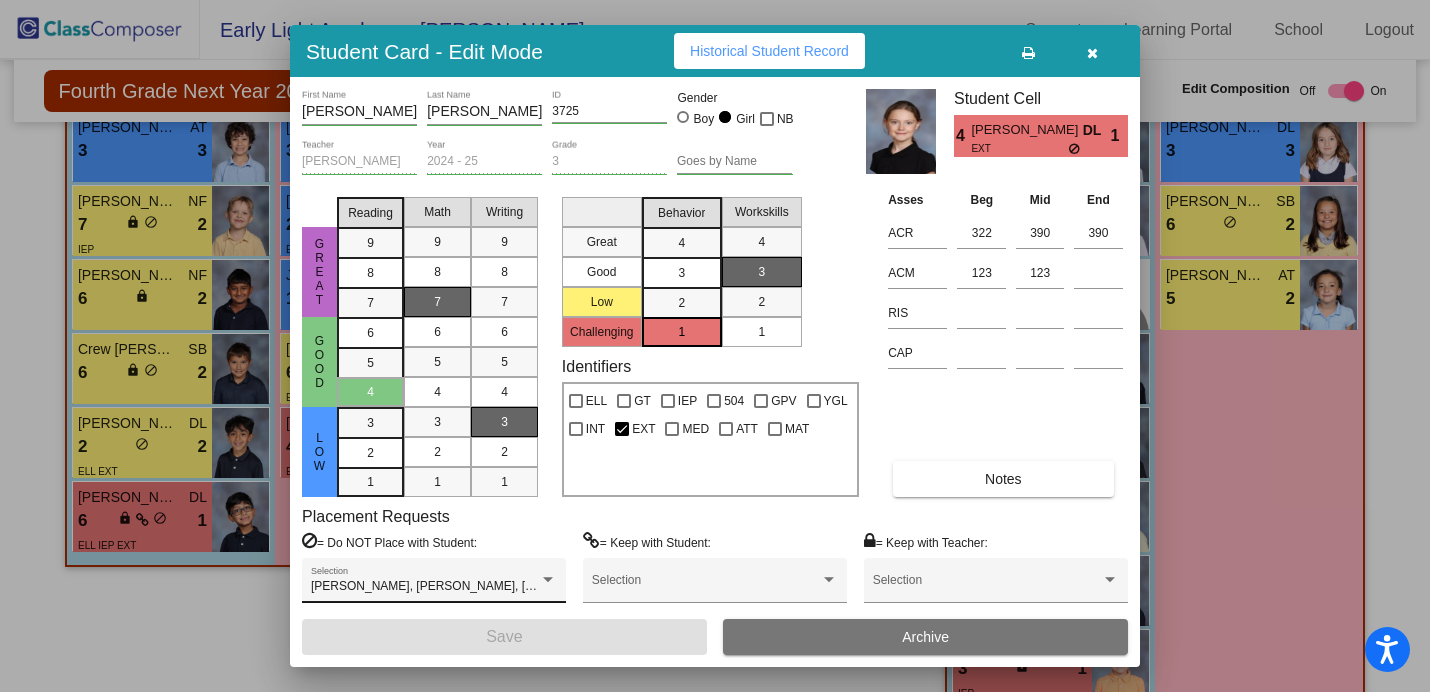 click on "[PERSON_NAME], [PERSON_NAME], [PERSON_NAME], [PERSON_NAME] Selection" at bounding box center [434, 585] 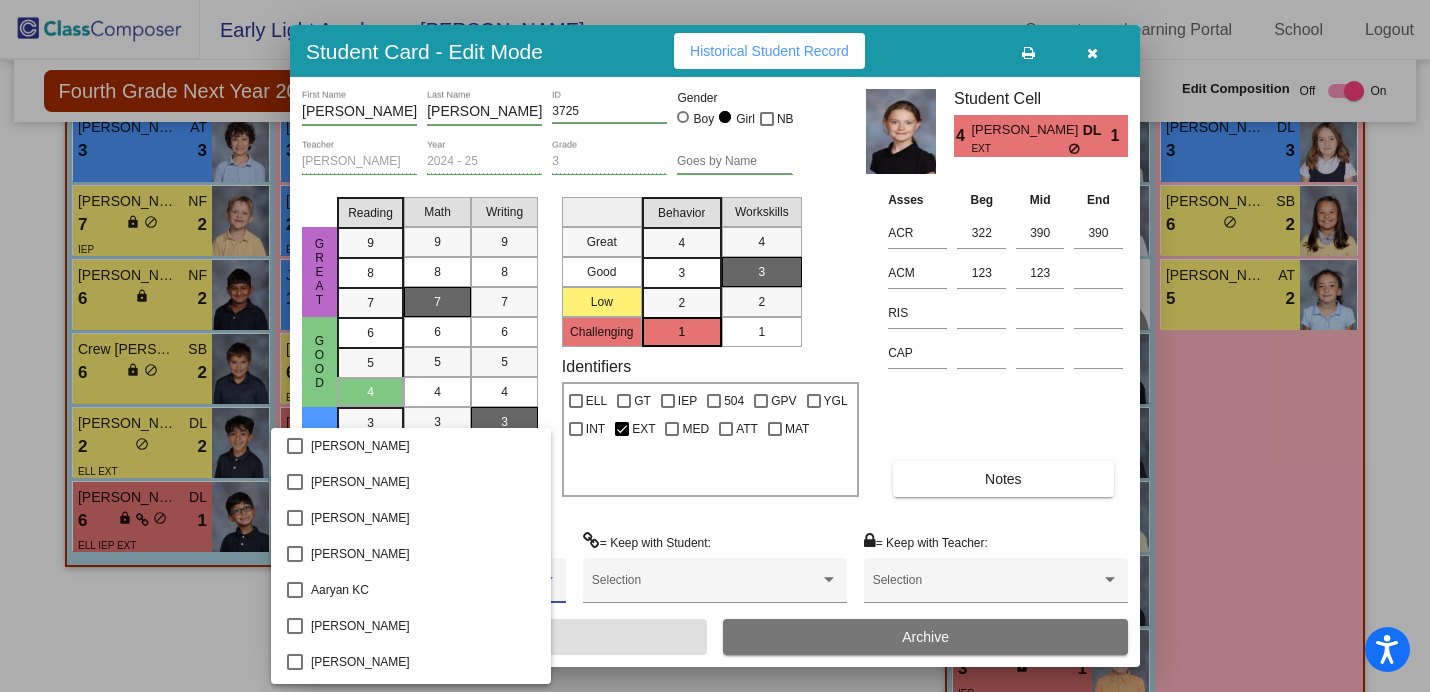 scroll, scrollTop: 1083, scrollLeft: 0, axis: vertical 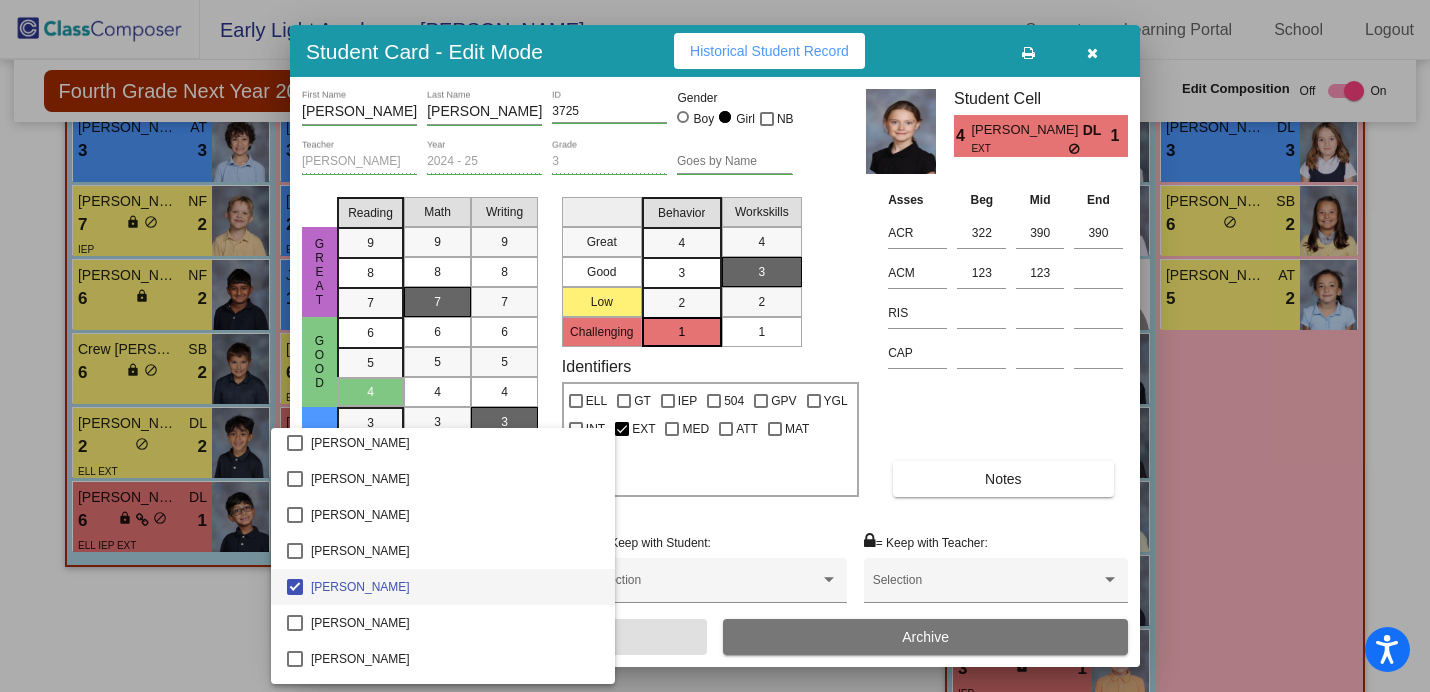click at bounding box center (715, 346) 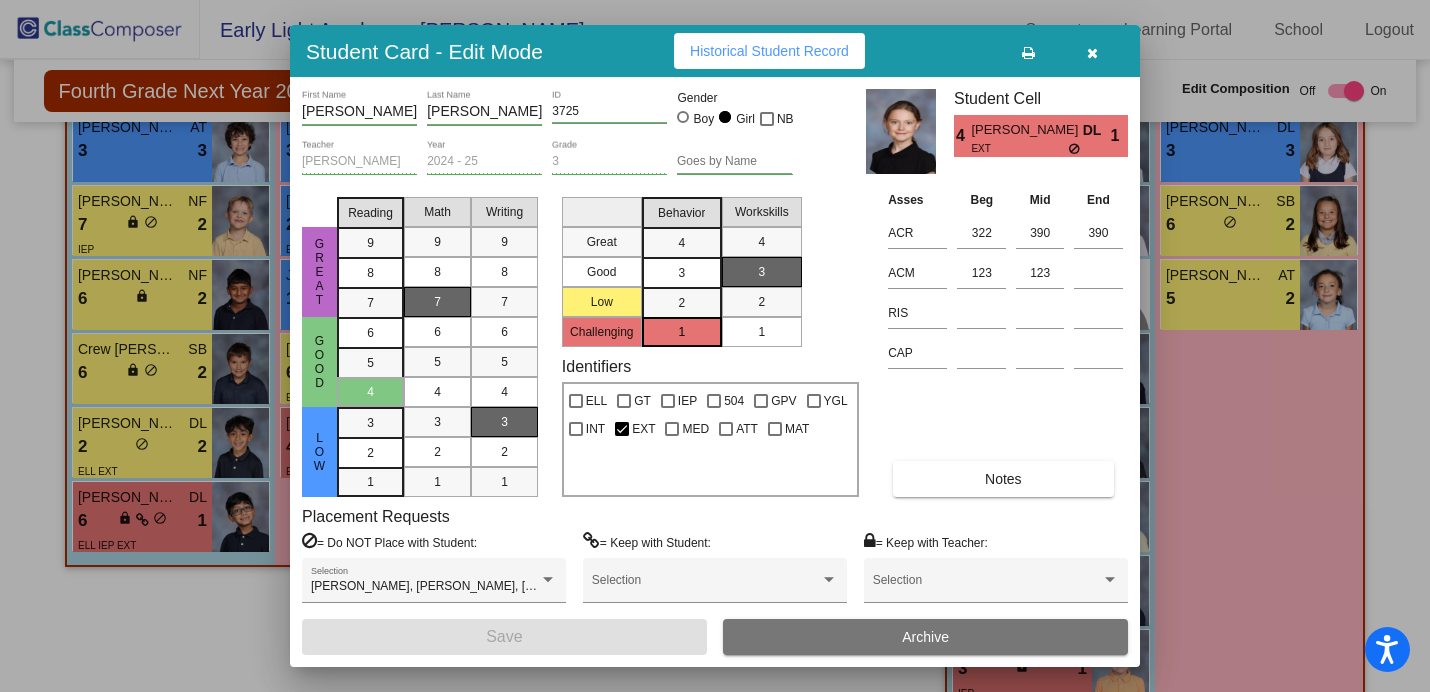 click at bounding box center [715, 346] 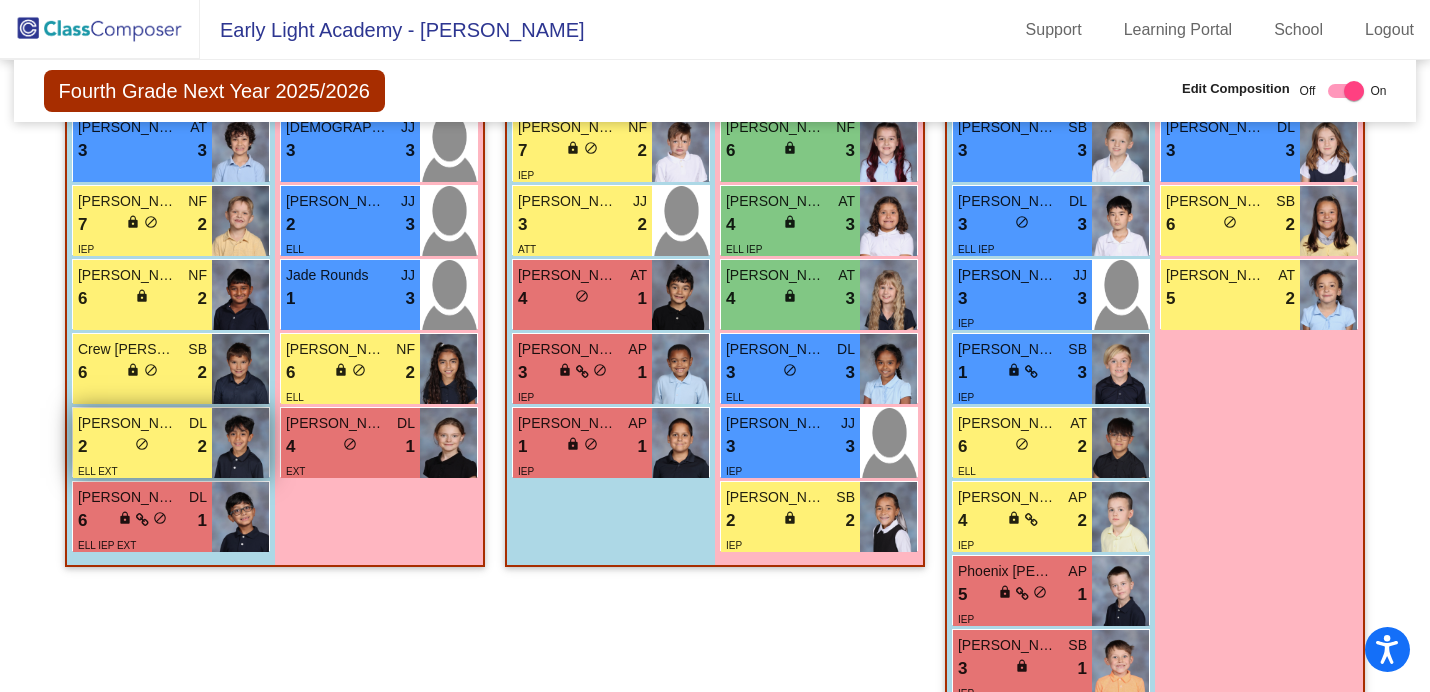 click on "2 lock do_not_disturb_alt 2" at bounding box center [142, 447] 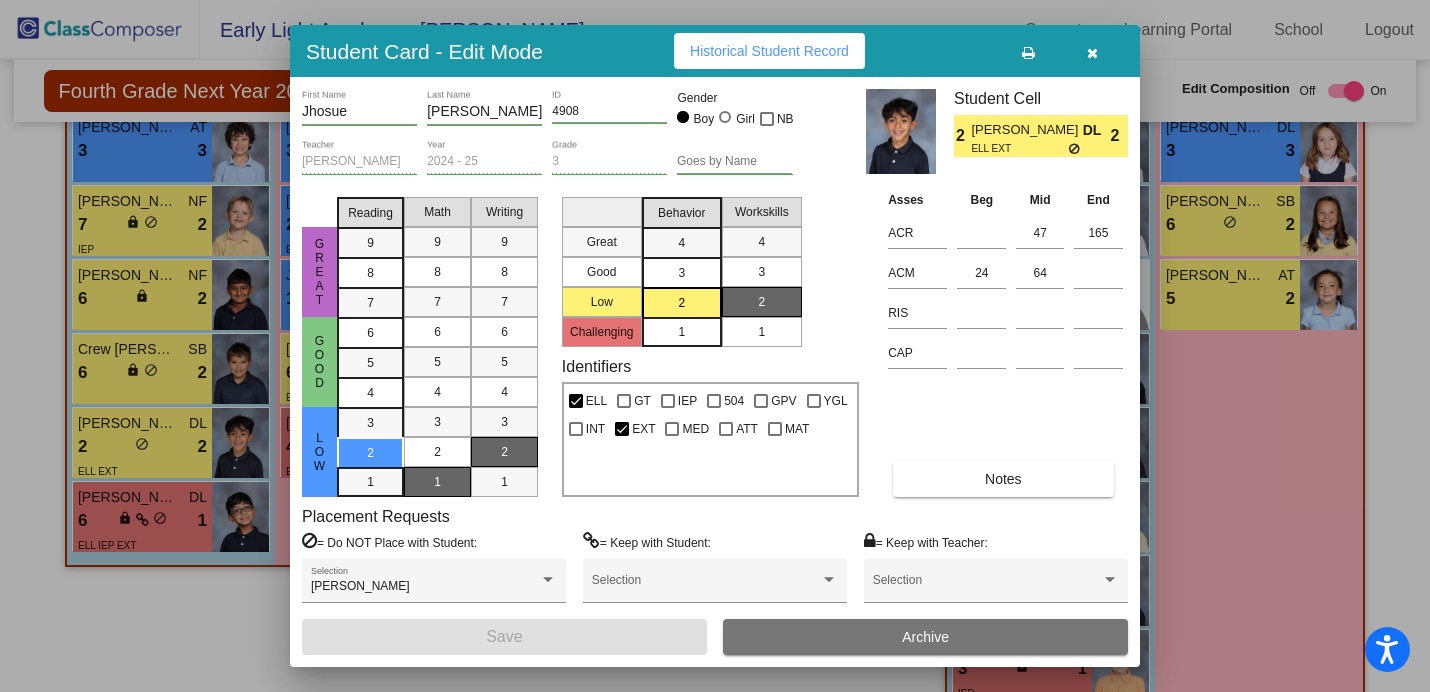 click at bounding box center [715, 346] 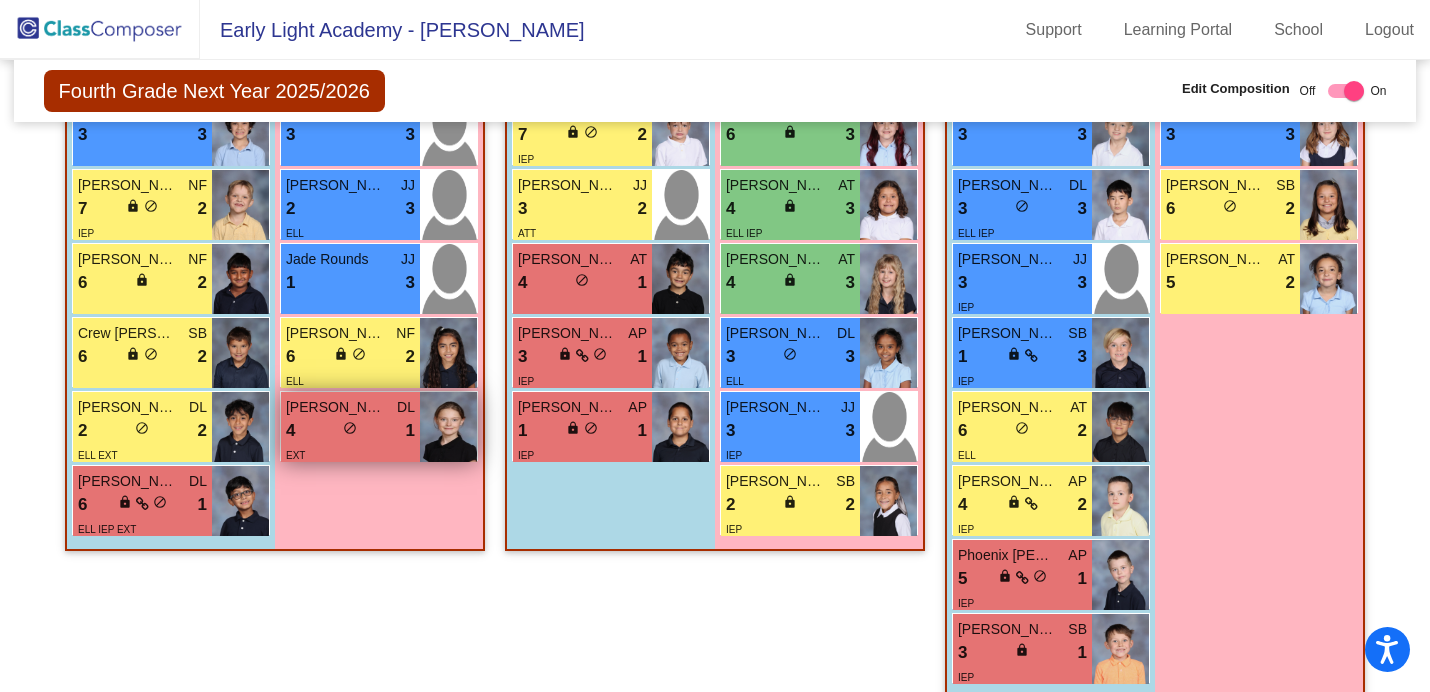 scroll, scrollTop: 1213, scrollLeft: 0, axis: vertical 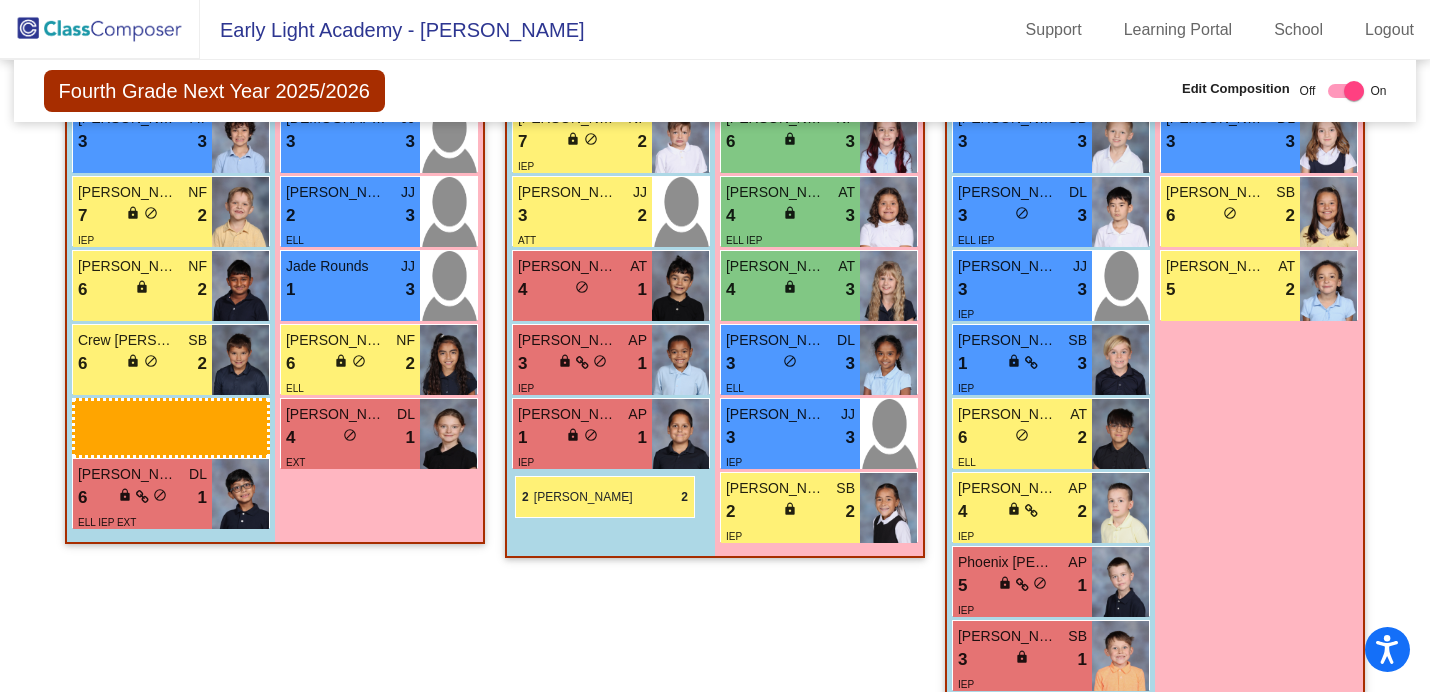 drag, startPoint x: 123, startPoint y: 420, endPoint x: 511, endPoint y: 475, distance: 391.8788 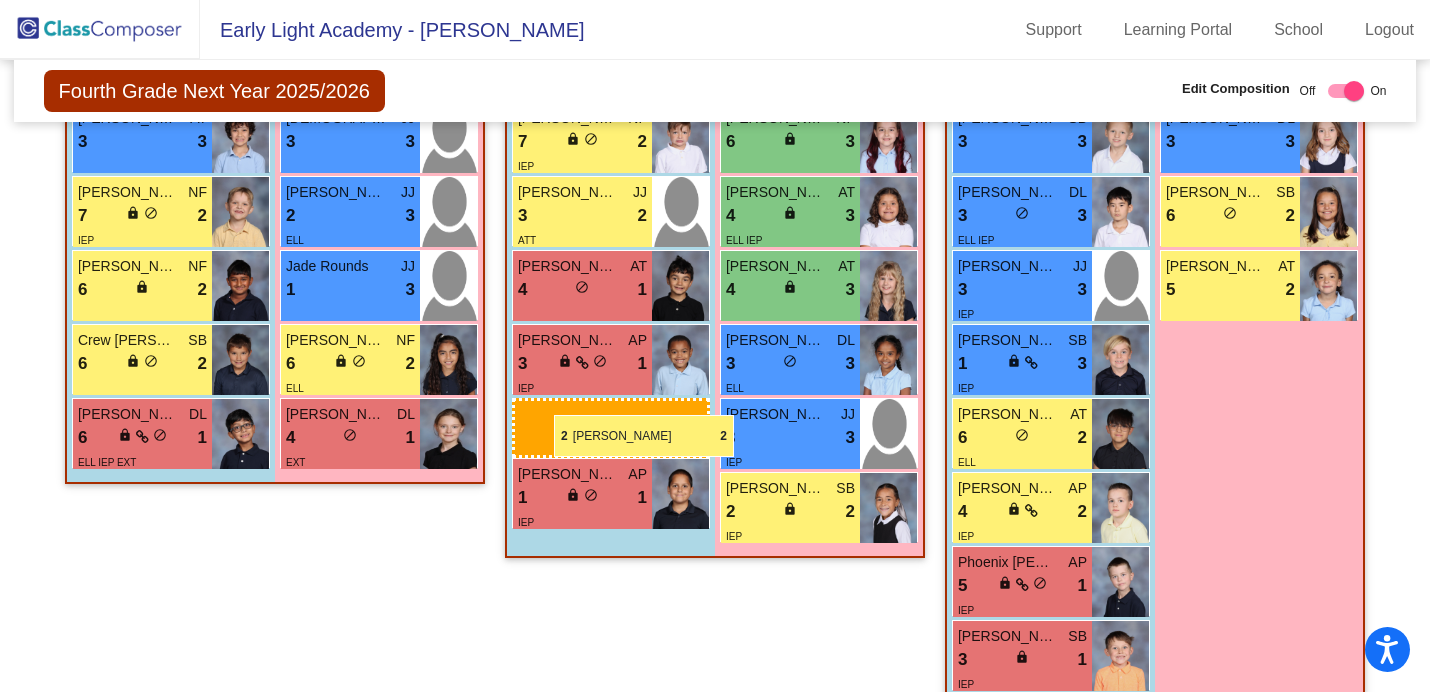 drag, startPoint x: 148, startPoint y: 432, endPoint x: 554, endPoint y: 415, distance: 406.35574 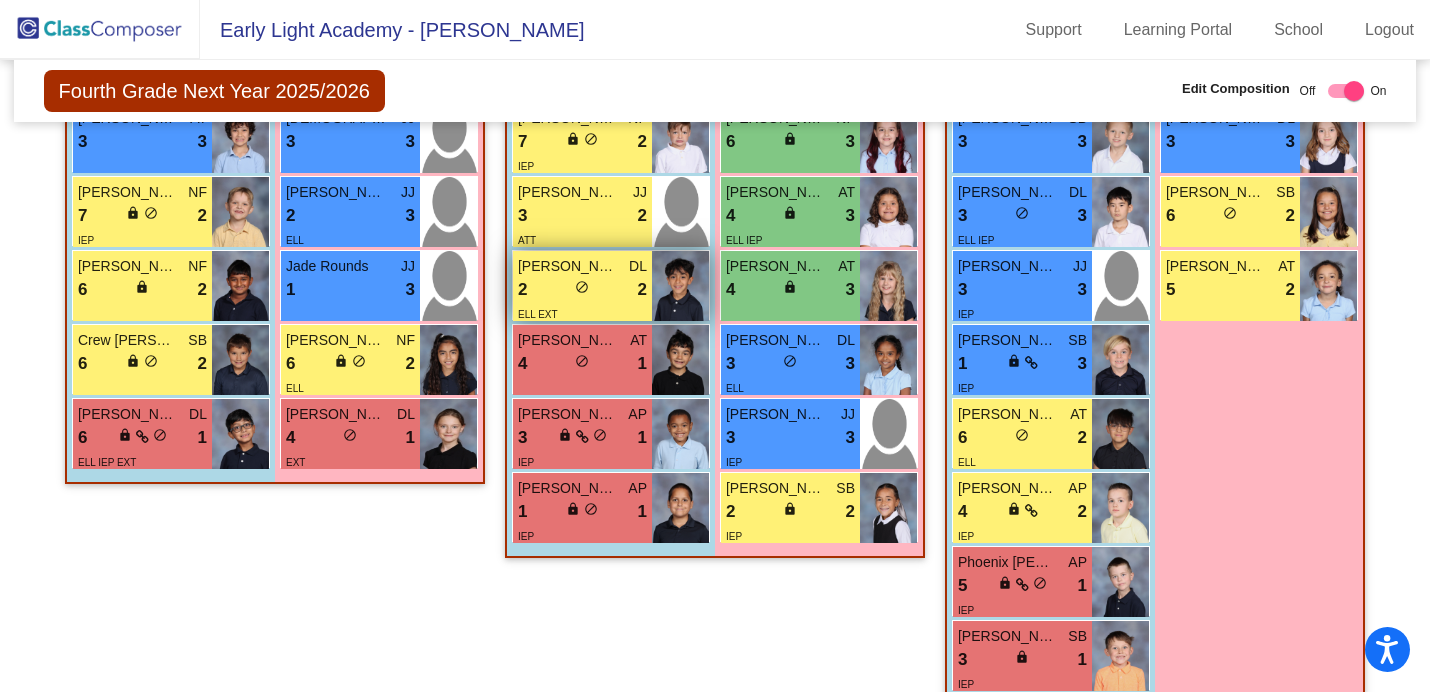 click on "[PERSON_NAME]" at bounding box center [568, 266] 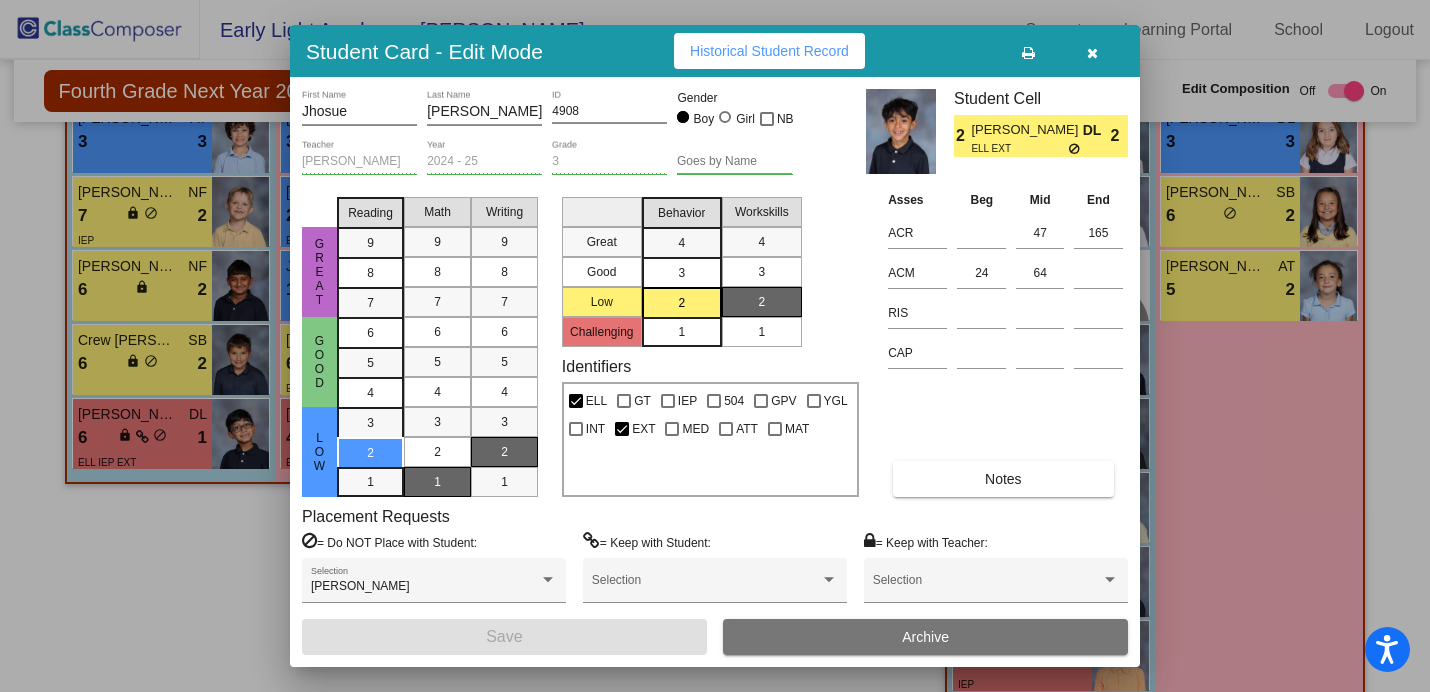 click at bounding box center (715, 346) 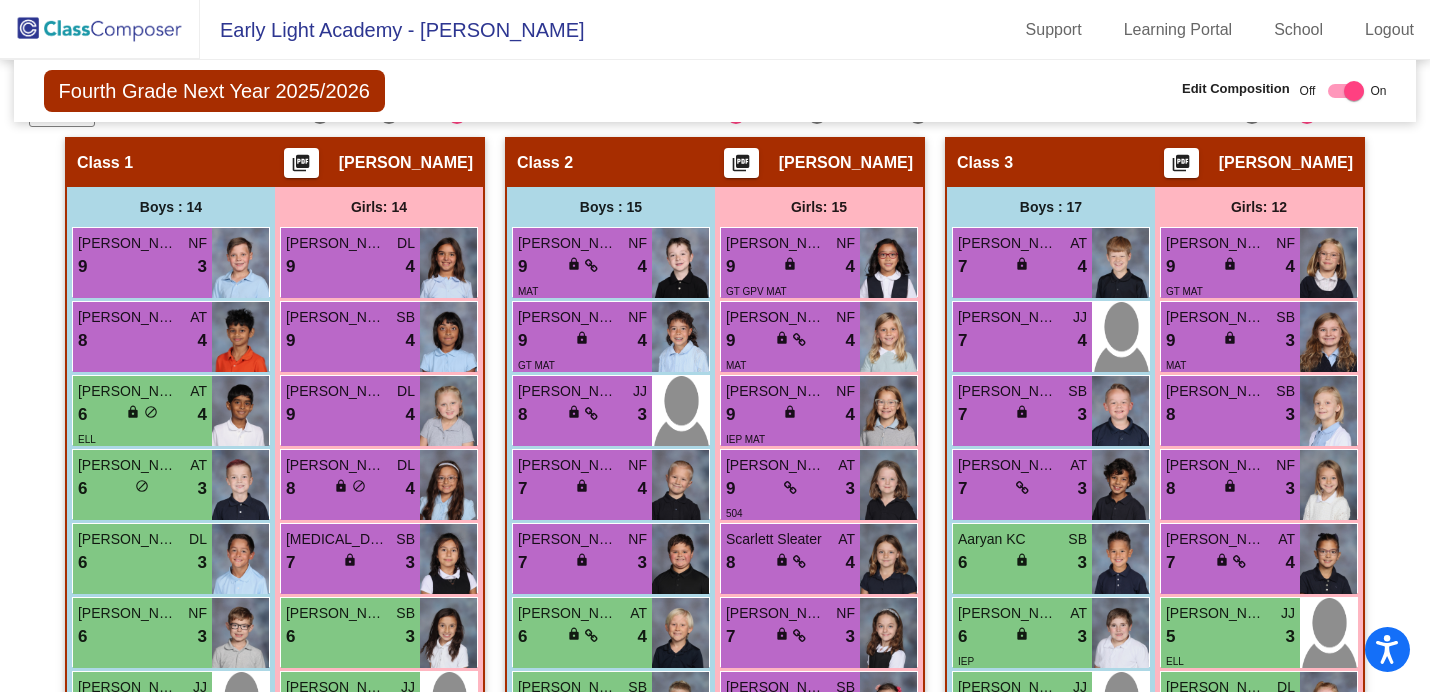 scroll, scrollTop: 427, scrollLeft: 0, axis: vertical 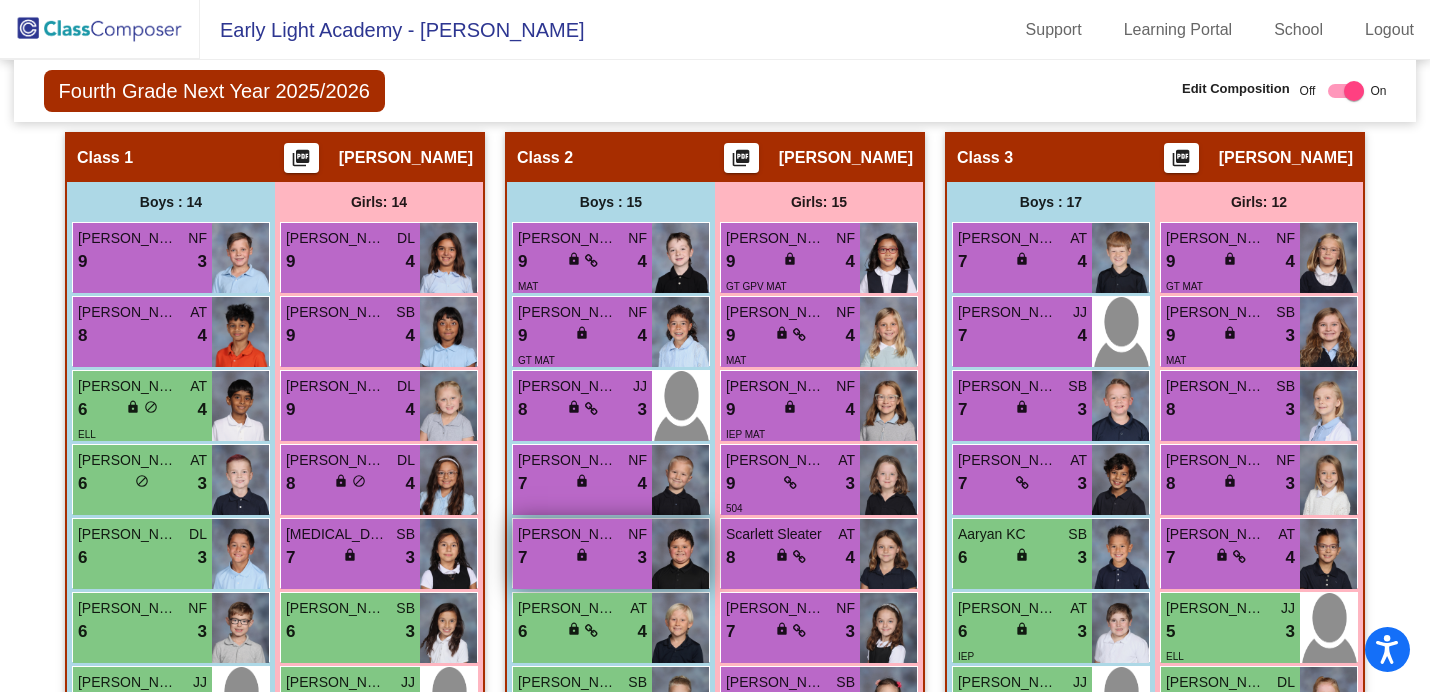 click on "7 lock do_not_disturb_alt 3" at bounding box center [582, 558] 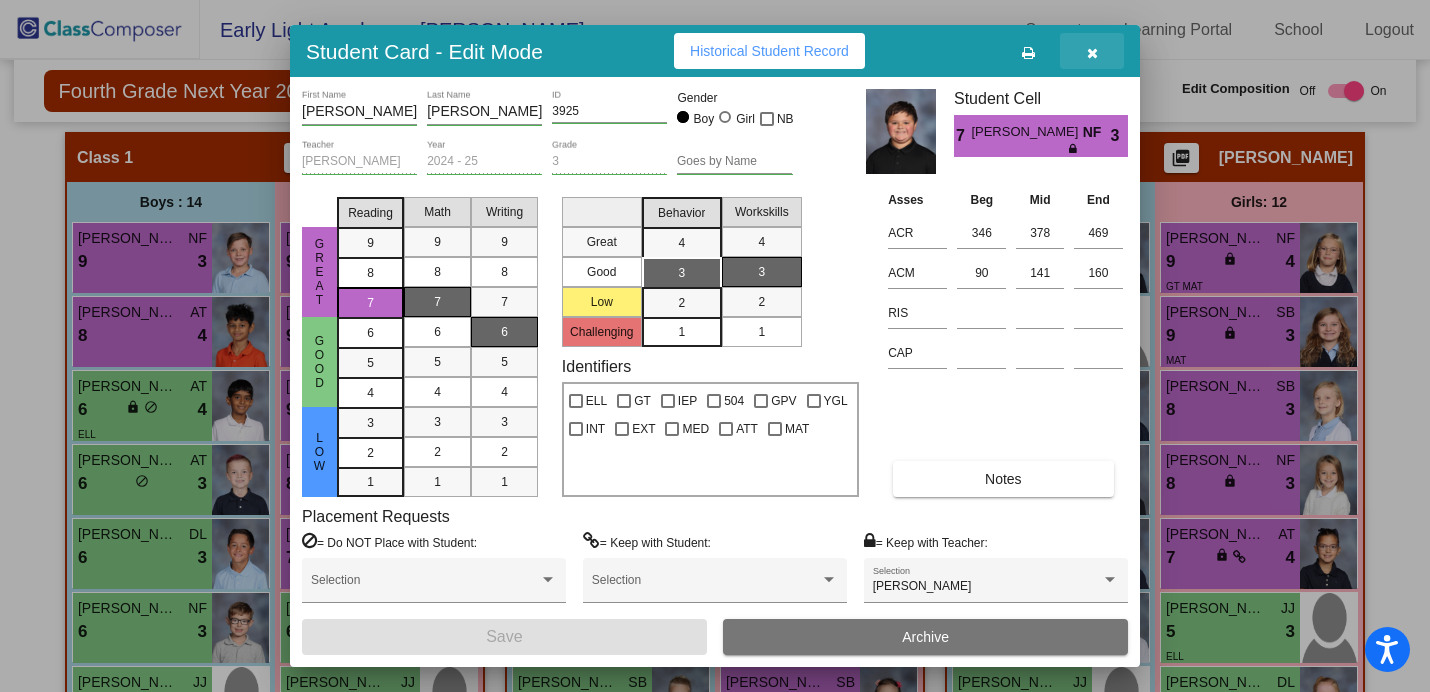 click at bounding box center (1092, 51) 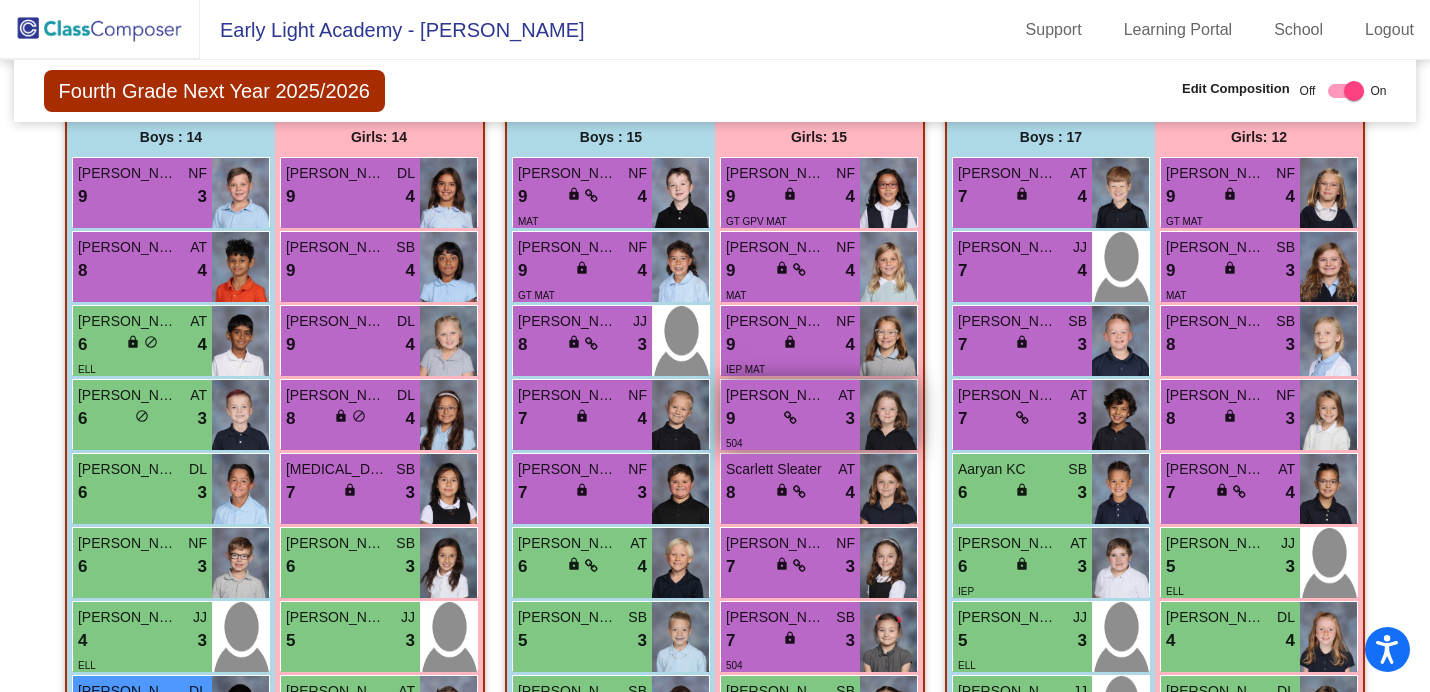 scroll, scrollTop: 469, scrollLeft: 0, axis: vertical 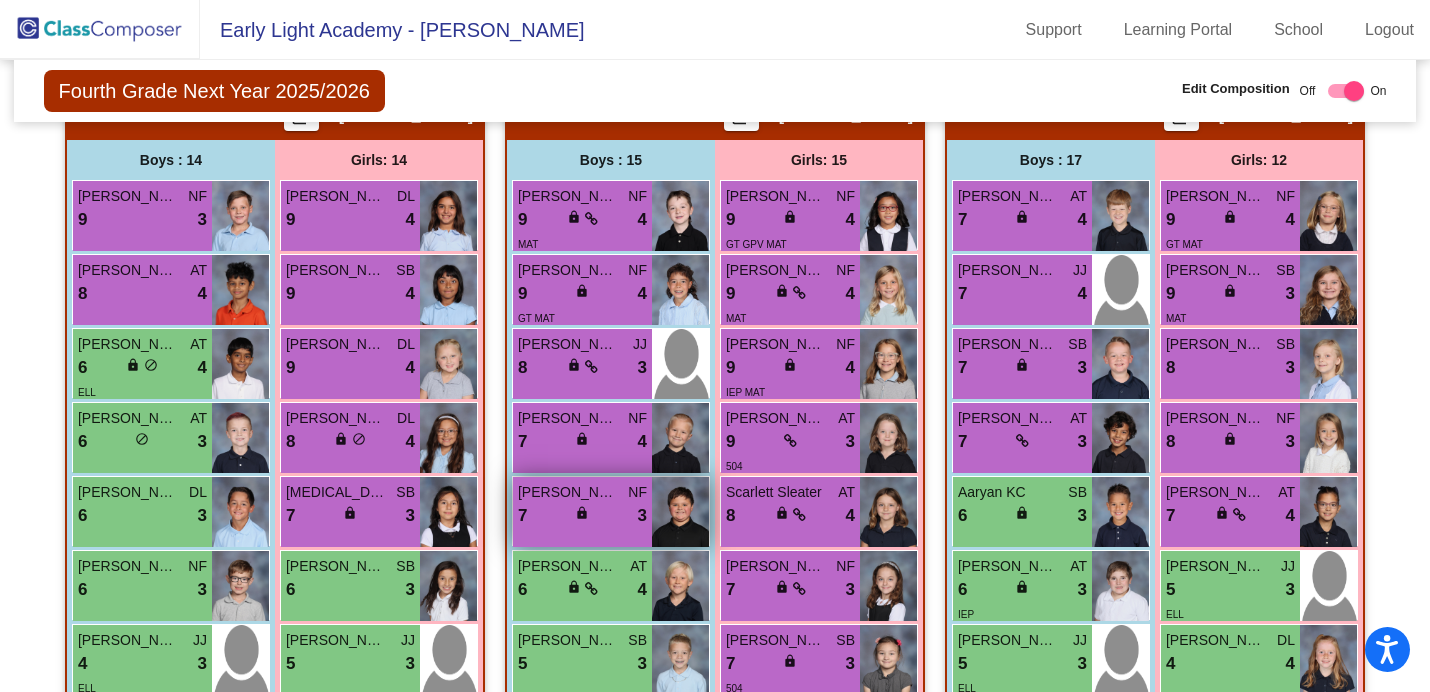 click on "7 lock do_not_disturb_alt 3" at bounding box center (582, 516) 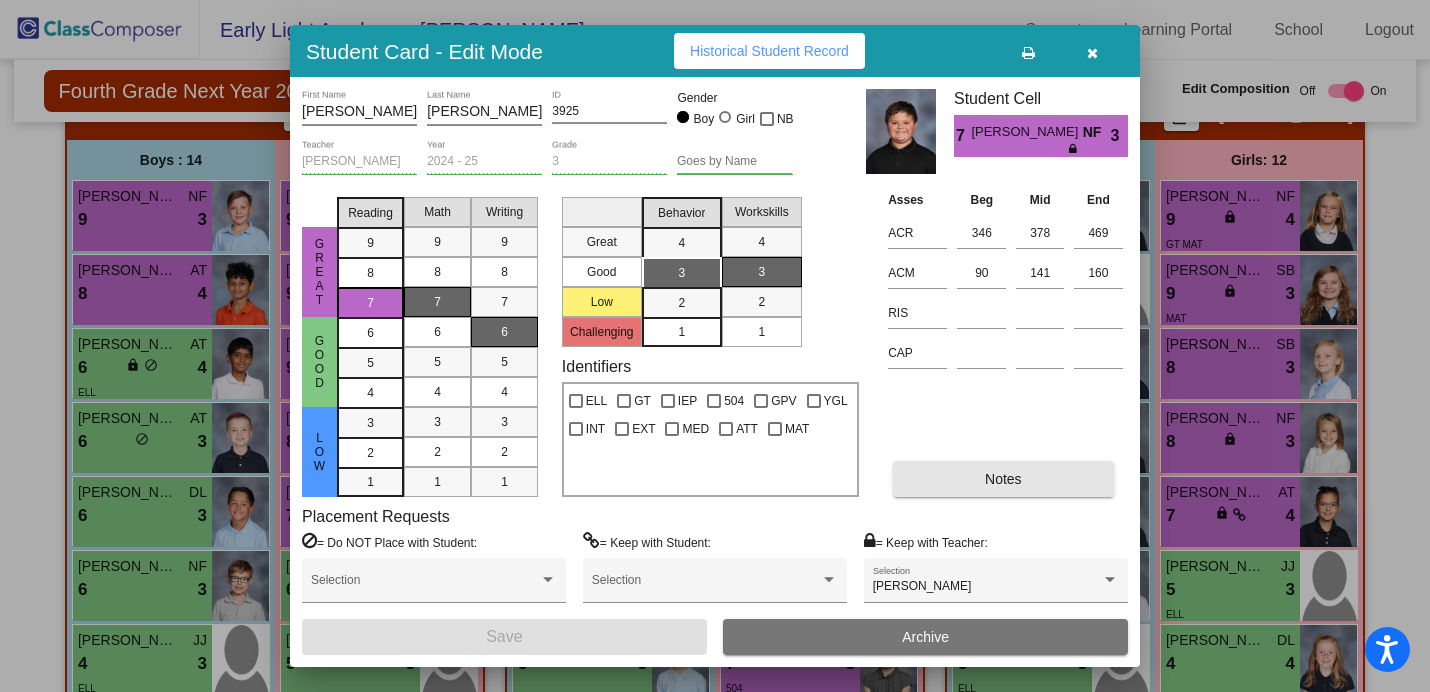 click on "Notes" at bounding box center [1003, 479] 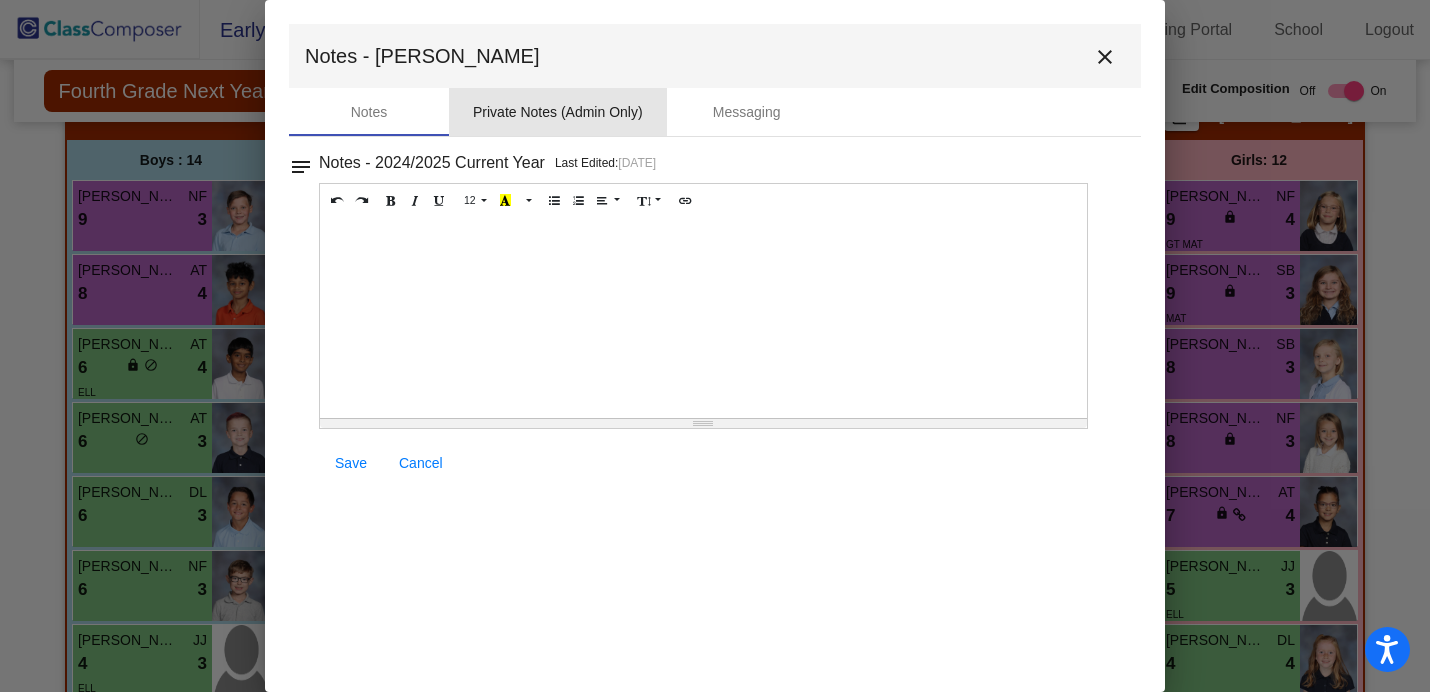 click on "Private Notes (Admin Only)" at bounding box center [558, 112] 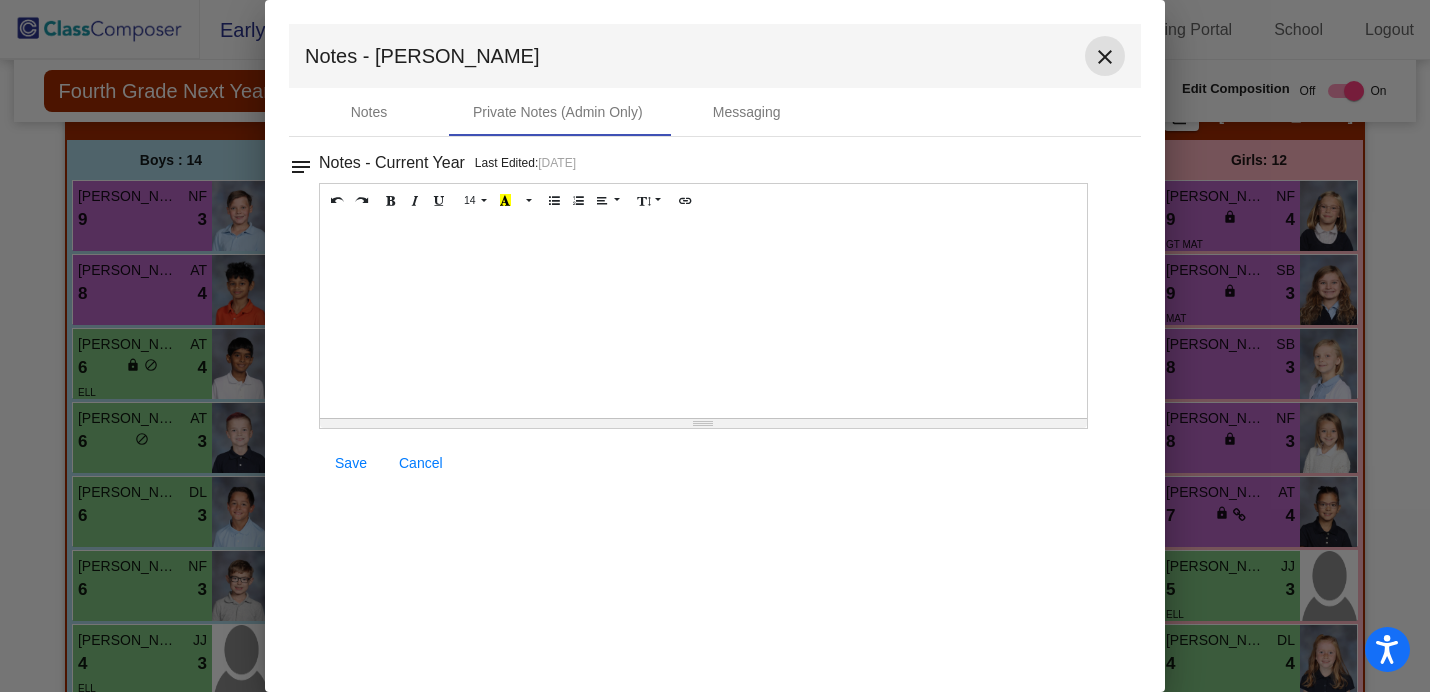 click on "close" at bounding box center (1105, 57) 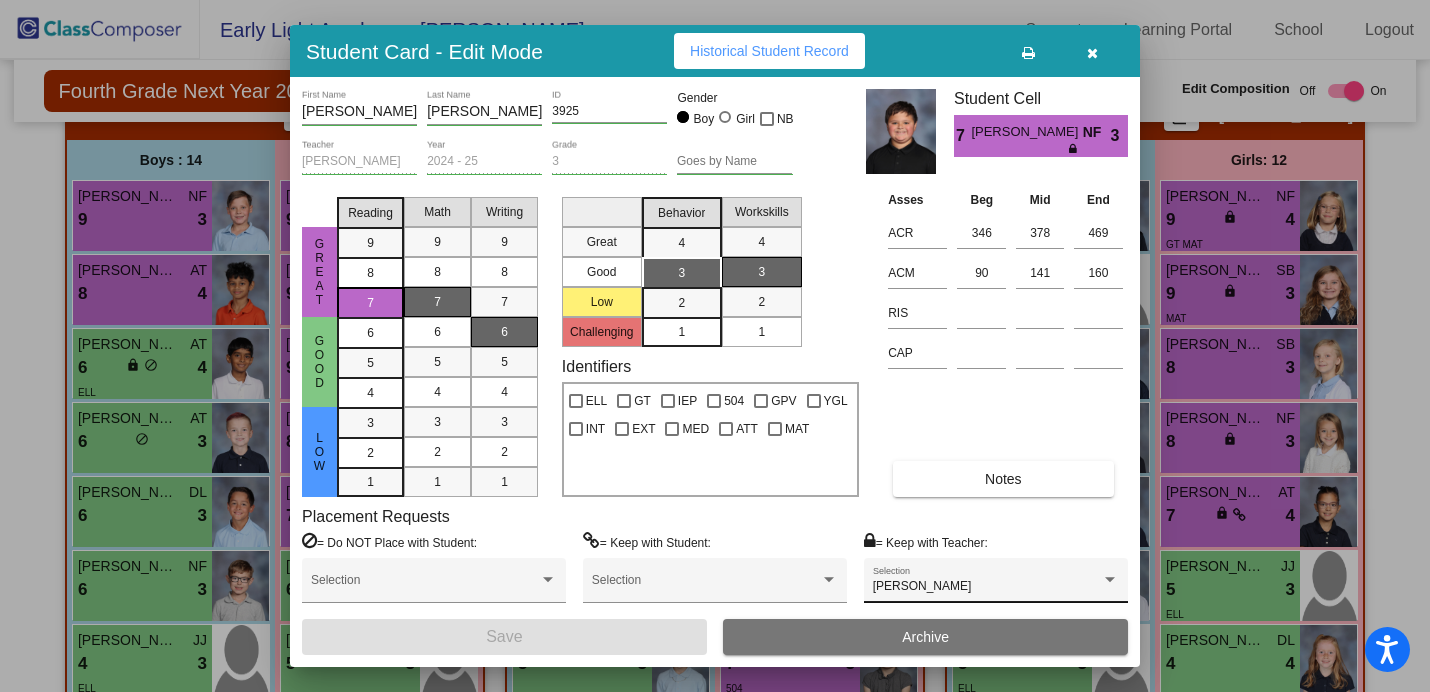 click on "[PERSON_NAME] Selection" at bounding box center (996, 580) 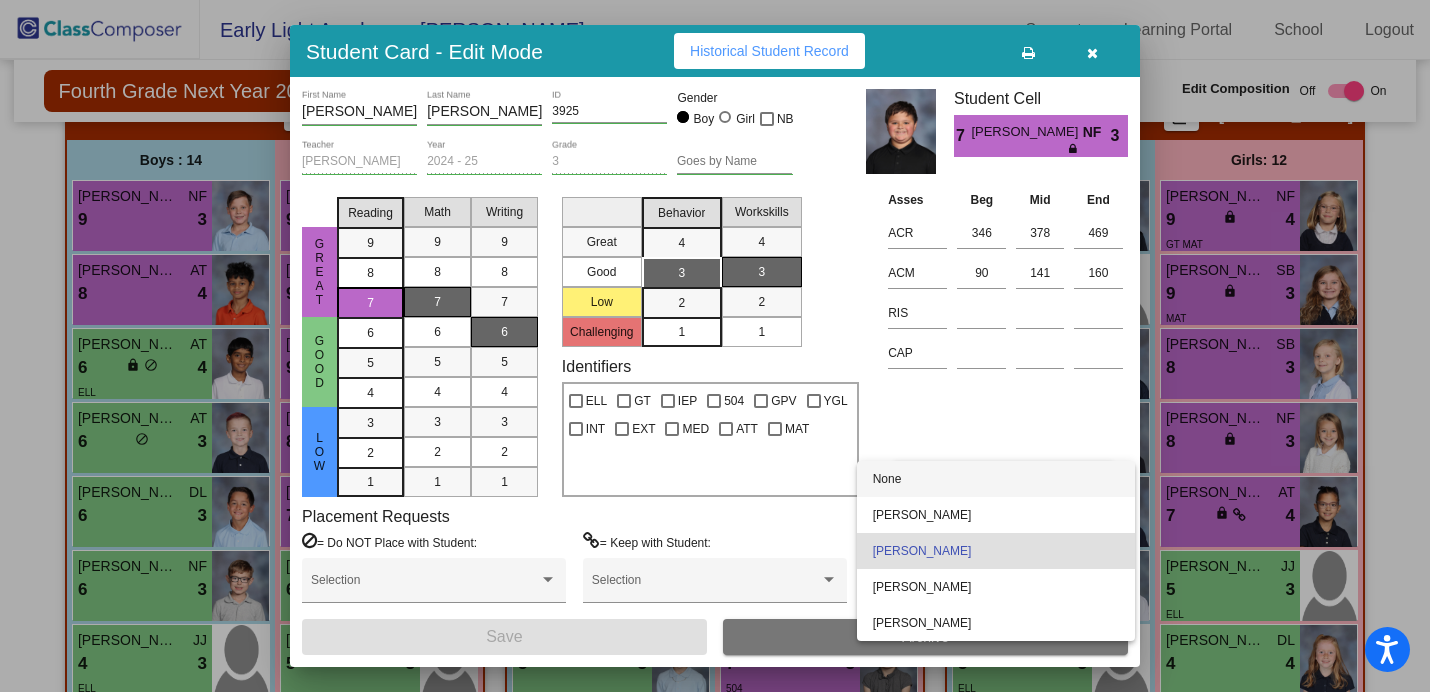 click on "None" at bounding box center (996, 479) 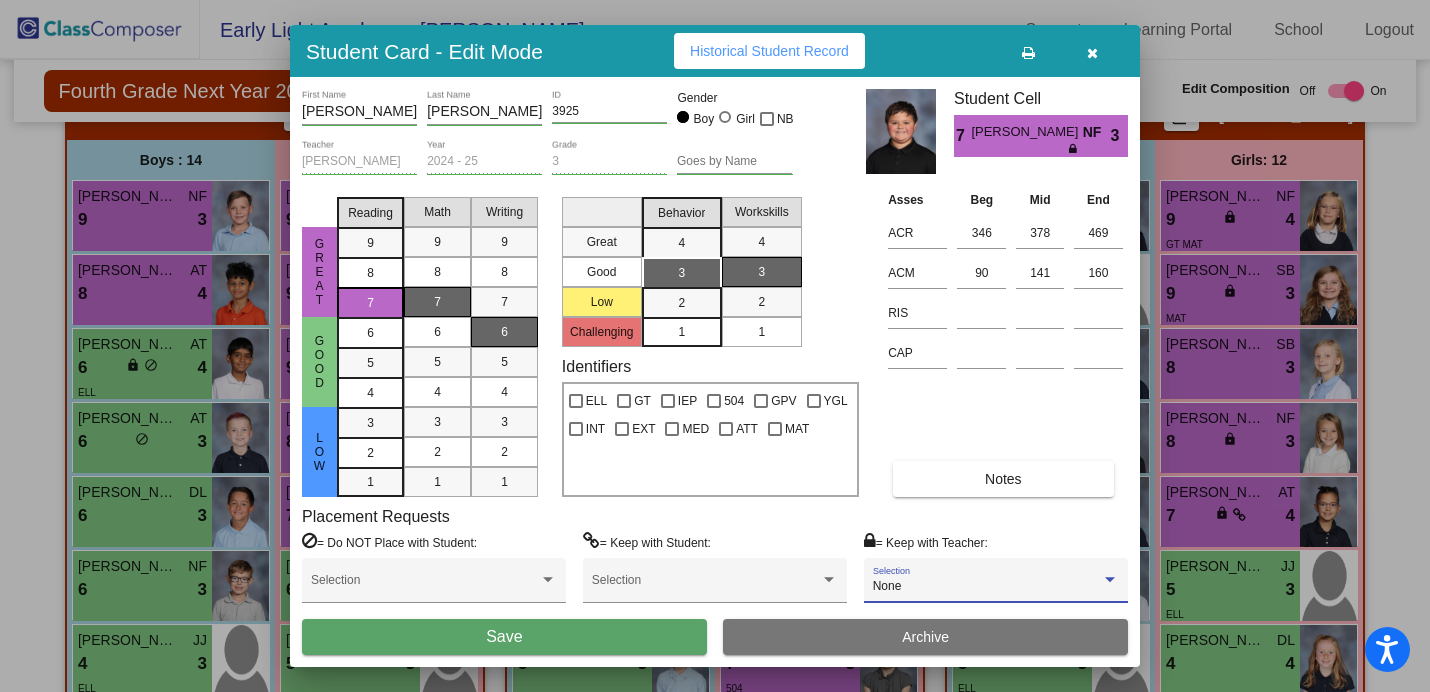 click on "Save" at bounding box center (504, 637) 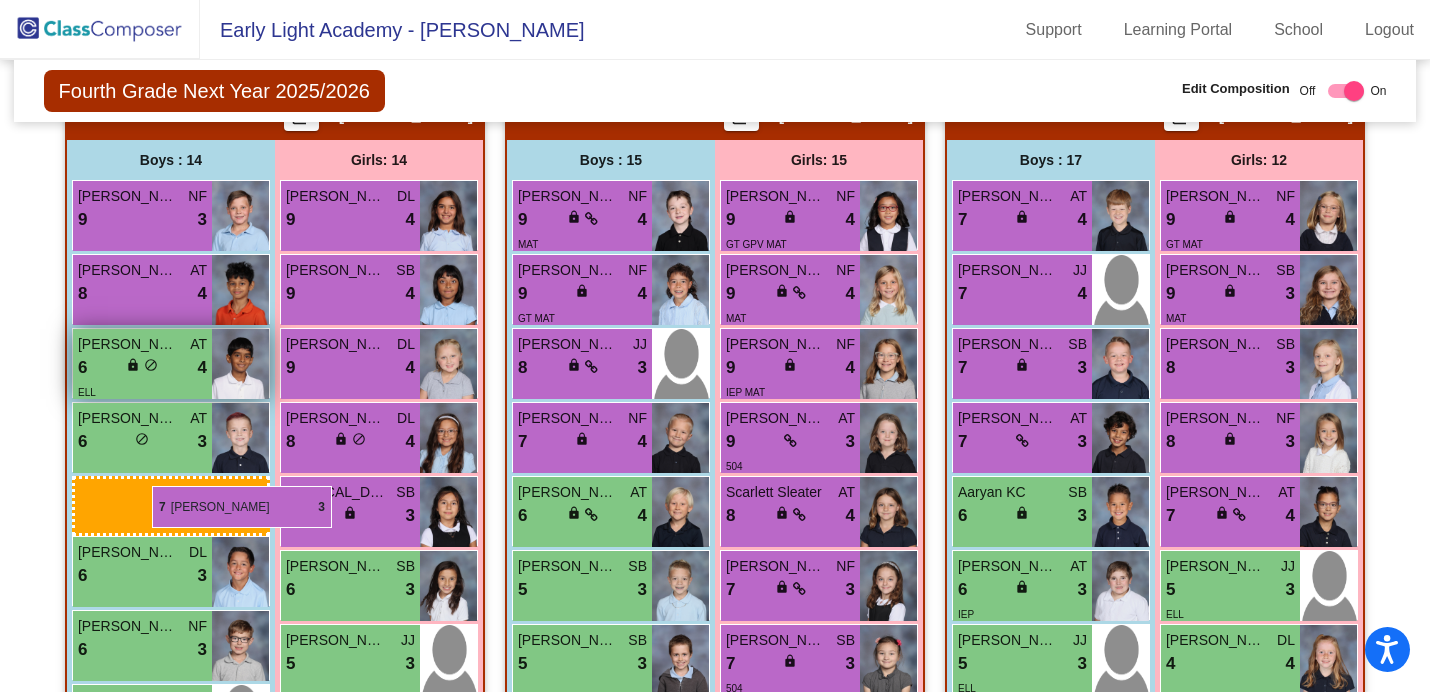 drag, startPoint x: 566, startPoint y: 501, endPoint x: 136, endPoint y: 474, distance: 430.84683 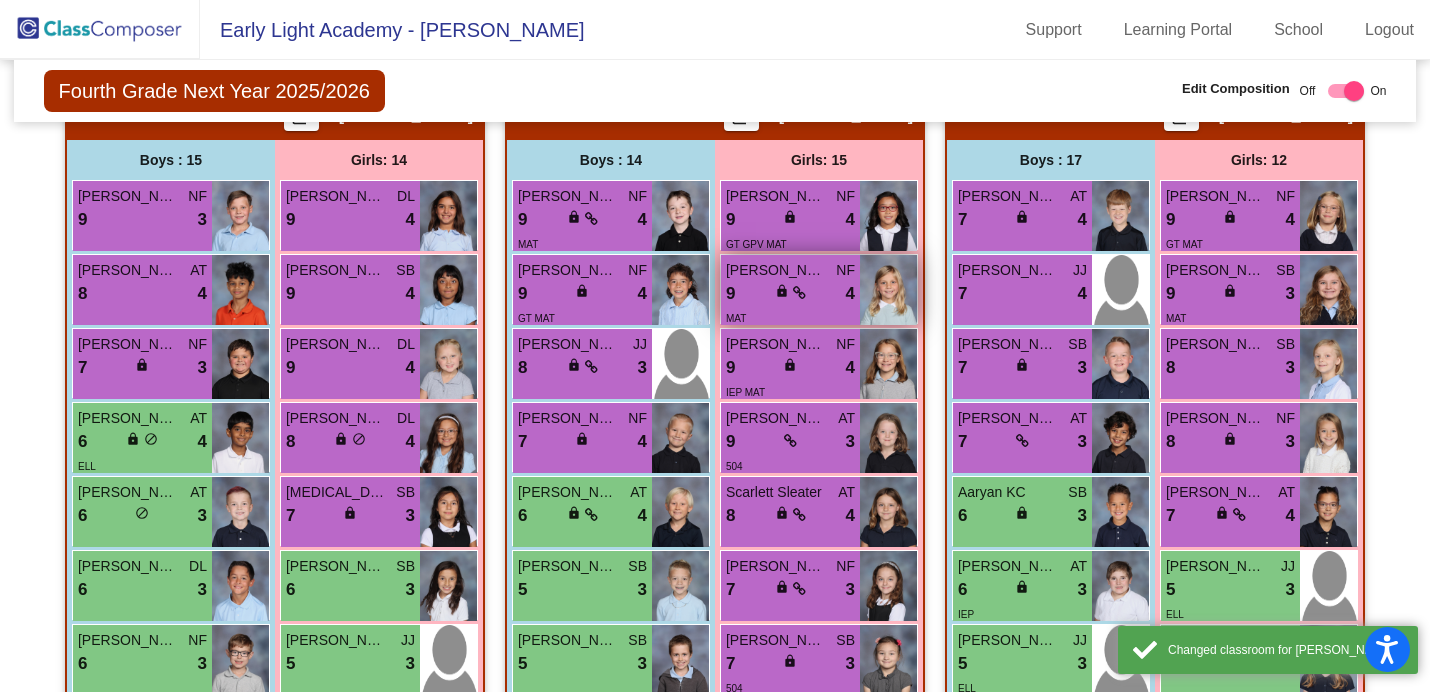 scroll, scrollTop: 0, scrollLeft: 0, axis: both 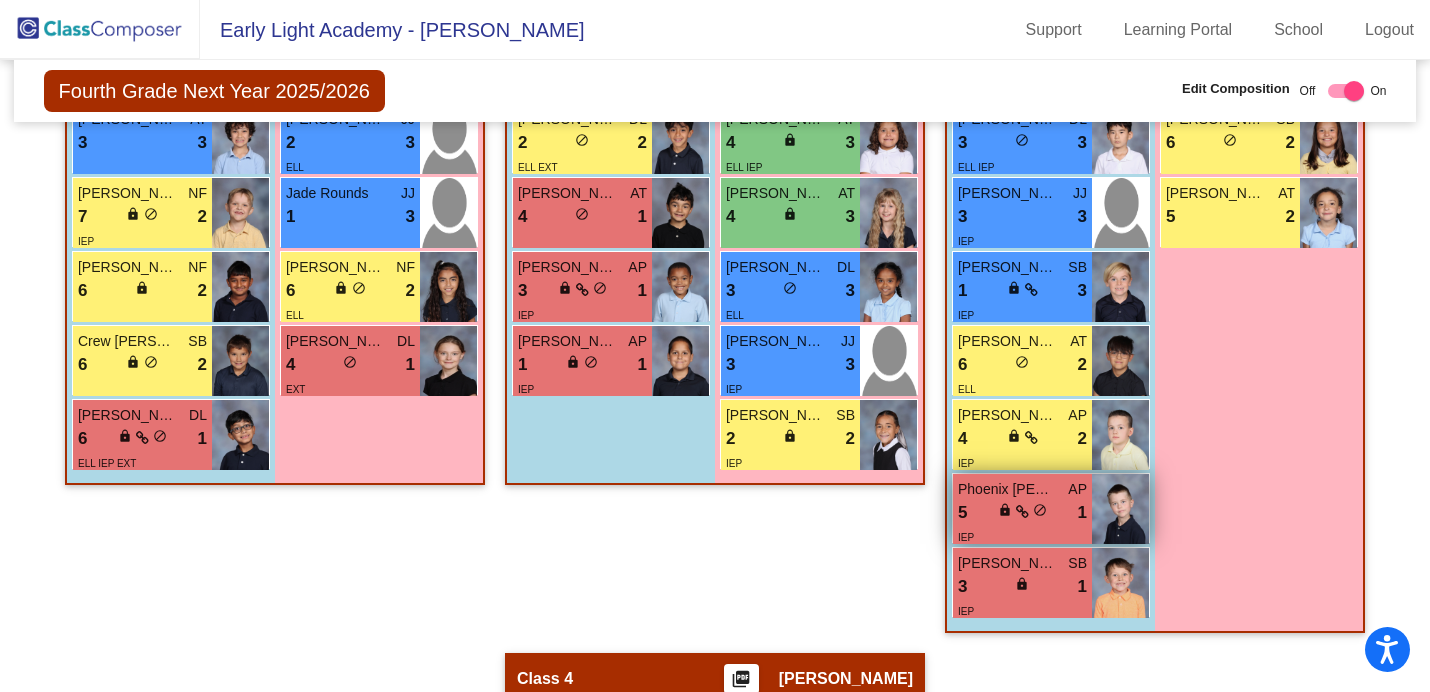 click on "5 lock do_not_disturb_alt 1" at bounding box center (1022, 513) 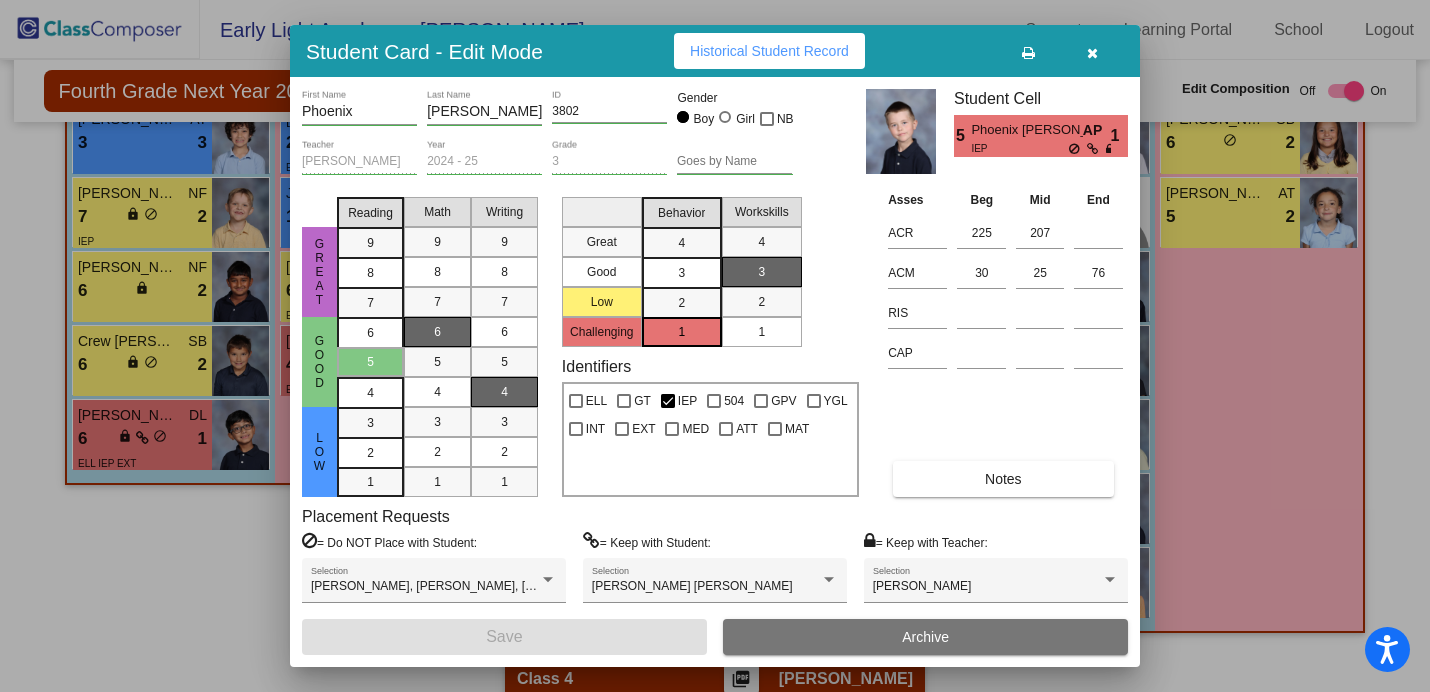 click at bounding box center [1092, 51] 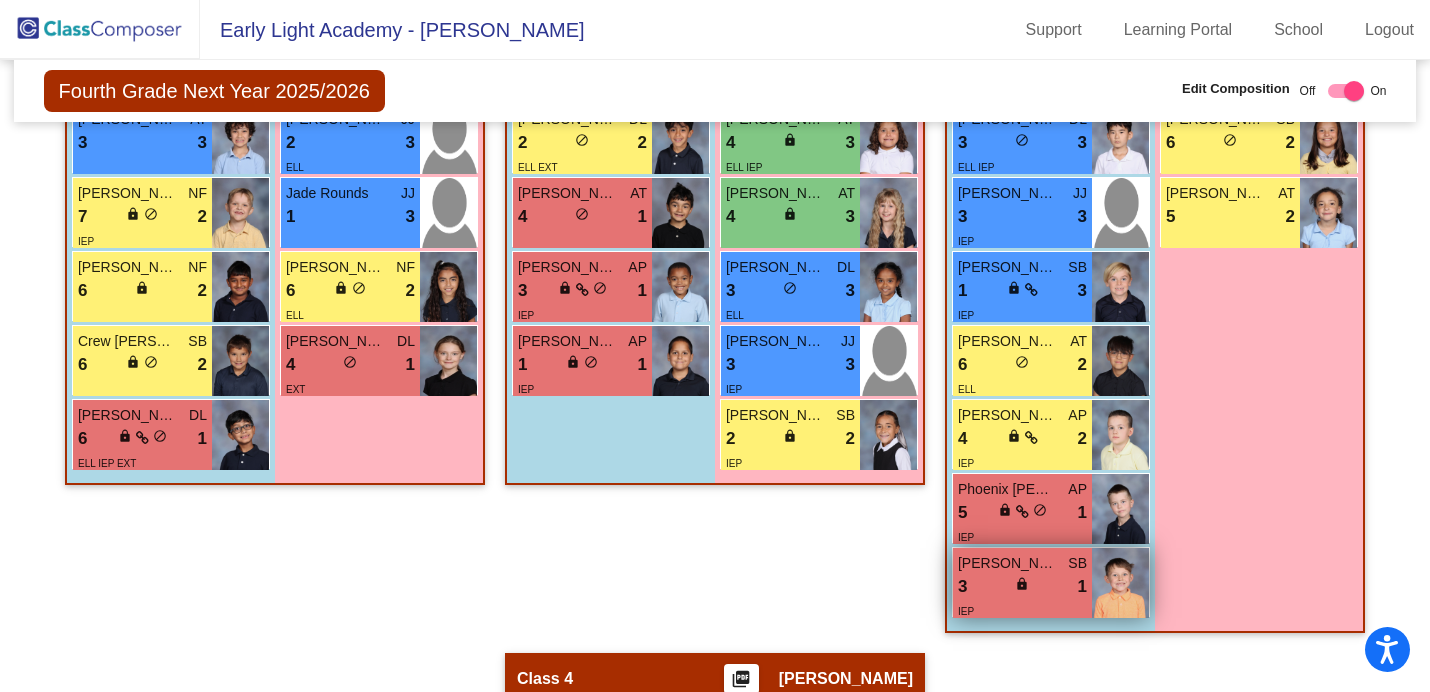 click on "[PERSON_NAME]" at bounding box center [1008, 563] 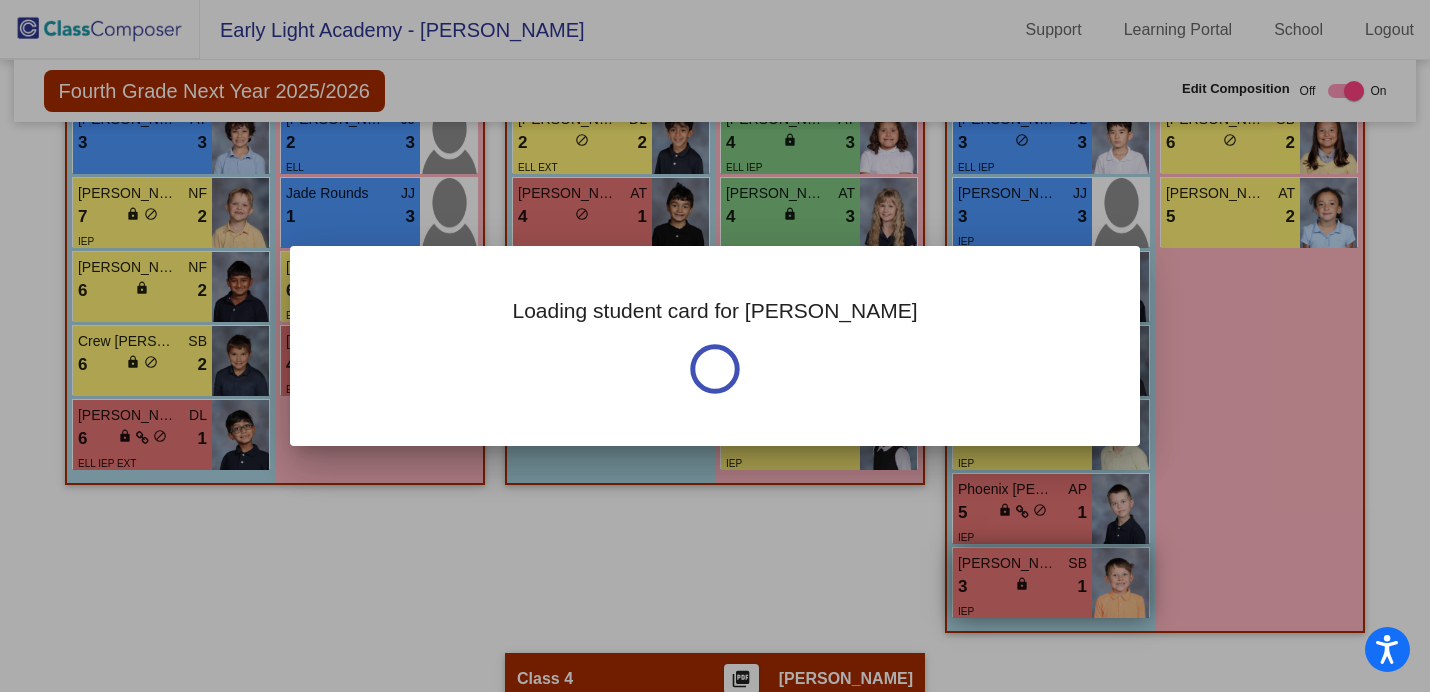 click at bounding box center (715, 346) 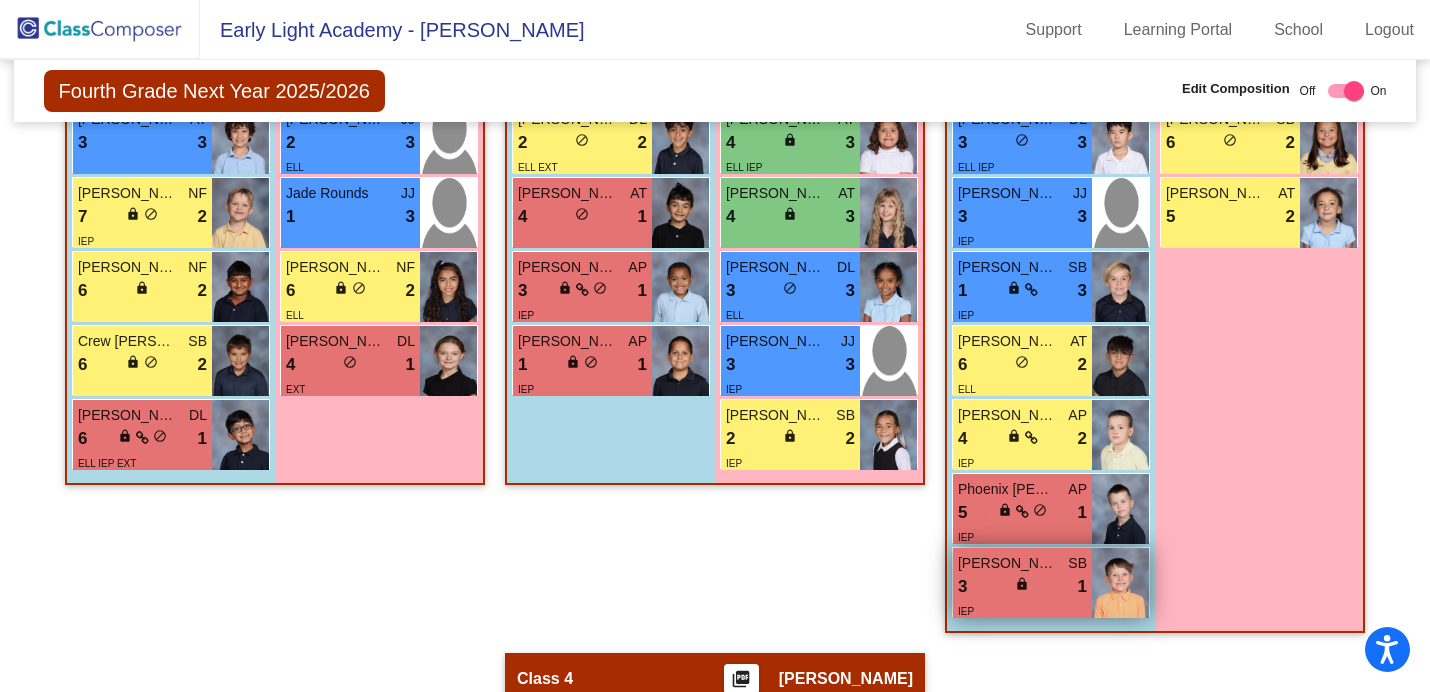 click on "[PERSON_NAME]" at bounding box center (1008, 563) 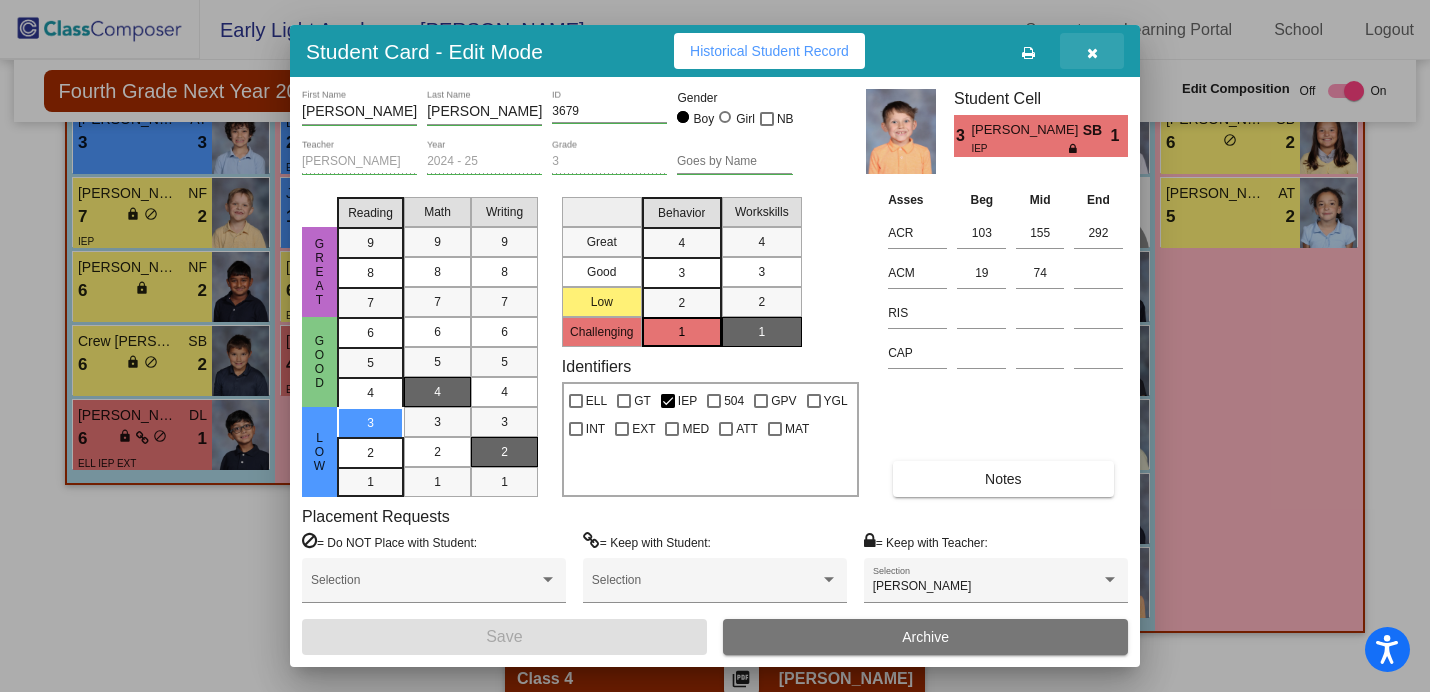 click at bounding box center [1092, 53] 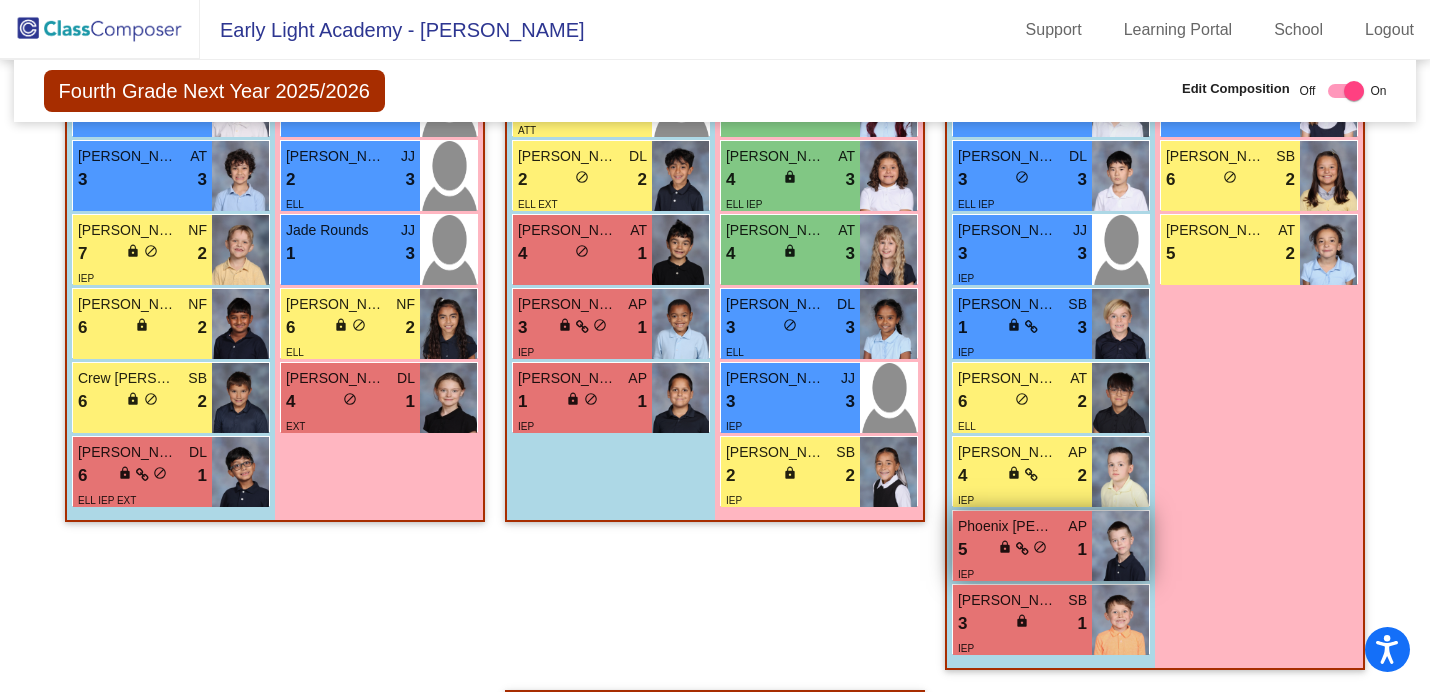 scroll, scrollTop: 1254, scrollLeft: 0, axis: vertical 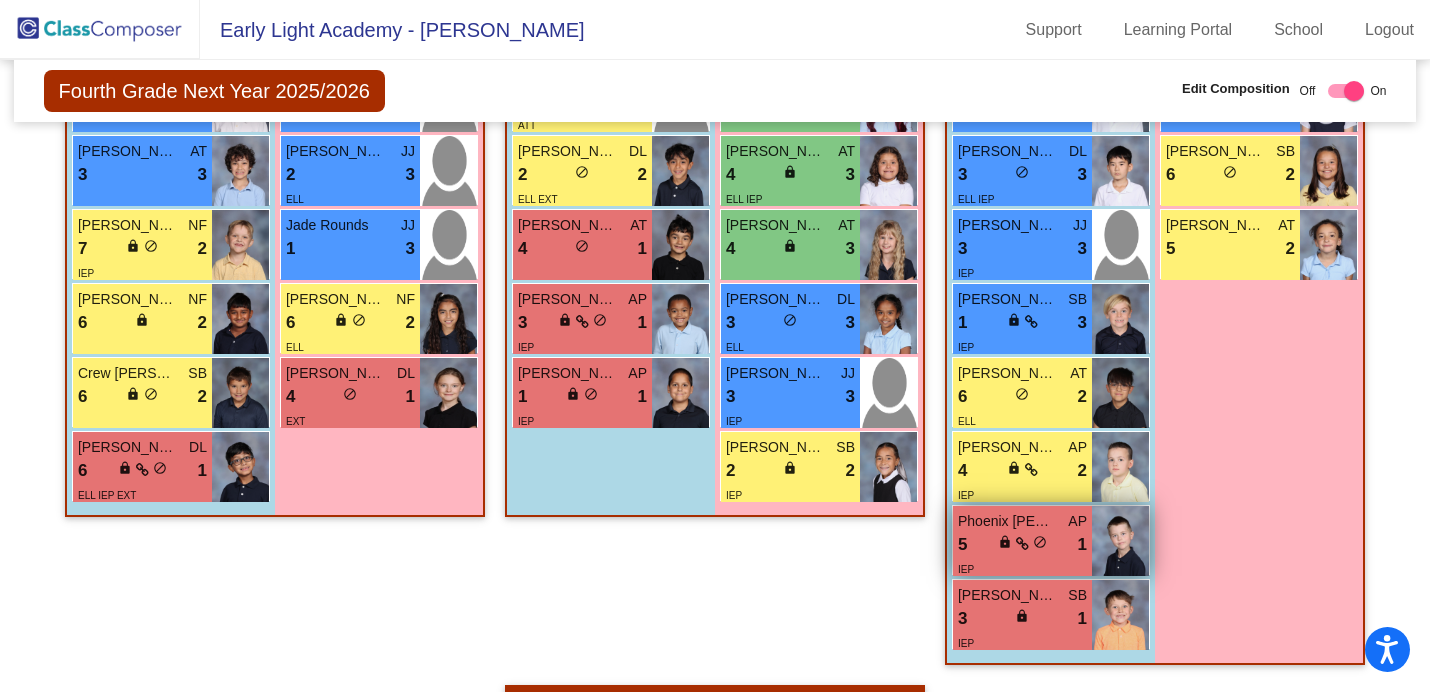 click at bounding box center [1120, 541] 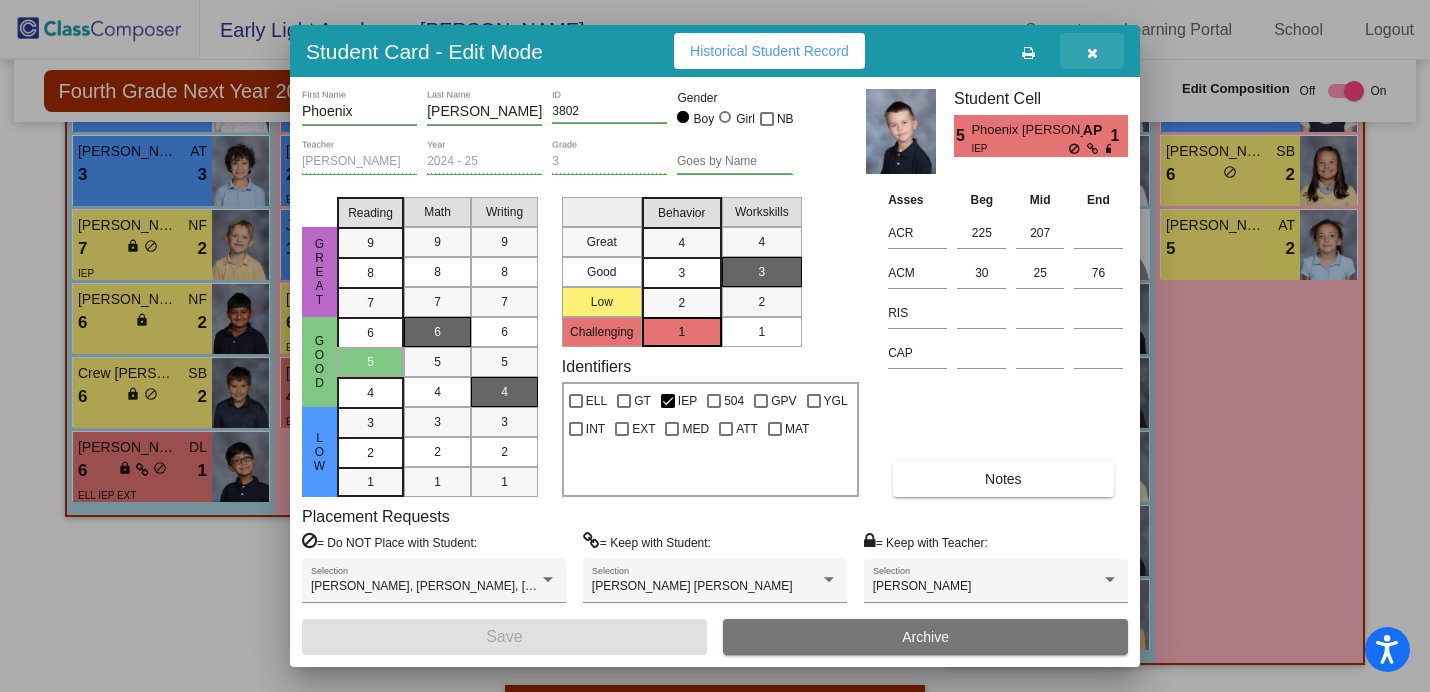 click at bounding box center (1092, 53) 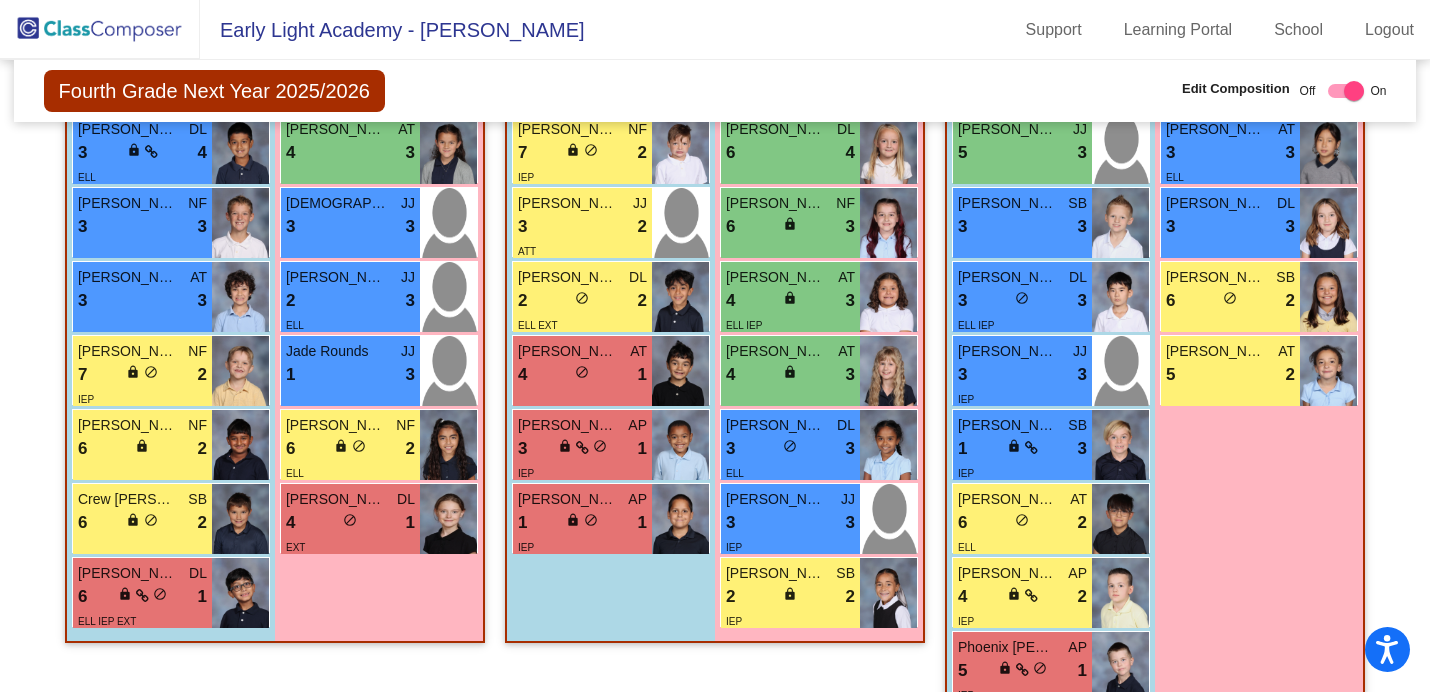 scroll, scrollTop: 1124, scrollLeft: 0, axis: vertical 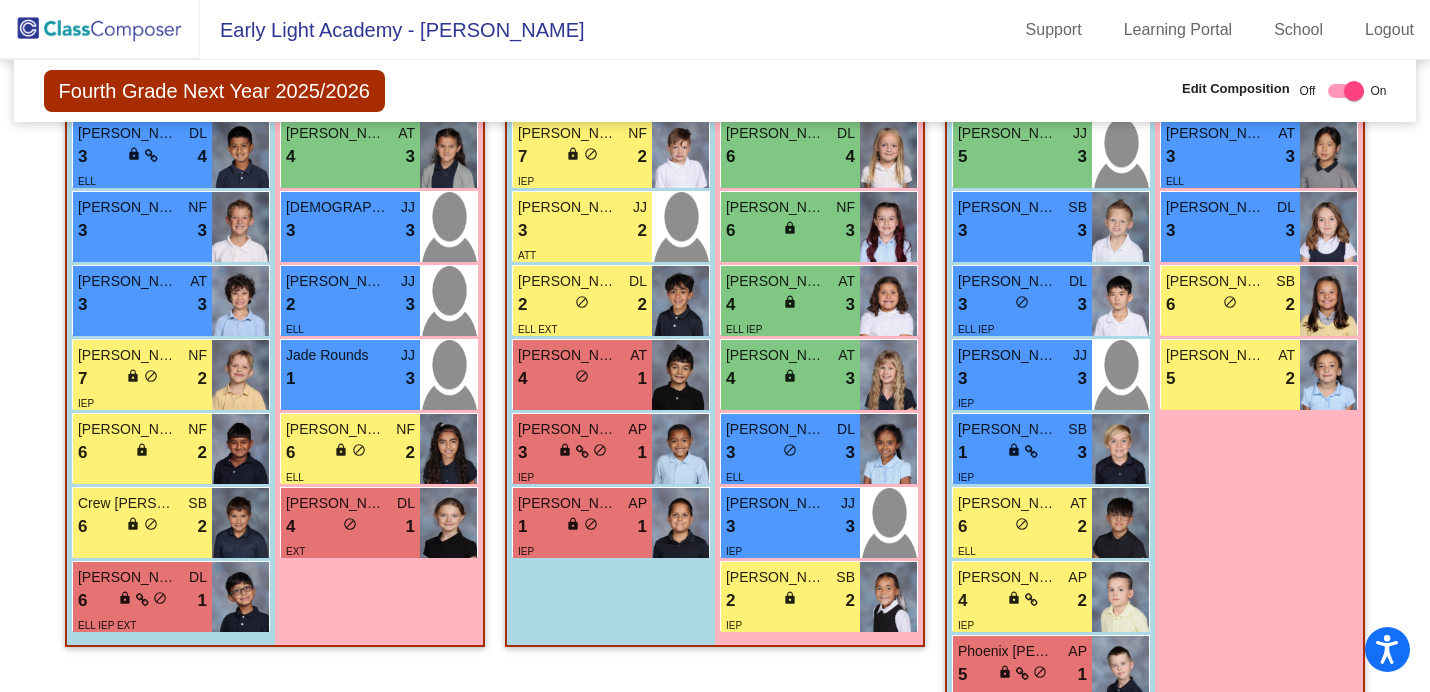 click at bounding box center (1031, 452) 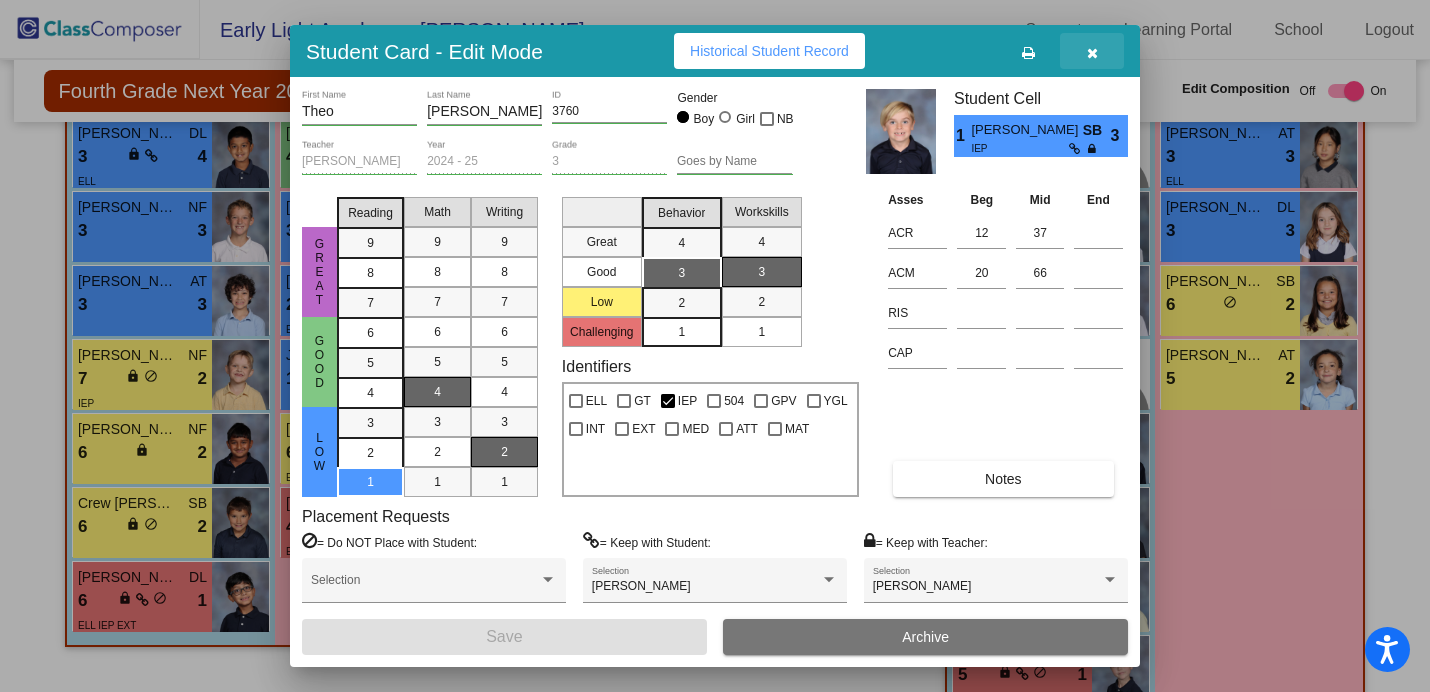 click at bounding box center (1092, 53) 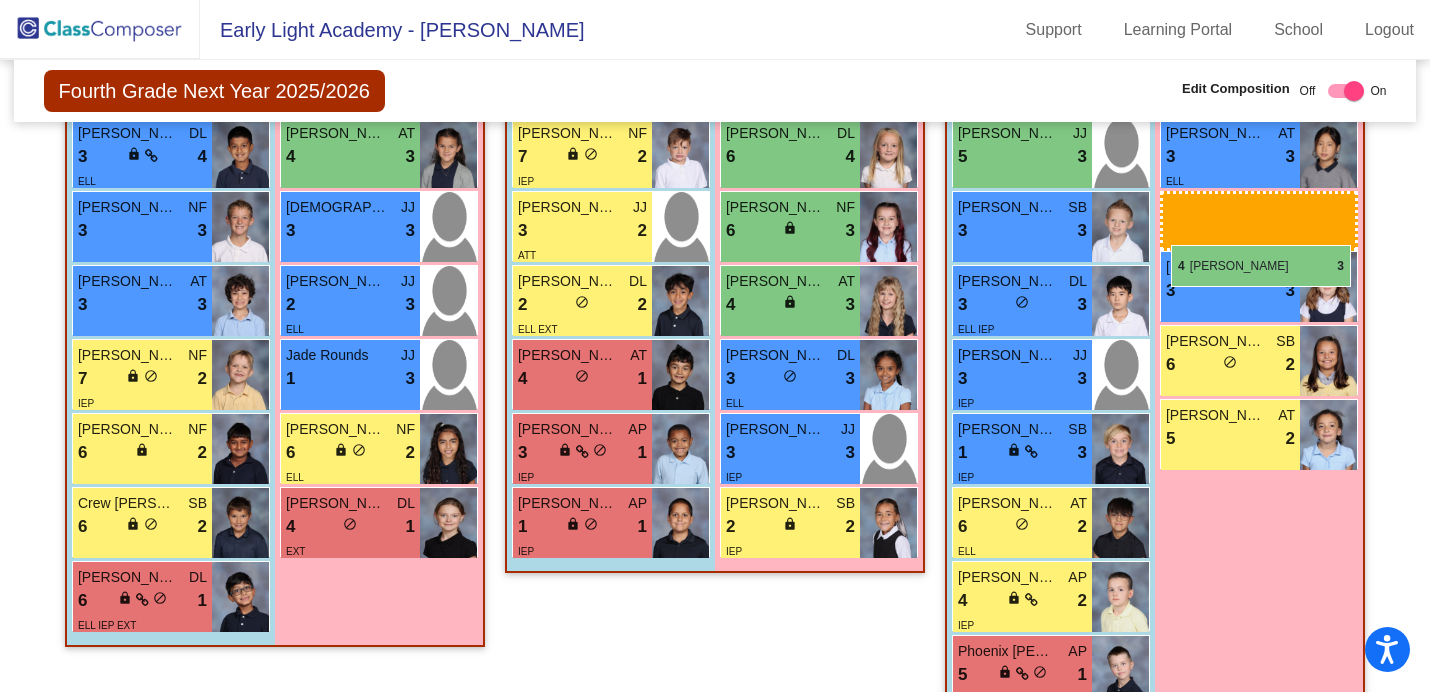 drag, startPoint x: 822, startPoint y: 281, endPoint x: 1171, endPoint y: 245, distance: 350.8518 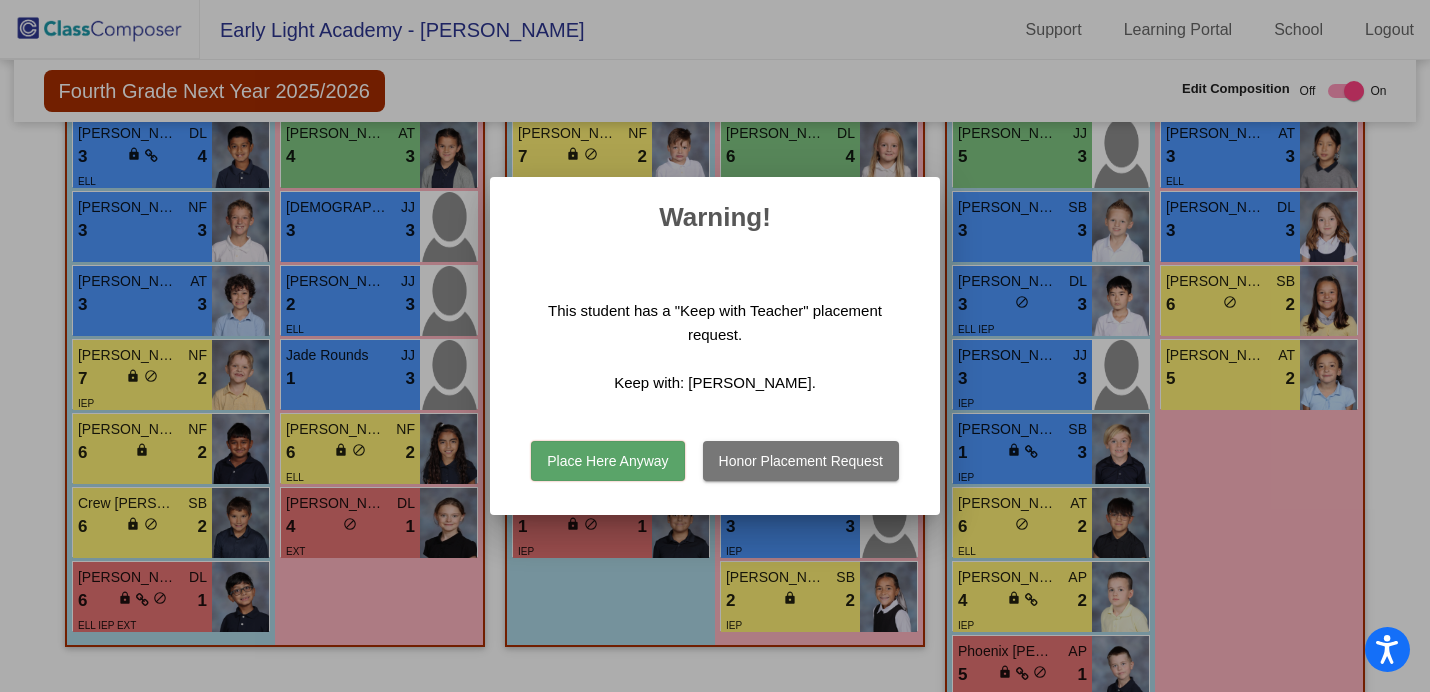 click on "Place Here Anyway" at bounding box center (607, 461) 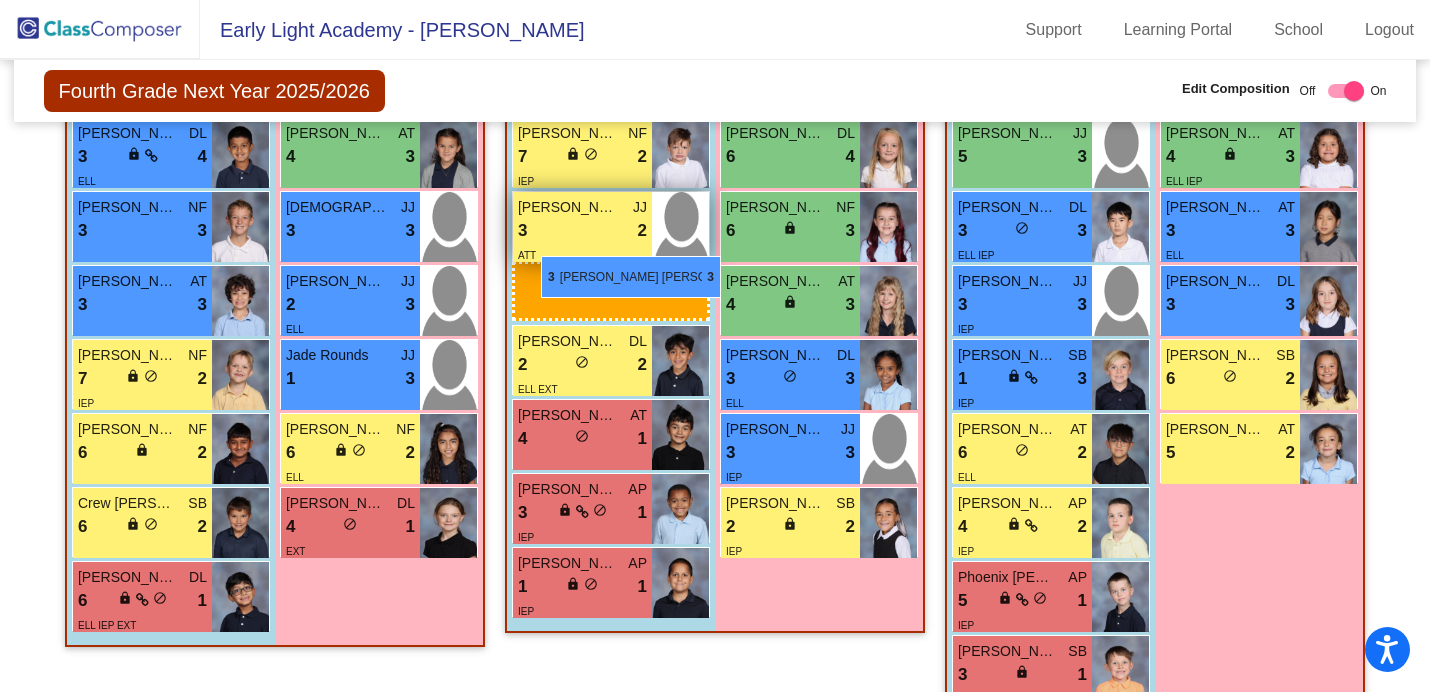 drag, startPoint x: 1039, startPoint y: 218, endPoint x: 541, endPoint y: 256, distance: 499.4477 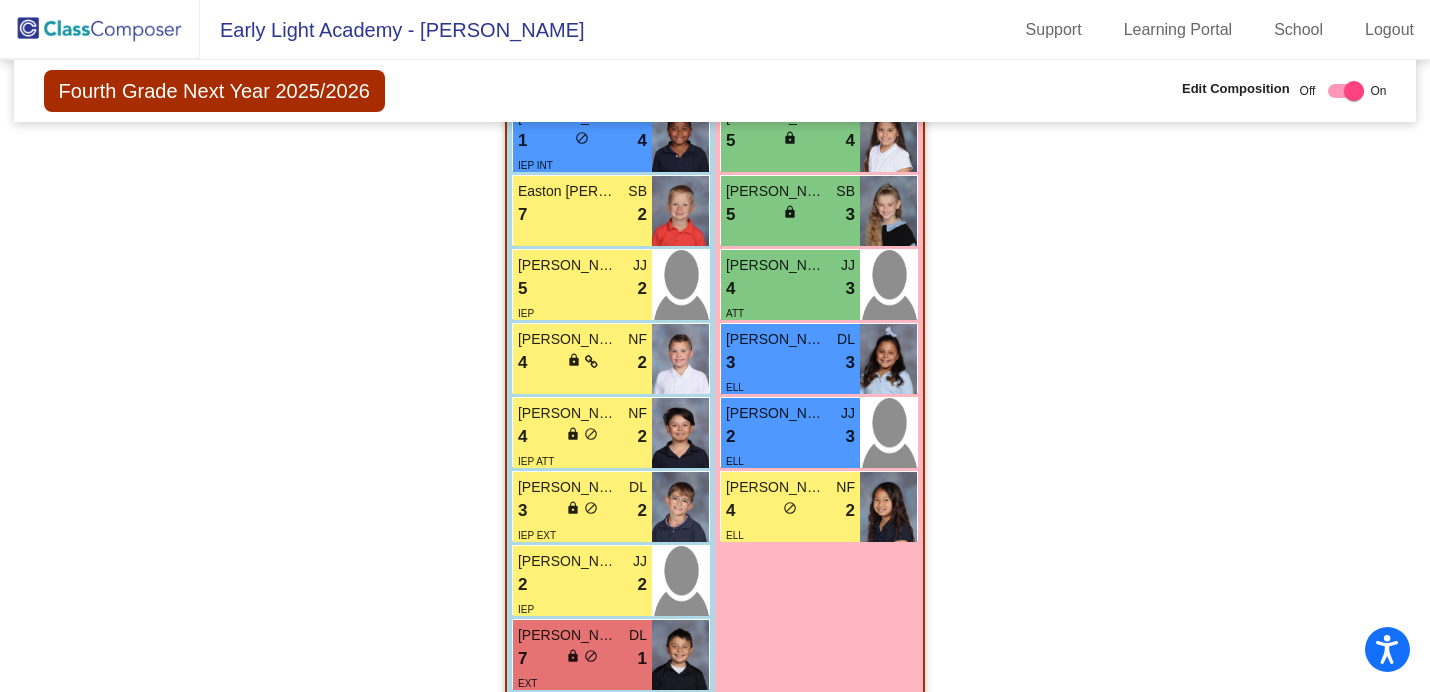 scroll, scrollTop: 2478, scrollLeft: 0, axis: vertical 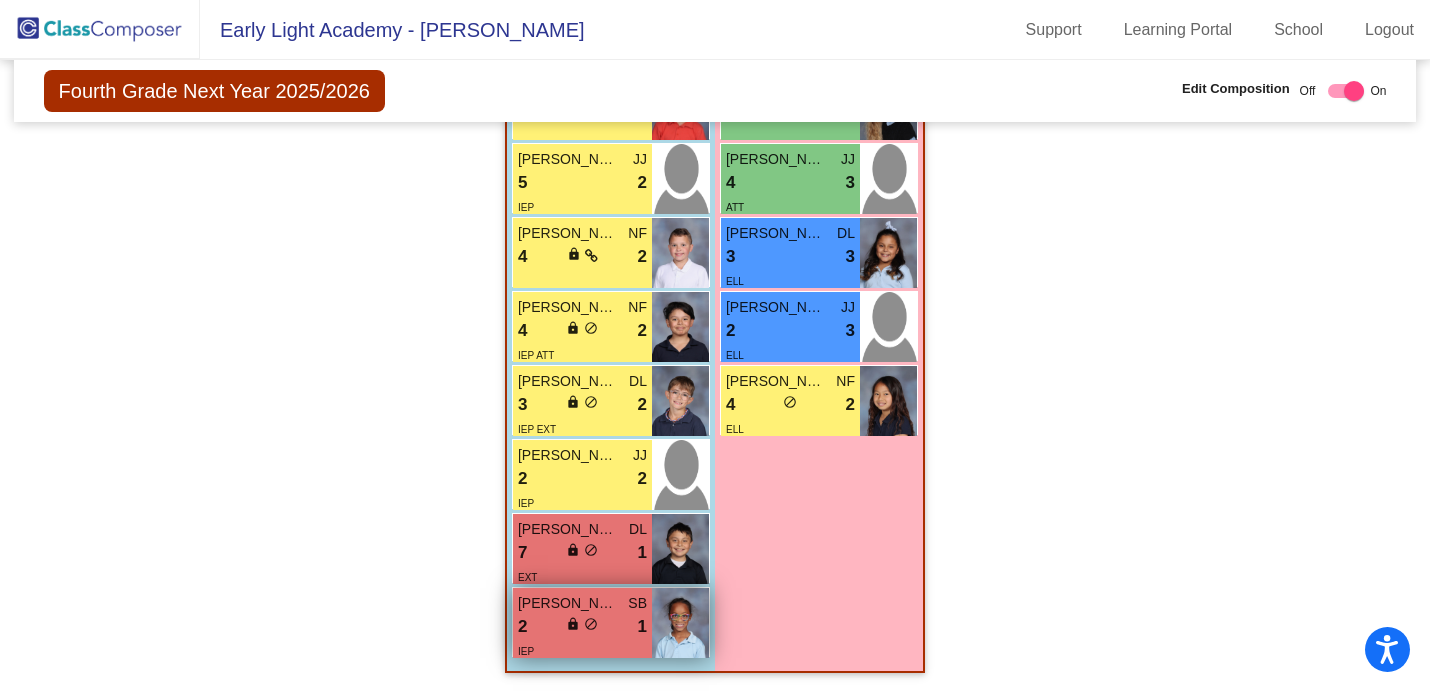 click on "[PERSON_NAME]" at bounding box center (568, 603) 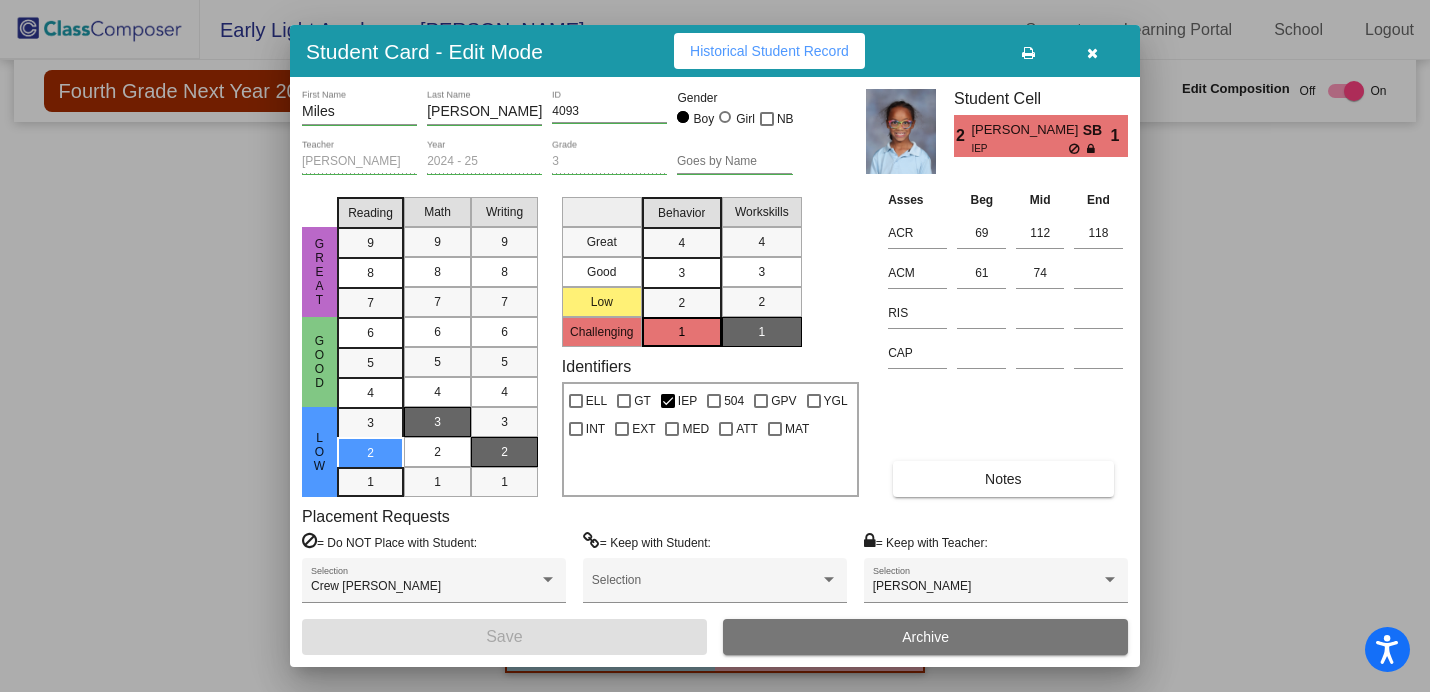click at bounding box center [1092, 53] 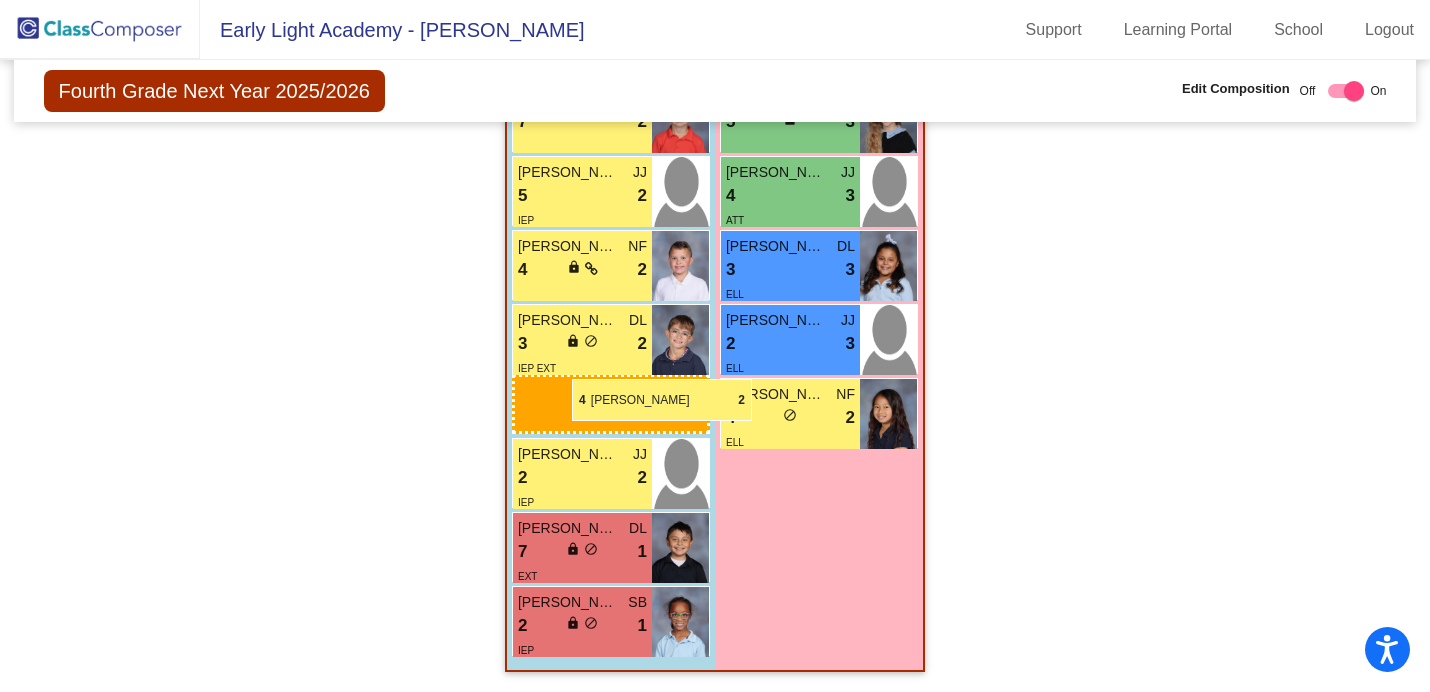 drag, startPoint x: 570, startPoint y: 317, endPoint x: 572, endPoint y: 379, distance: 62.03225 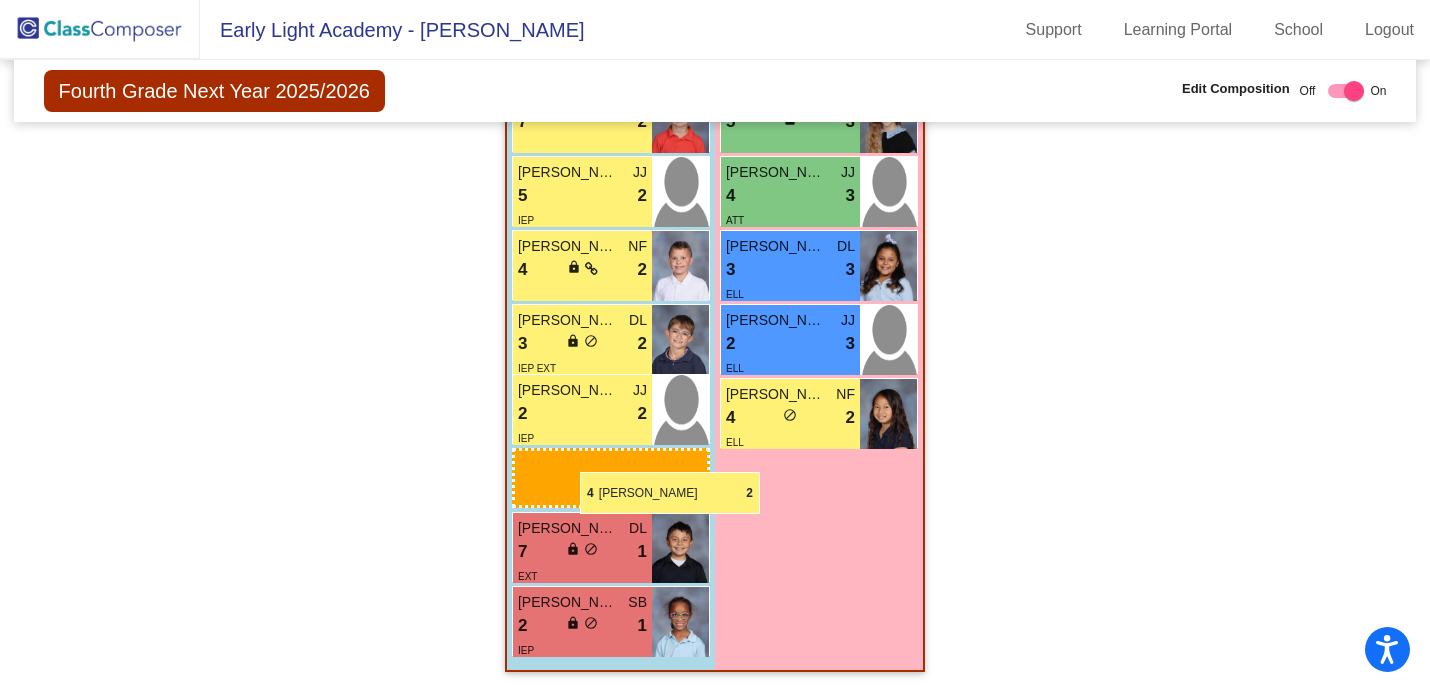 drag, startPoint x: 582, startPoint y: 324, endPoint x: 580, endPoint y: 472, distance: 148.01352 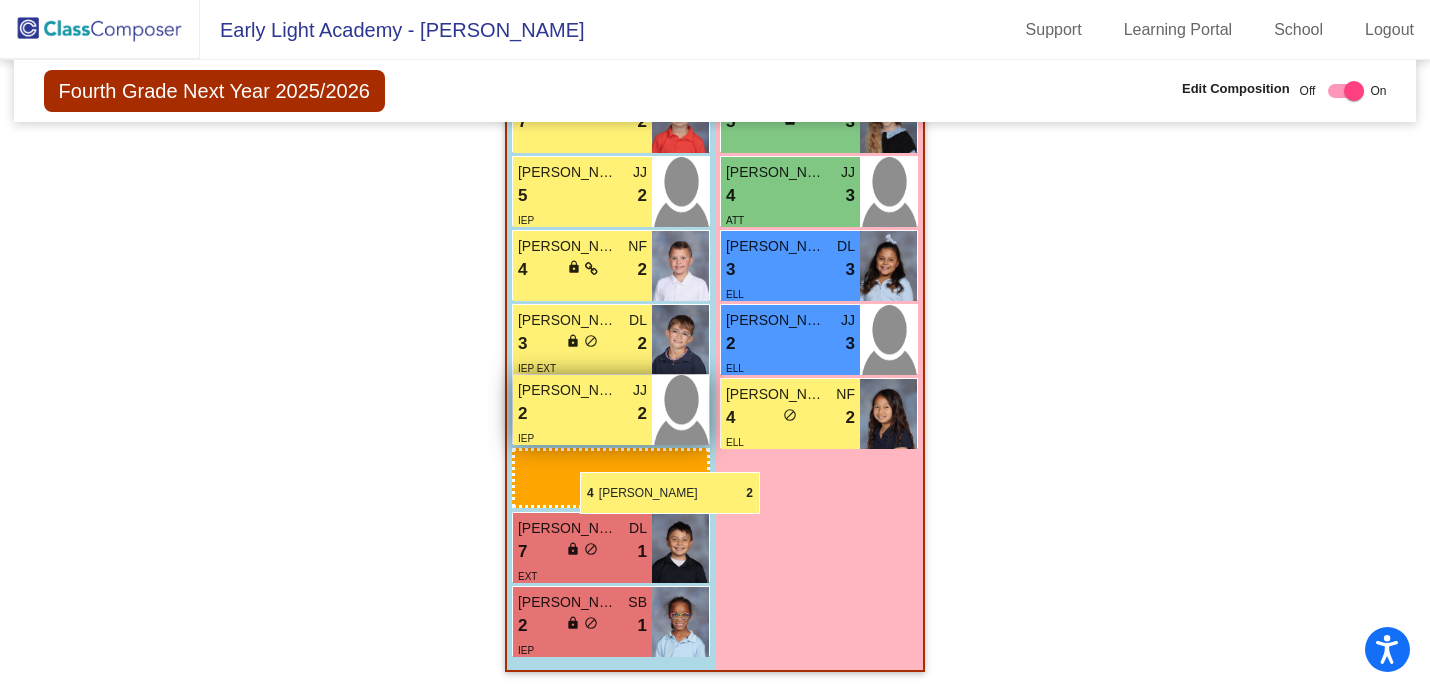 scroll, scrollTop: 2478, scrollLeft: 0, axis: vertical 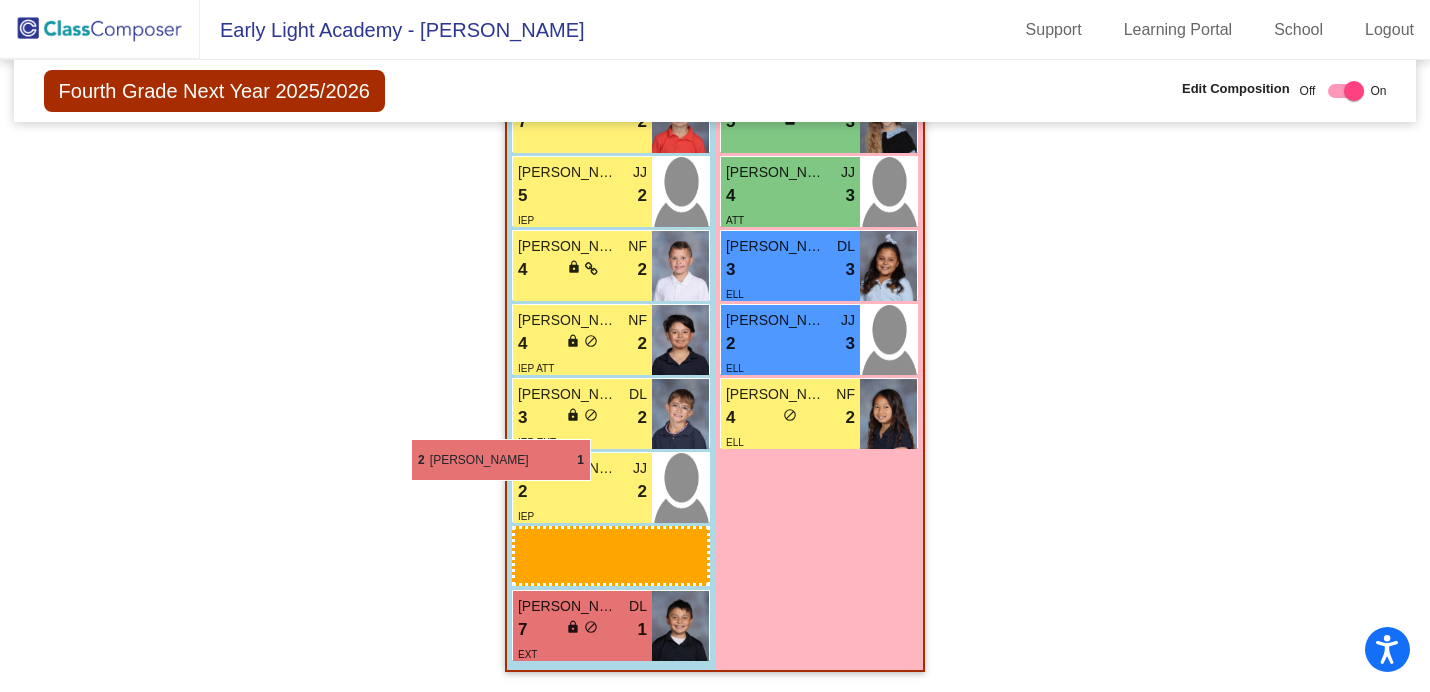 drag, startPoint x: 546, startPoint y: 602, endPoint x: 379, endPoint y: 337, distance: 313.23154 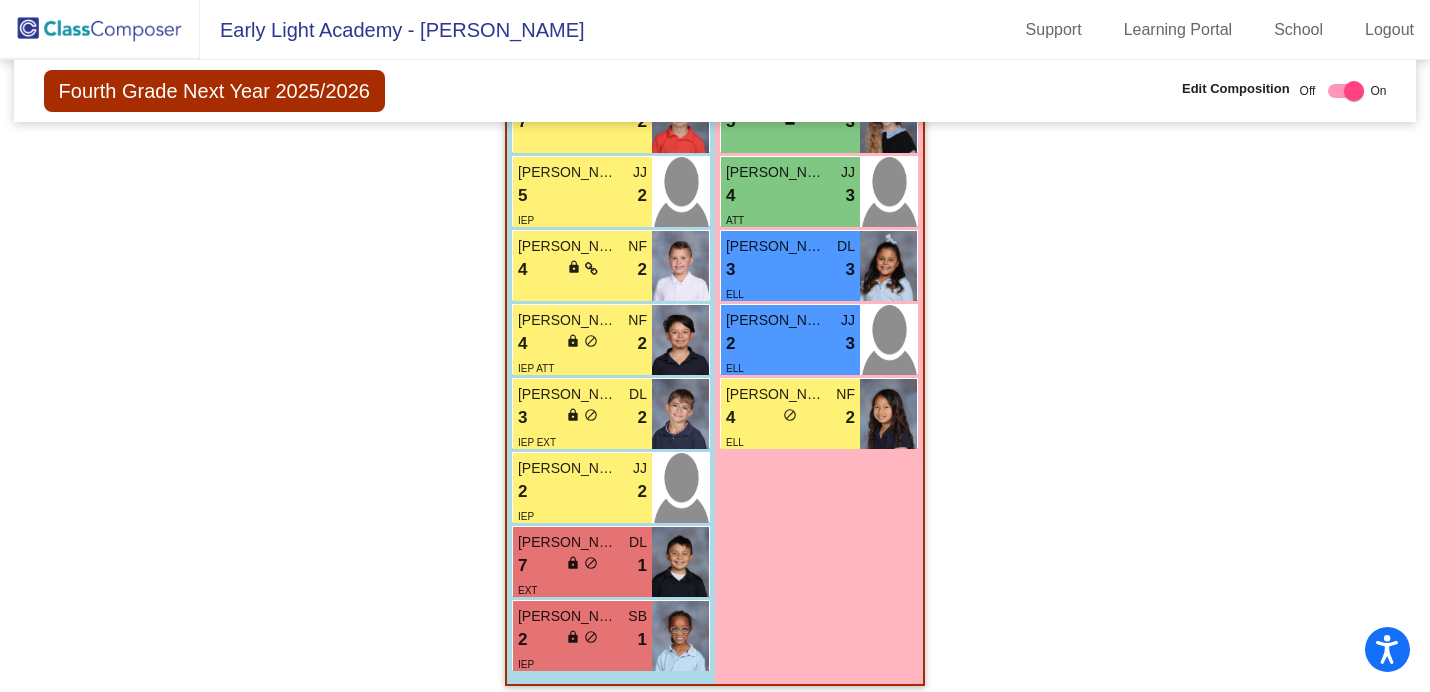 scroll, scrollTop: 2478, scrollLeft: 0, axis: vertical 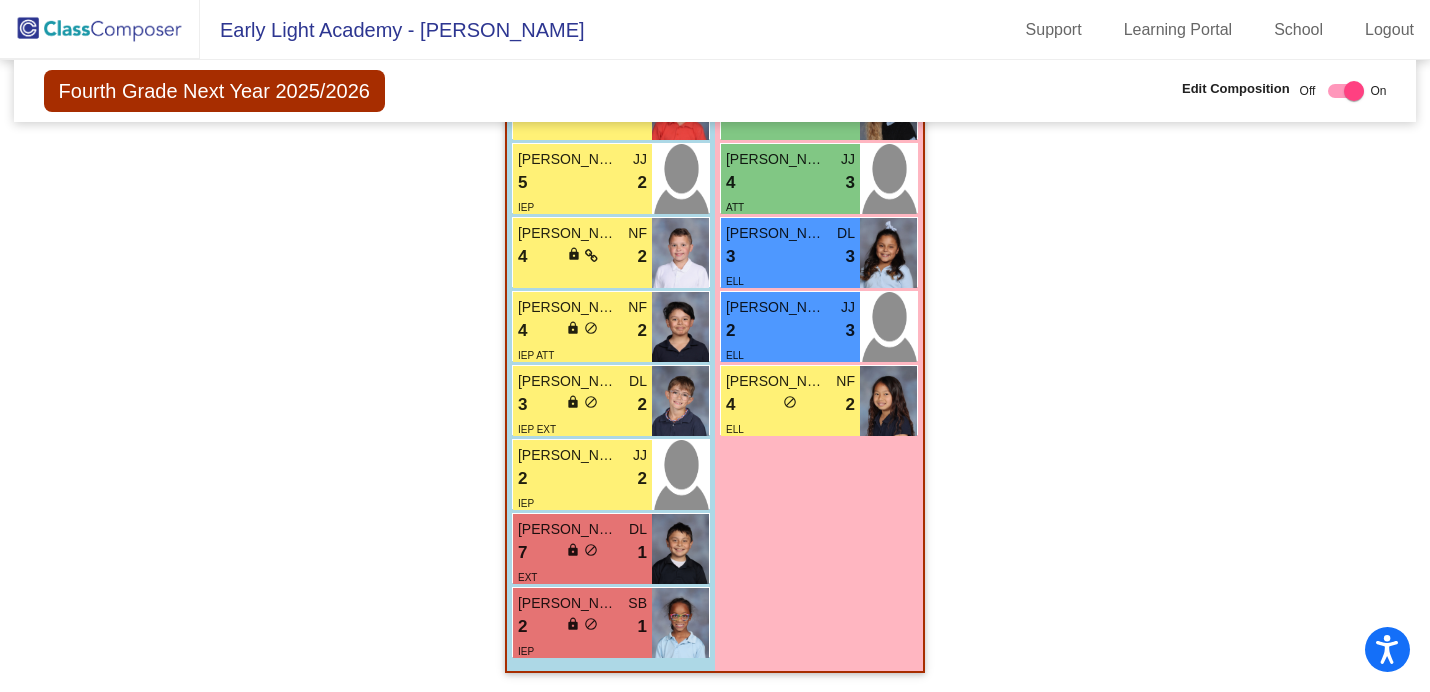 drag, startPoint x: 379, startPoint y: 337, endPoint x: 374, endPoint y: 321, distance: 16.763054 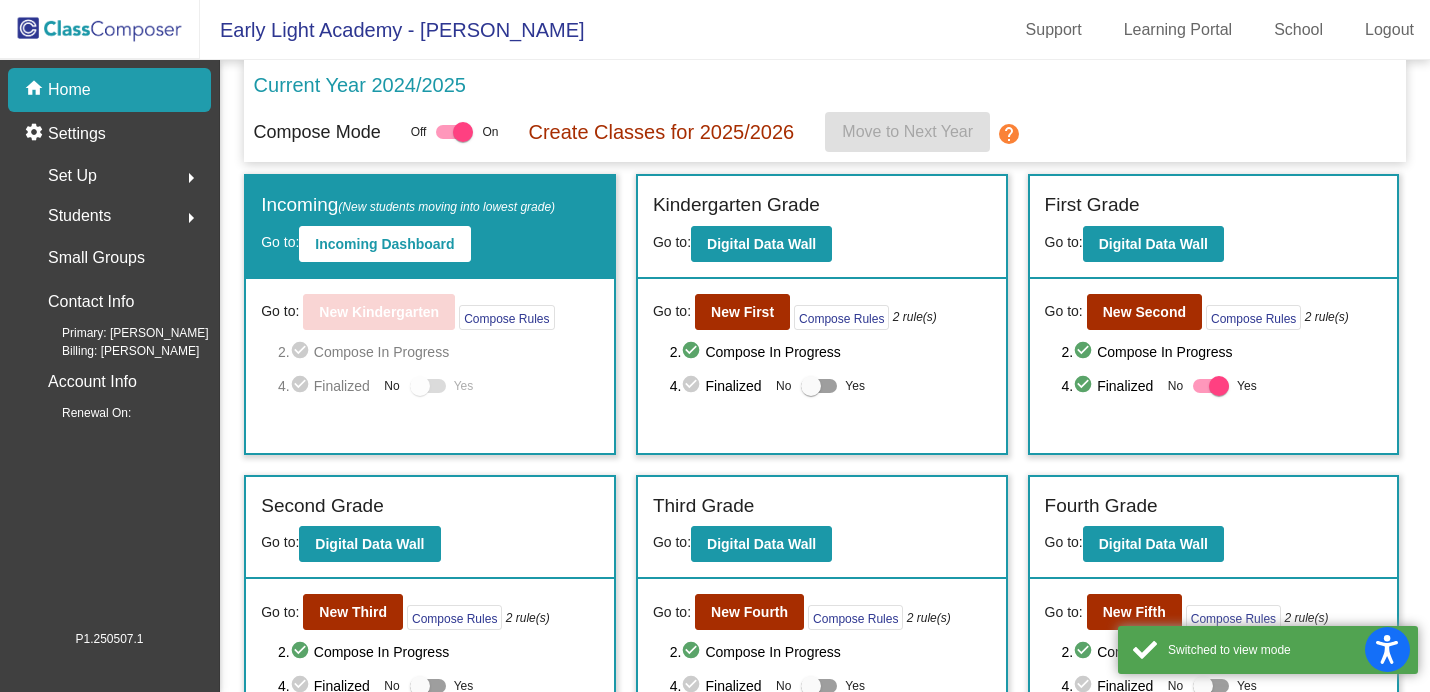 scroll, scrollTop: 110, scrollLeft: 0, axis: vertical 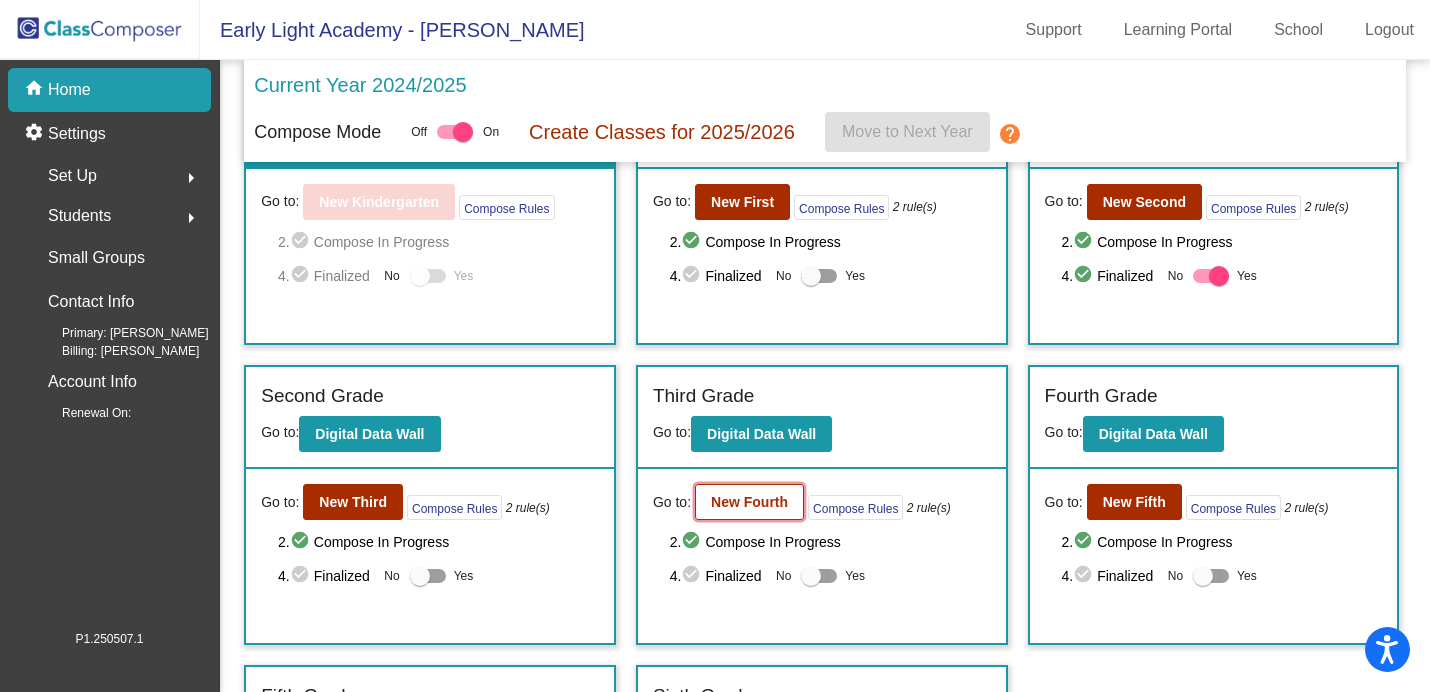 click on "New Fourth" 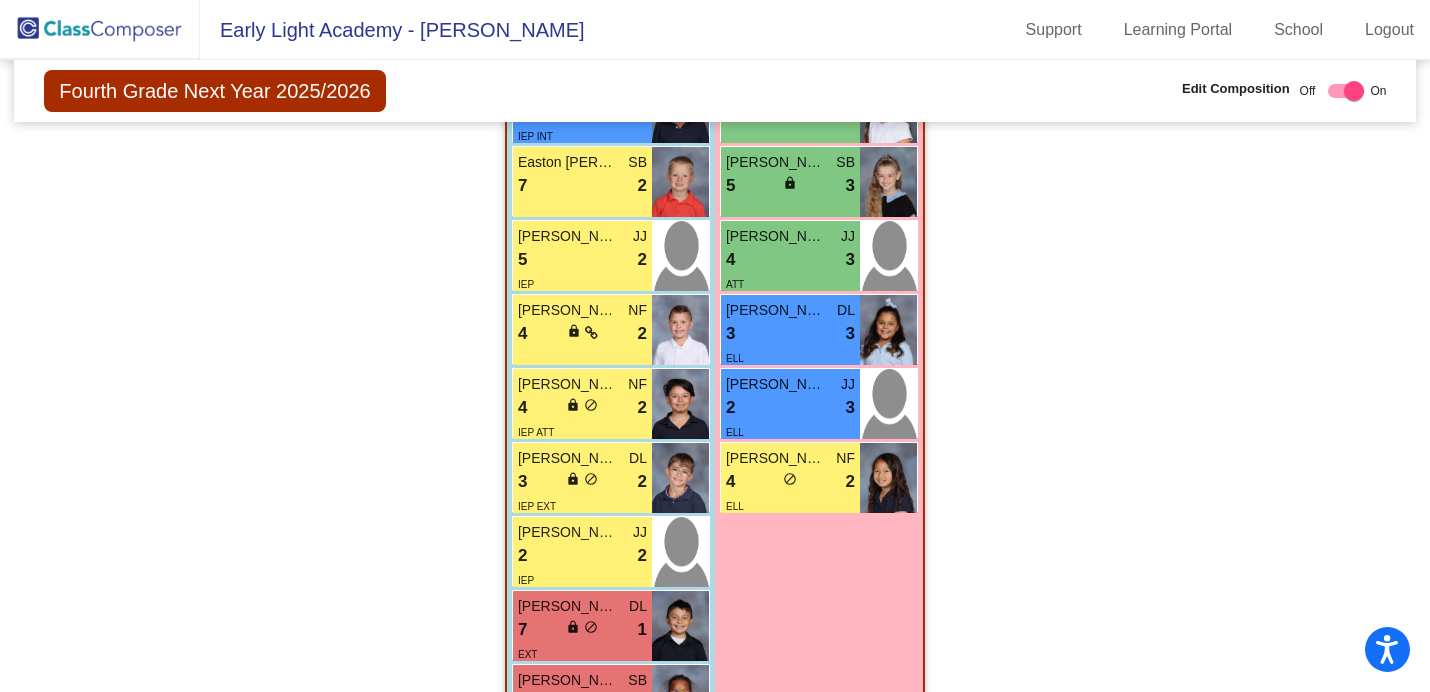 scroll, scrollTop: 2478, scrollLeft: 0, axis: vertical 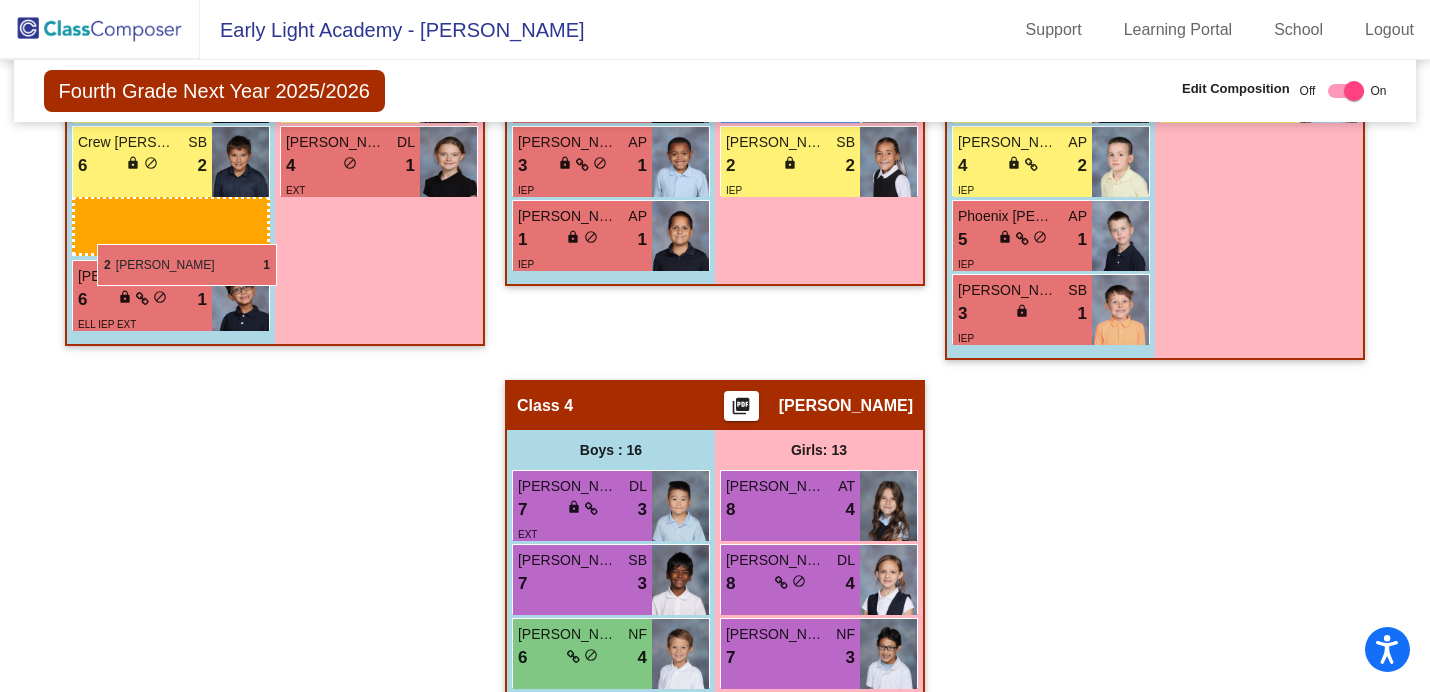 drag, startPoint x: 572, startPoint y: 602, endPoint x: 97, endPoint y: 243, distance: 595.40405 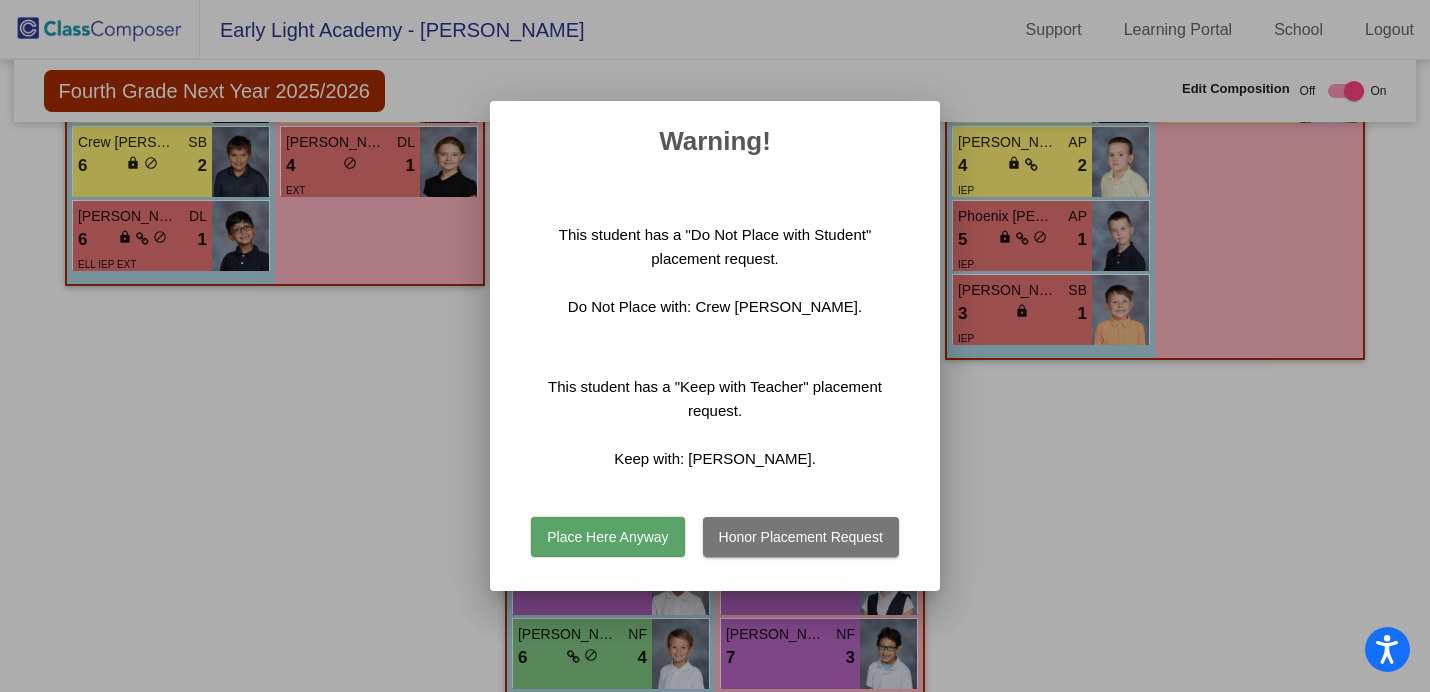 click on "Honor Placement Request" at bounding box center [801, 537] 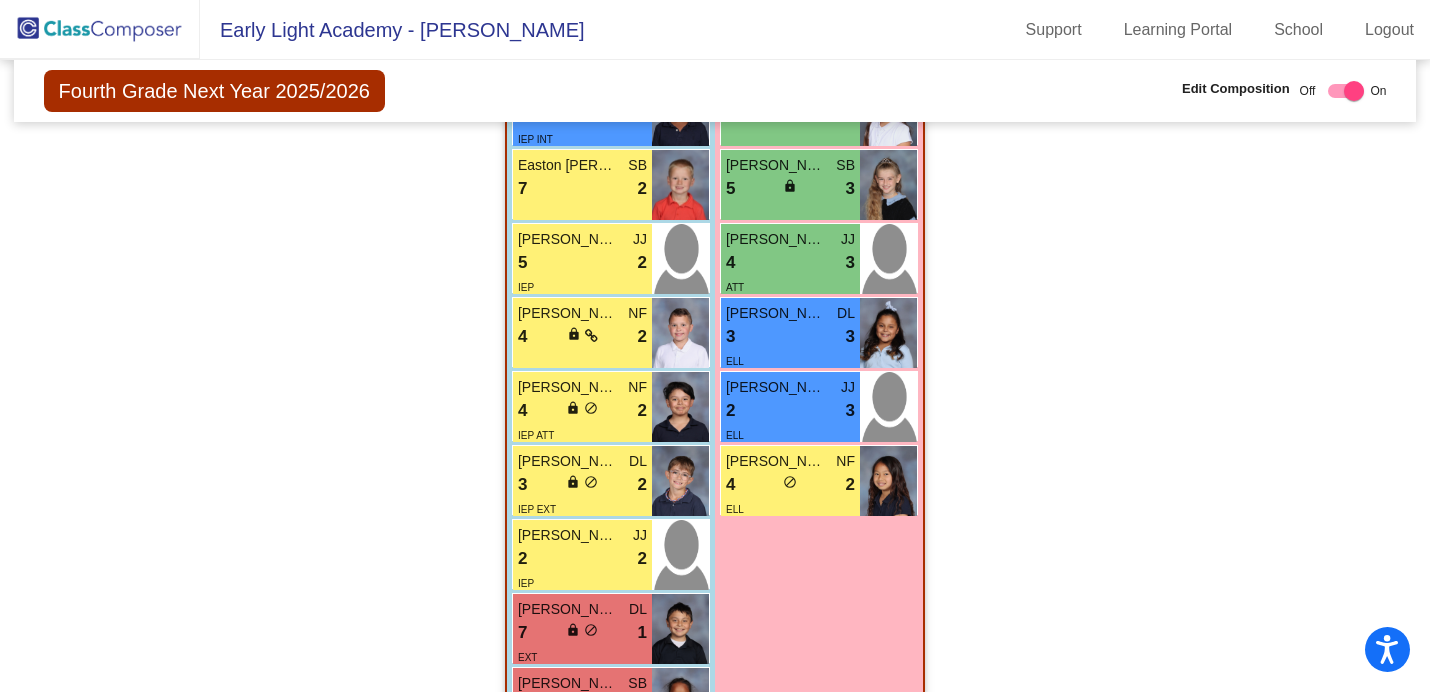 scroll, scrollTop: 2399, scrollLeft: 0, axis: vertical 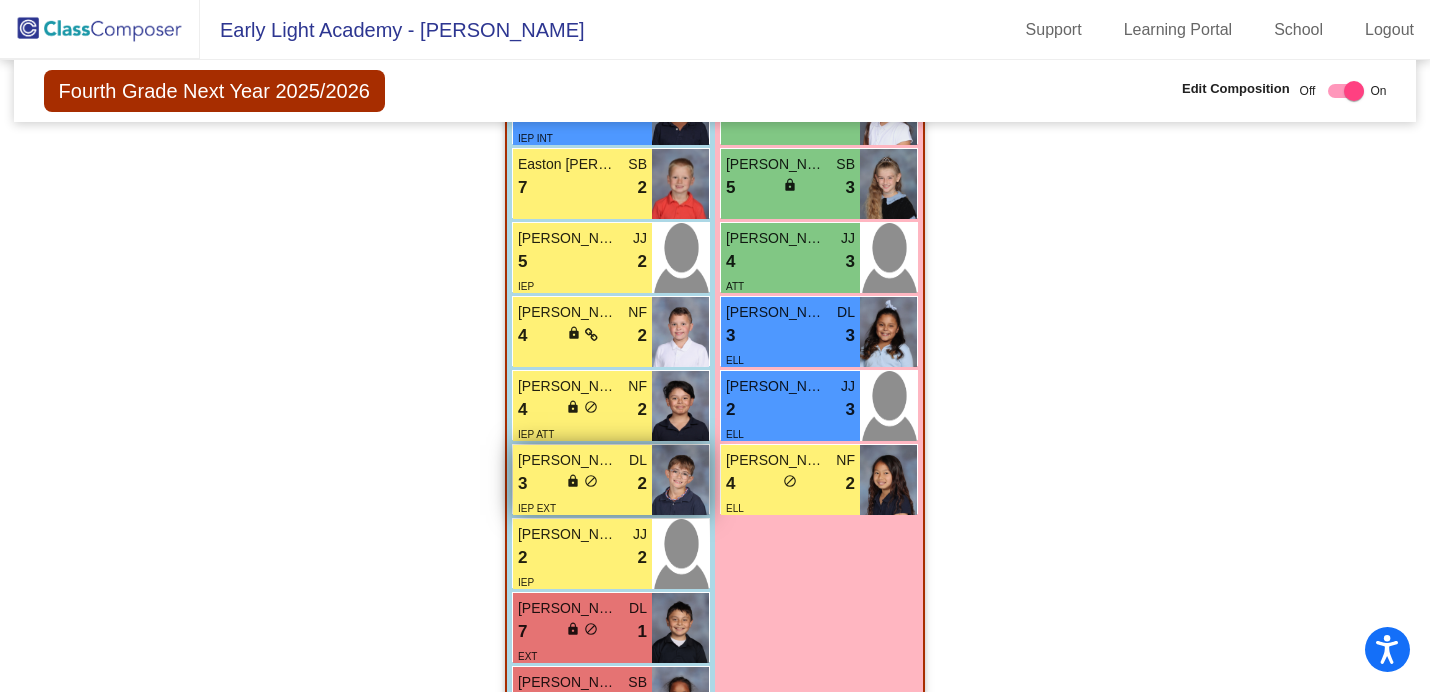 click on "3 lock do_not_disturb_alt 2" at bounding box center (582, 484) 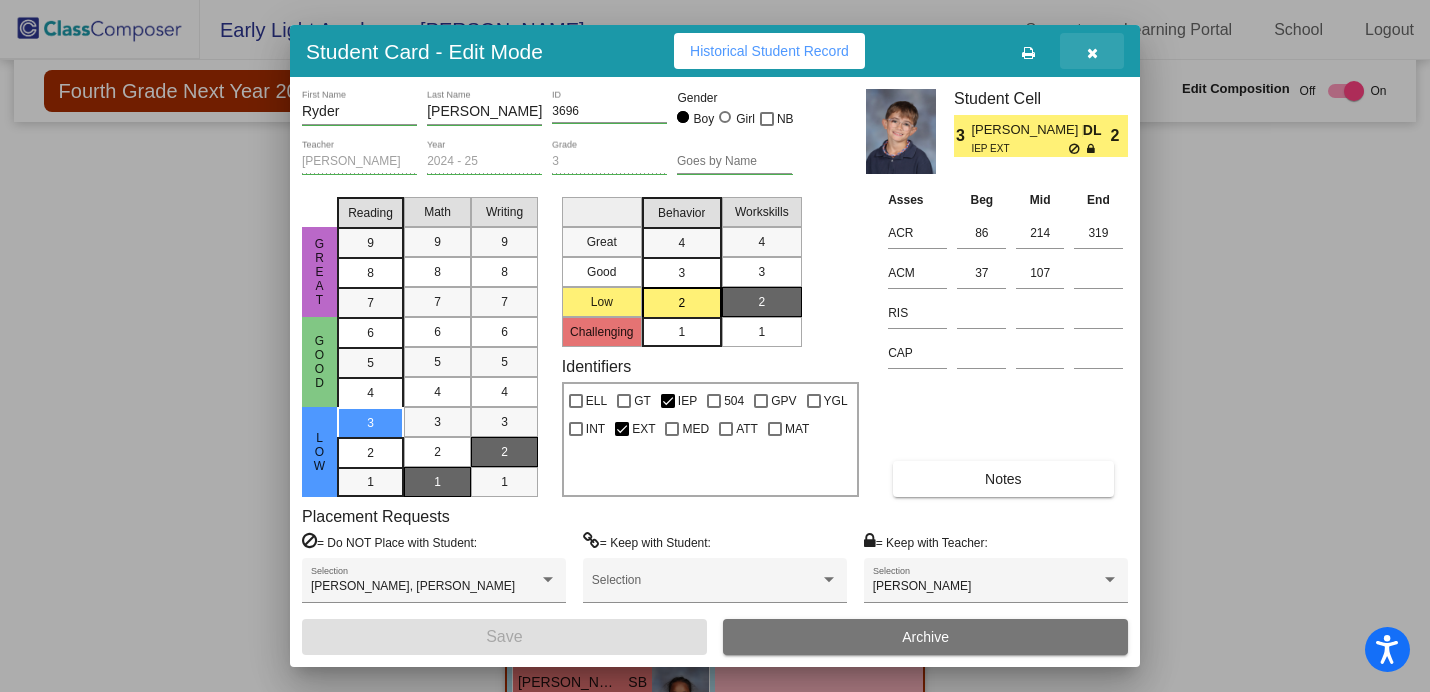 click at bounding box center (1092, 51) 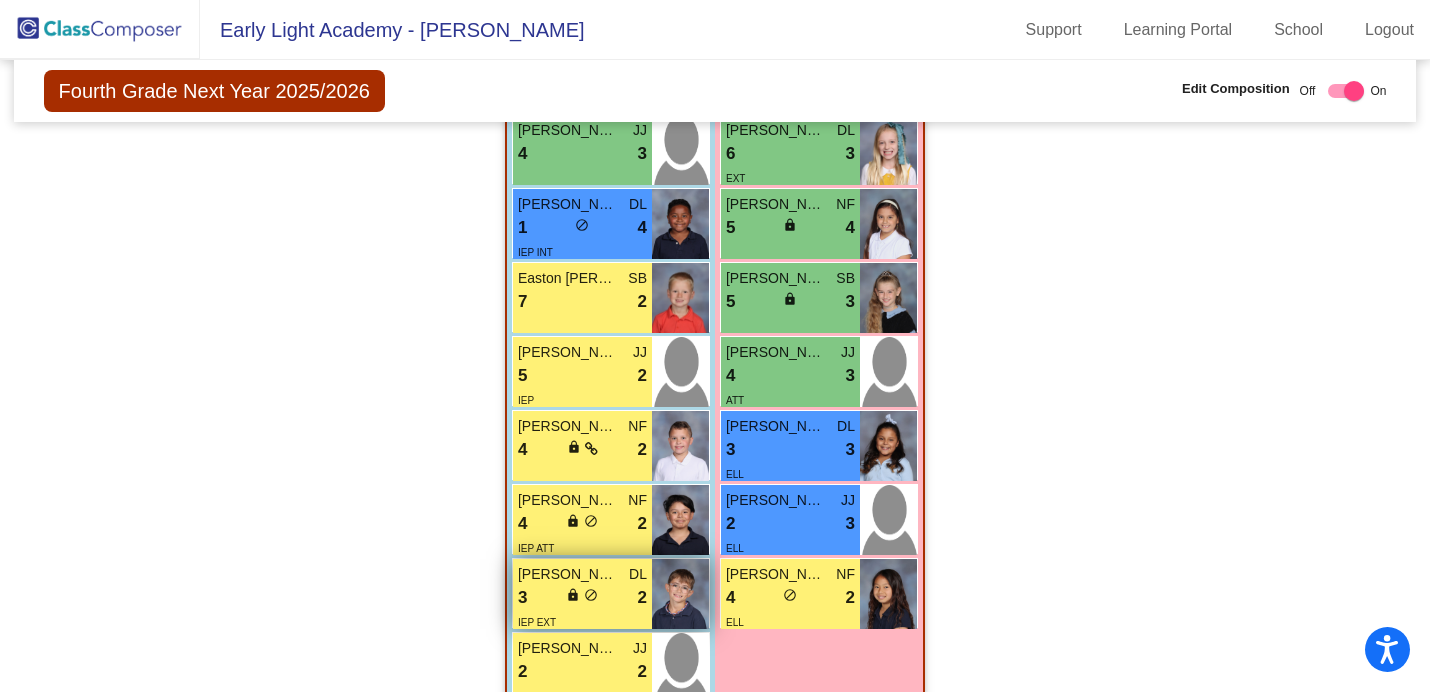 scroll, scrollTop: 2269, scrollLeft: 0, axis: vertical 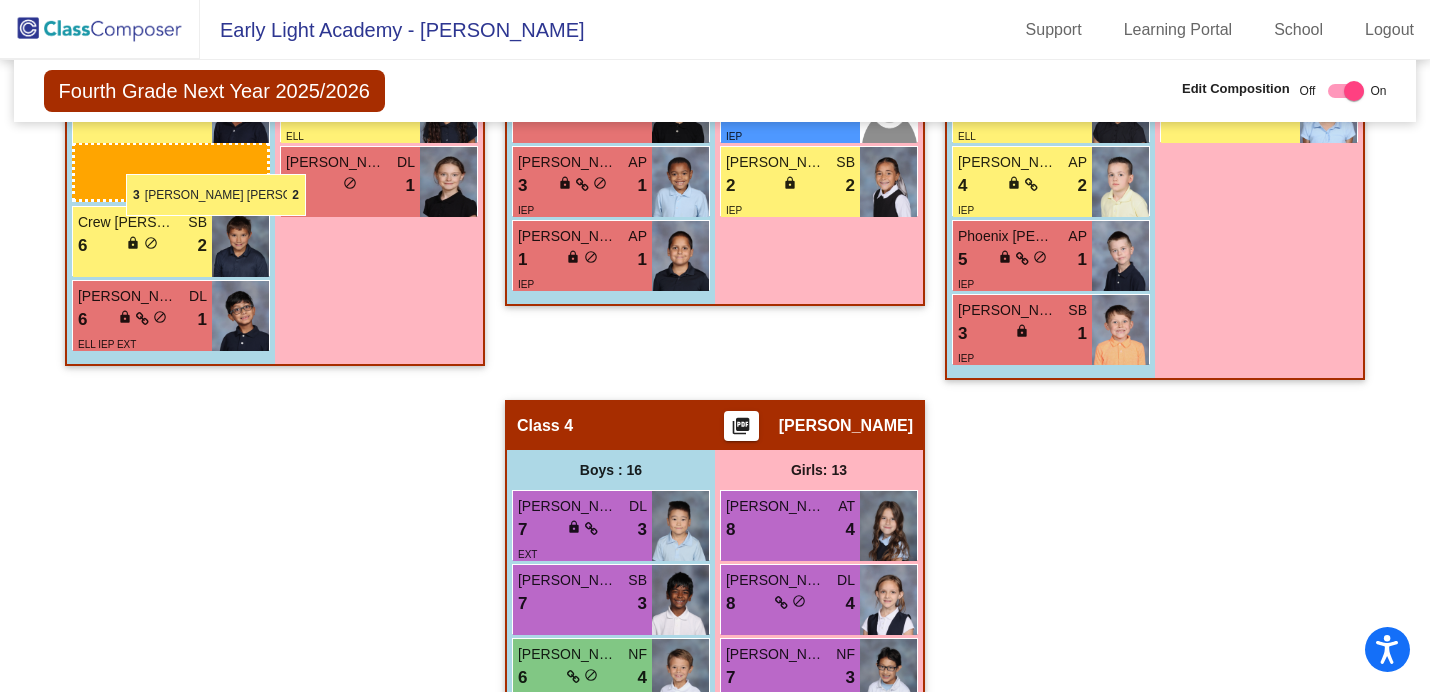 drag, startPoint x: 562, startPoint y: 591, endPoint x: 126, endPoint y: 174, distance: 603.3117 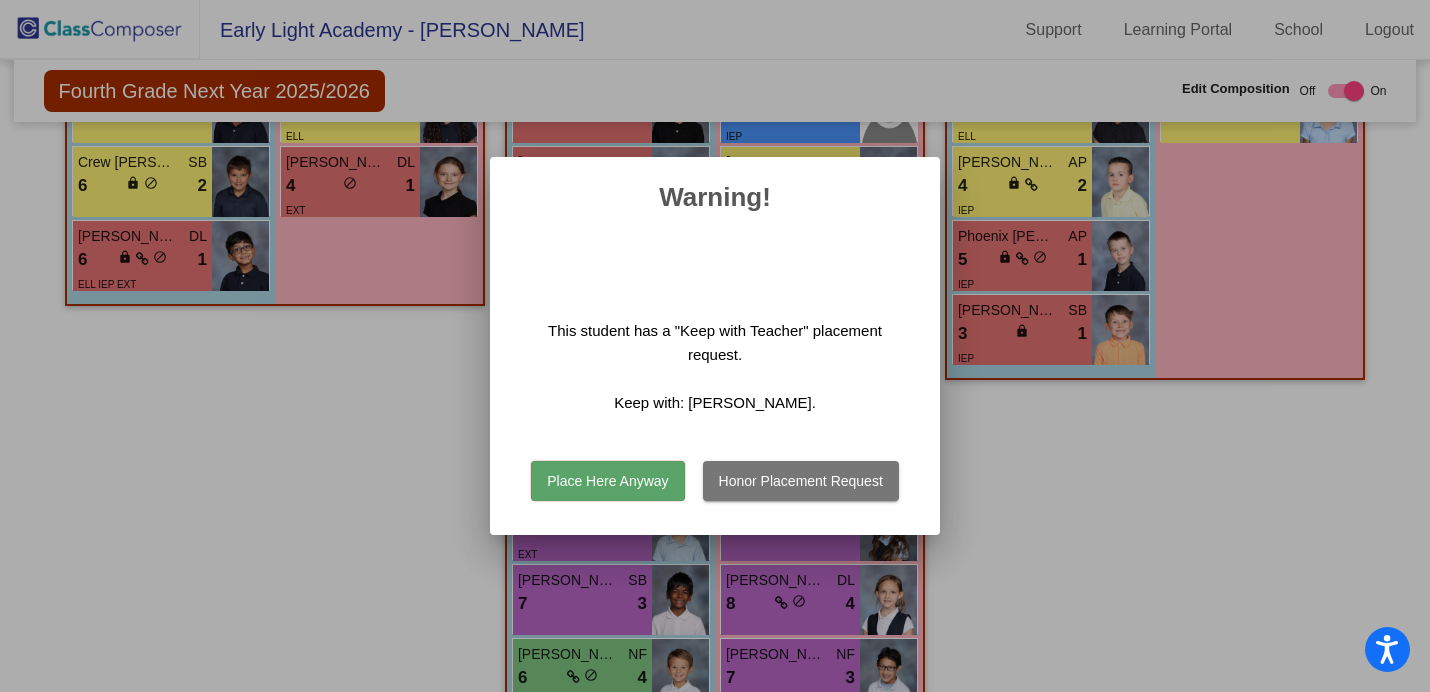 click on "Place Here Anyway" at bounding box center (607, 481) 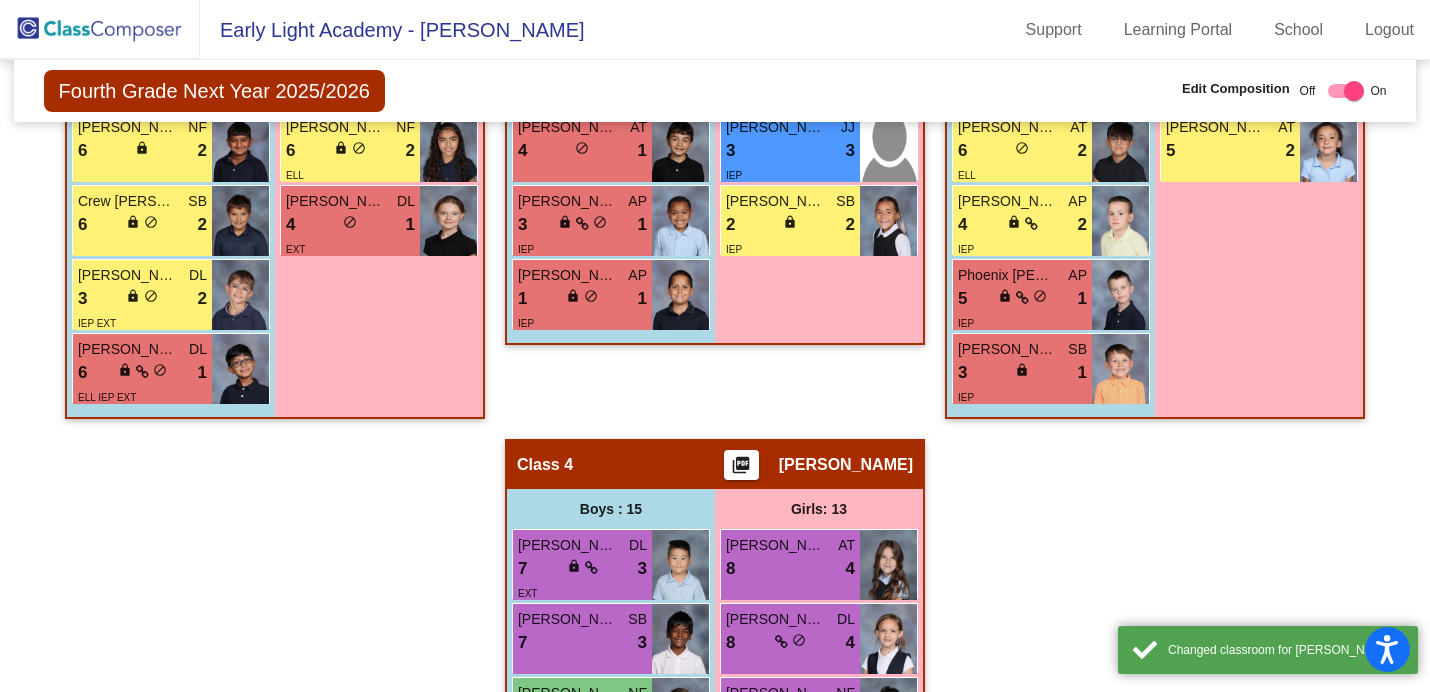 scroll, scrollTop: 1406, scrollLeft: 0, axis: vertical 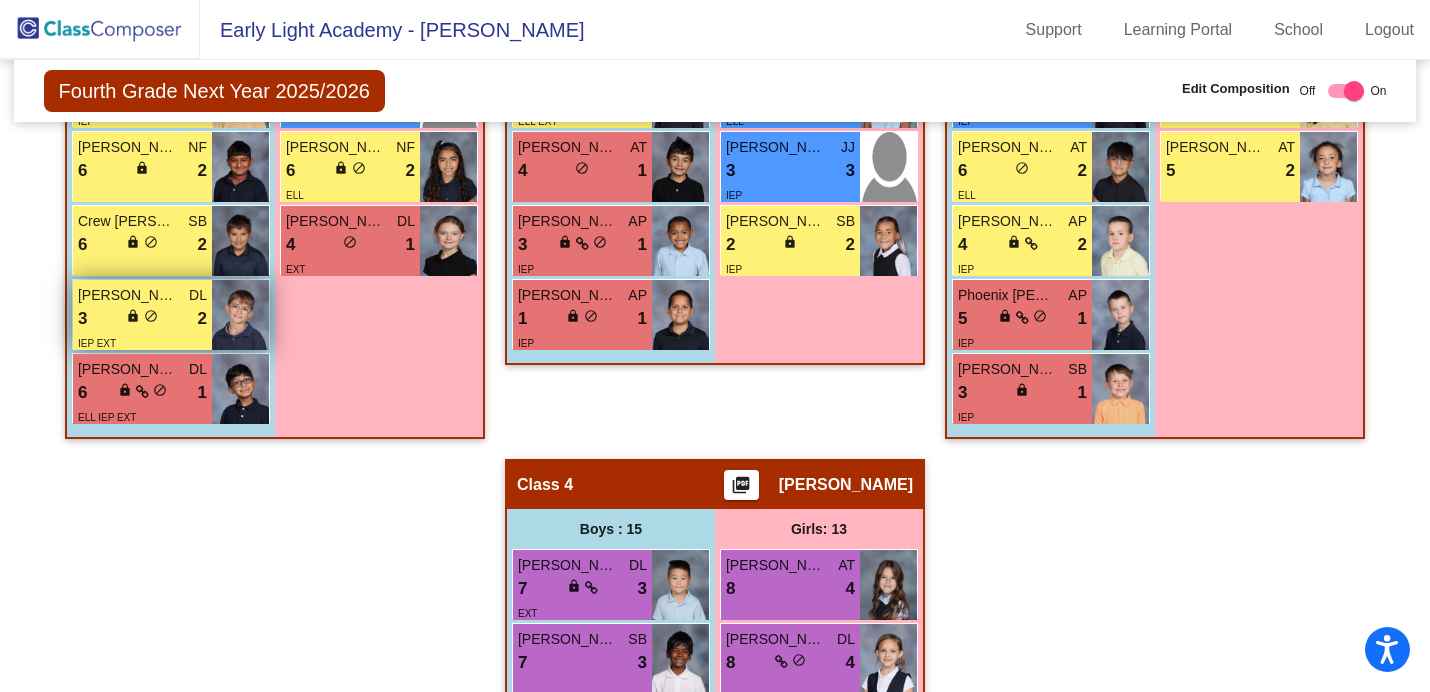 click at bounding box center (240, 315) 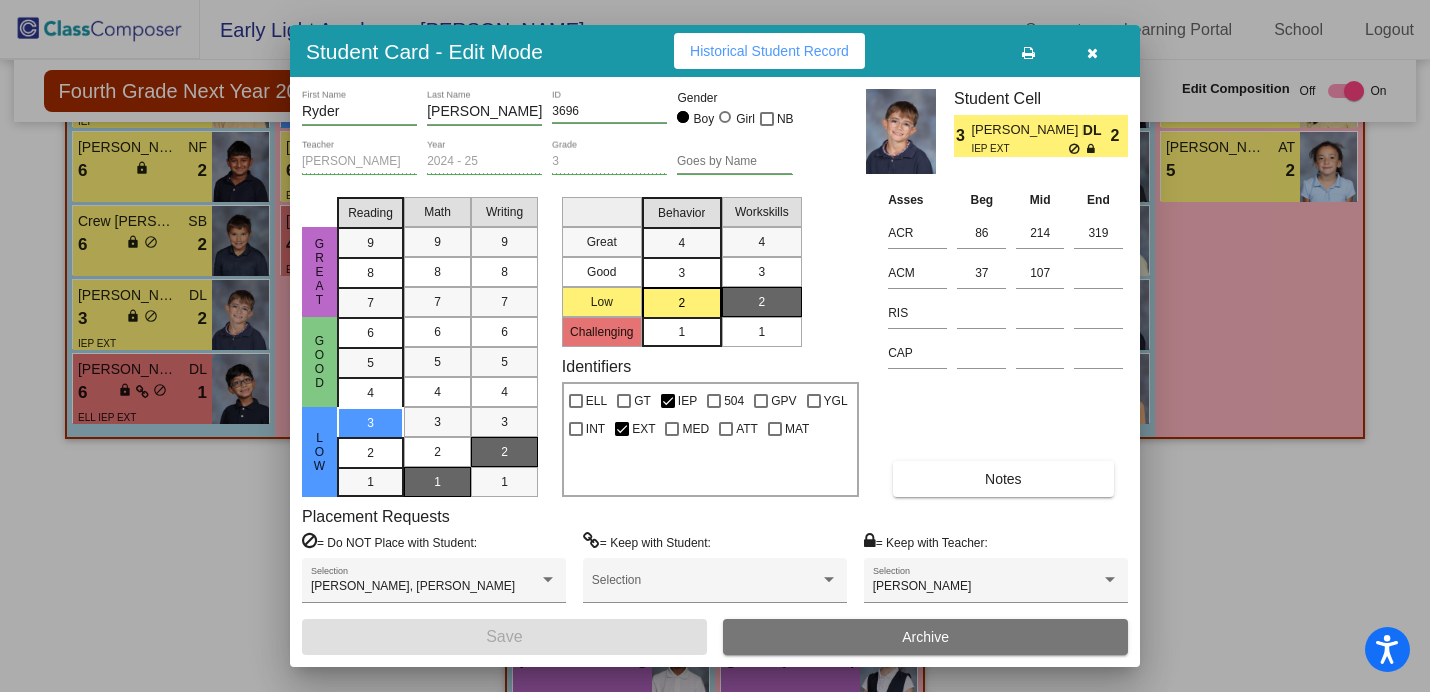 click on "Notes" at bounding box center (1003, 479) 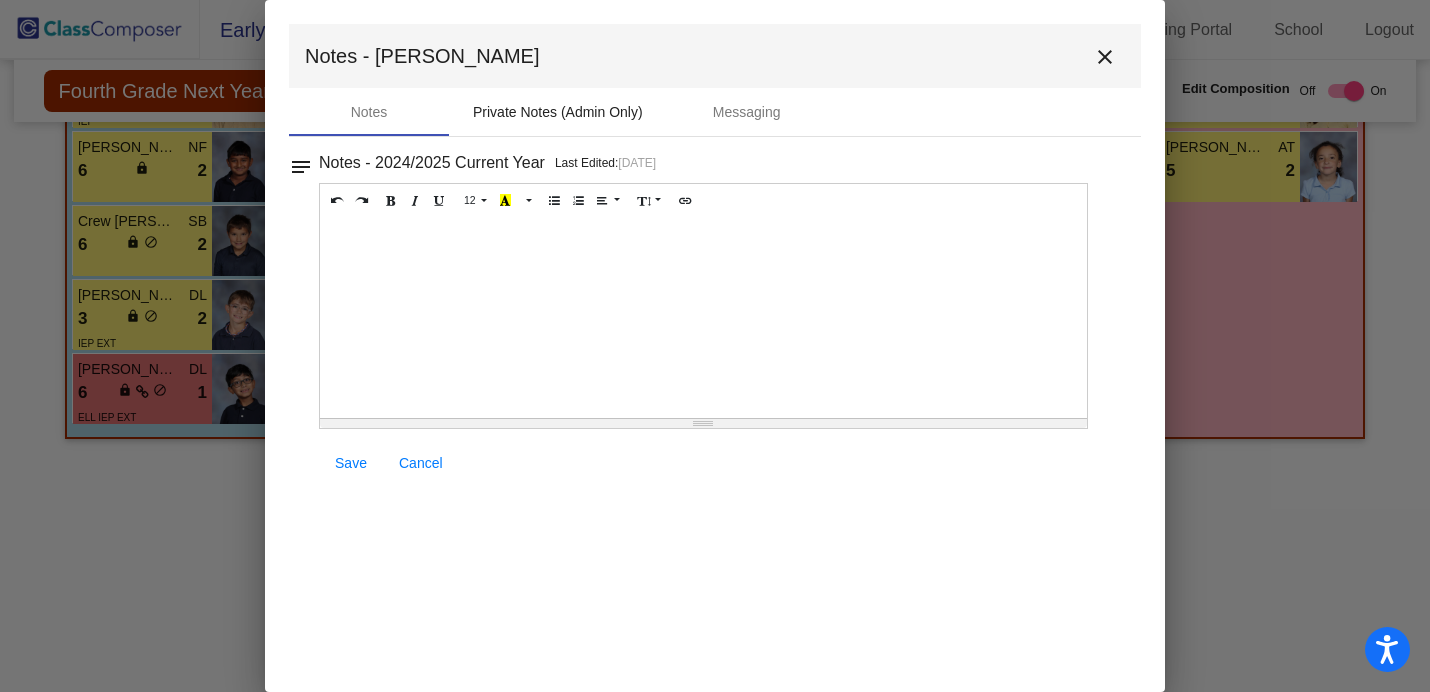 click on "Private Notes (Admin Only)" at bounding box center [558, 112] 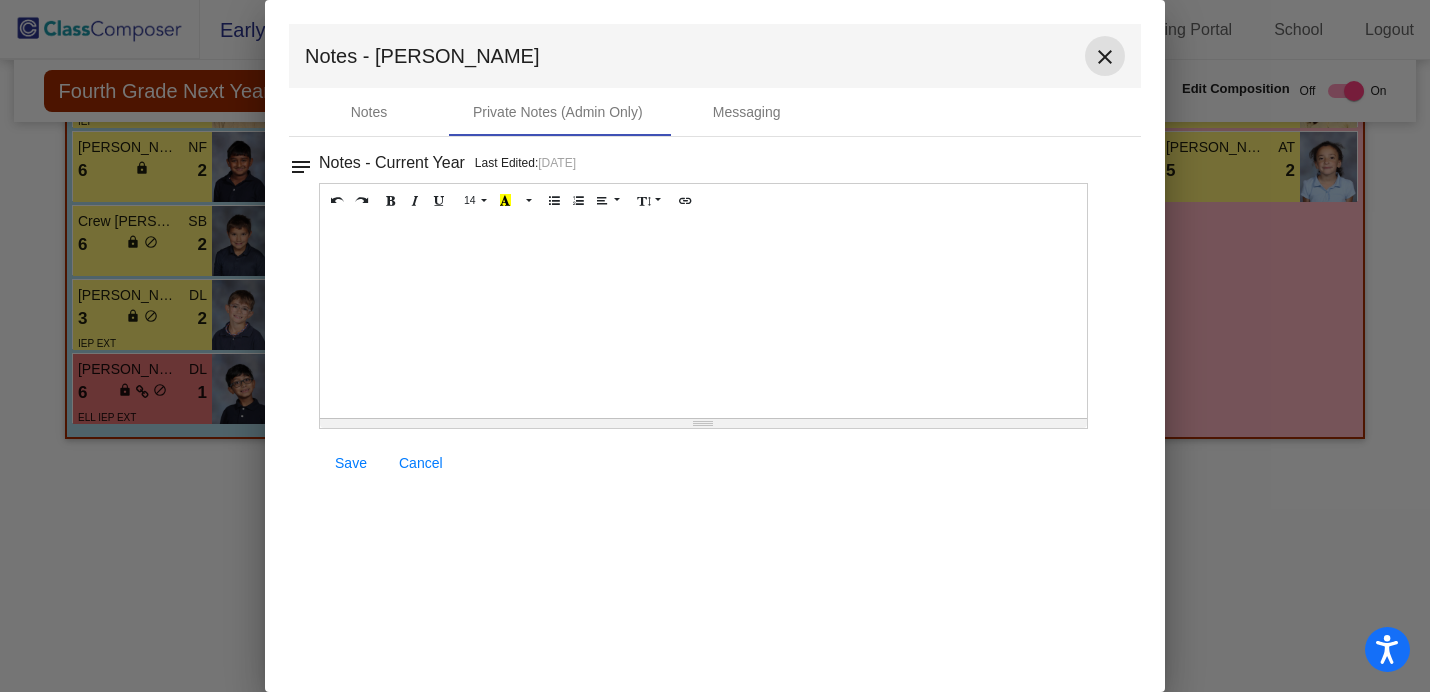 click on "close" at bounding box center (1105, 57) 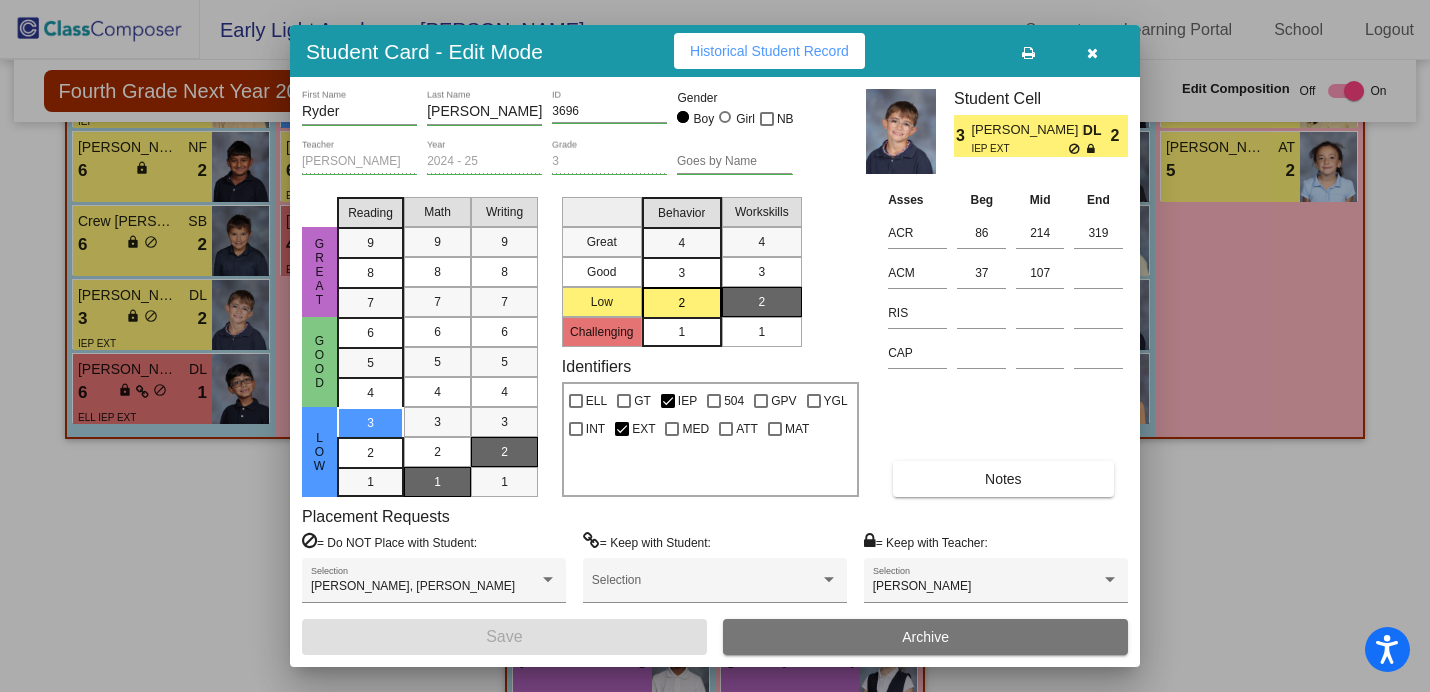 click at bounding box center [1092, 53] 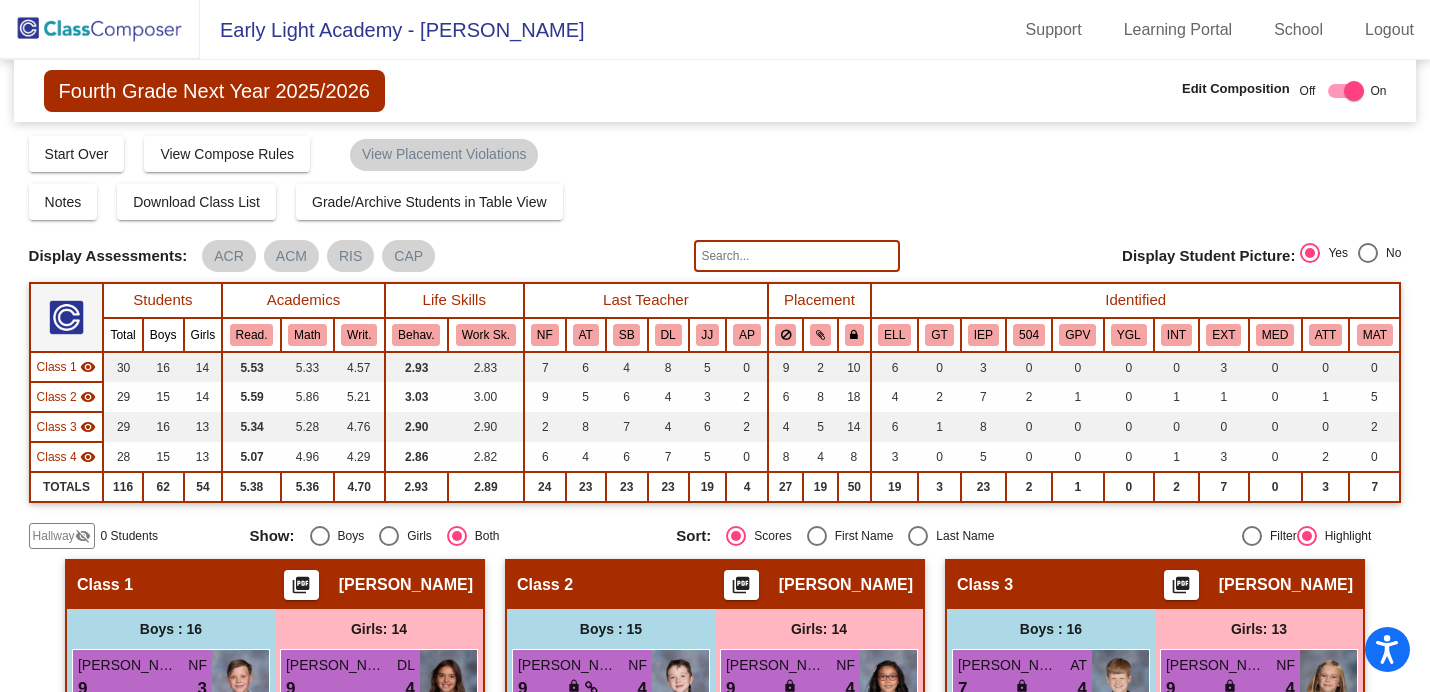 scroll, scrollTop: 2, scrollLeft: 0, axis: vertical 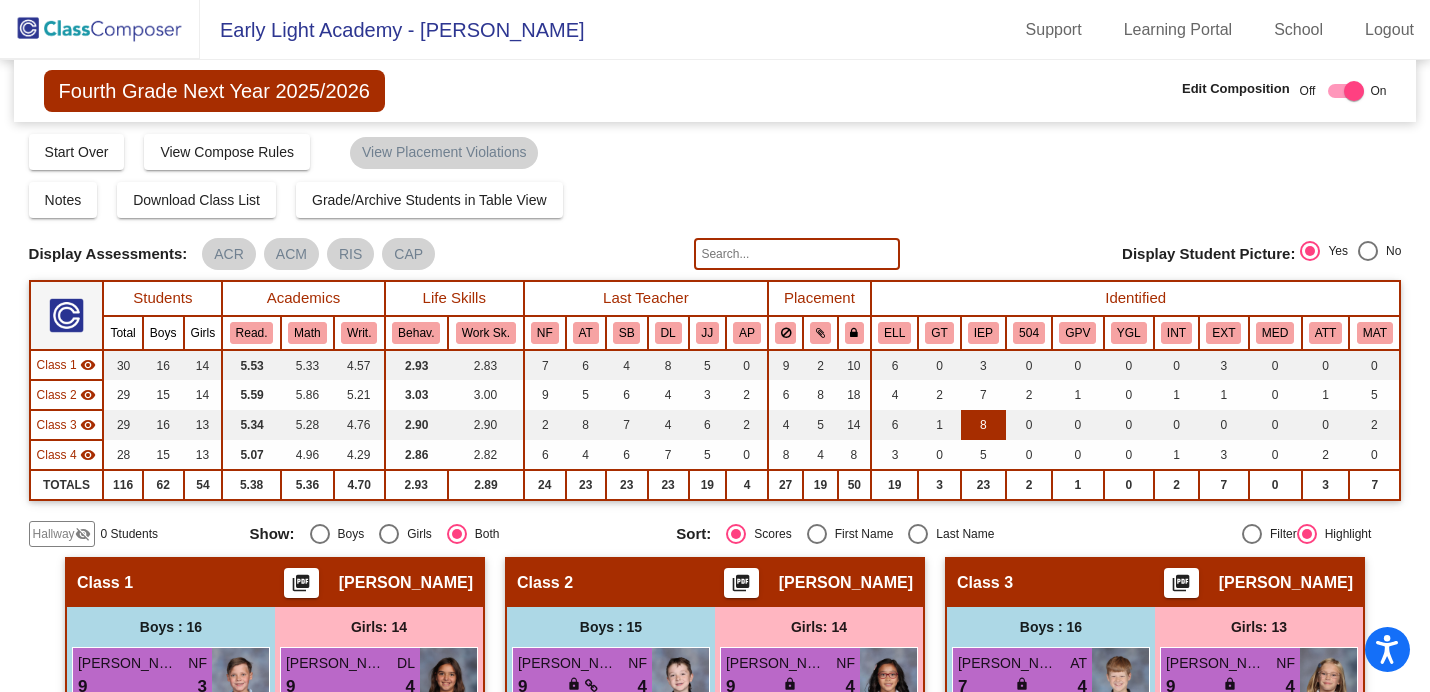 click on "8" 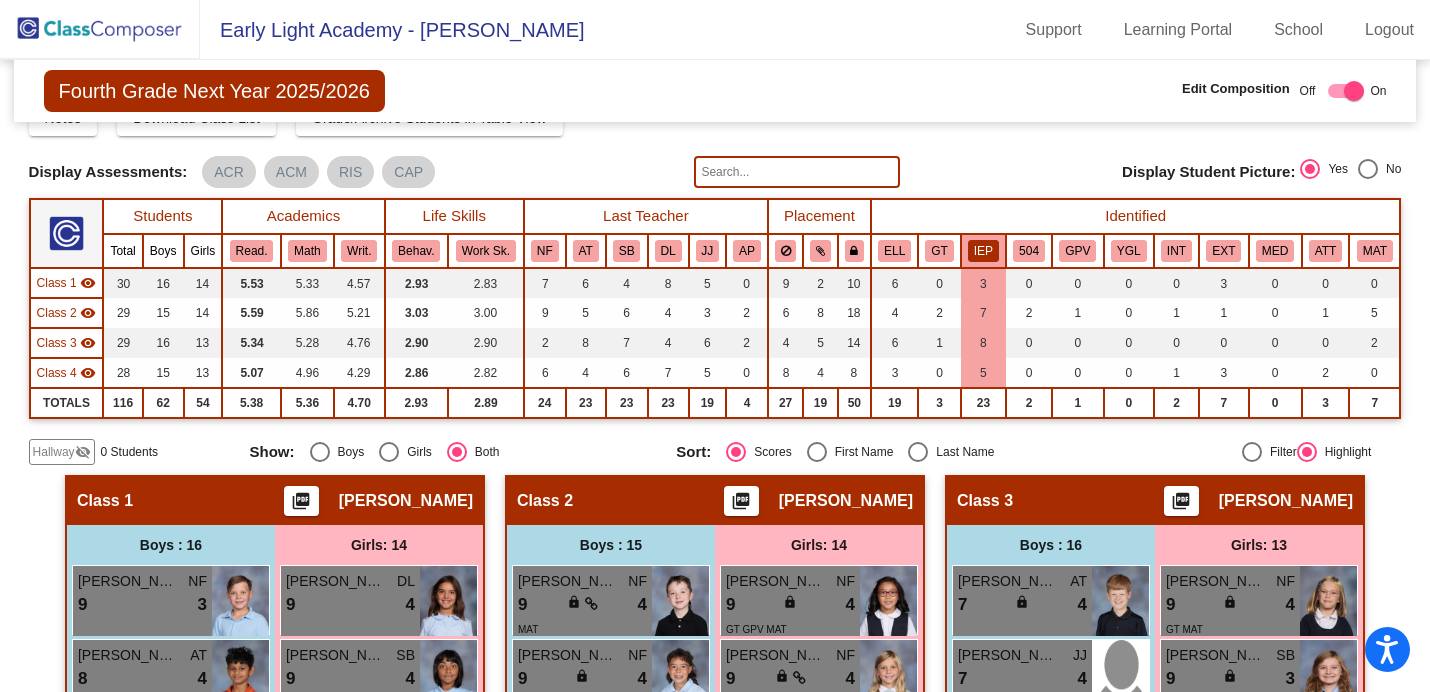 scroll, scrollTop: 0, scrollLeft: 0, axis: both 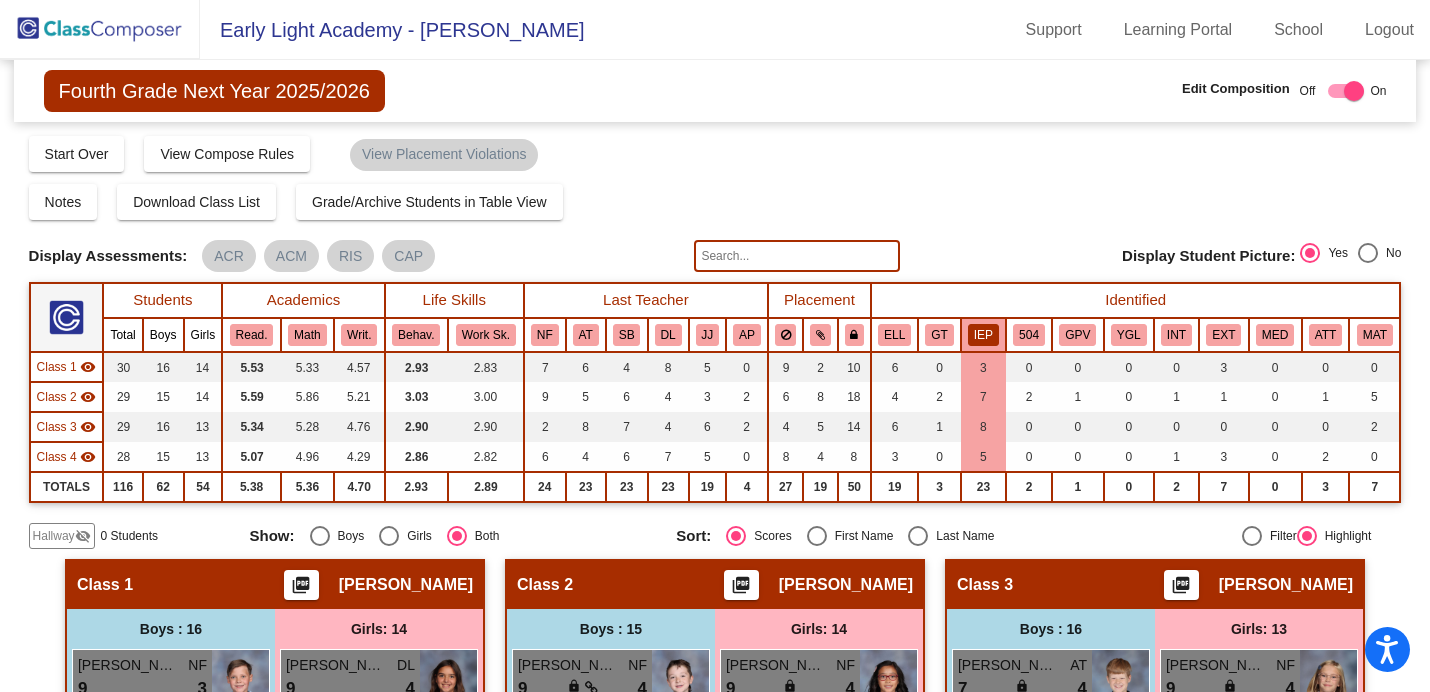 click on "IEP" 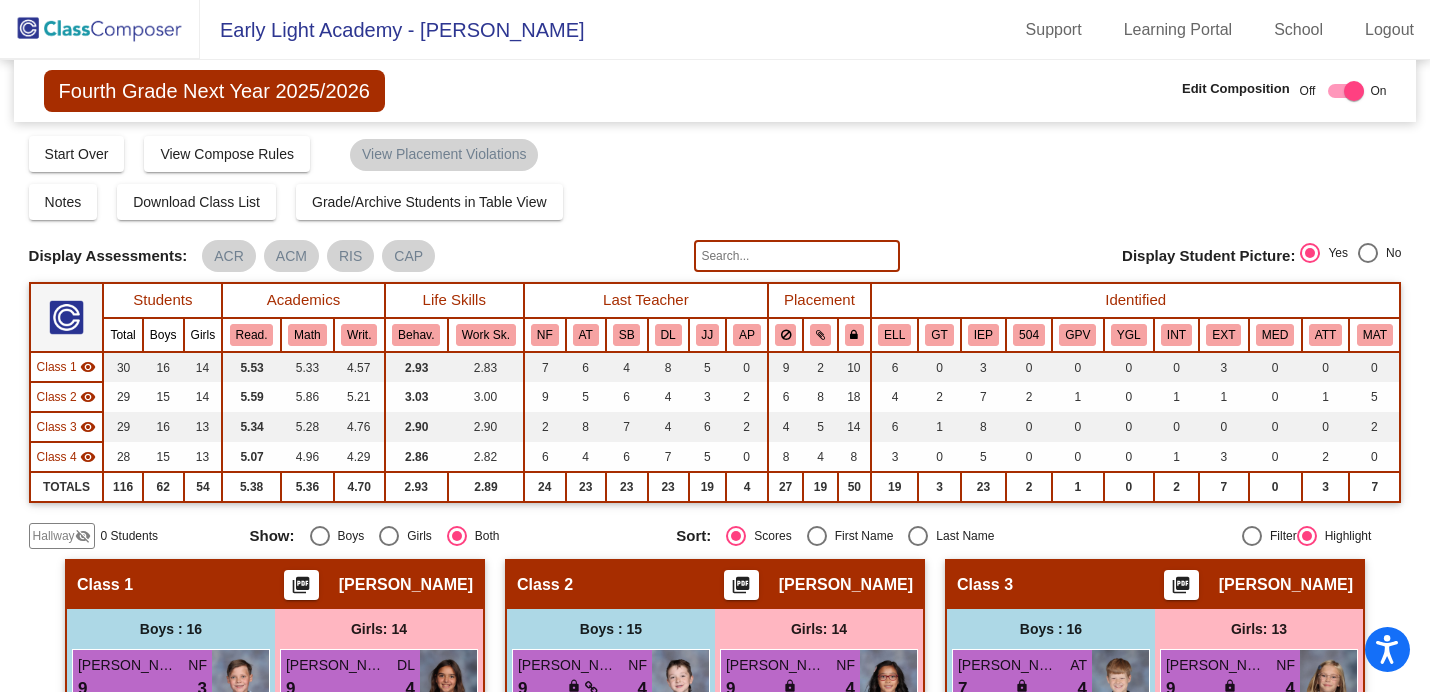 click on "Display Scores for Years:   [DATE] - [DATE]   [DATE] - [DATE]  Grade/Archive Students in Table View   Download   New Small Group   Saved Small Group   Compose   Start Over   Submit Classes  Compose has been submitted  Check for Incomplete Scores  View Compose Rules   View Placement Violations  Notes   Download Class List   Import Students   Grade/Archive Students in Table View   New Small Group   Saved Small Group  Display Scores for Years:   [DATE] - [DATE]   [DATE] - [DATE] Display Assessments: ACR ACM RIS CAP Display Student Picture:    Yes     No  Students Academics Life Skills  Last Teacher  Placement  Identified  Total Boys Girls  Read.   Math   Writ.   Behav.   Work Sk.   NF   AT   SB   DL   JJ   AP   ELL   GT   IEP   504   GPV   YGL   INT   EXT   MED   ATT   MAT  Hallway  visibility_off  0 0 0                 0   0   0   0   0   0   0   0   0   0   0   0   0   0   0   0   0   0   0   0  Class 1  visibility  30 16 14  5.53   5.33   4.57   2.93   2.83   7   6   4   8   5   0   9   2   10   6   0   3   0   0  29" 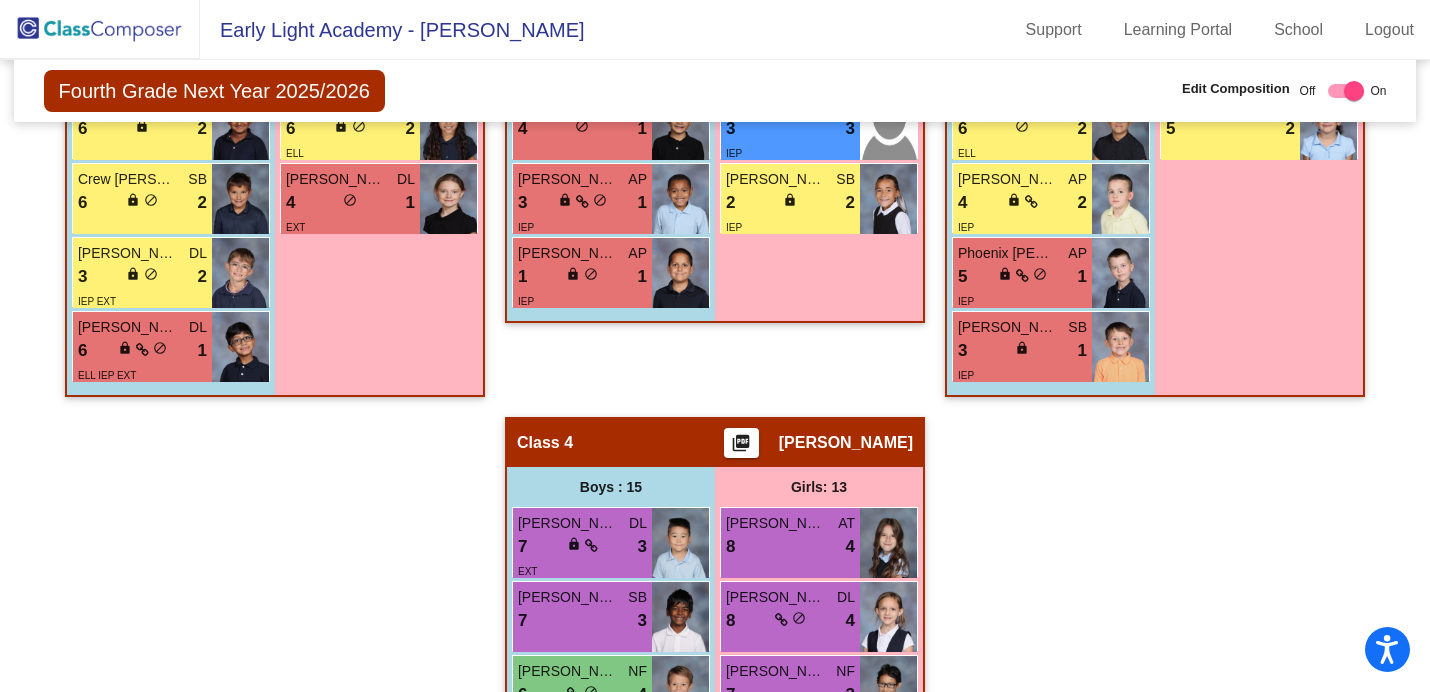 scroll, scrollTop: 1454, scrollLeft: 0, axis: vertical 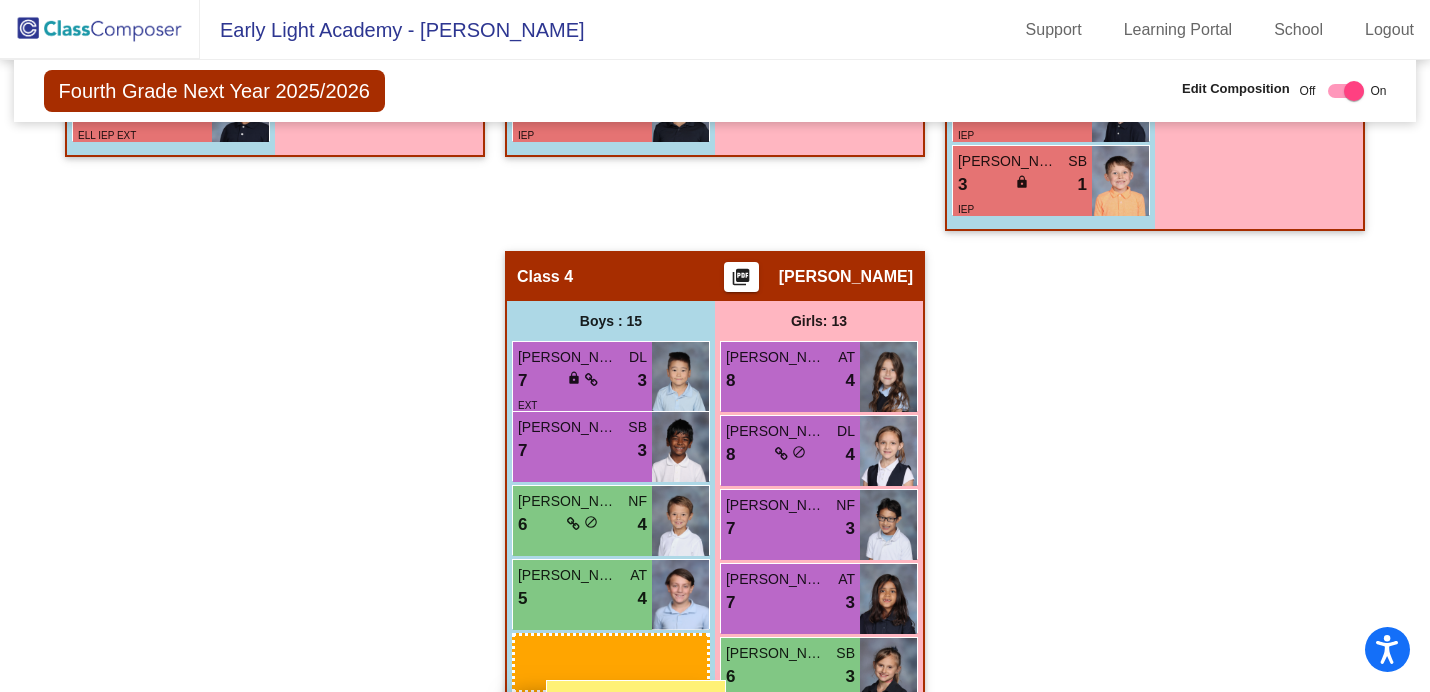 drag, startPoint x: 164, startPoint y: 265, endPoint x: 544, endPoint y: 673, distance: 557.5518 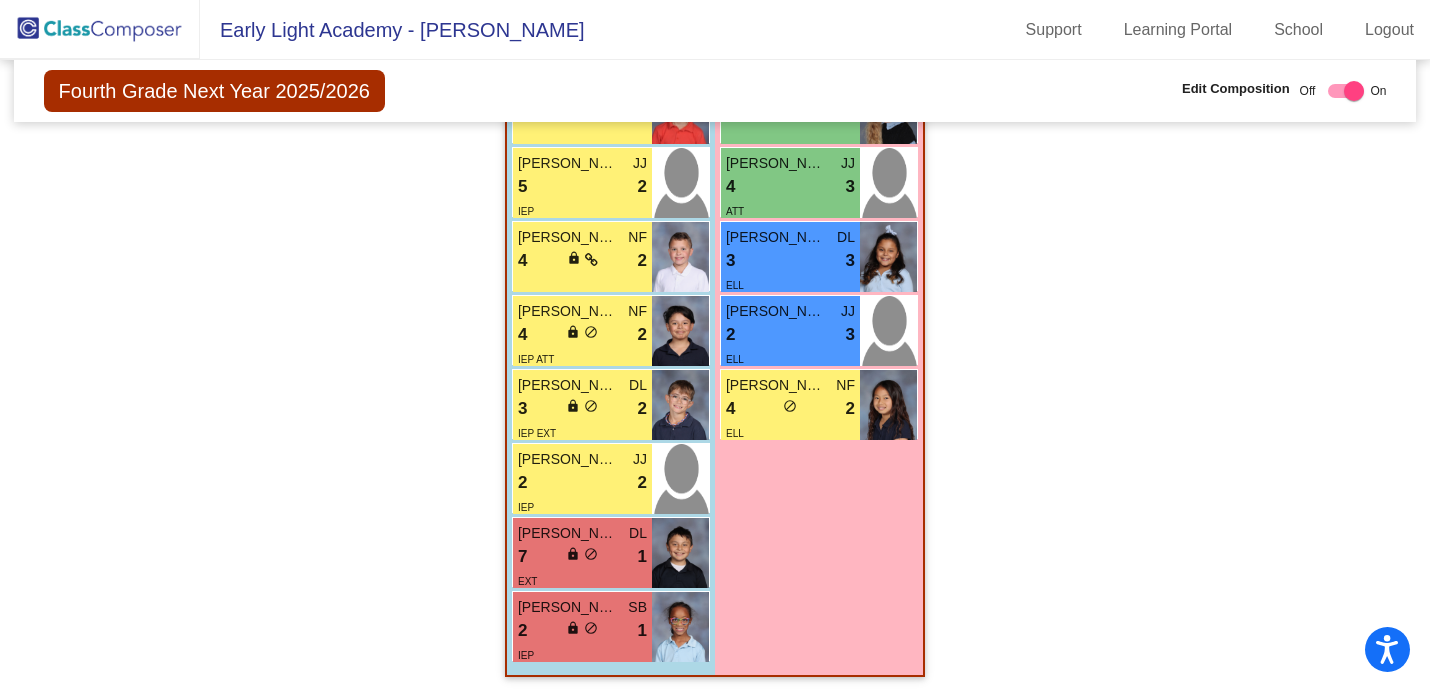scroll, scrollTop: 2478, scrollLeft: 0, axis: vertical 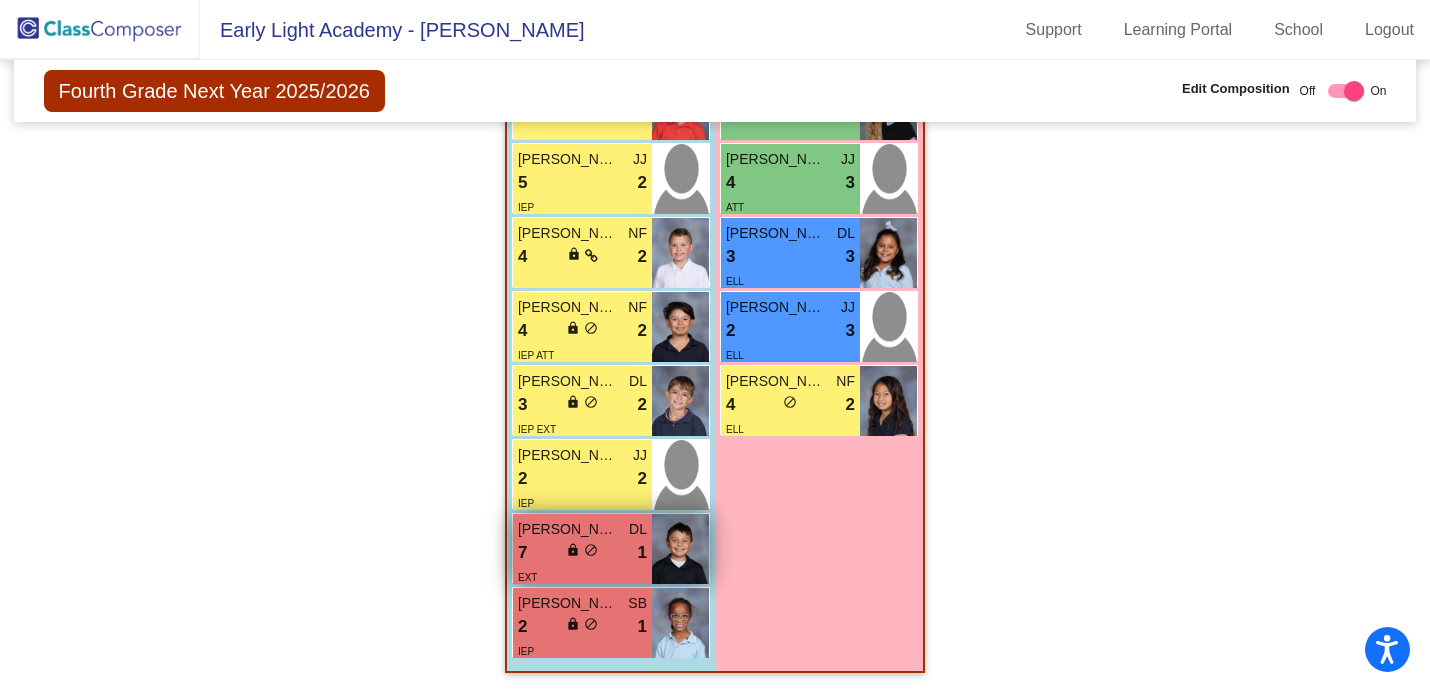 click on "do_not_disturb_alt" at bounding box center [591, 550] 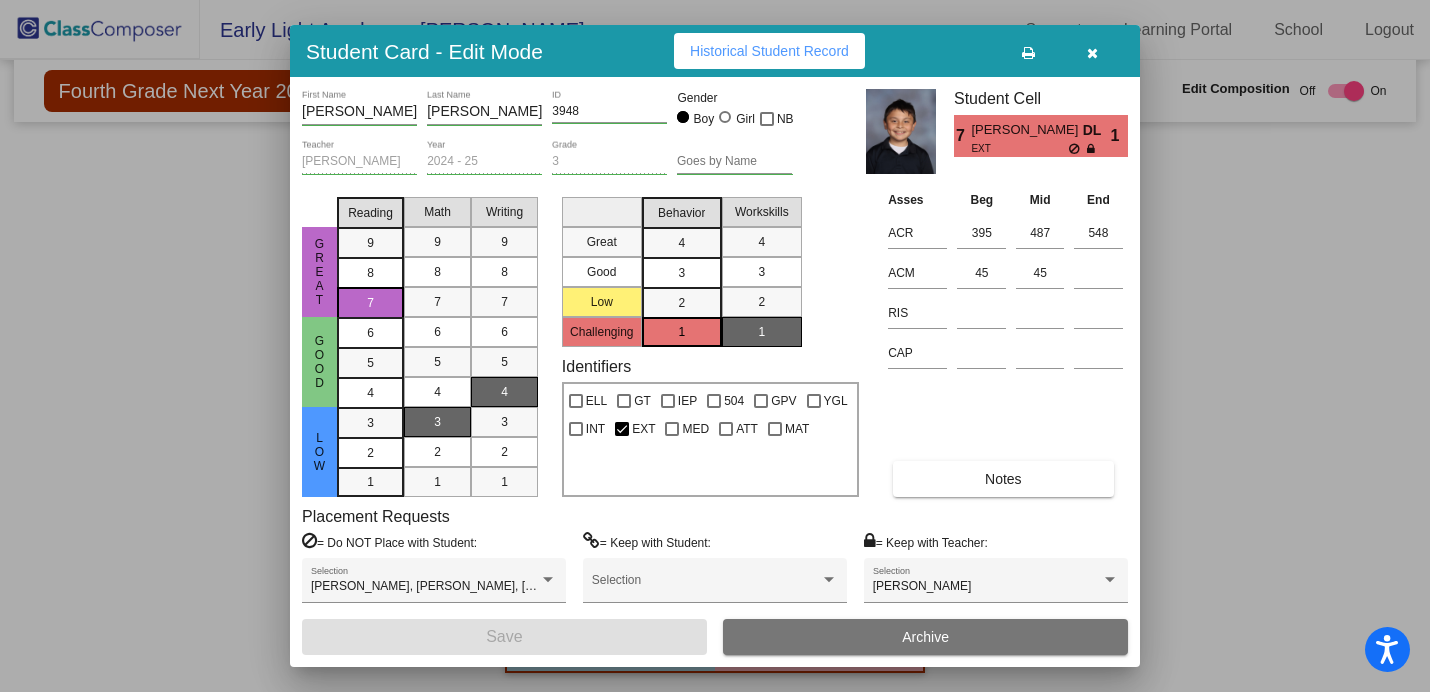 click at bounding box center (1092, 53) 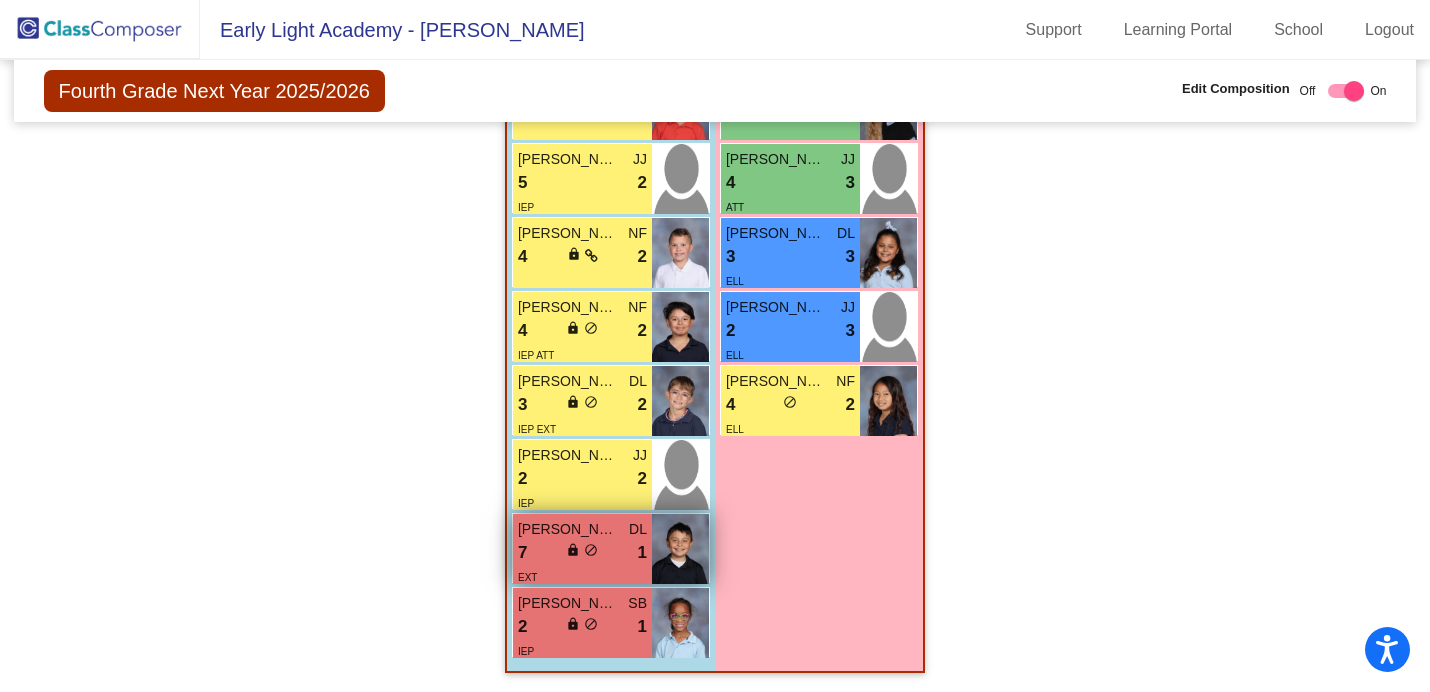 click on "lock do_not_disturb_alt" at bounding box center [582, 552] 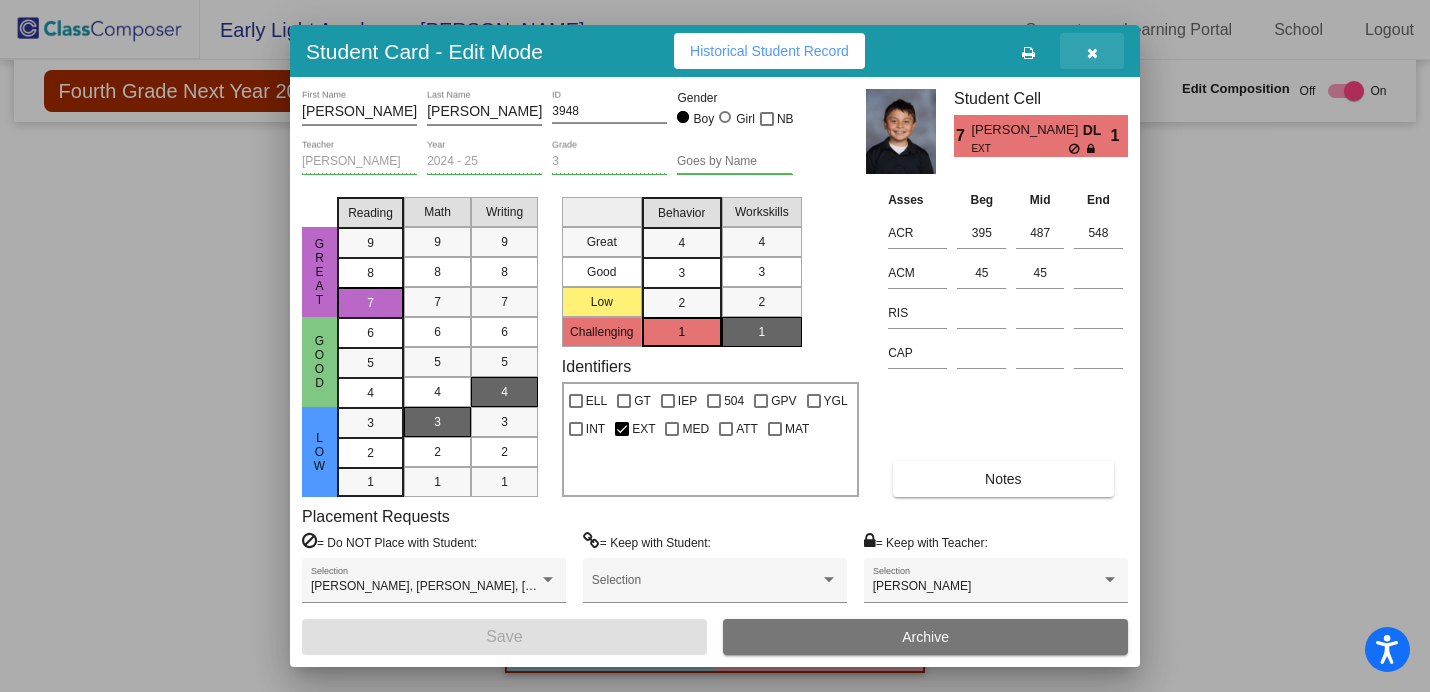 click at bounding box center (1092, 53) 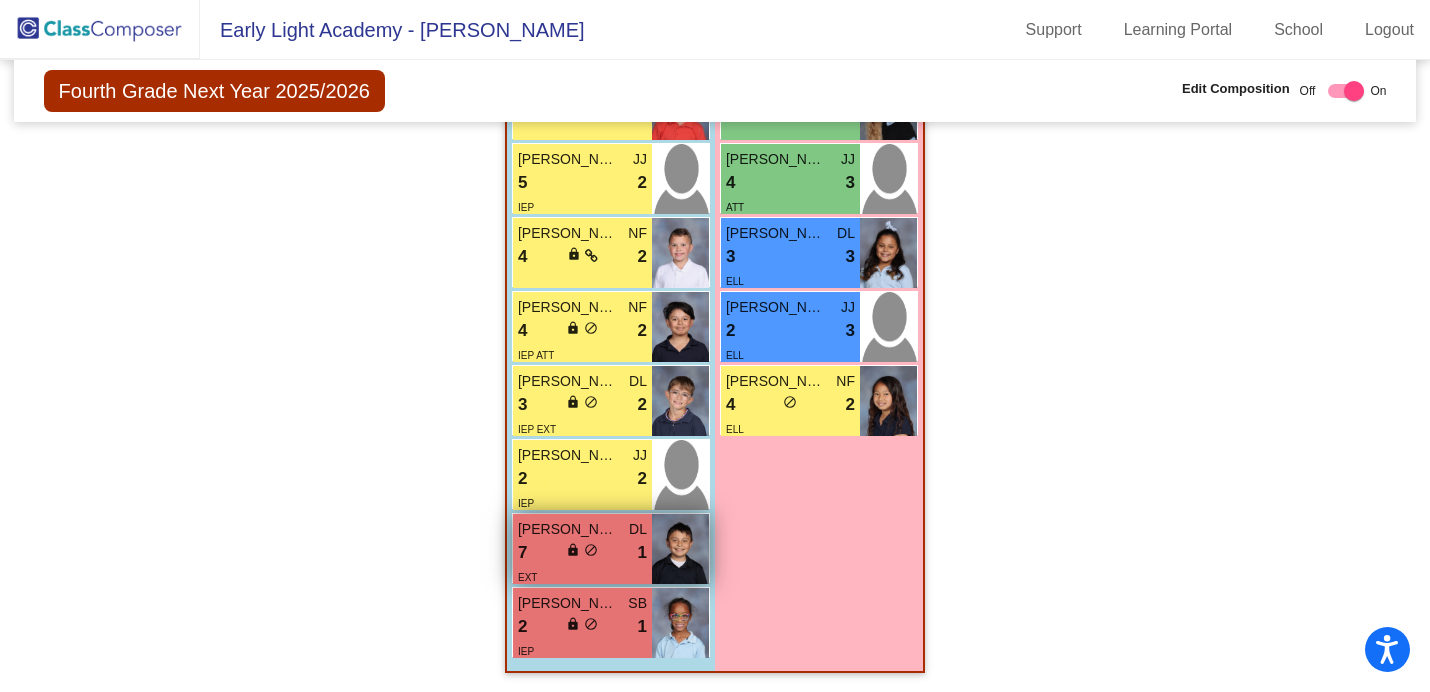 click on "[PERSON_NAME]" at bounding box center (568, 529) 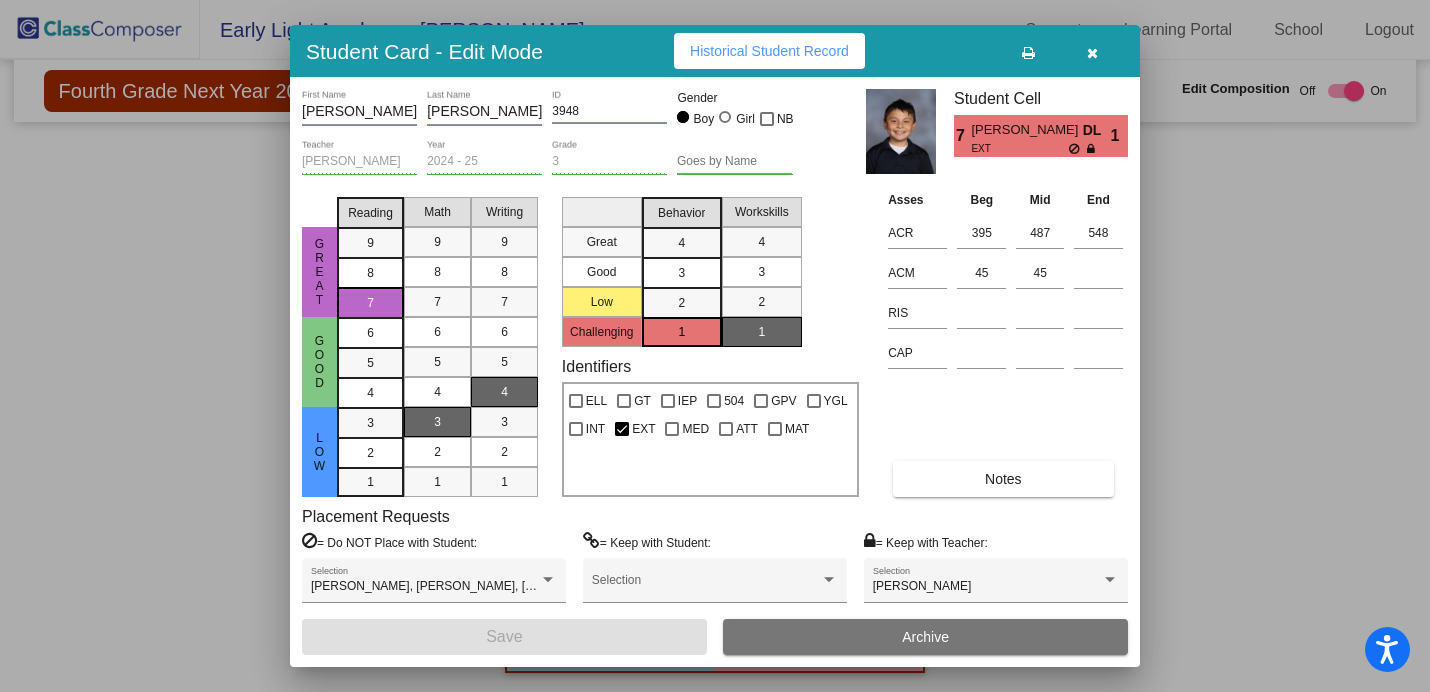 click at bounding box center (1092, 53) 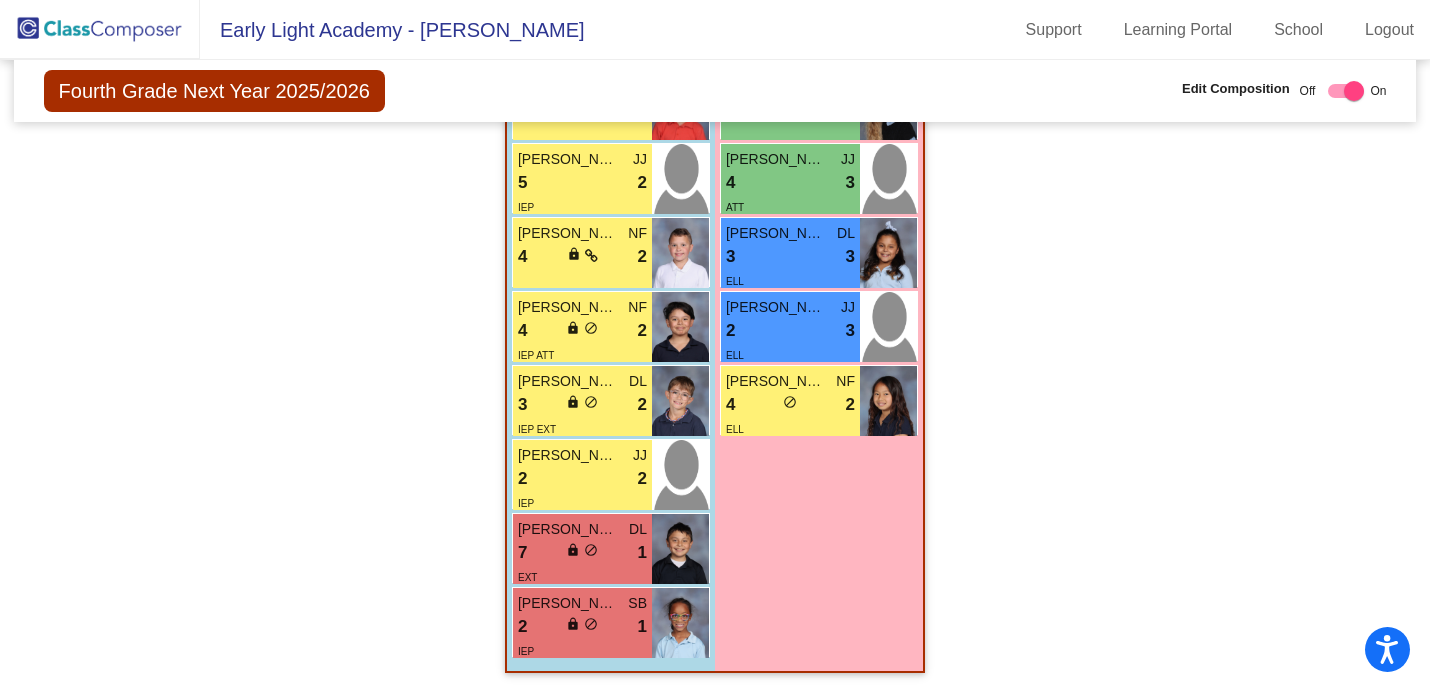click 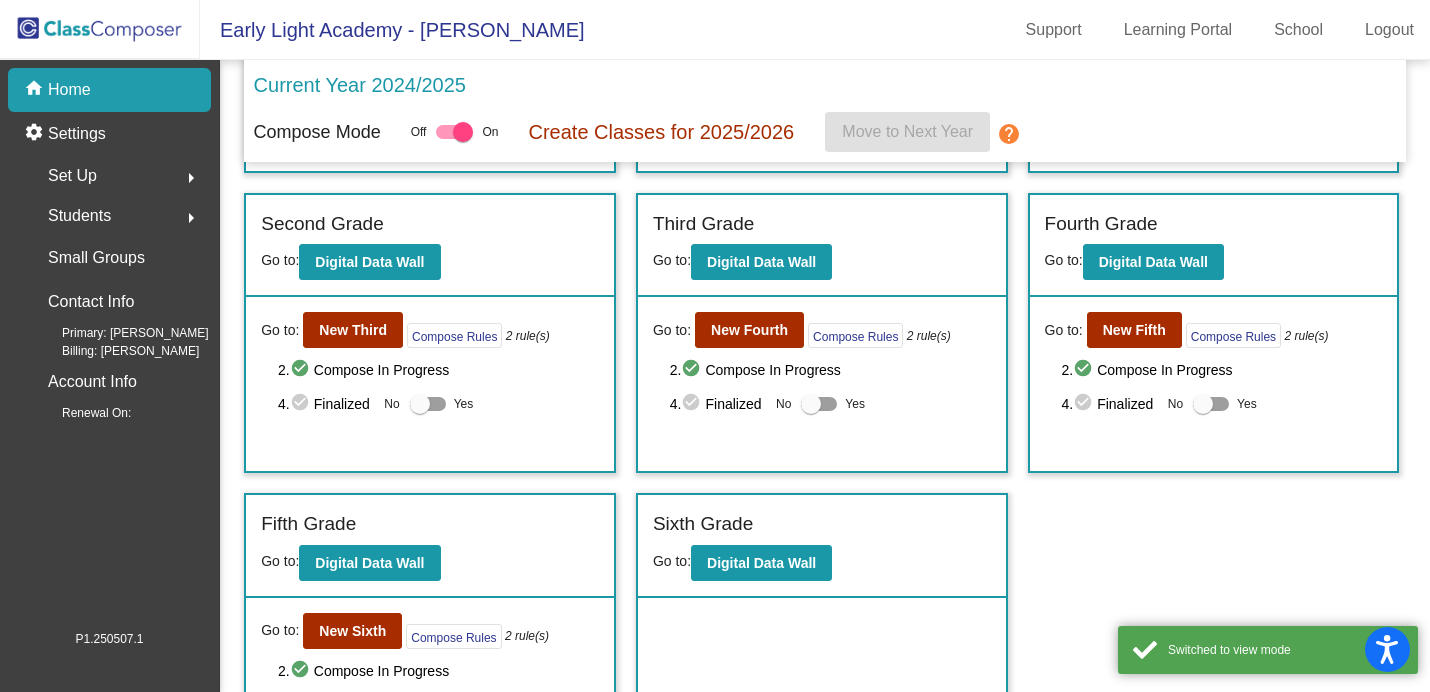 scroll, scrollTop: 315, scrollLeft: 0, axis: vertical 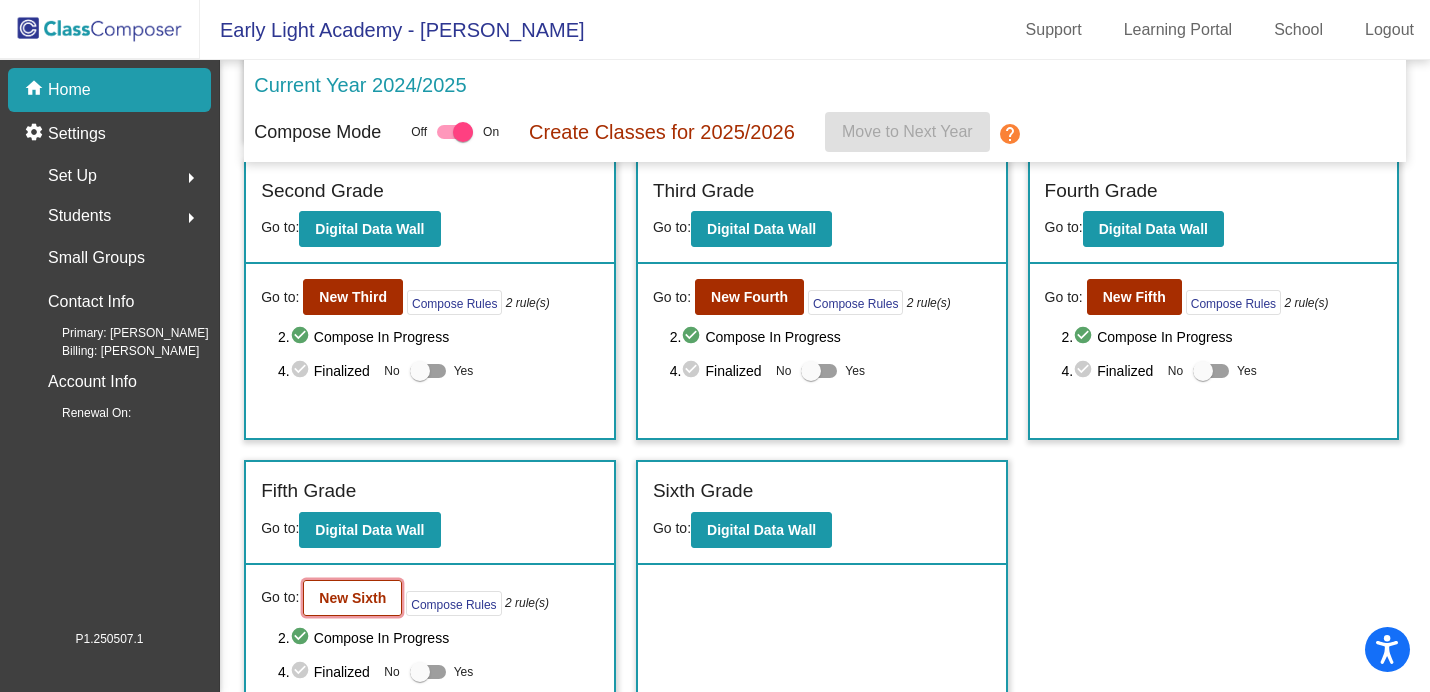 click on "New Sixth" 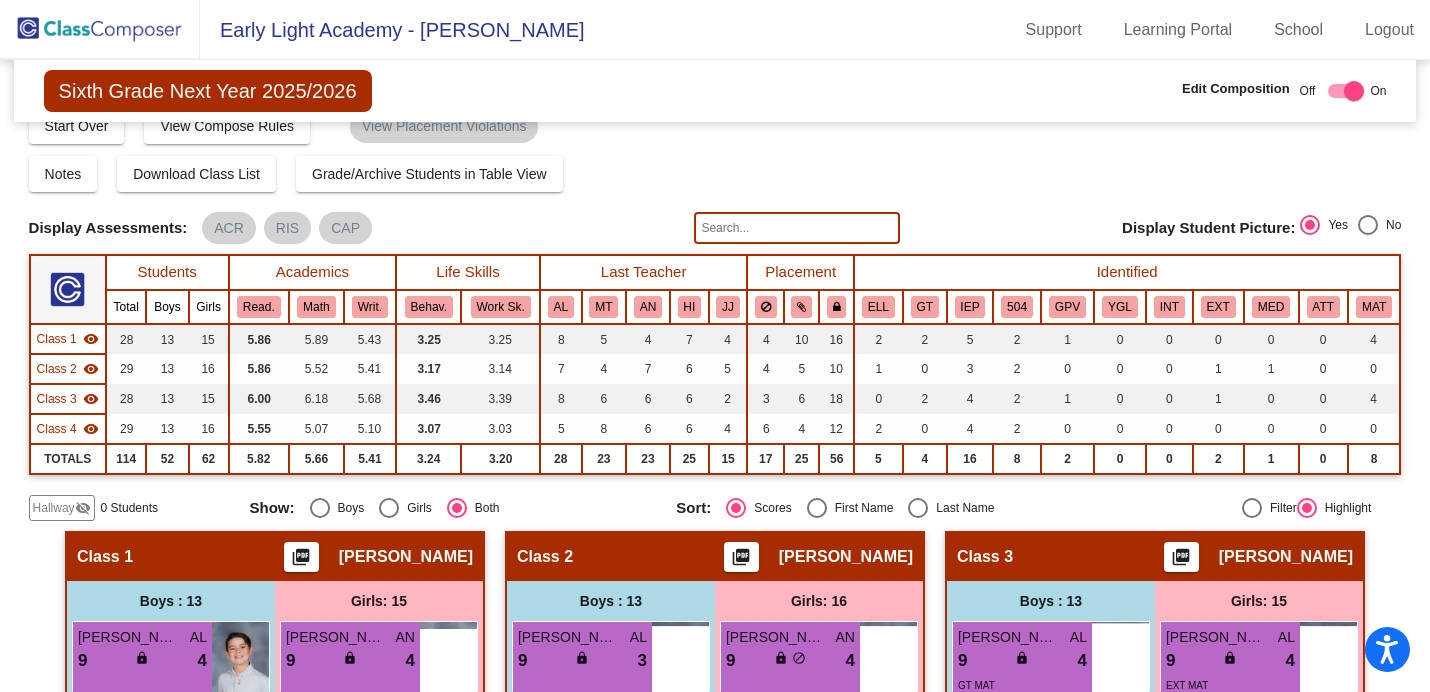 scroll, scrollTop: 0, scrollLeft: 0, axis: both 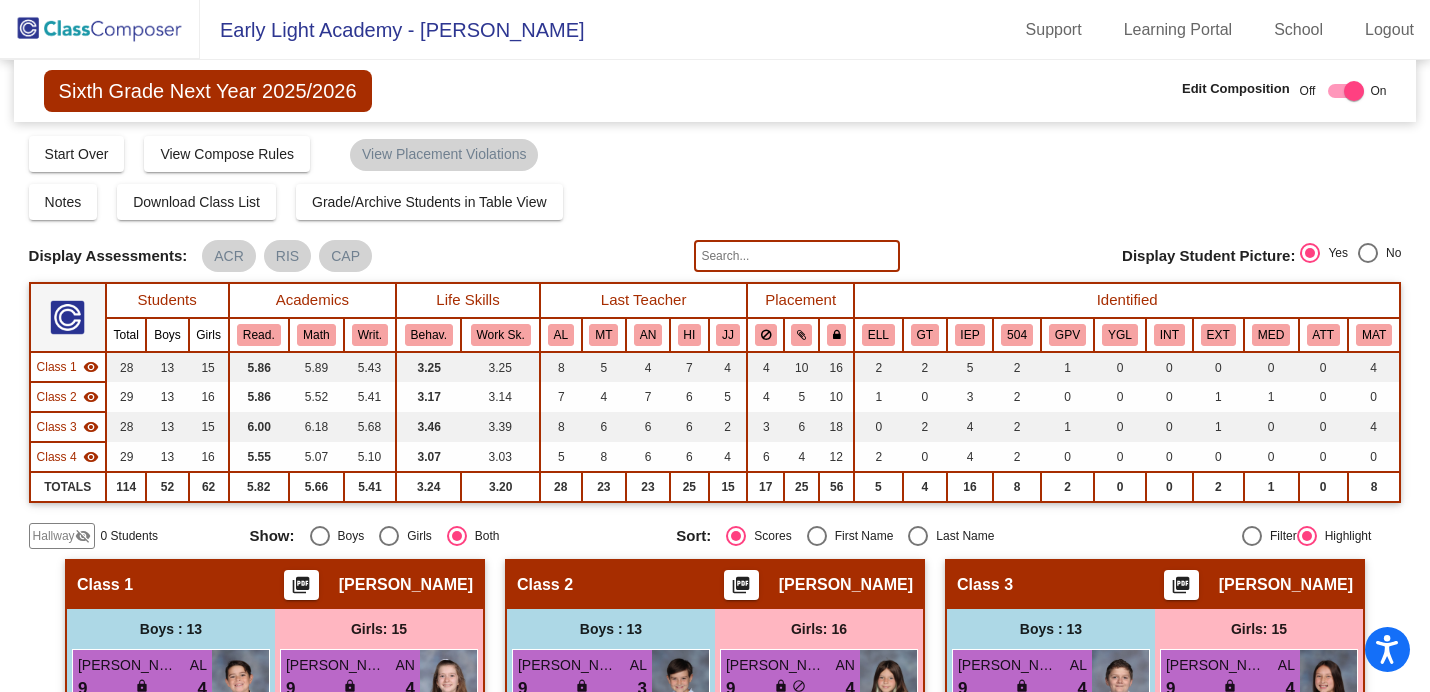 click 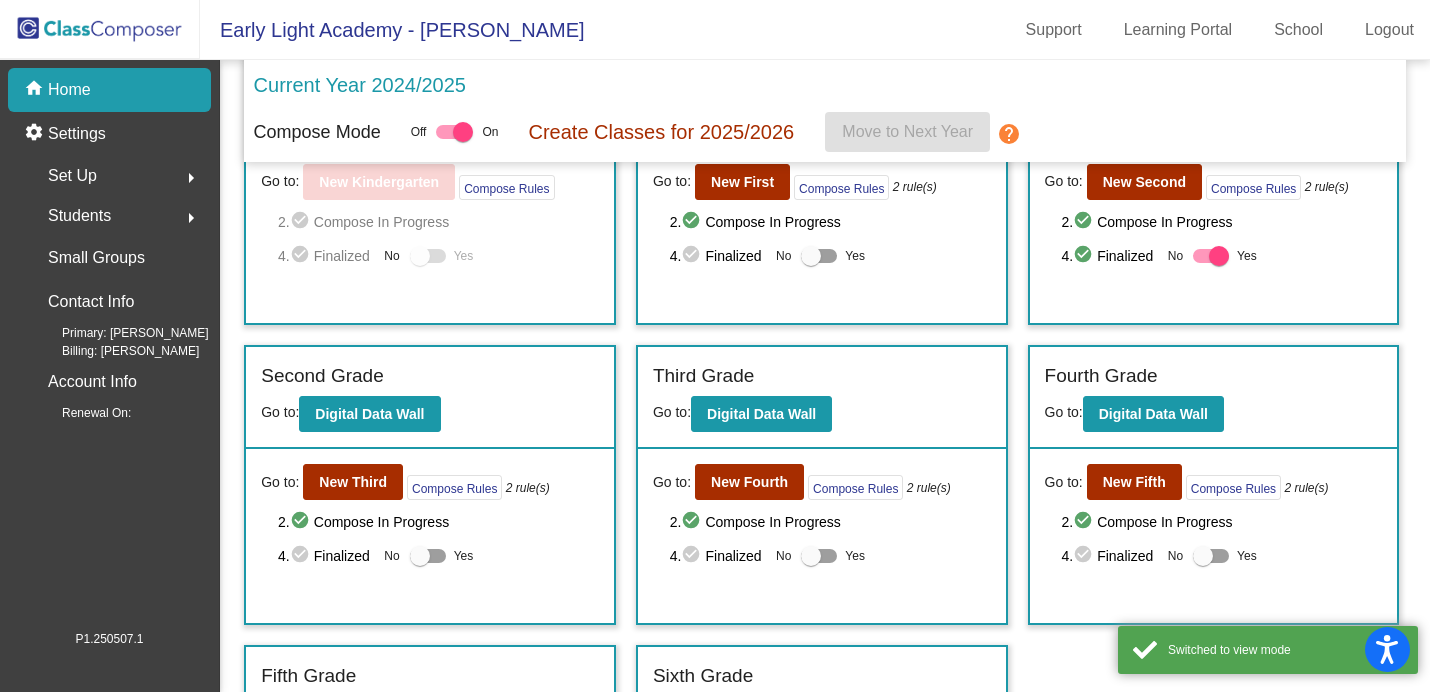 scroll, scrollTop: 176, scrollLeft: 0, axis: vertical 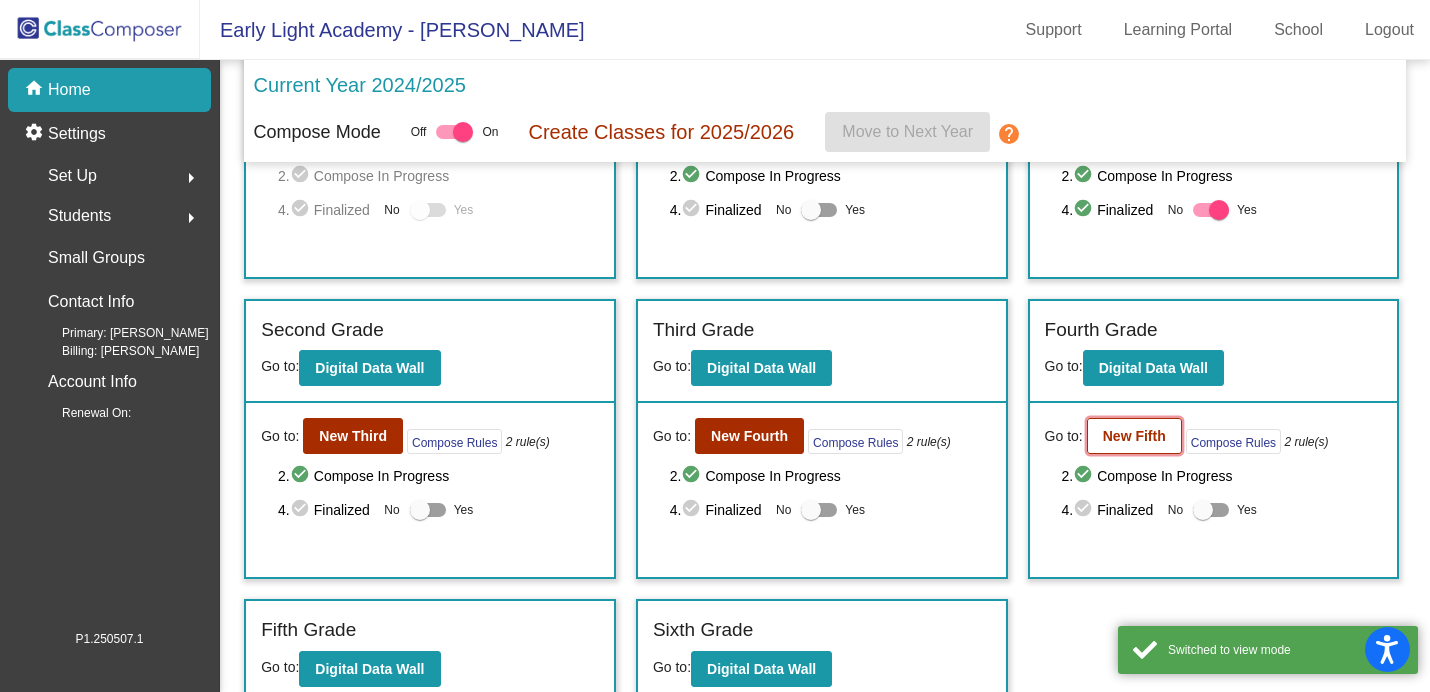 click on "New Fifth" 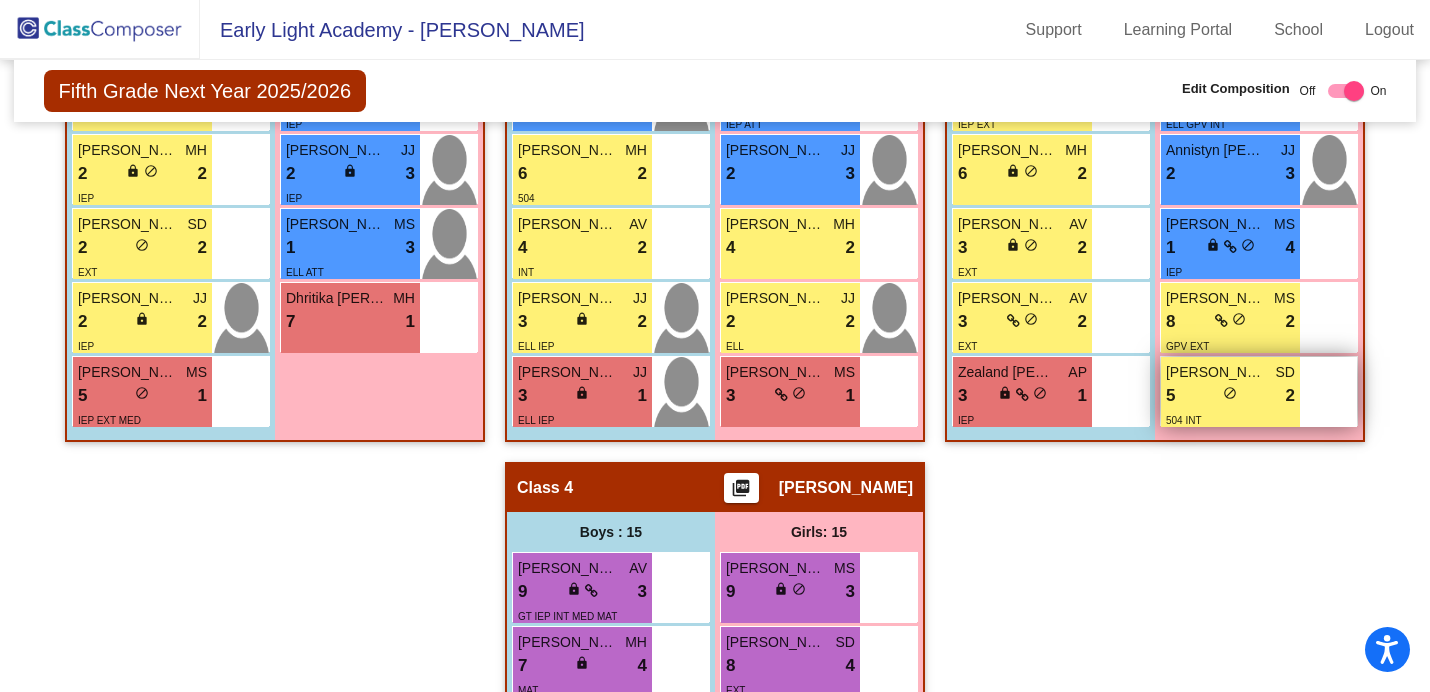 scroll, scrollTop: 1330, scrollLeft: 0, axis: vertical 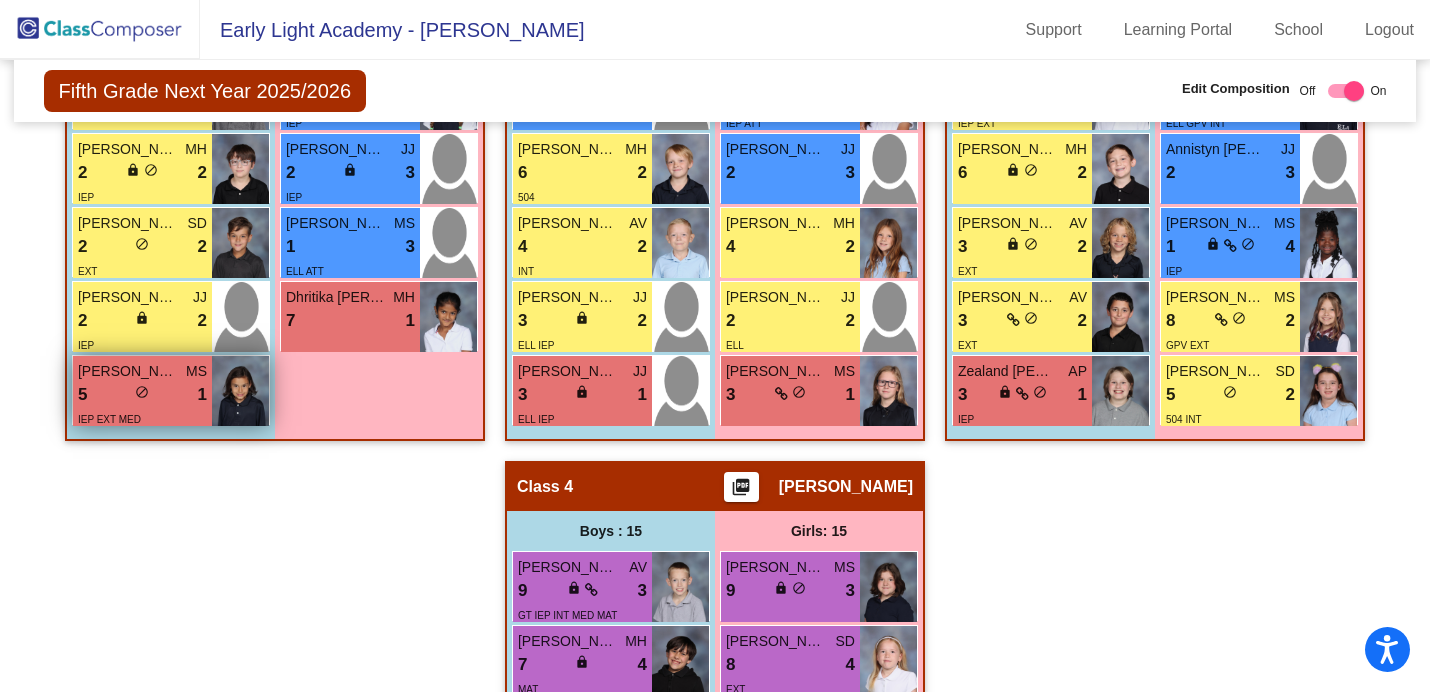 click on "do_not_disturb_alt" at bounding box center (142, 392) 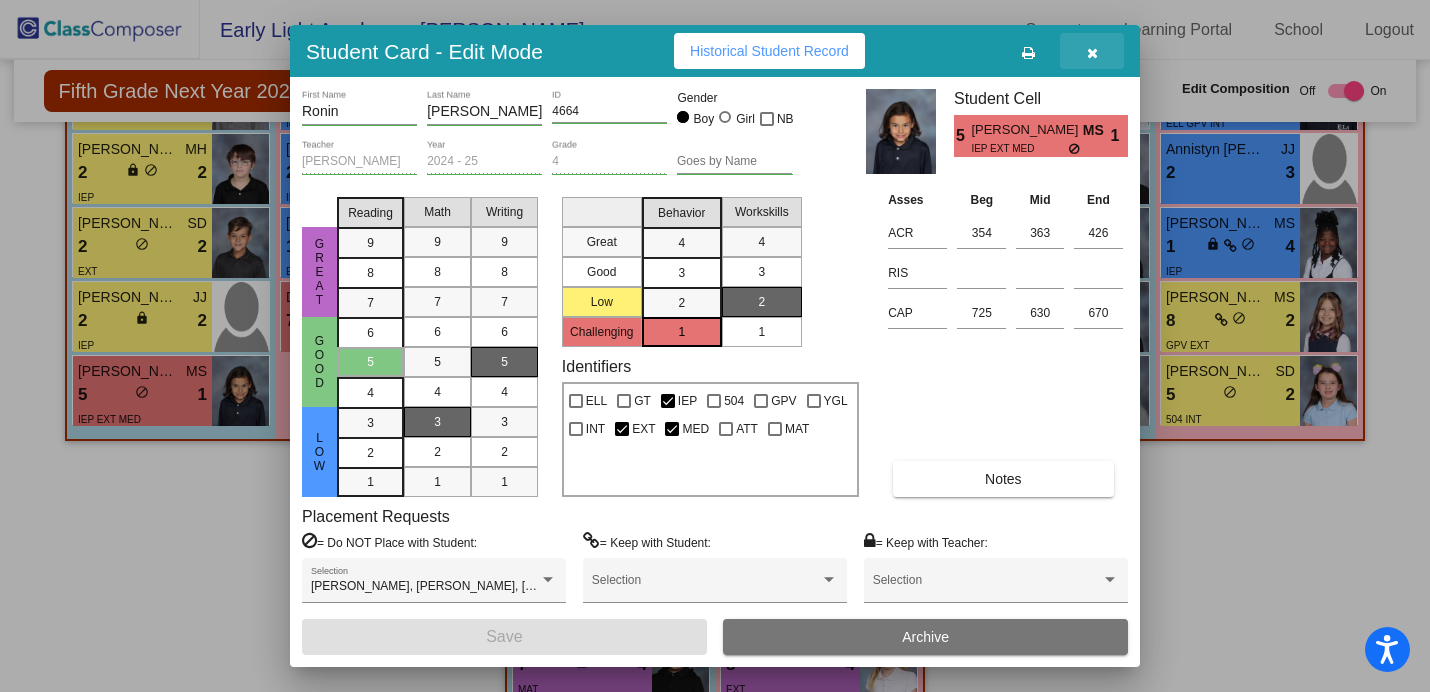click at bounding box center [1092, 53] 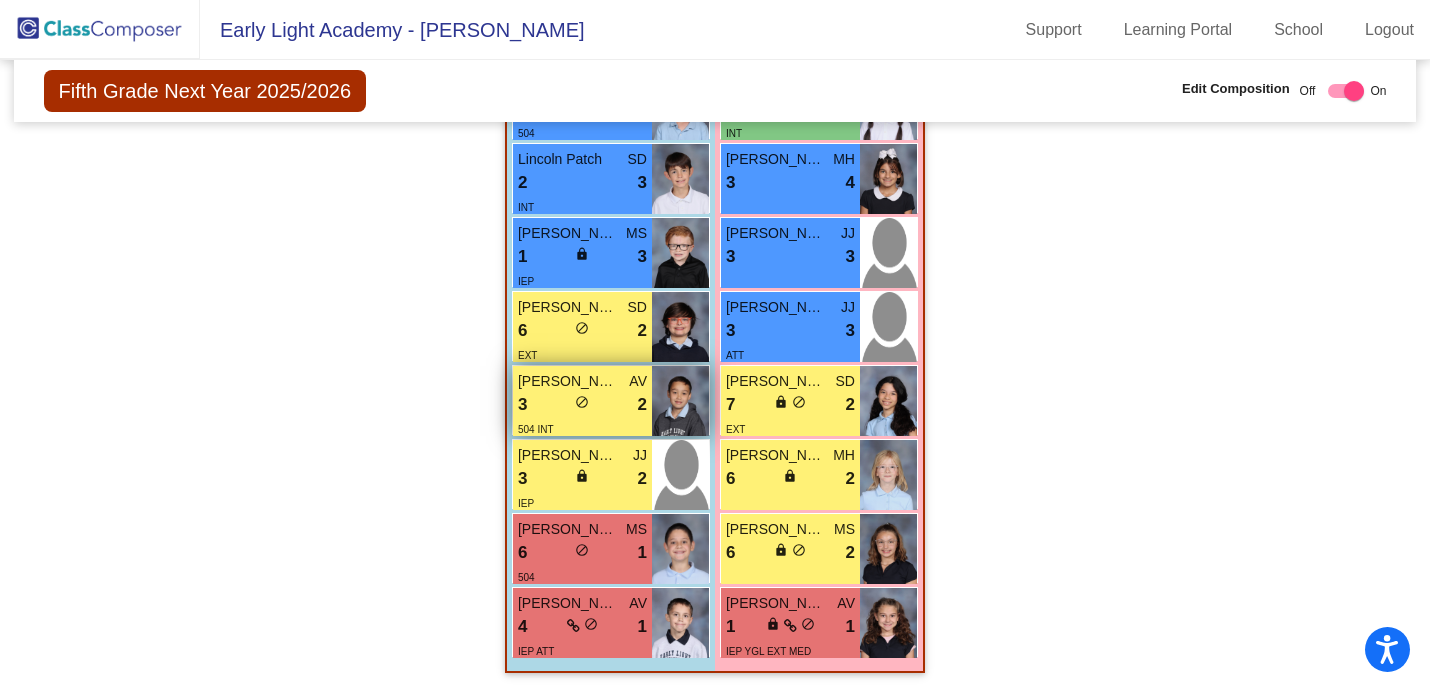 scroll, scrollTop: 2323, scrollLeft: 0, axis: vertical 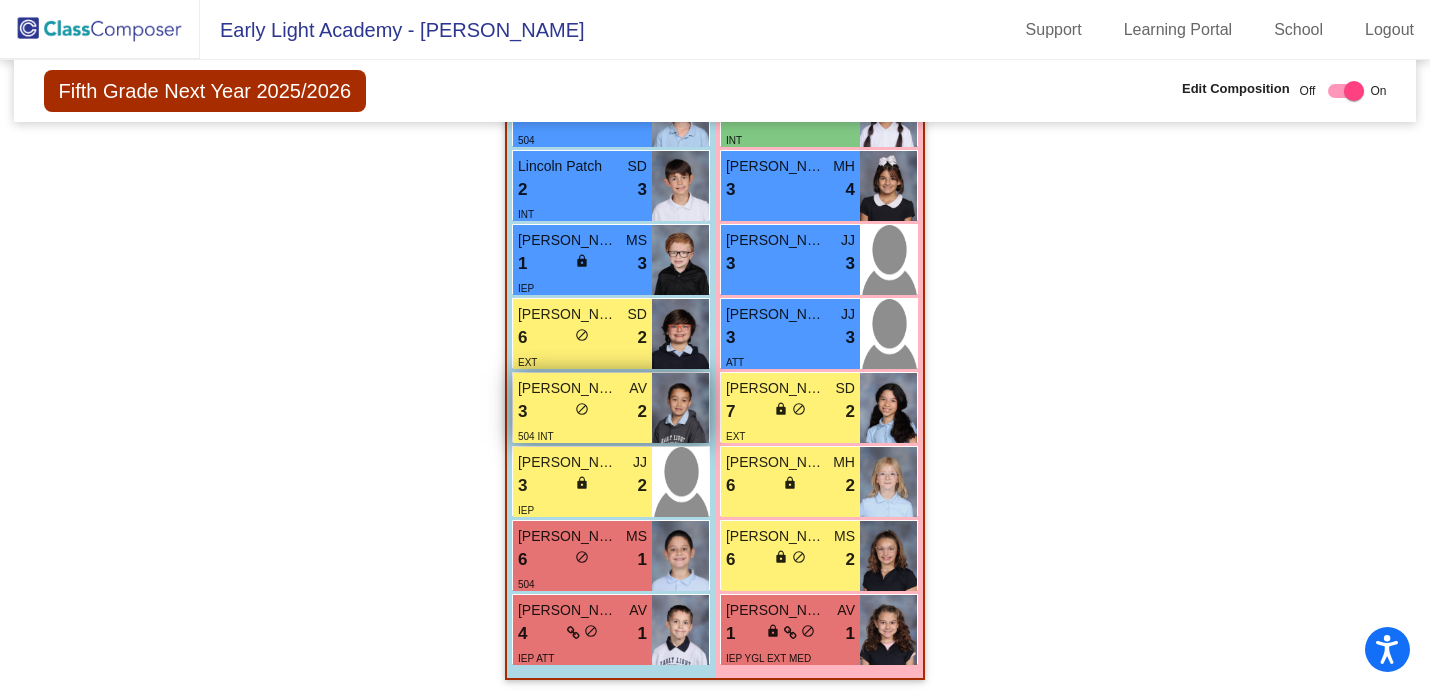 click on "[PERSON_NAME]" at bounding box center [568, 388] 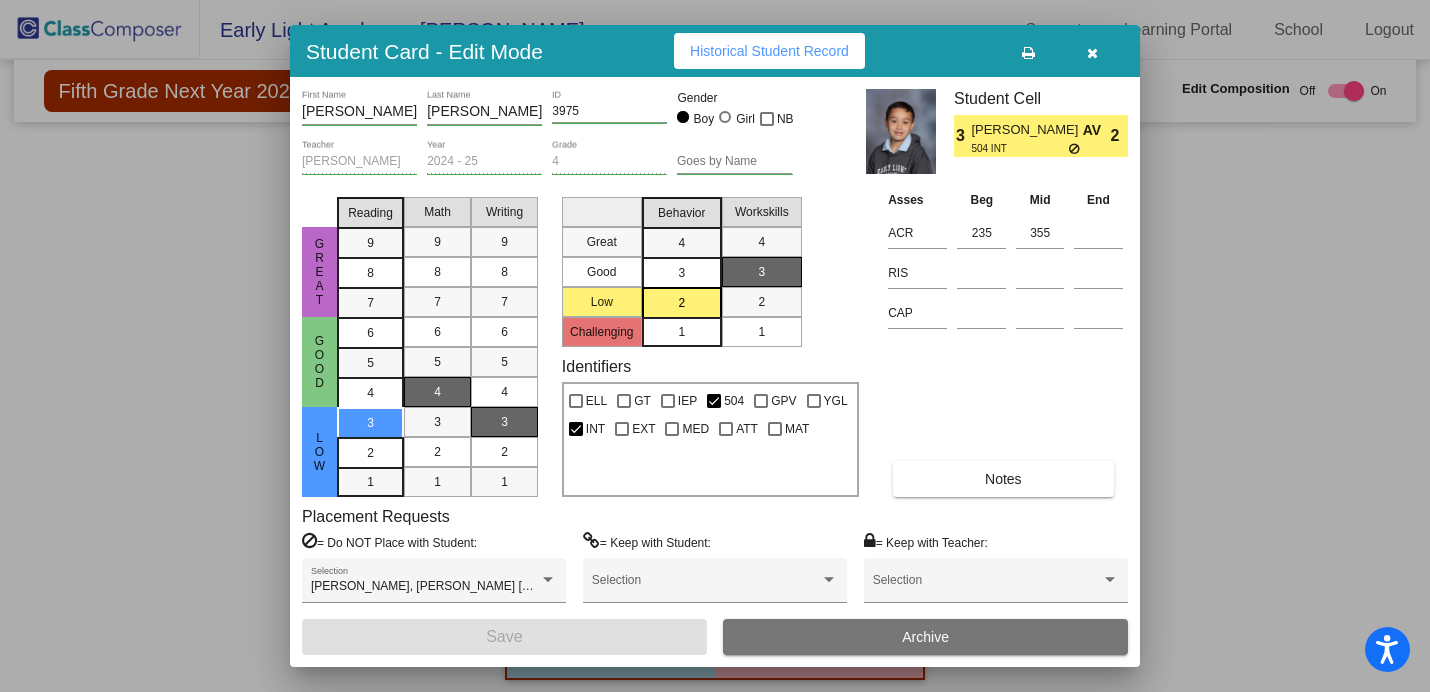 click at bounding box center [1092, 51] 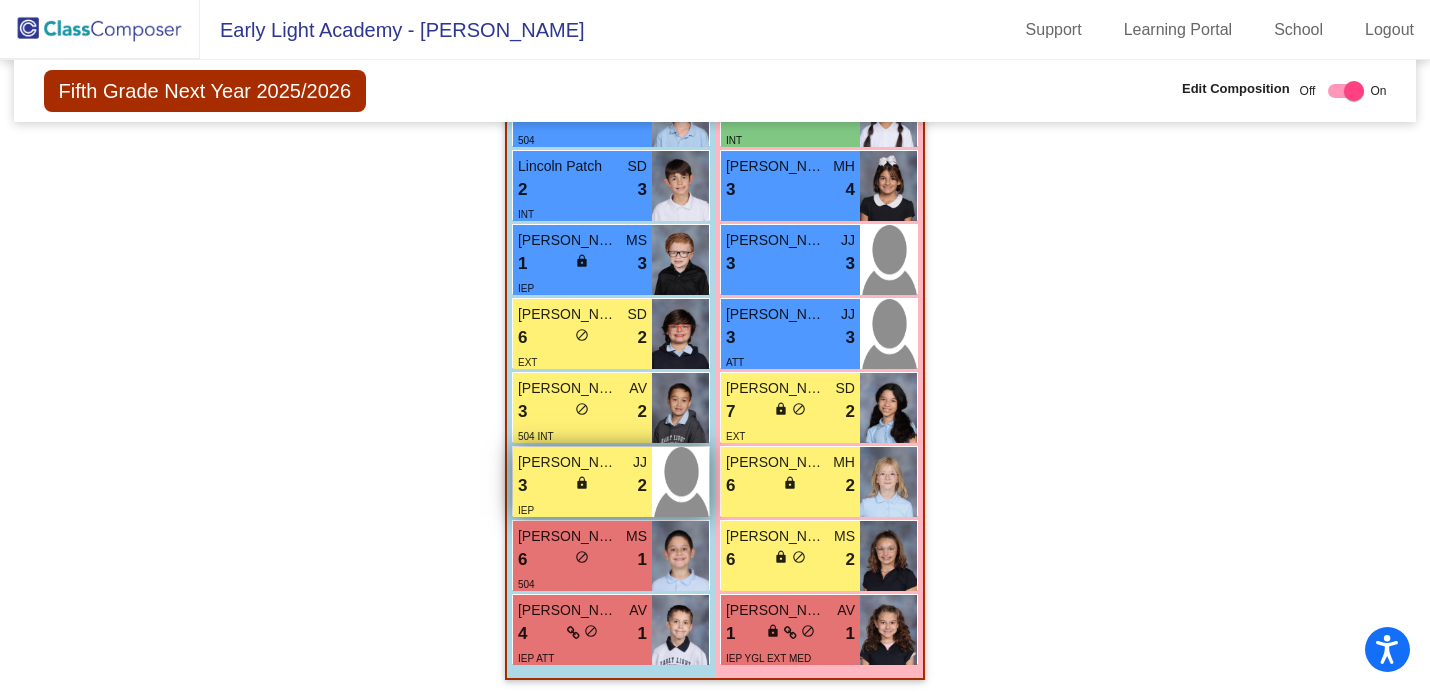 click on "3 lock do_not_disturb_alt 2" at bounding box center [582, 486] 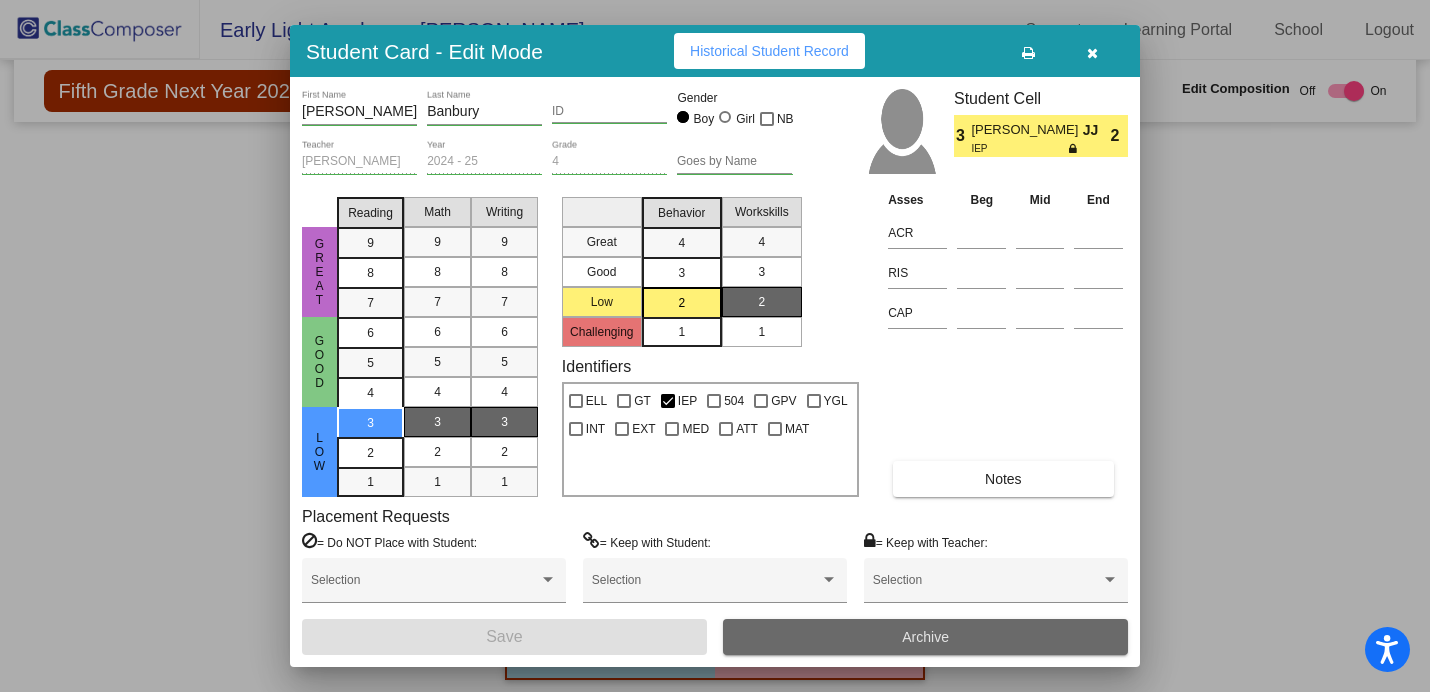 click on "Archive" at bounding box center (925, 637) 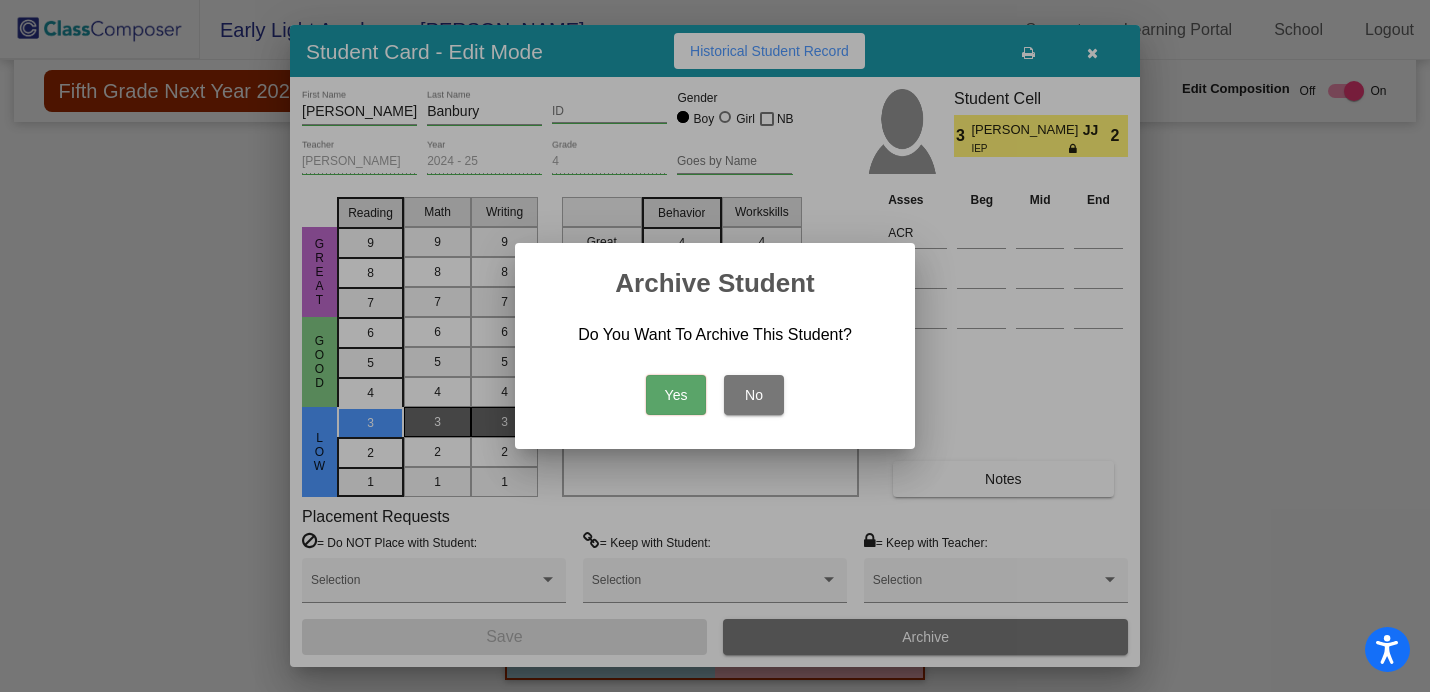 click on "Yes" at bounding box center (676, 395) 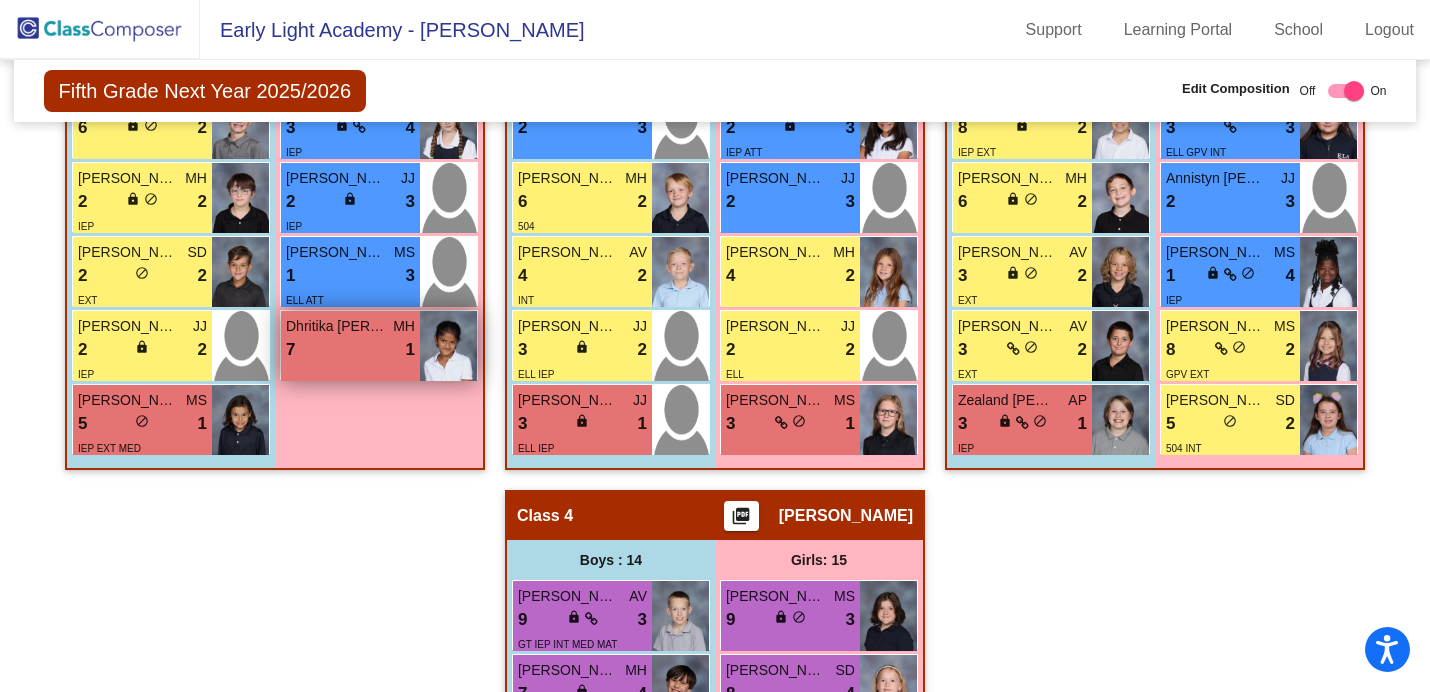 scroll, scrollTop: 1315, scrollLeft: 0, axis: vertical 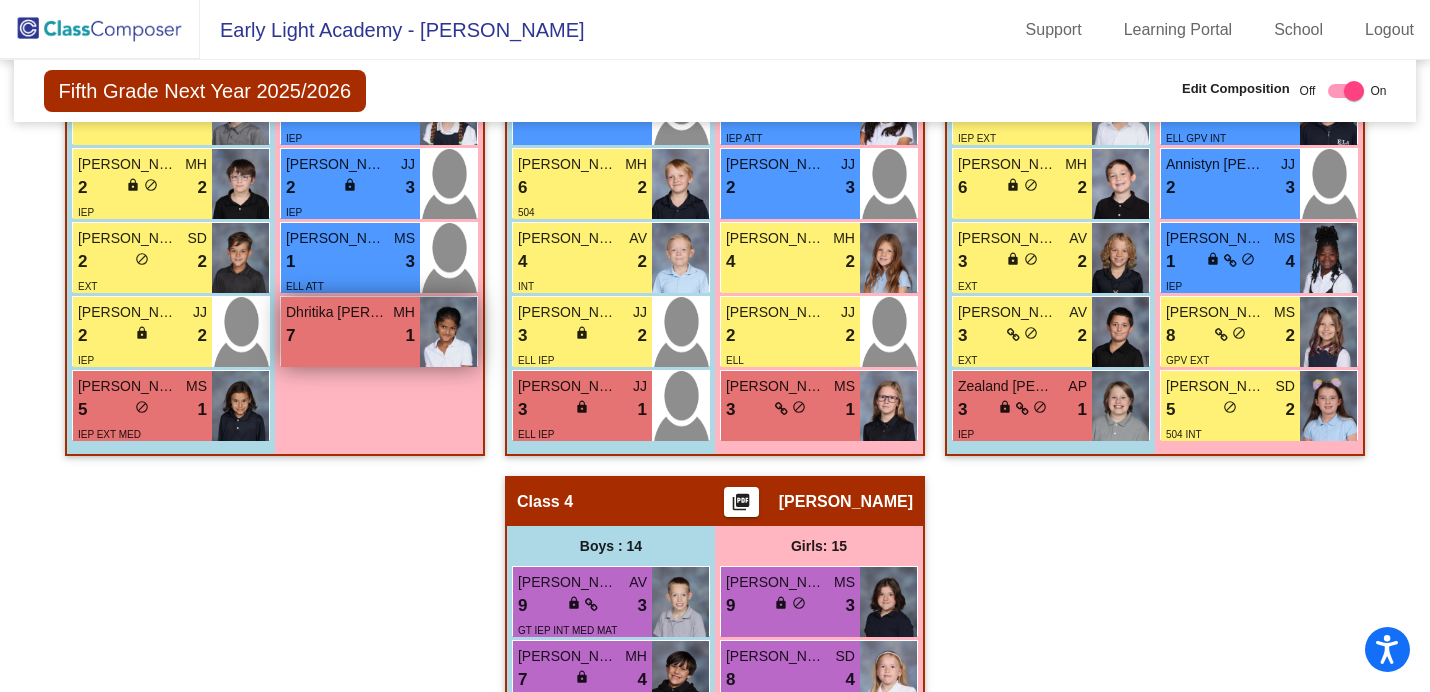 click on "MH" at bounding box center (404, 312) 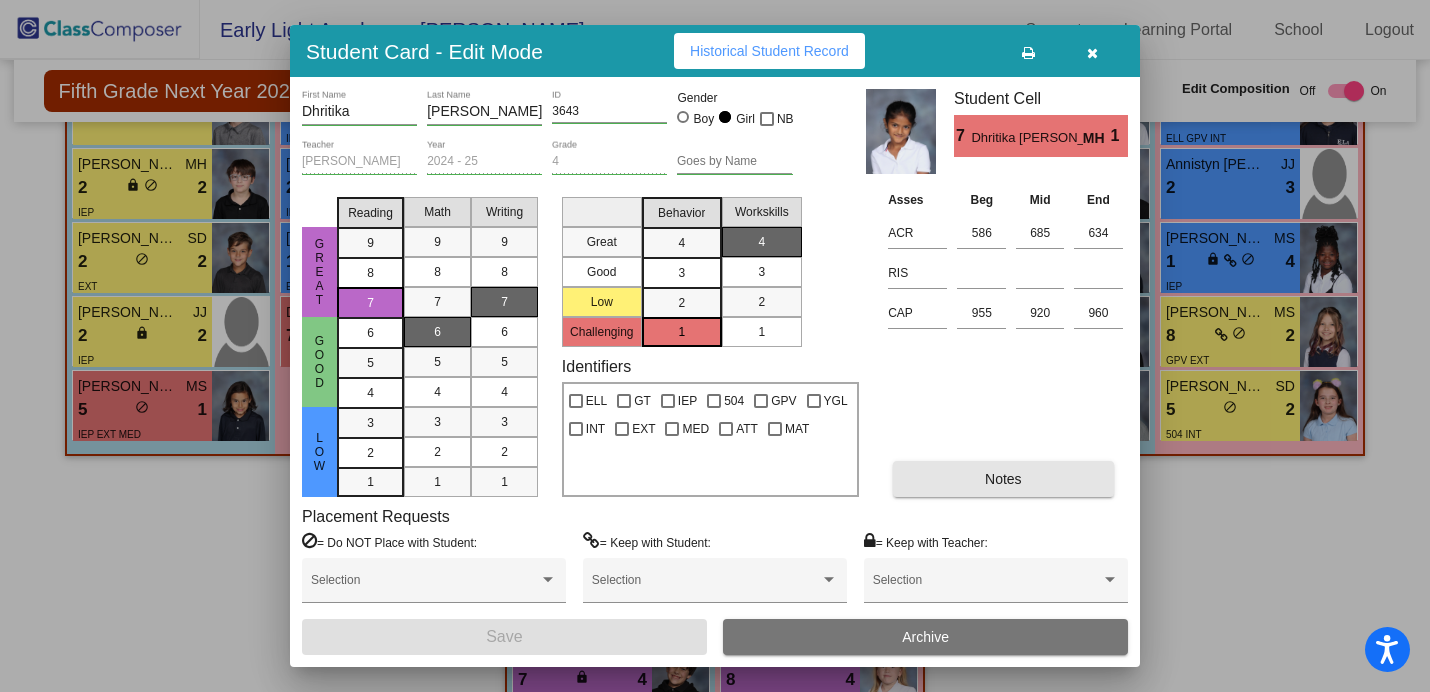click on "Notes" at bounding box center [1003, 479] 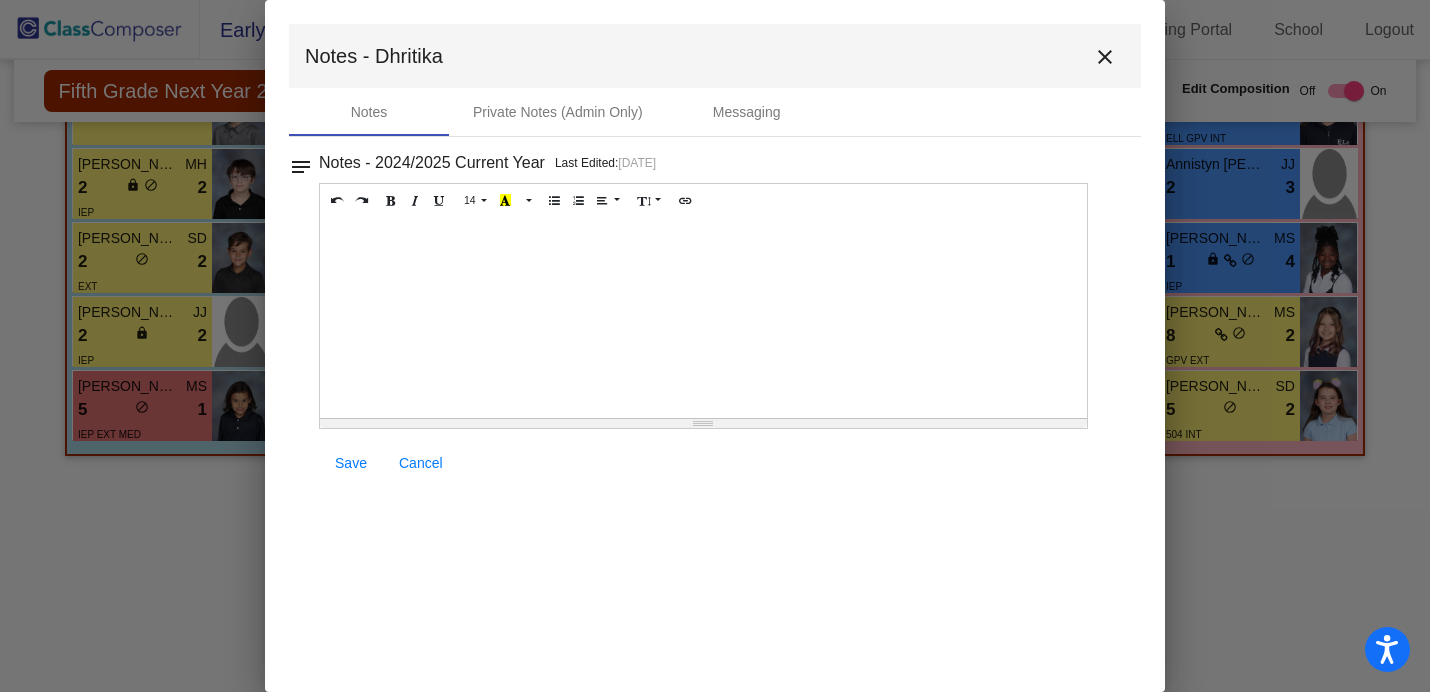 click on "Cancel" at bounding box center [421, 463] 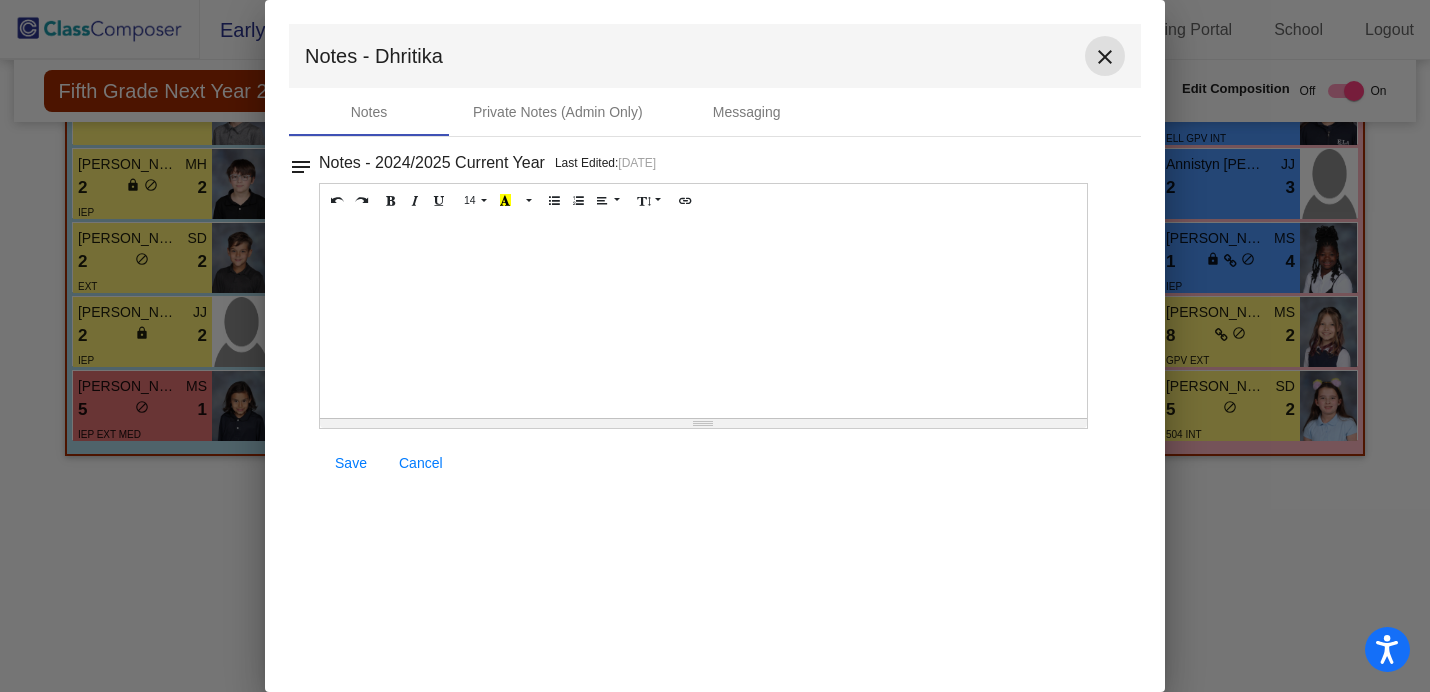 click on "close" at bounding box center (1105, 57) 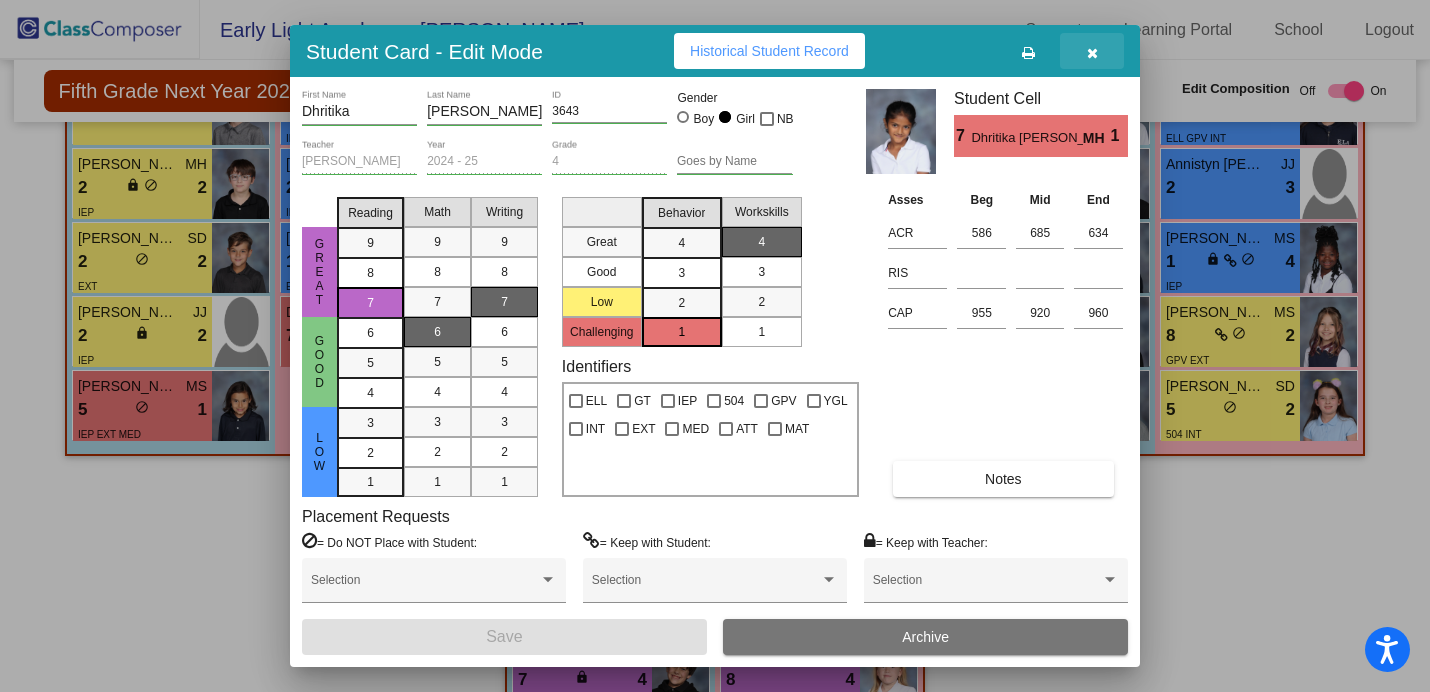 click at bounding box center [1092, 51] 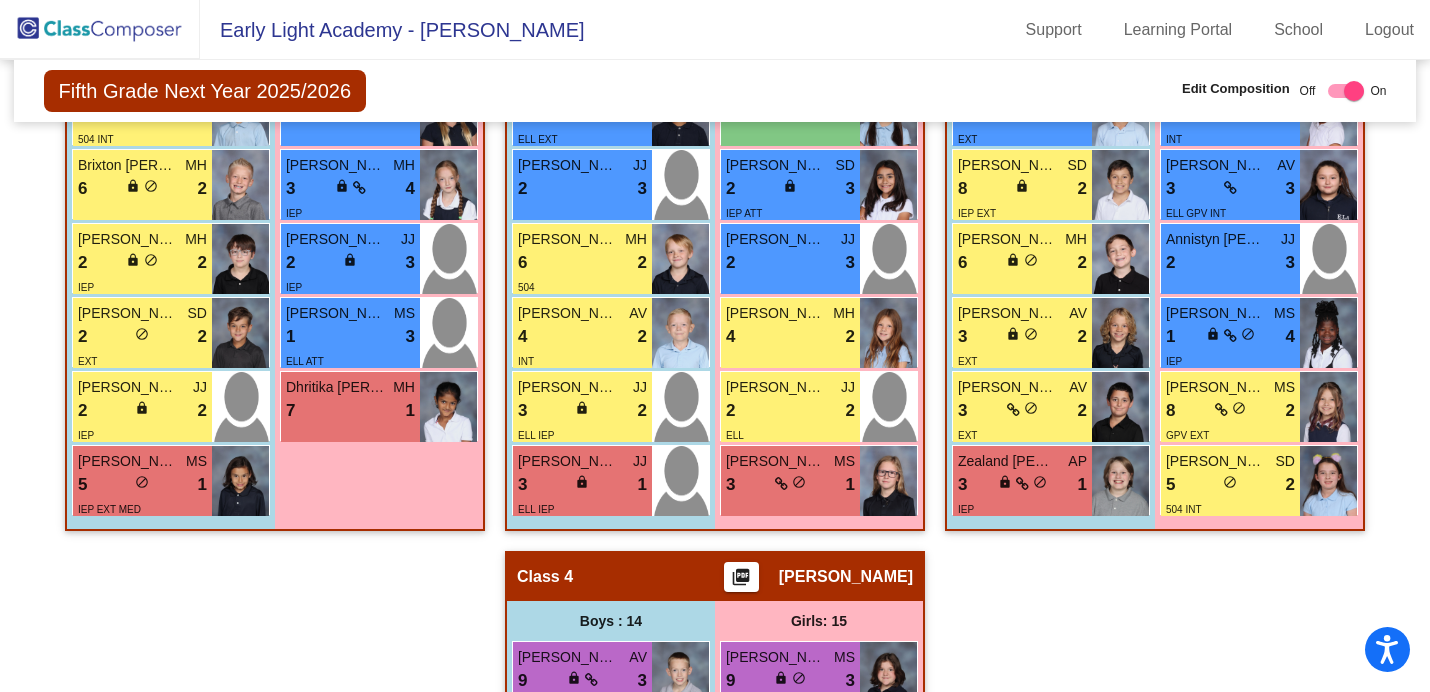 scroll, scrollTop: 1270, scrollLeft: 0, axis: vertical 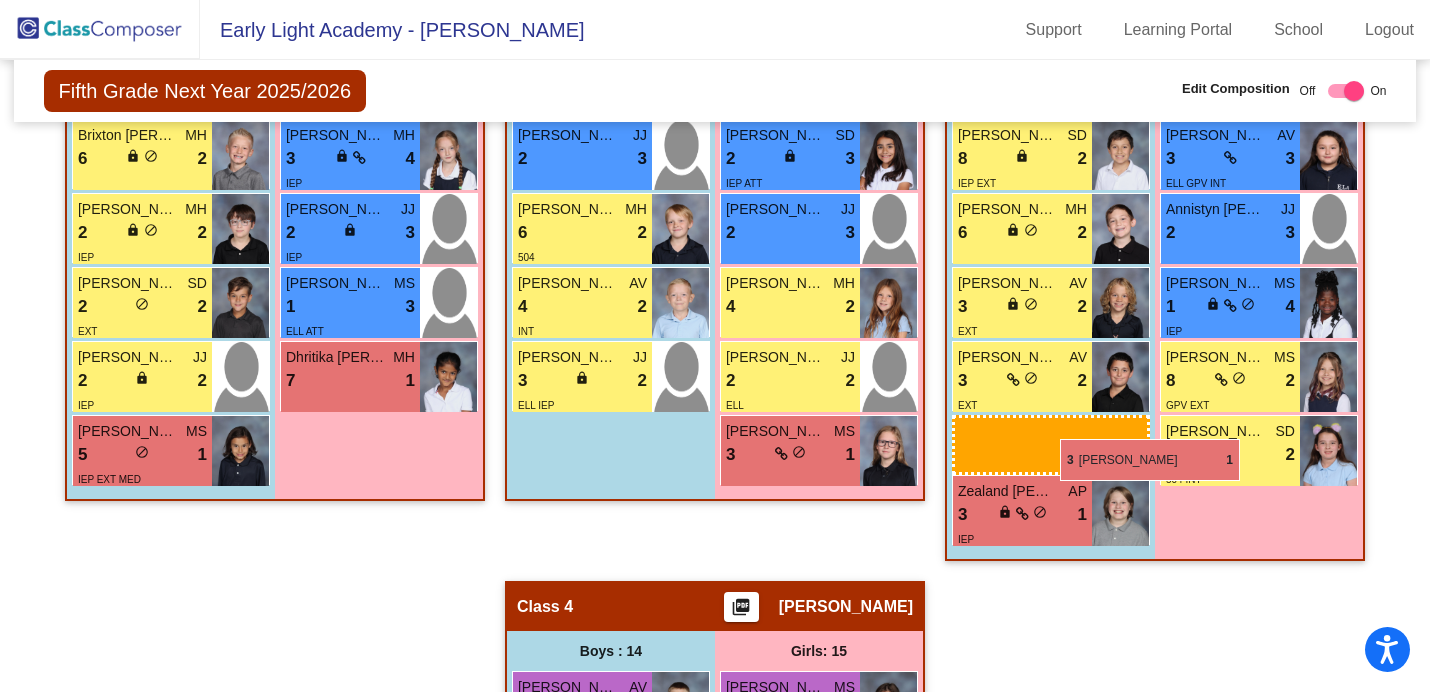 drag, startPoint x: 580, startPoint y: 451, endPoint x: 1060, endPoint y: 439, distance: 480.14996 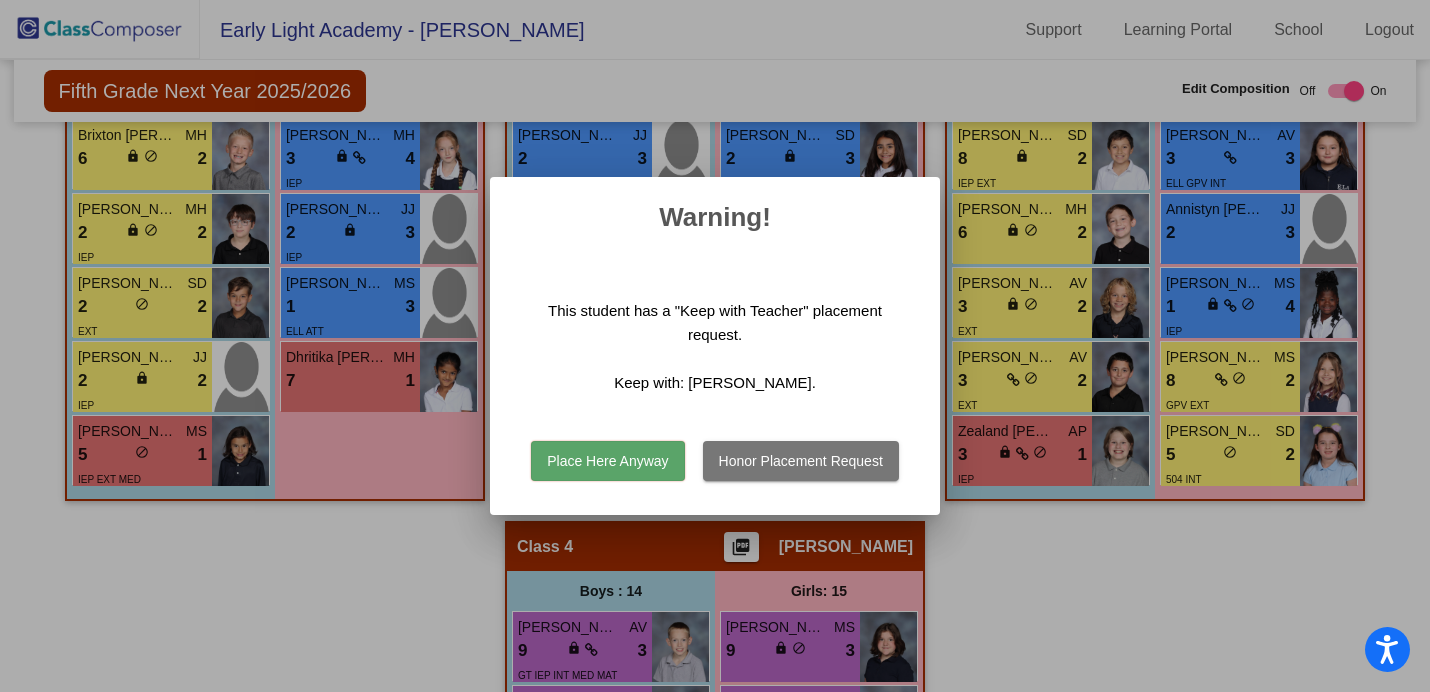click on "Place Here Anyway" at bounding box center (607, 461) 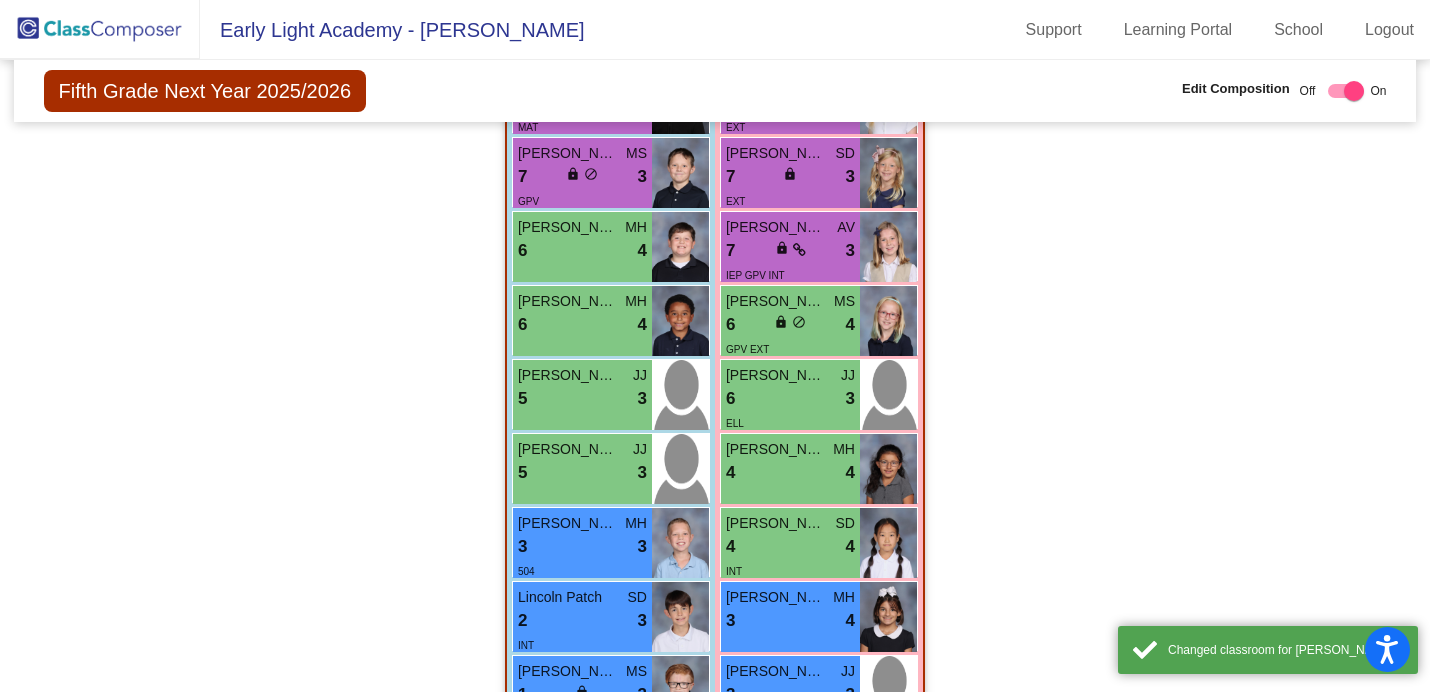 scroll, scrollTop: 2404, scrollLeft: 0, axis: vertical 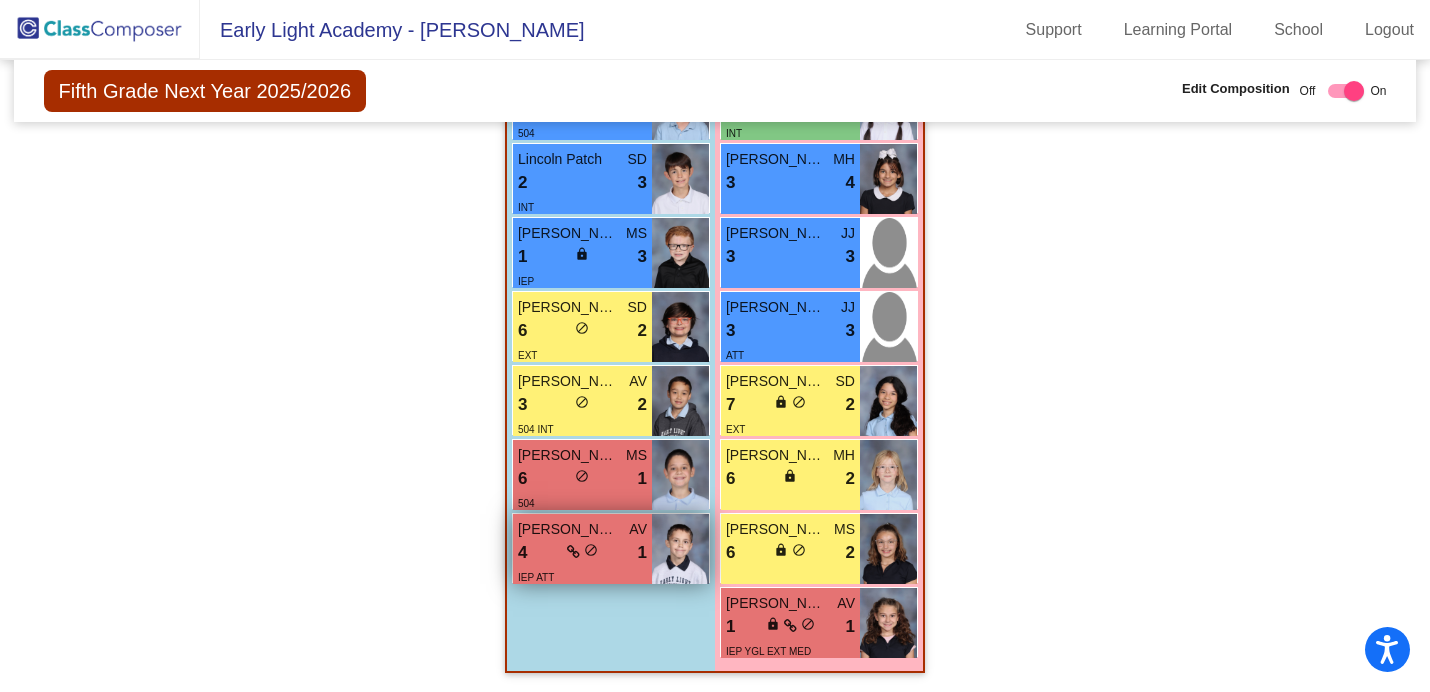 click on "[PERSON_NAME]" at bounding box center [568, 529] 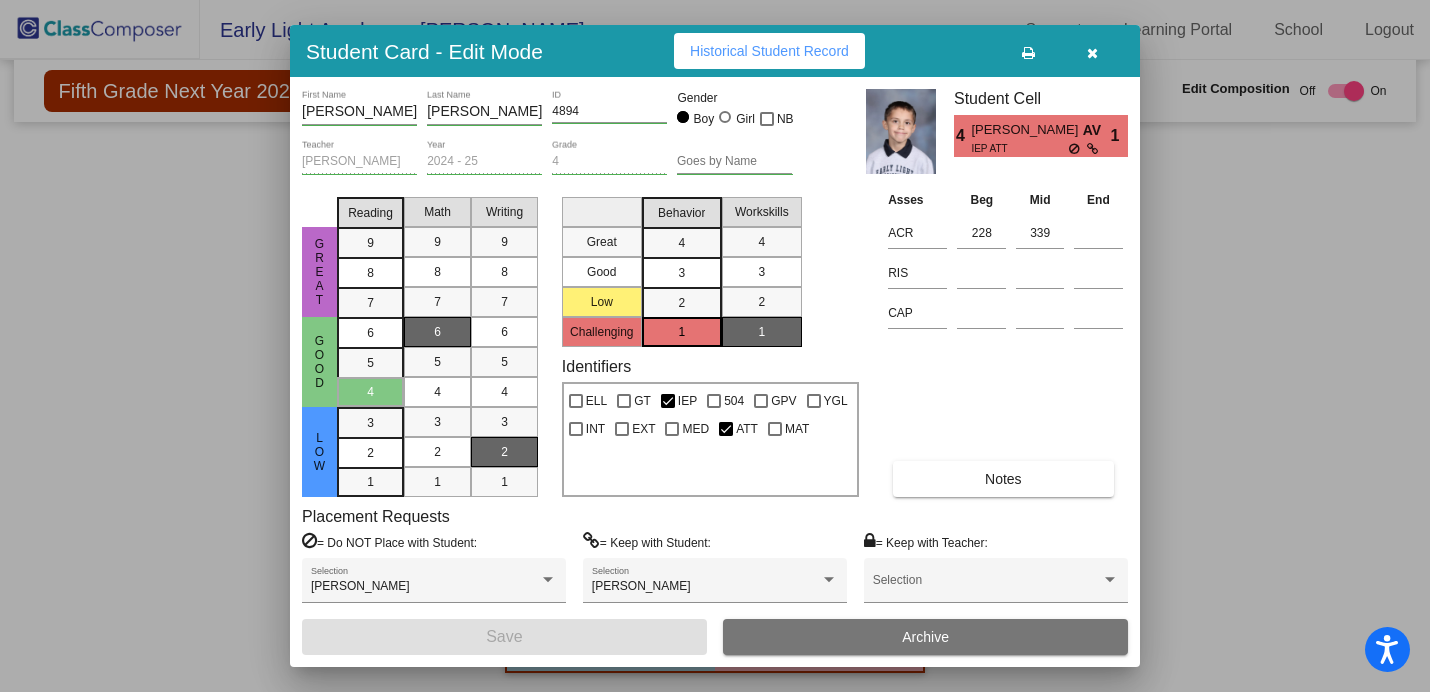 click at bounding box center (1092, 53) 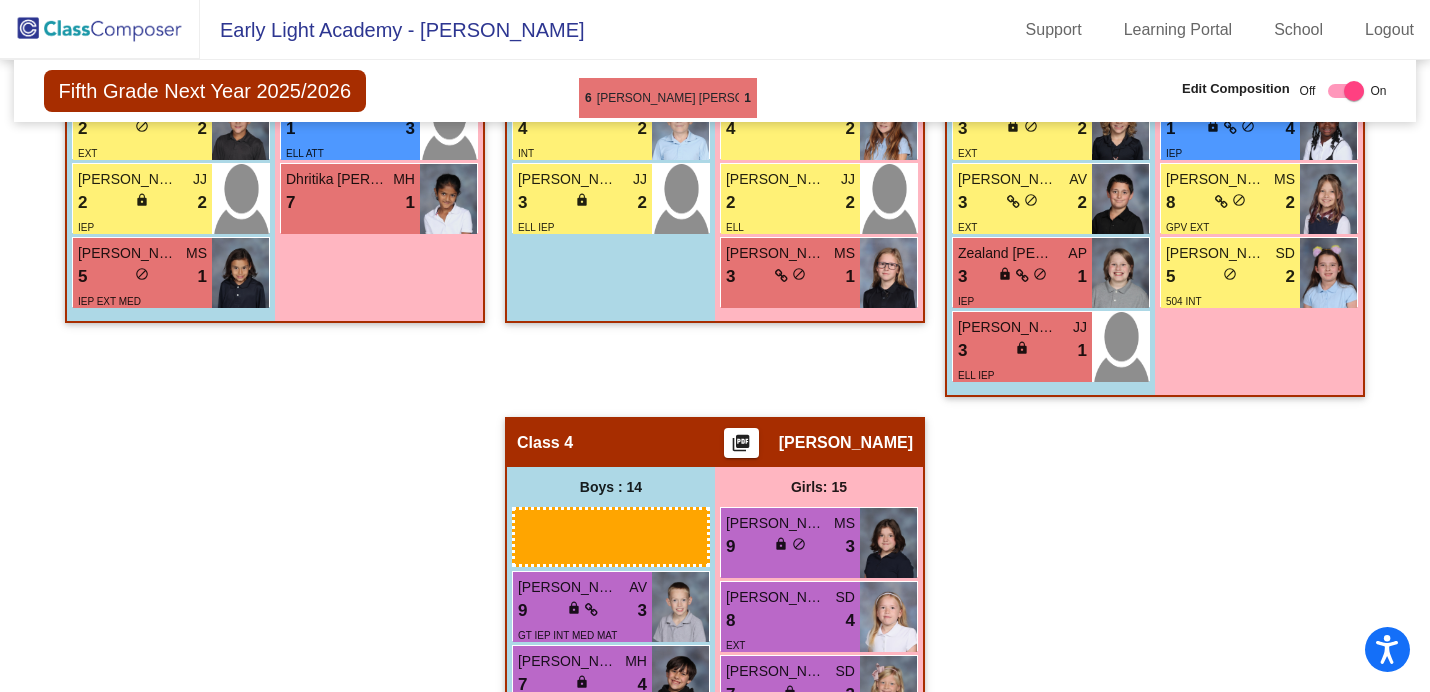 scroll, scrollTop: 1440, scrollLeft: 0, axis: vertical 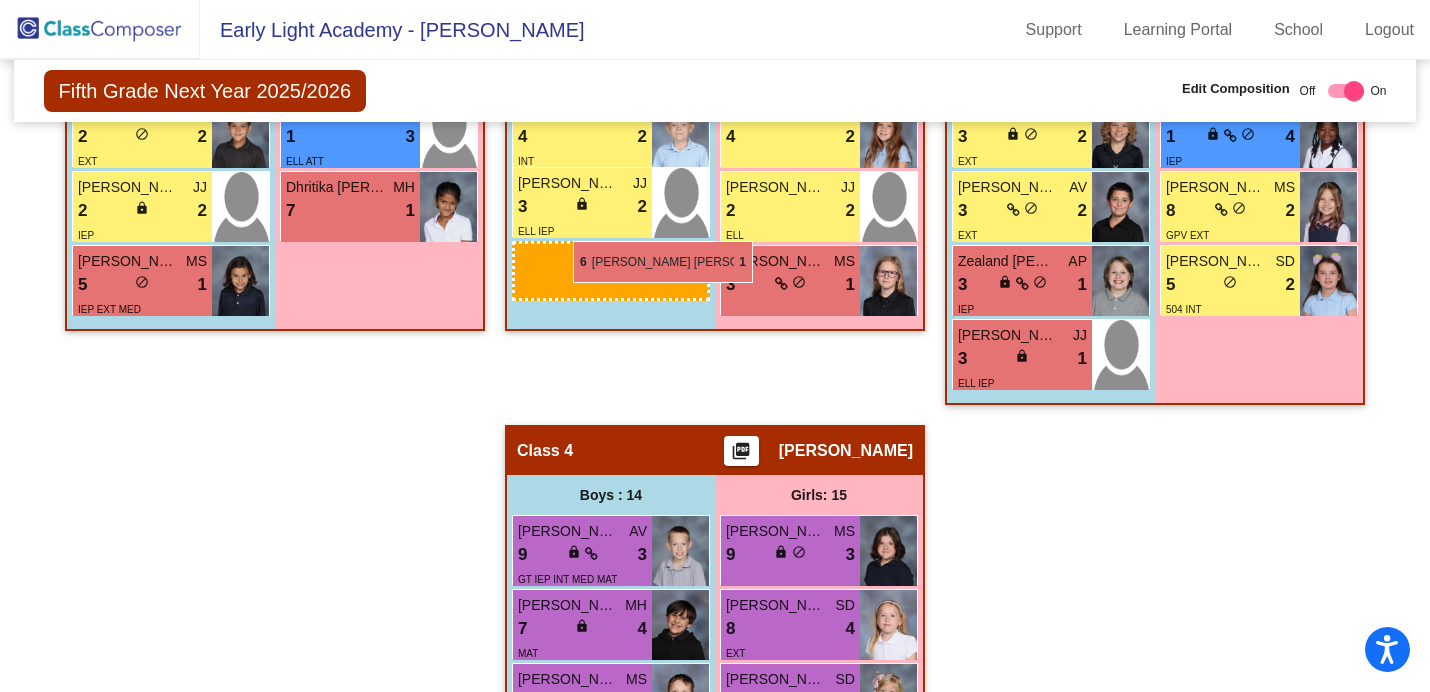 drag, startPoint x: 574, startPoint y: 464, endPoint x: 573, endPoint y: 240, distance: 224.00223 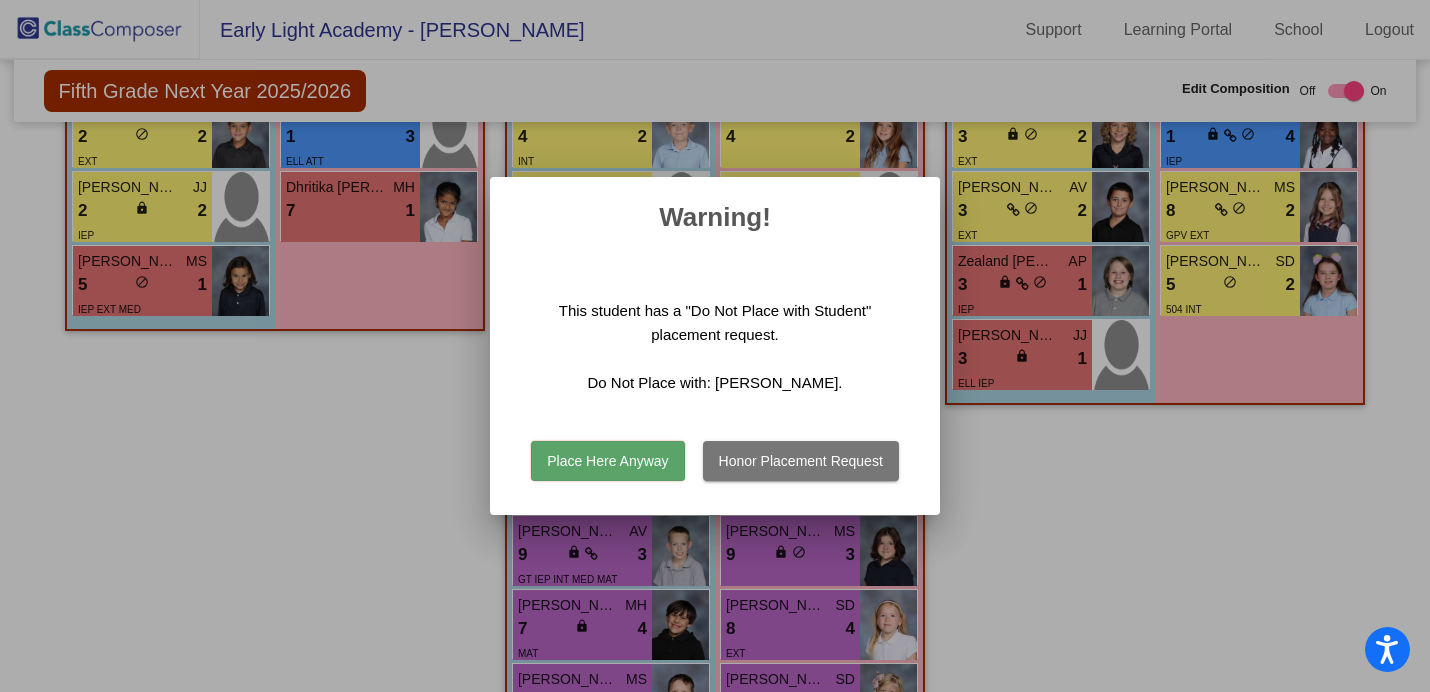click at bounding box center (715, 346) 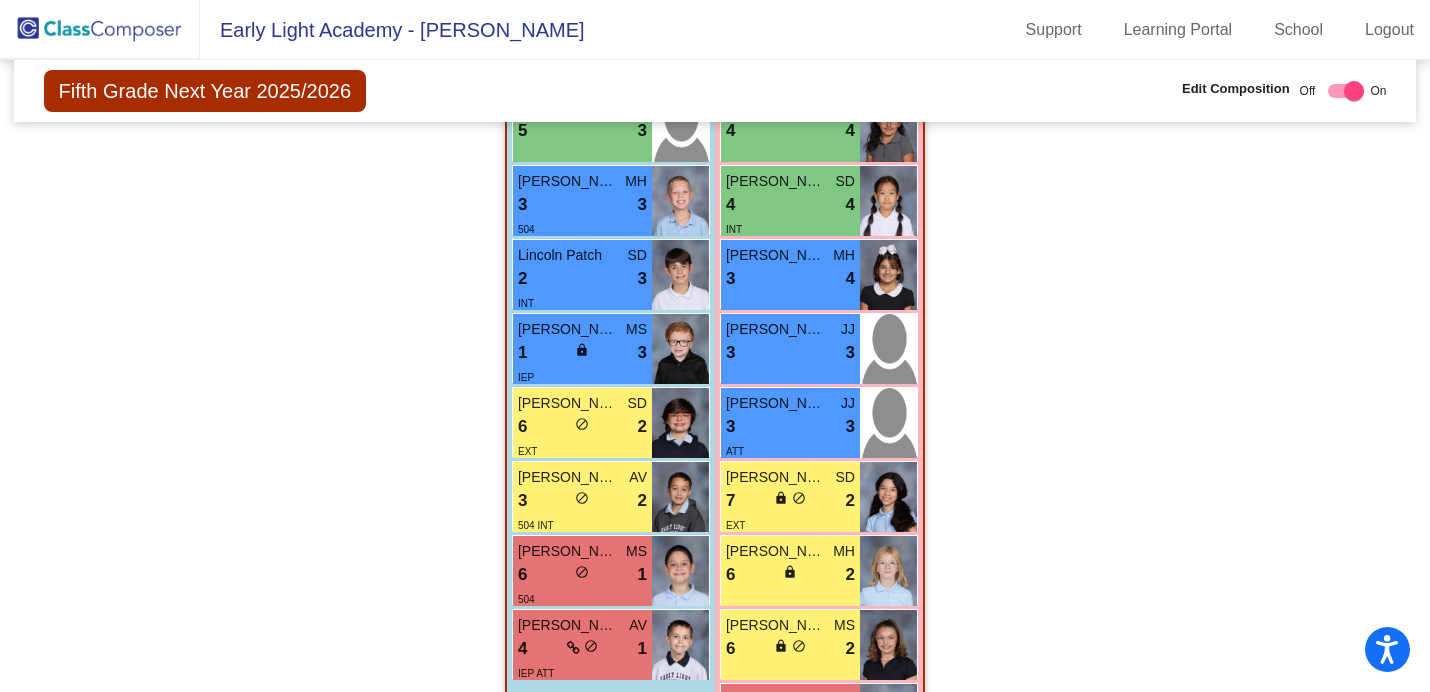 scroll, scrollTop: 2404, scrollLeft: 0, axis: vertical 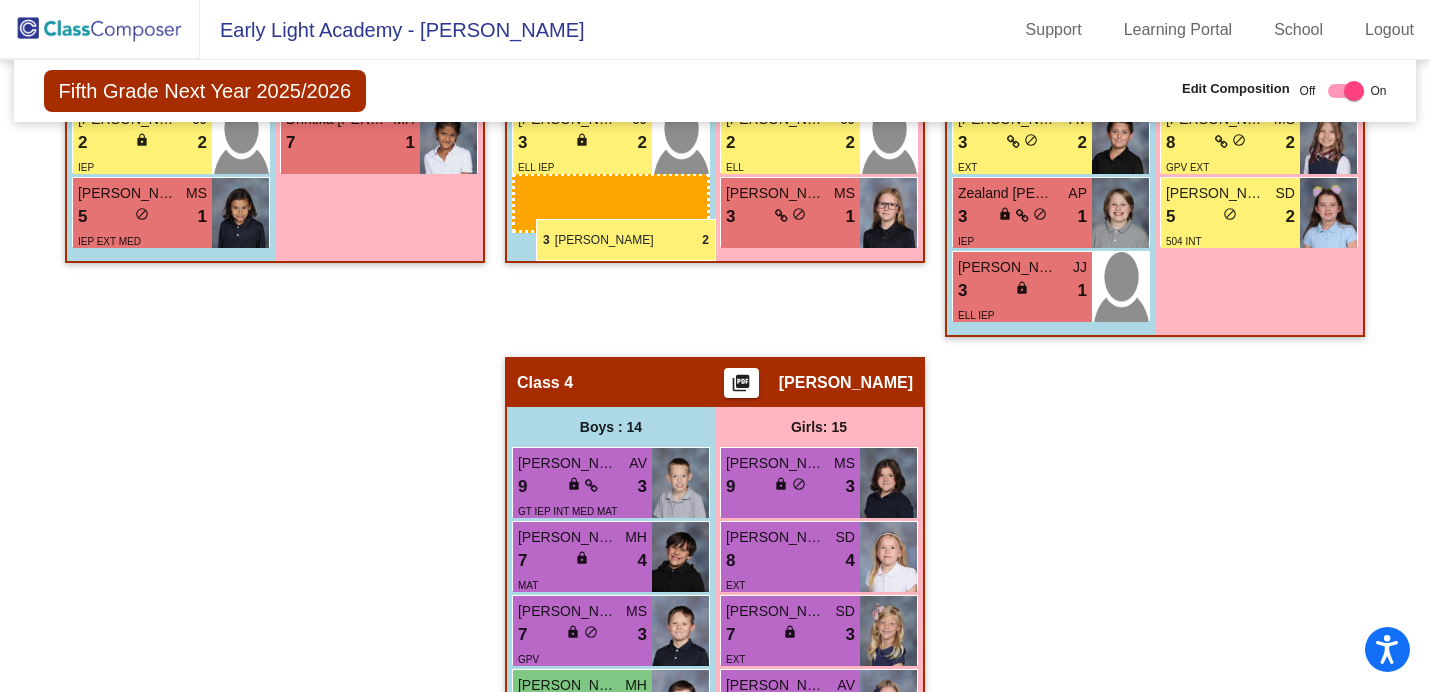 drag, startPoint x: 587, startPoint y: 394, endPoint x: 534, endPoint y: 217, distance: 184.76471 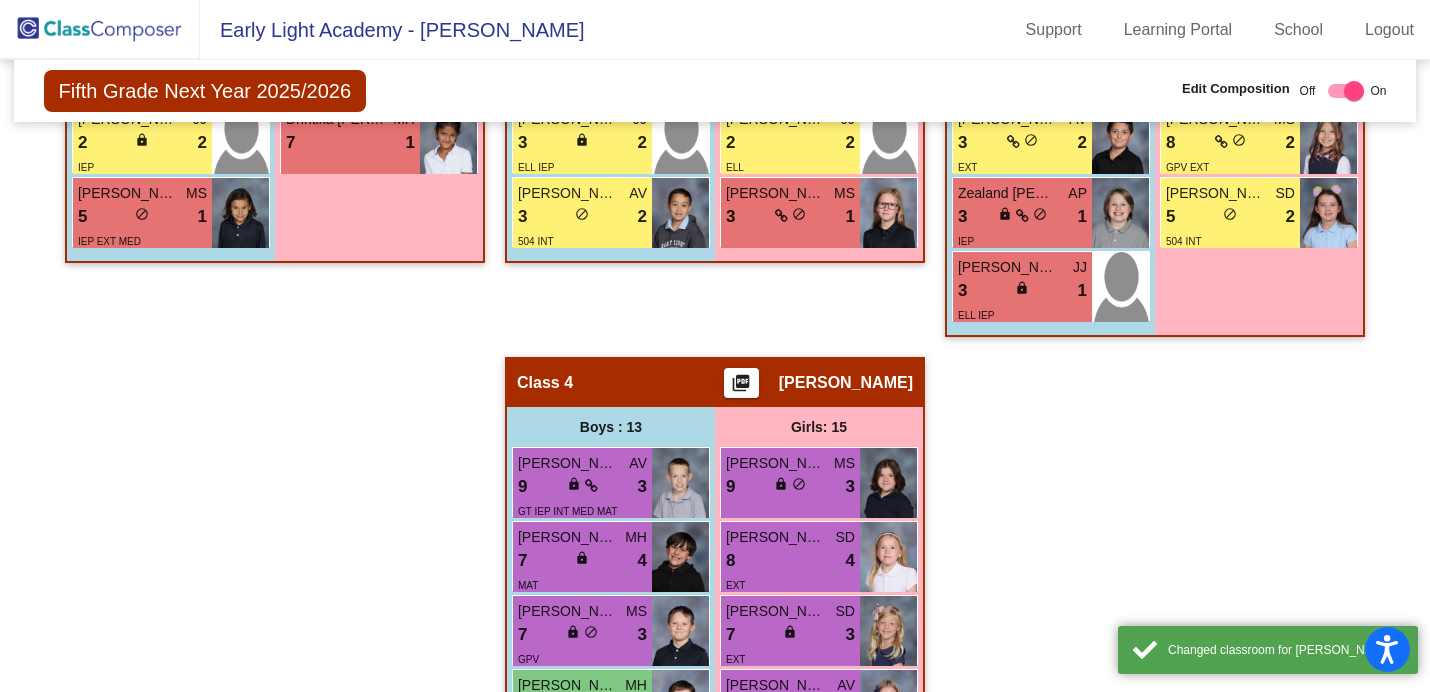 click on "Class 1    picture_as_pdf [PERSON_NAME]  Add Student  First Name Last Name Student Id  (Recommended)   Boy   Girl   [DEMOGRAPHIC_DATA] Add Close  Boys : 15  [PERSON_NAME] AV 9 lock do_not_disturb_alt 4 GPV YGL INT MAT [PERSON_NAME] AV 8 lock do_not_disturb_alt 4 INT MAT [PERSON_NAME] MS 6 lock do_not_disturb_alt 3 EXT [PERSON_NAME] SD 5 lock do_not_disturb_alt 3 INT [PERSON_NAME] 4 lock do_not_disturb_alt 4 [PERSON_NAME] MS 3 lock do_not_disturb_alt 4 IEP [PERSON_NAME] [PERSON_NAME] SD 2 lock do_not_disturb_alt 3 INT [PERSON_NAME] MH 8 lock do_not_disturb_alt 2 [PERSON_NAME] MH 7 lock do_not_disturb_alt 2 [PERSON_NAME] SD 7 lock do_not_disturb_alt 2 504 INT Brixton [PERSON_NAME] 6 lock do_not_disturb_alt 2 [PERSON_NAME] MH 2 lock do_not_disturb_alt 2 IEP [PERSON_NAME] SD 2 lock do_not_disturb_alt 2 EXT [PERSON_NAME] 2 lock do_not_disturb_alt 2 IEP [PERSON_NAME] MS 5 lock do_not_disturb_alt 1 IEP EXT MED Girls: 14 [PERSON_NAME] AV 9 lock do_not_disturb_alt 4 EXT [PERSON_NAME] AV 8 lock do_not_disturb_alt 4 GPV INT AV 8 lock" 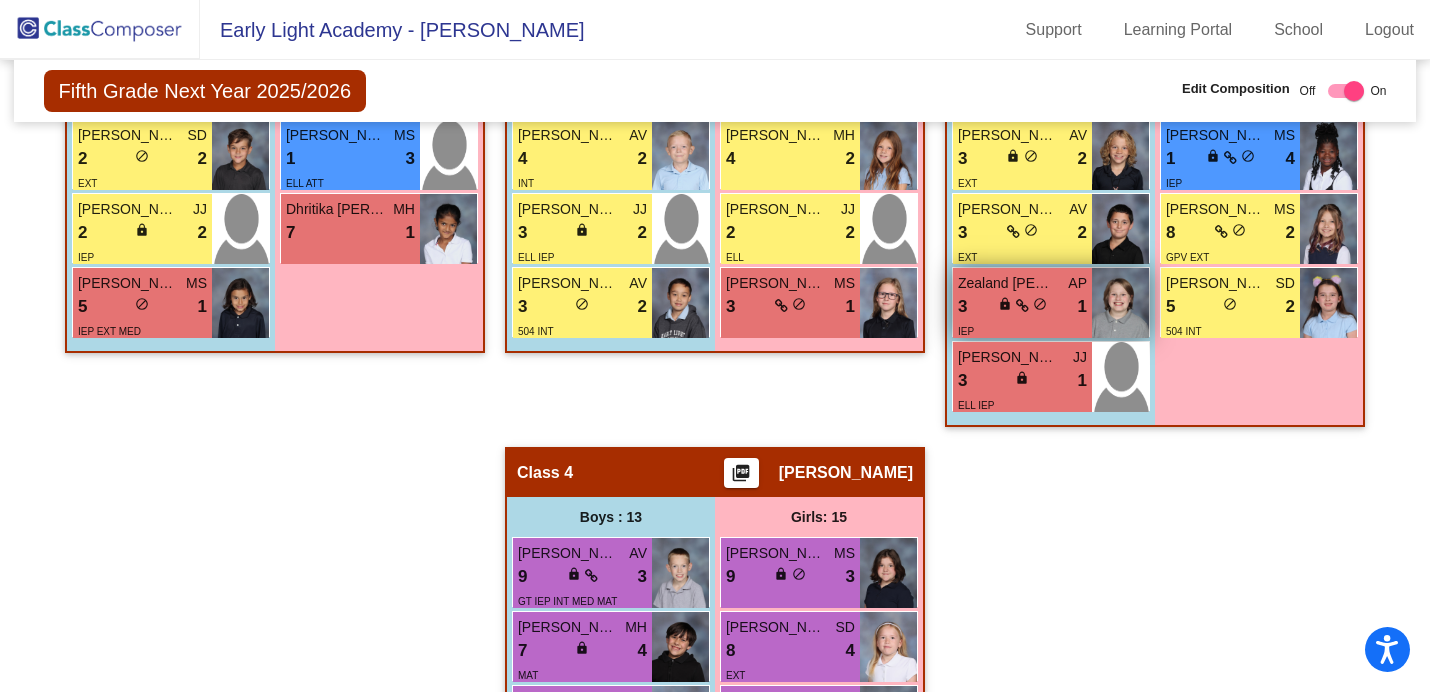 scroll, scrollTop: 1425, scrollLeft: 0, axis: vertical 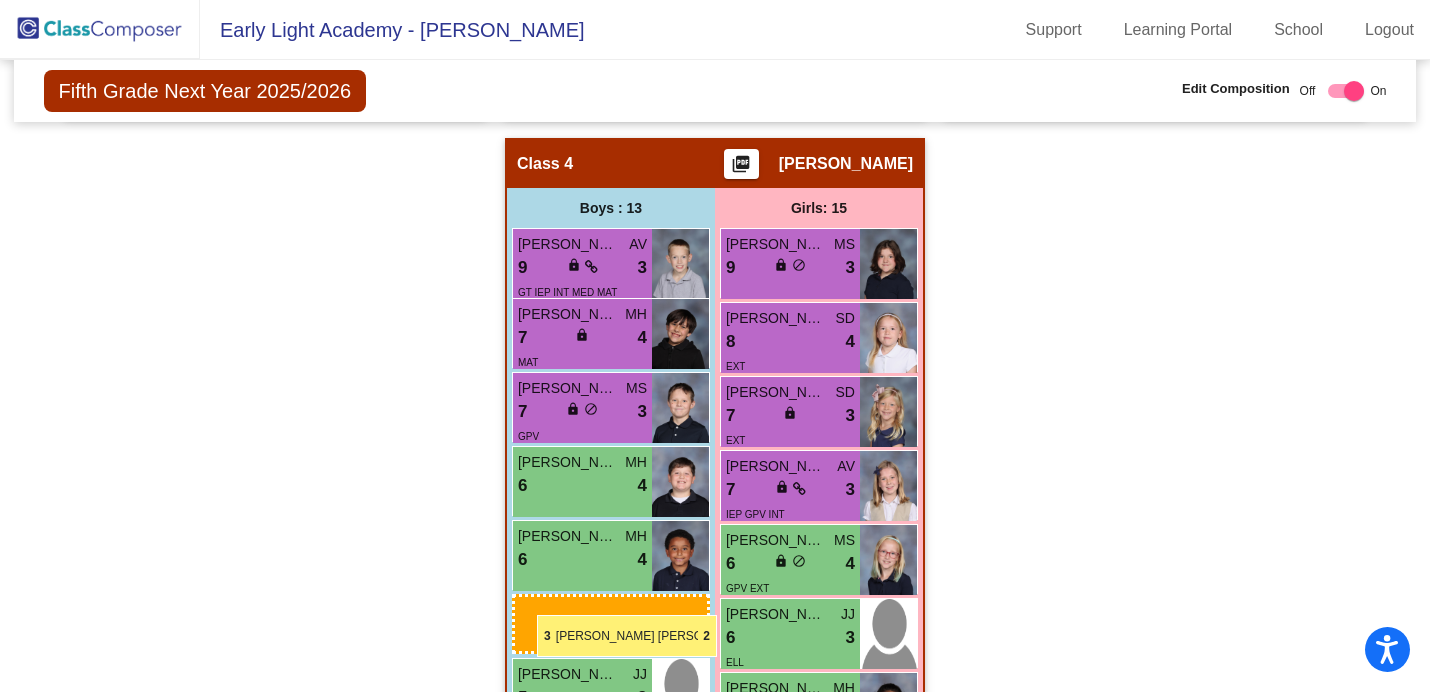 drag, startPoint x: 983, startPoint y: 209, endPoint x: 528, endPoint y: 614, distance: 609.13873 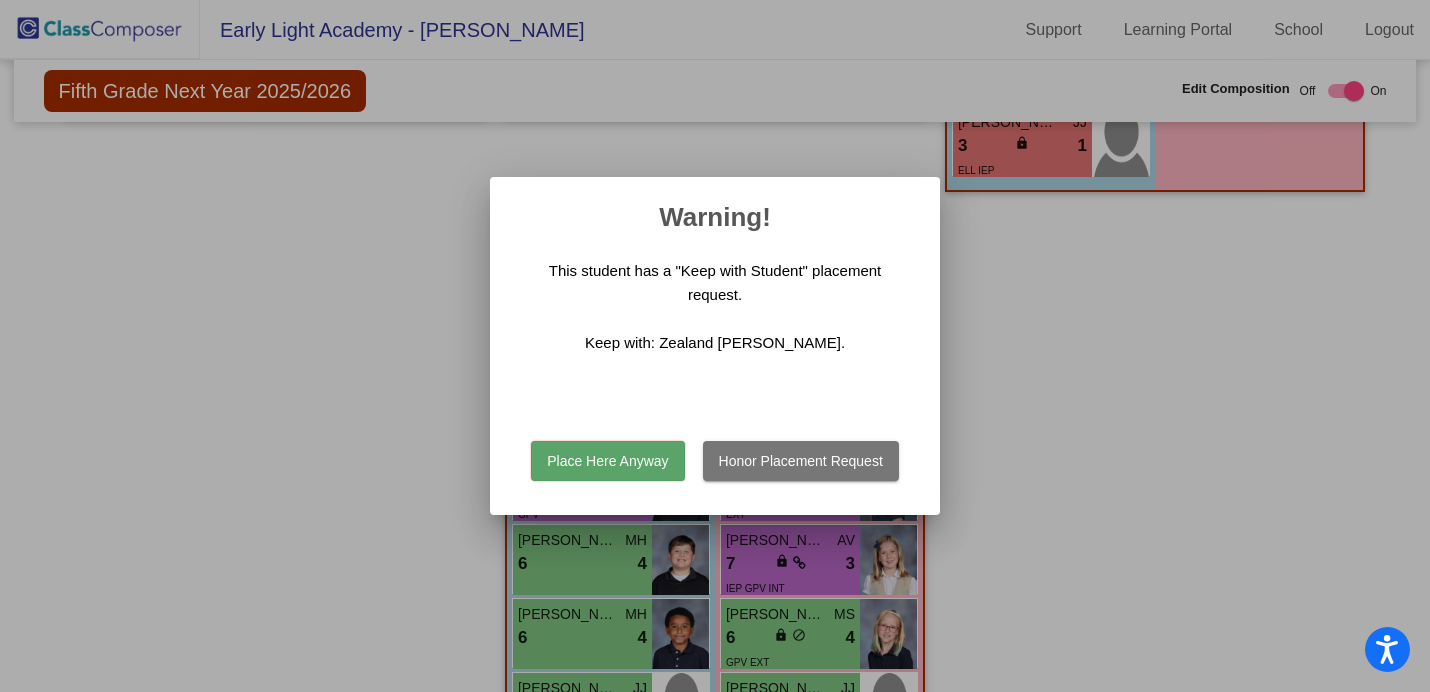 click at bounding box center (715, 346) 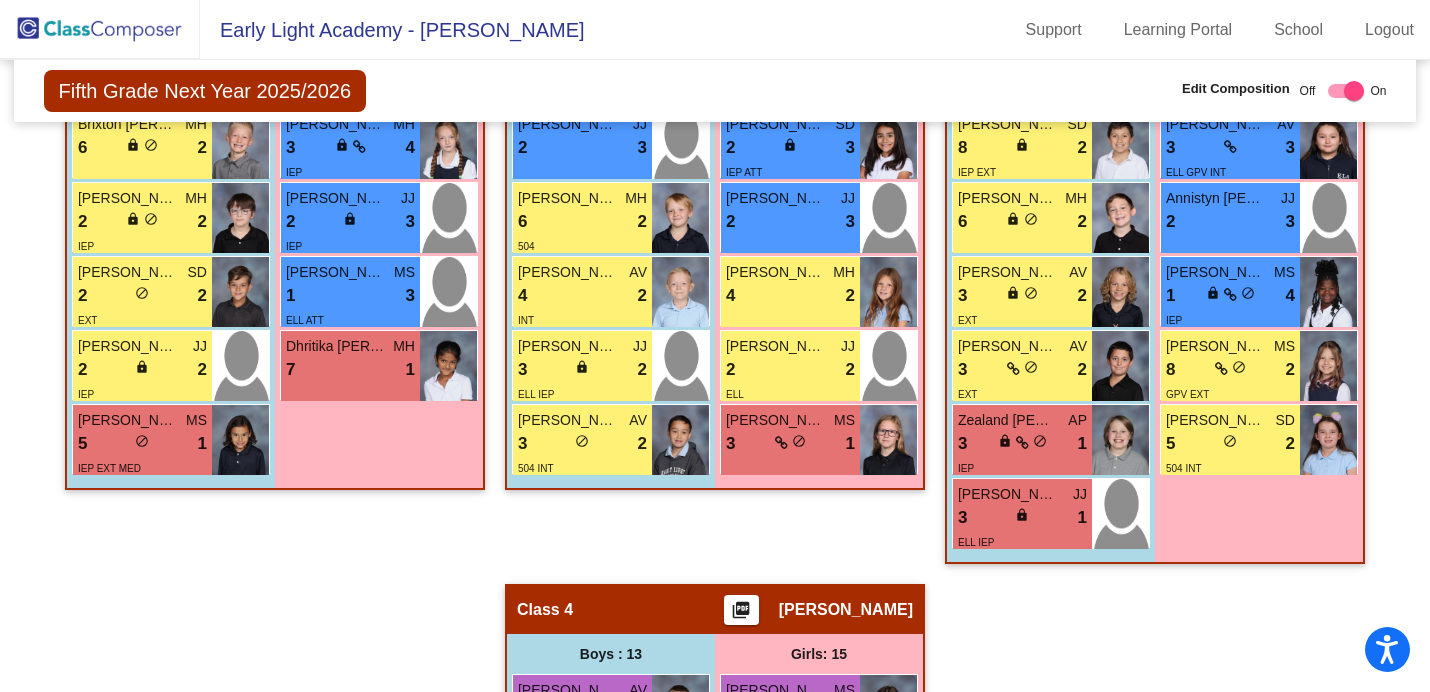 scroll, scrollTop: 1280, scrollLeft: 0, axis: vertical 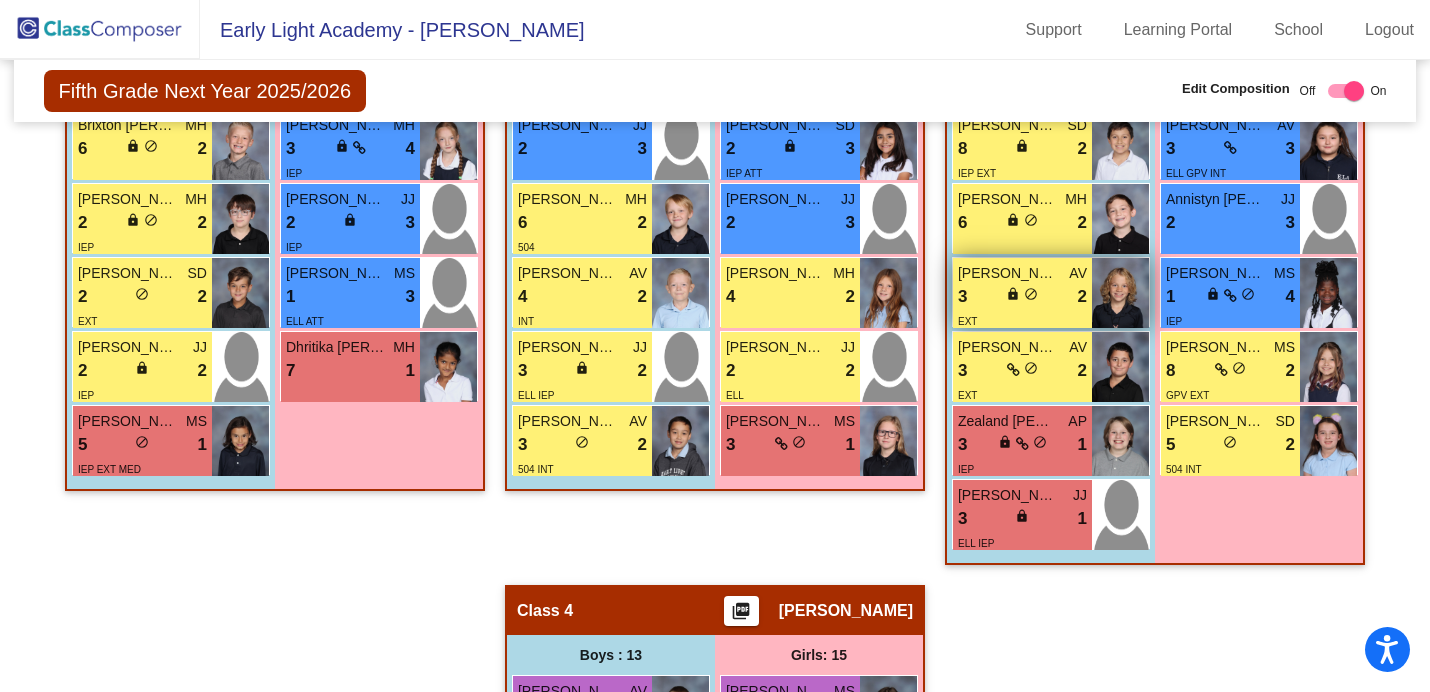 click on "do_not_disturb_alt" at bounding box center [1031, 294] 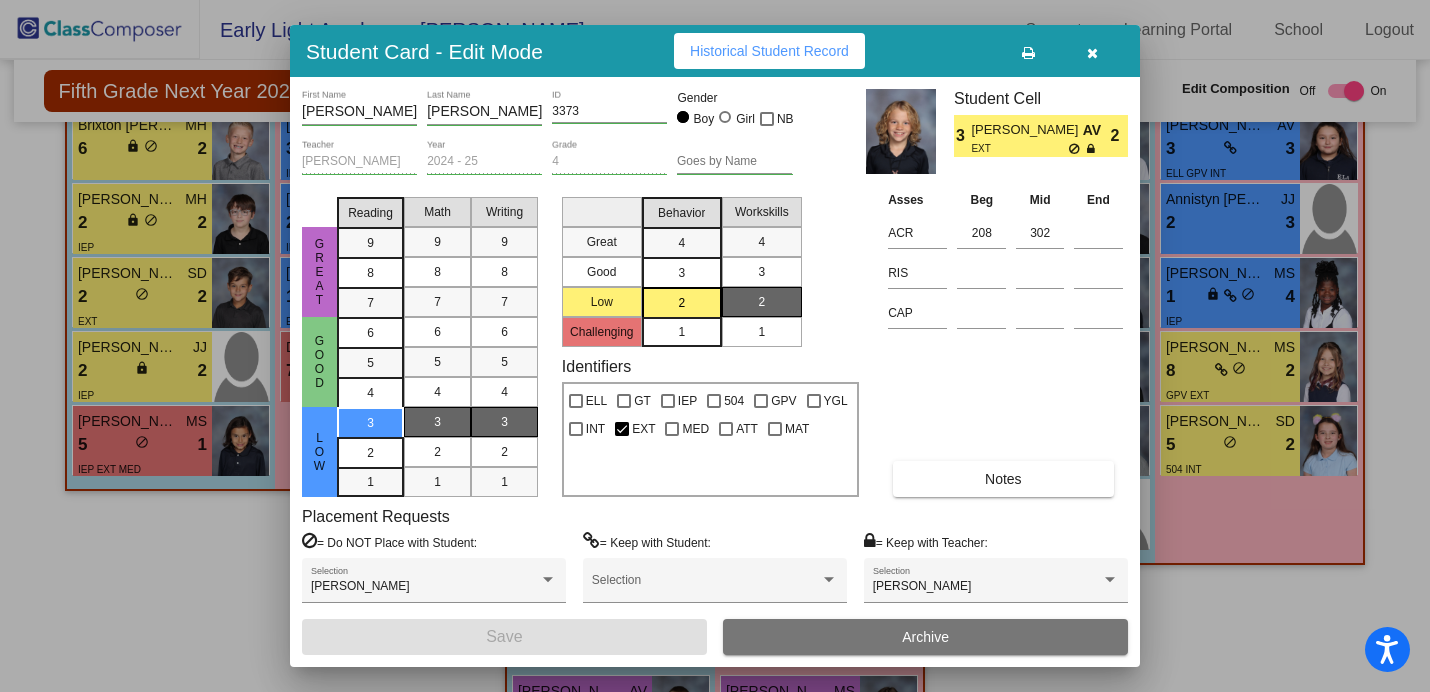 click at bounding box center (1092, 53) 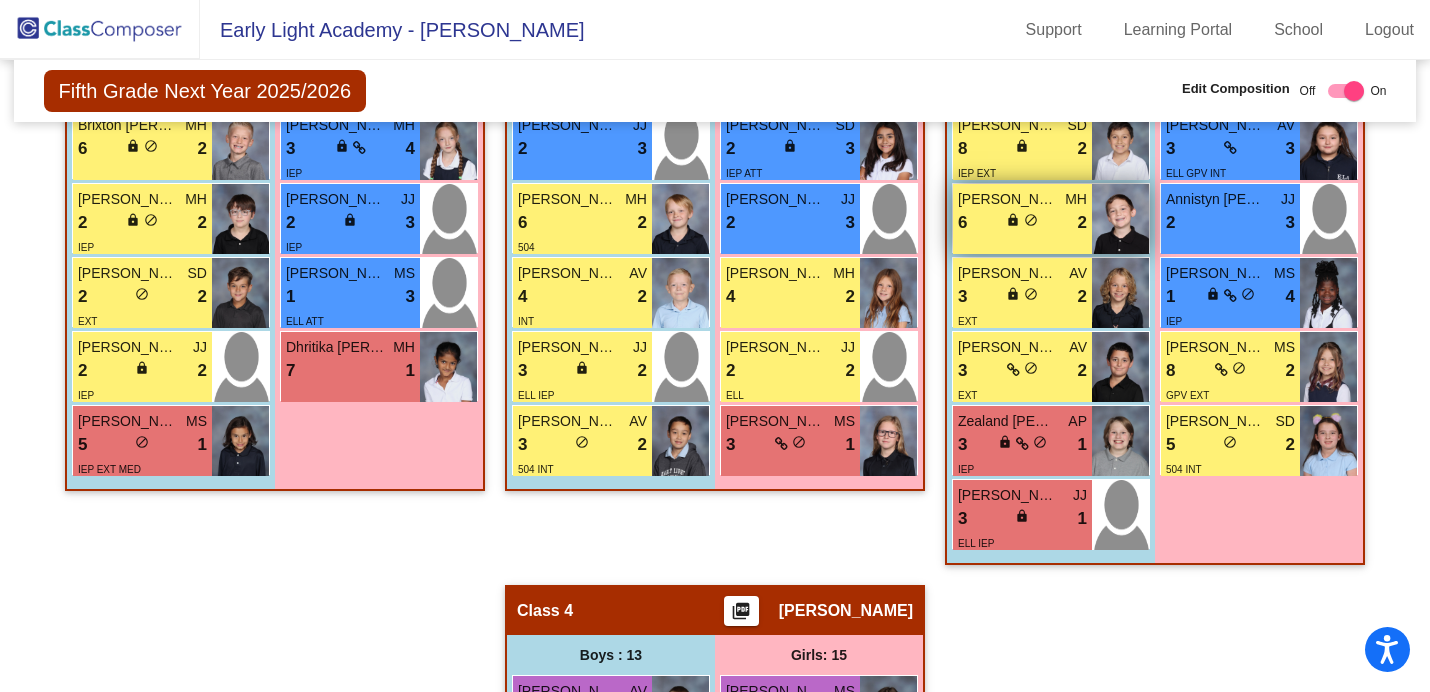click on "6 lock do_not_disturb_alt 2" at bounding box center [1022, 223] 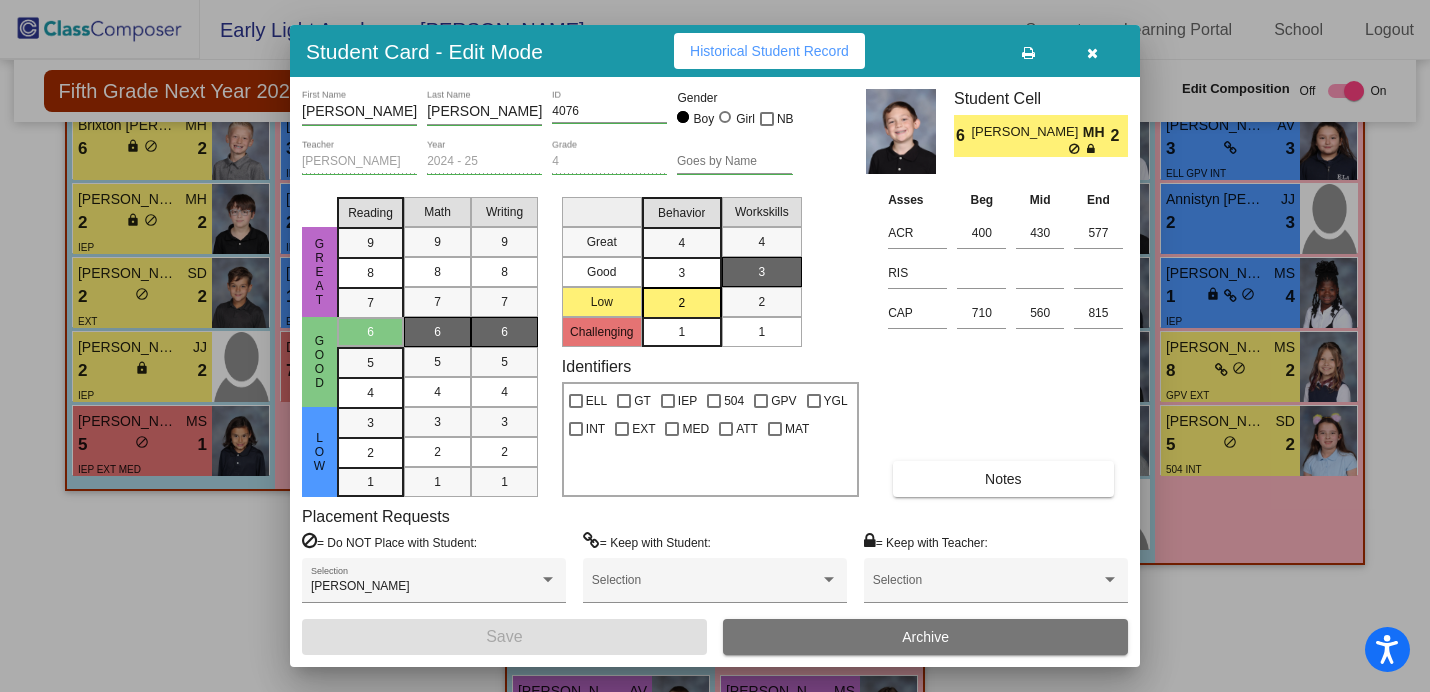 click at bounding box center [1092, 53] 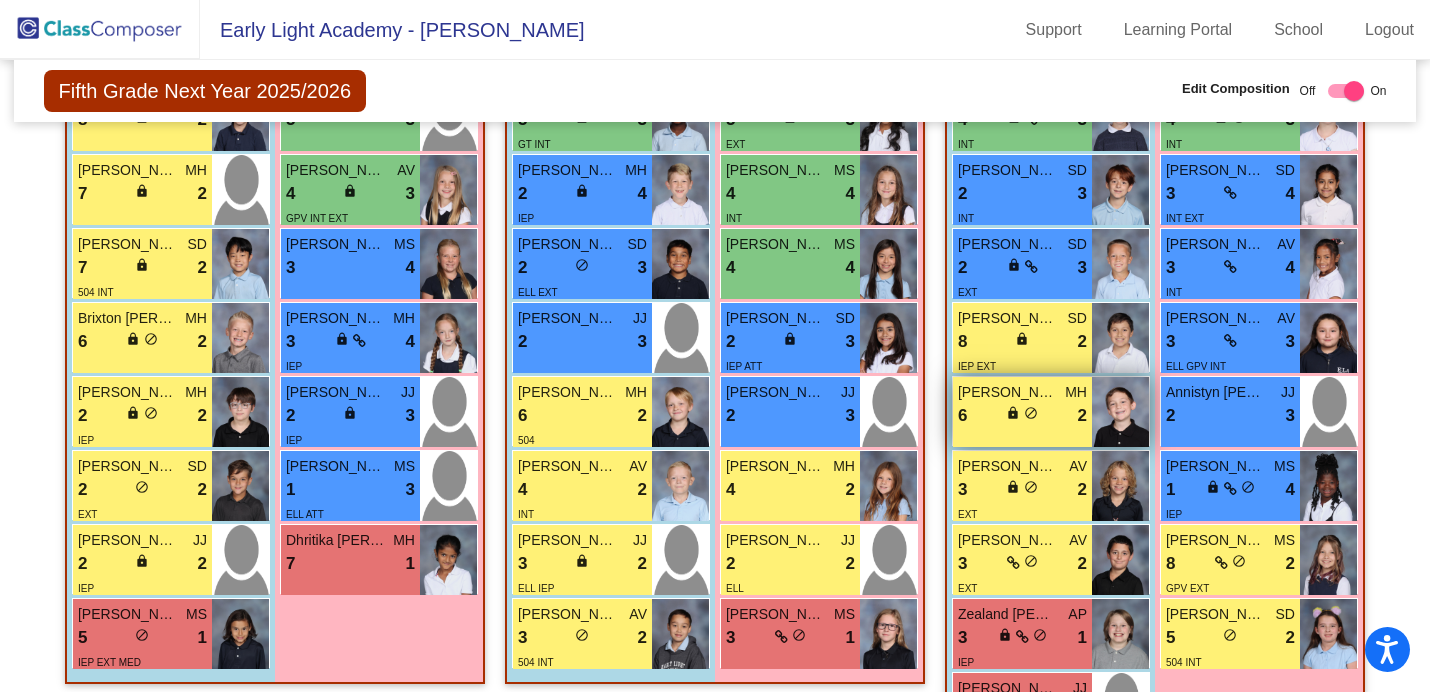 scroll, scrollTop: 1078, scrollLeft: 0, axis: vertical 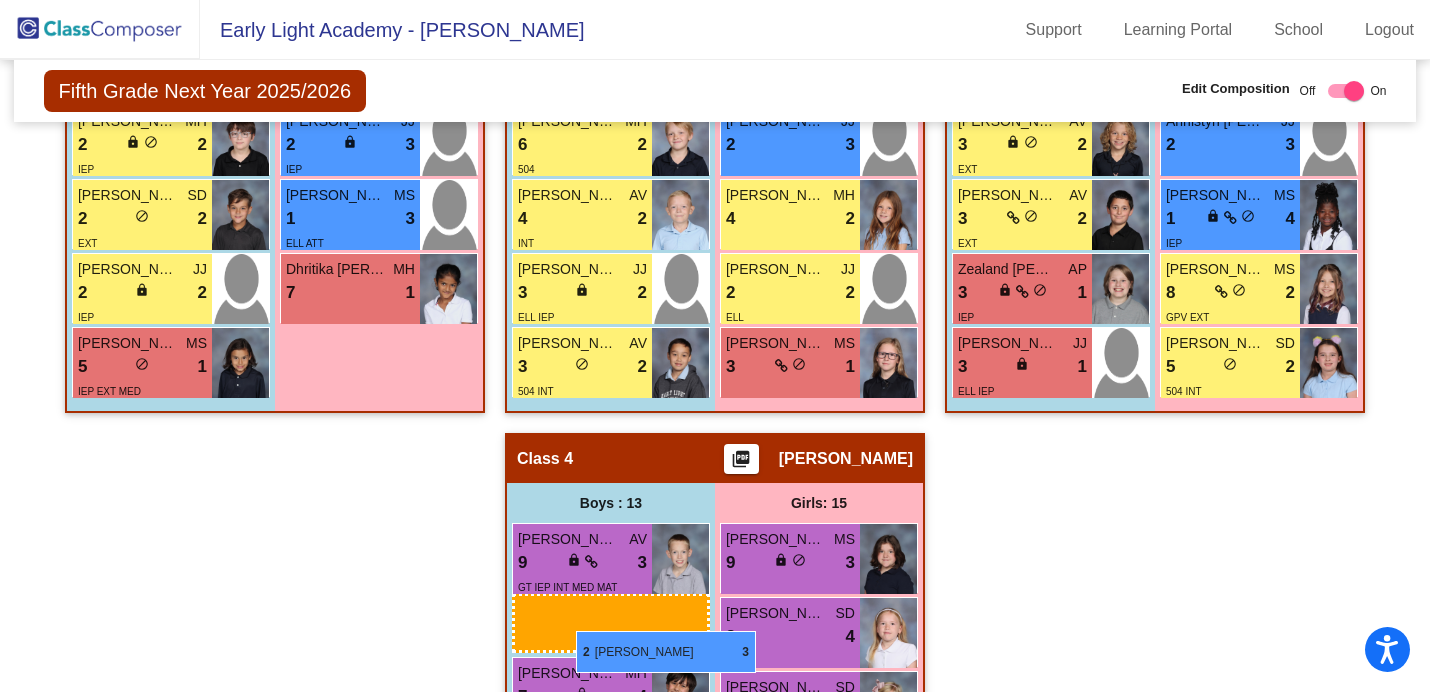 drag, startPoint x: 994, startPoint y: 197, endPoint x: 571, endPoint y: 638, distance: 611.0728 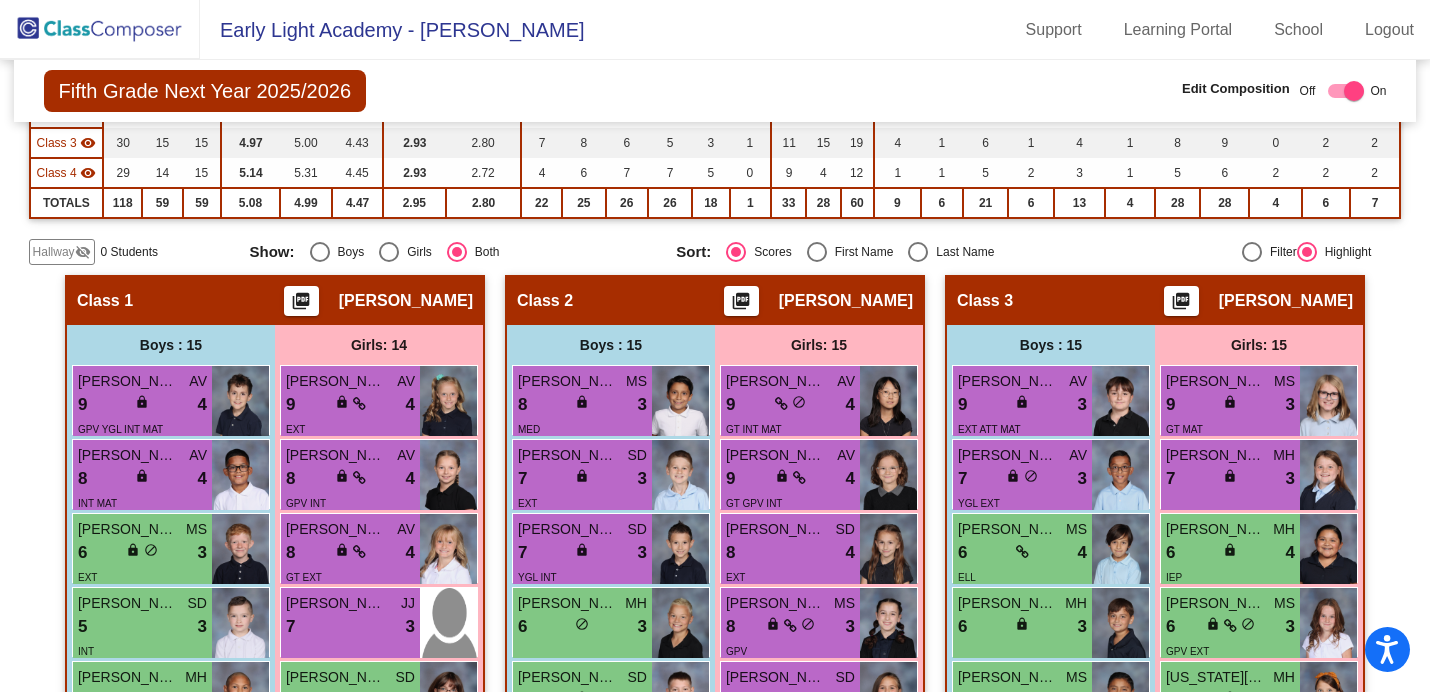 scroll, scrollTop: 0, scrollLeft: 0, axis: both 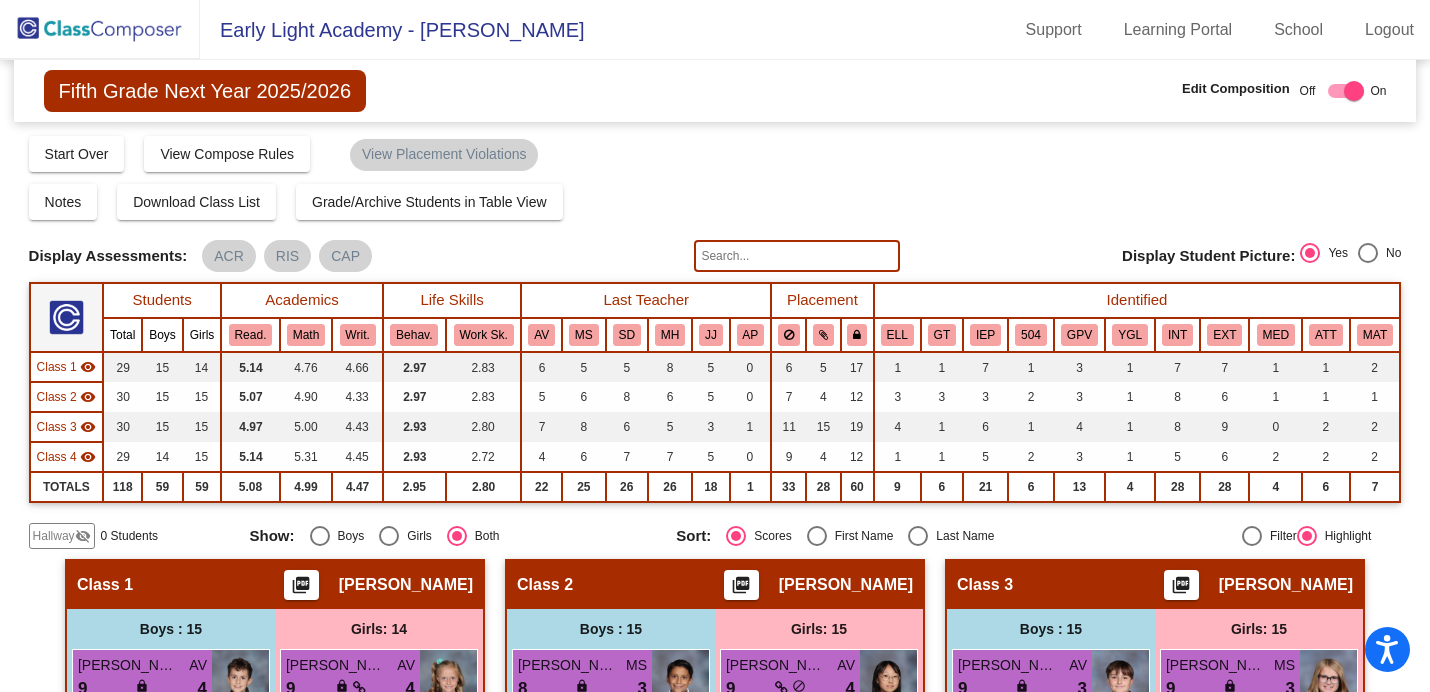click 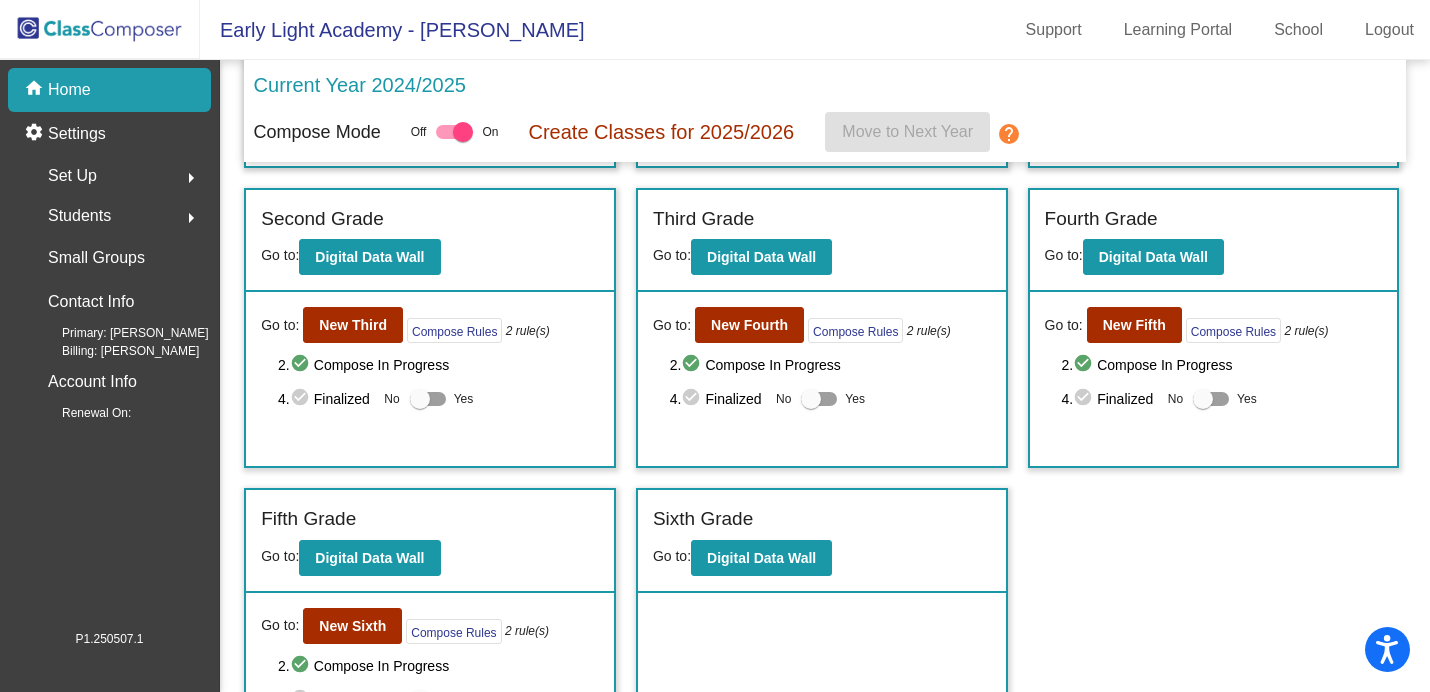 scroll, scrollTop: 358, scrollLeft: 0, axis: vertical 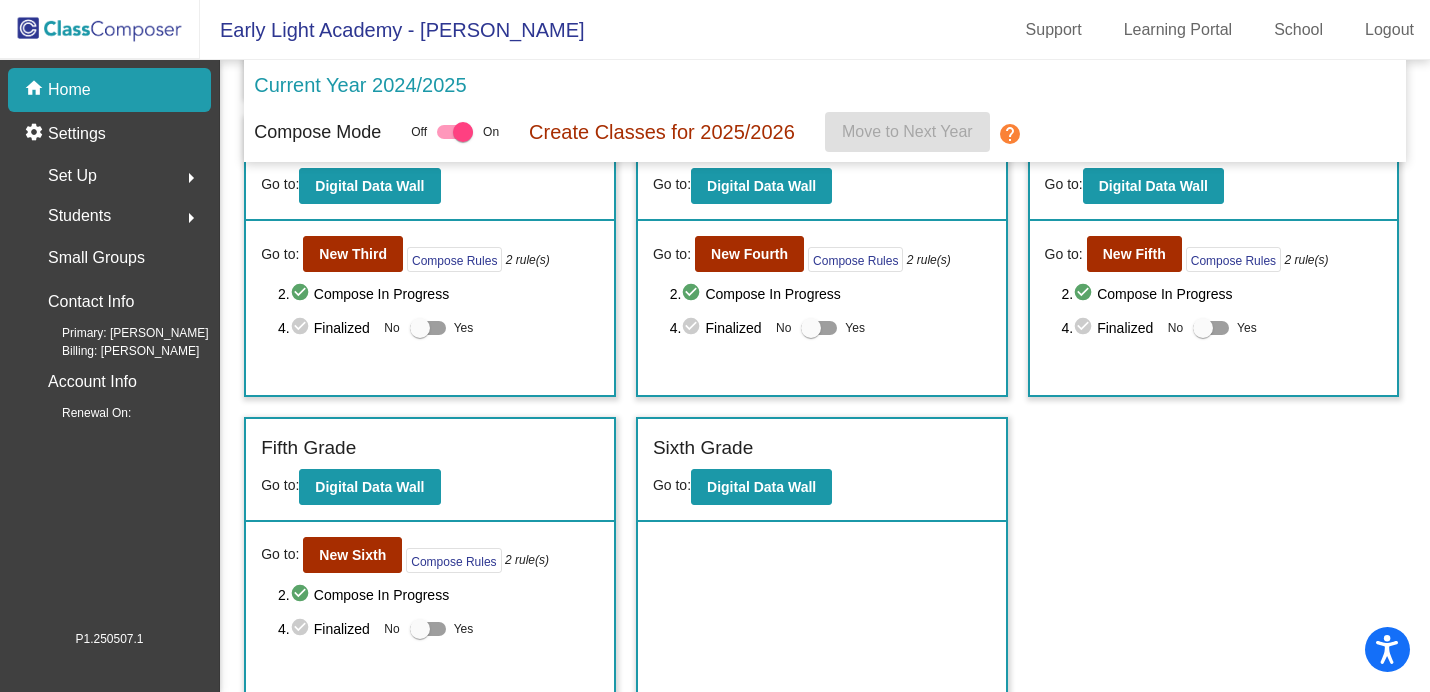 click at bounding box center (1211, 328) 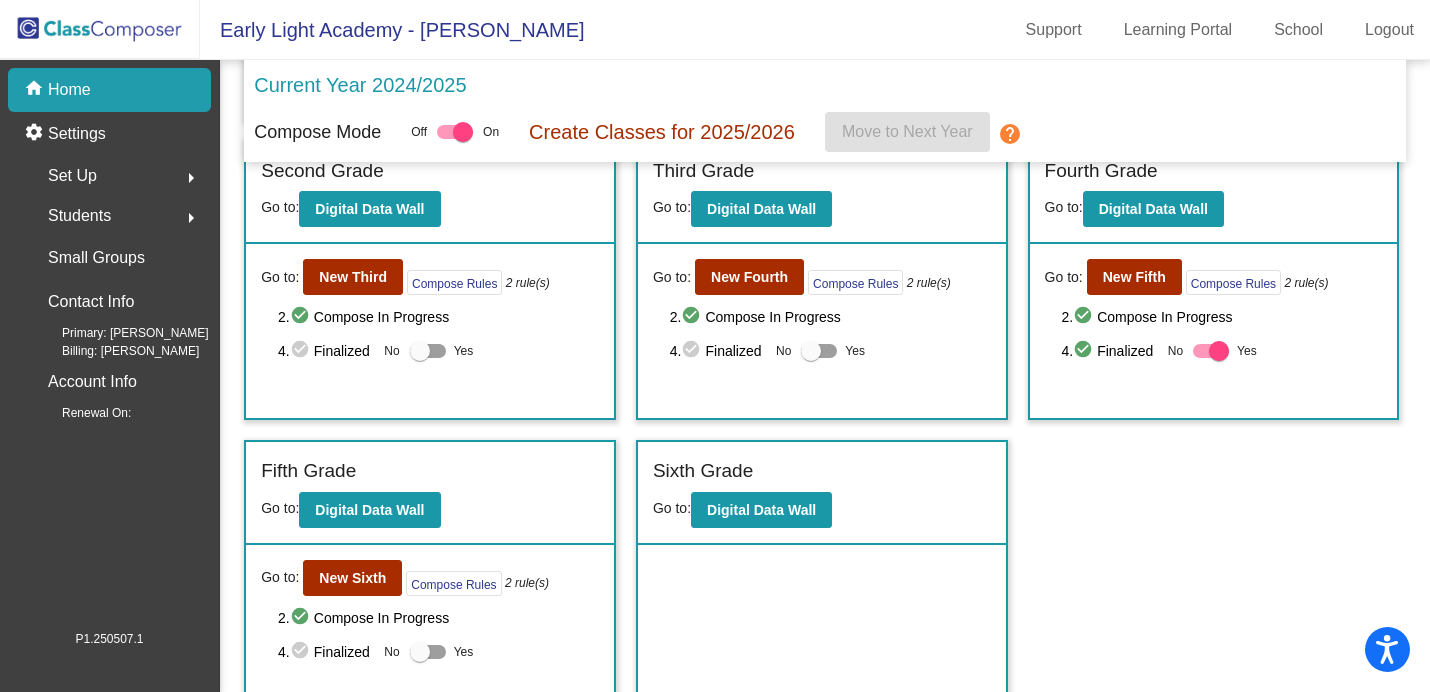 scroll, scrollTop: 364, scrollLeft: 0, axis: vertical 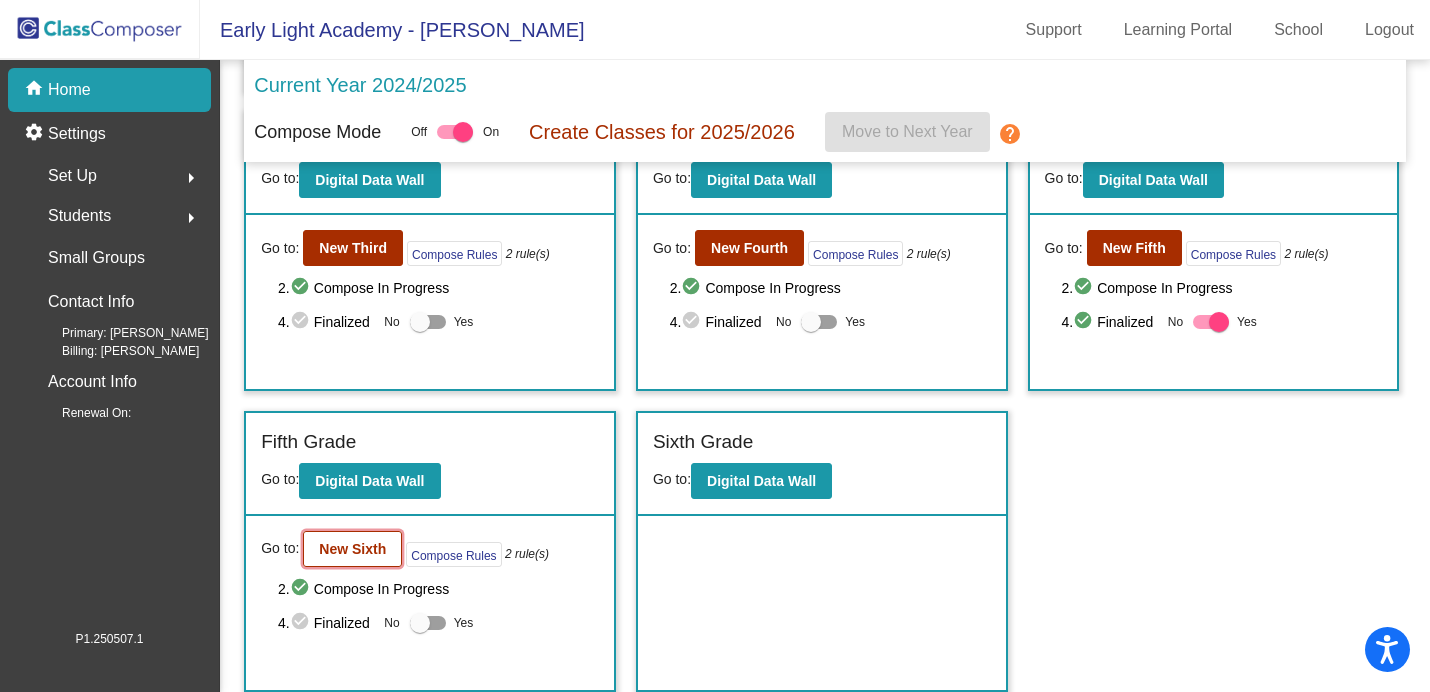 click on "New Sixth" 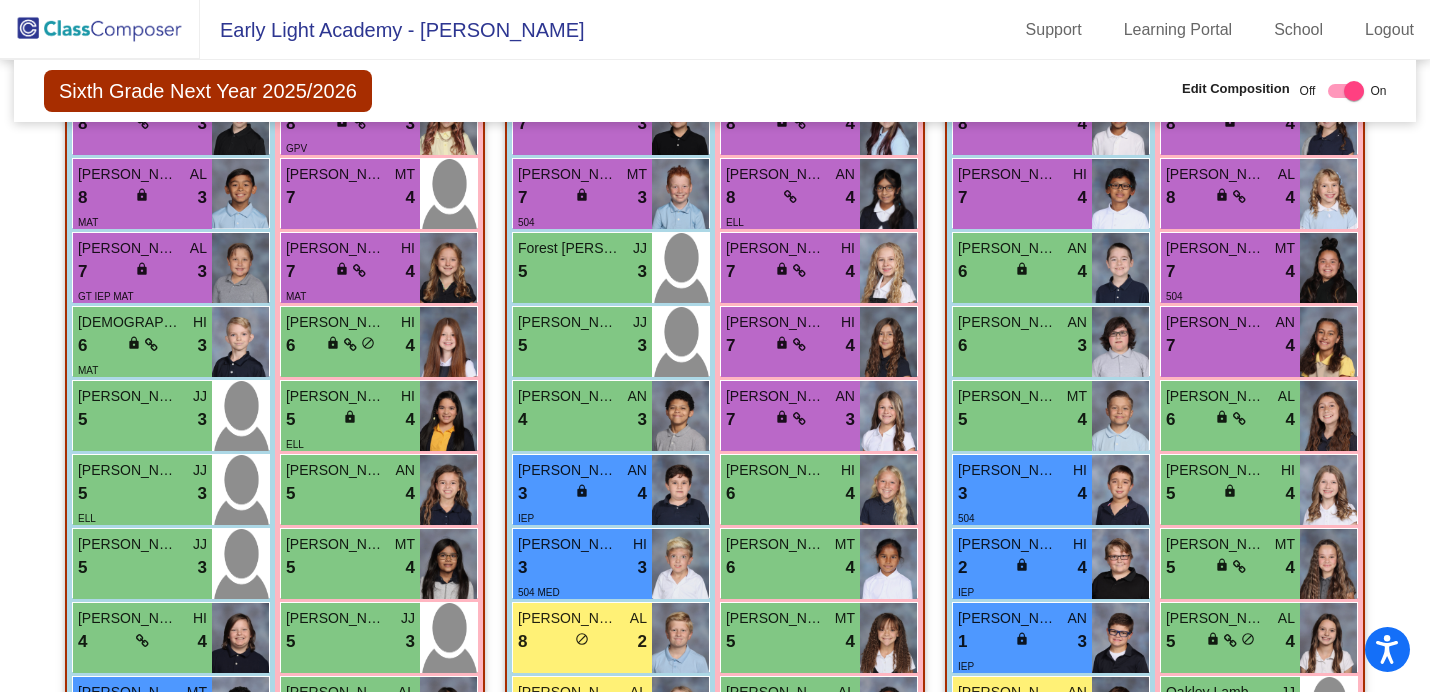 scroll, scrollTop: 696, scrollLeft: 0, axis: vertical 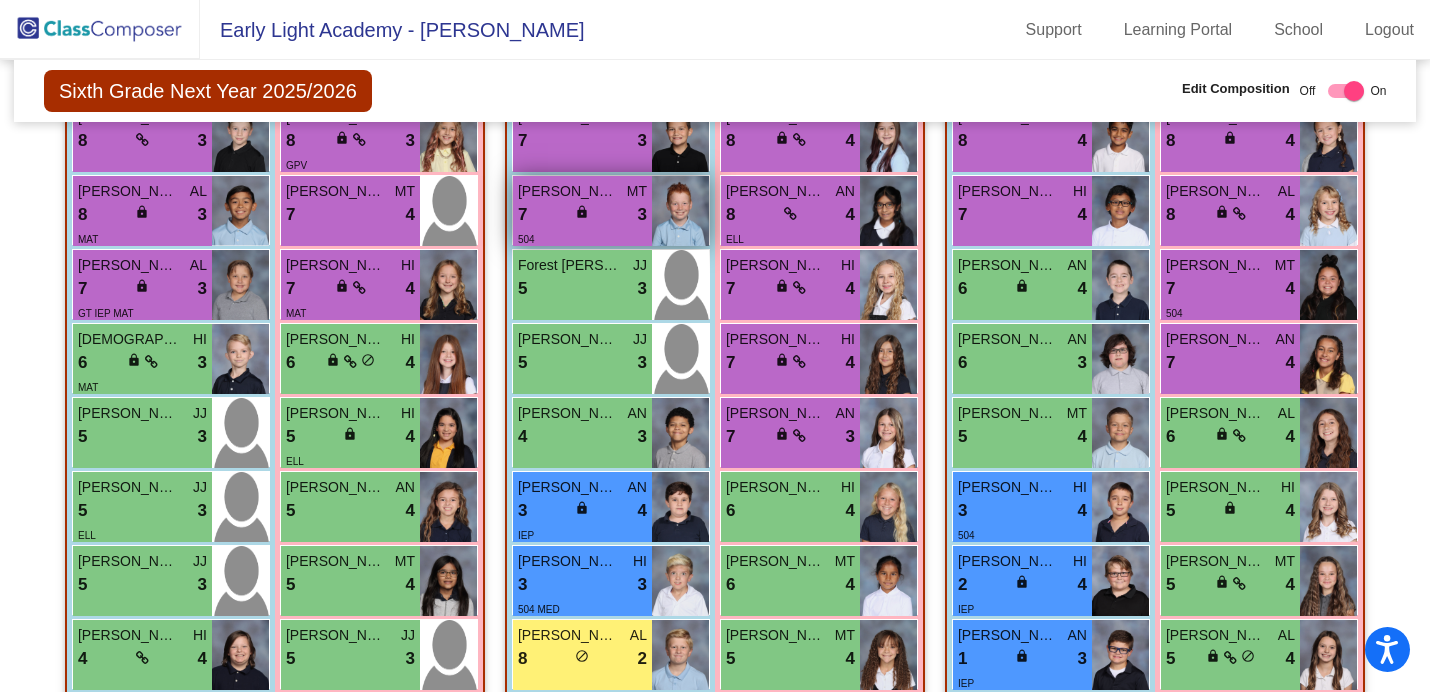 click on "7 lock do_not_disturb_alt 3" at bounding box center [582, 215] 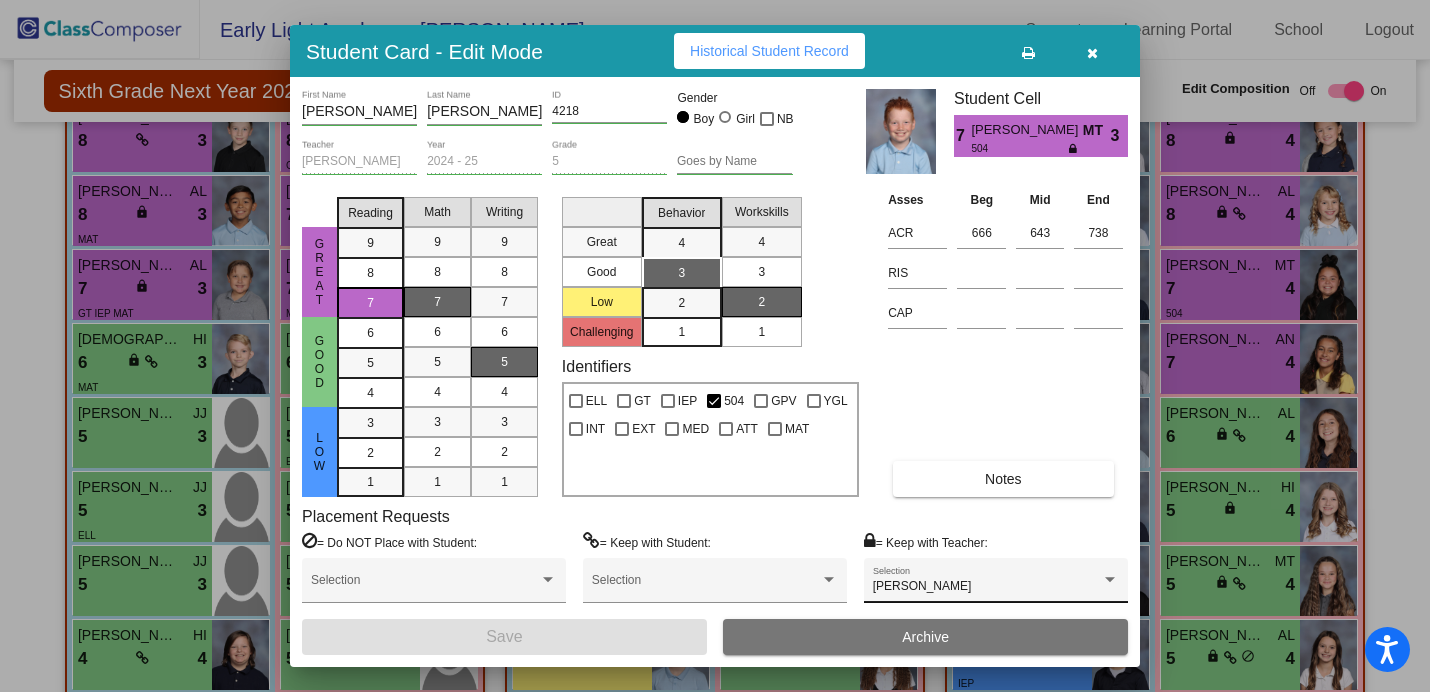 click on "[PERSON_NAME] Selection" at bounding box center [996, 585] 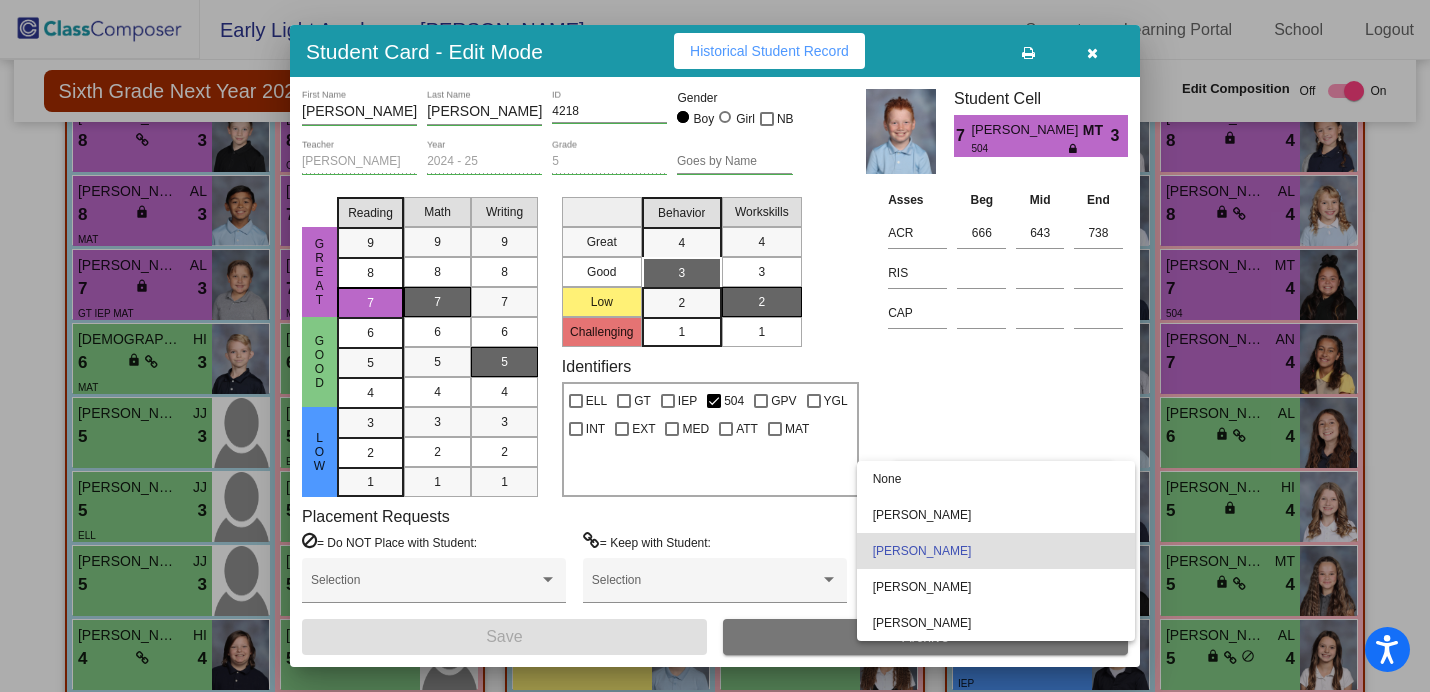 click at bounding box center [715, 346] 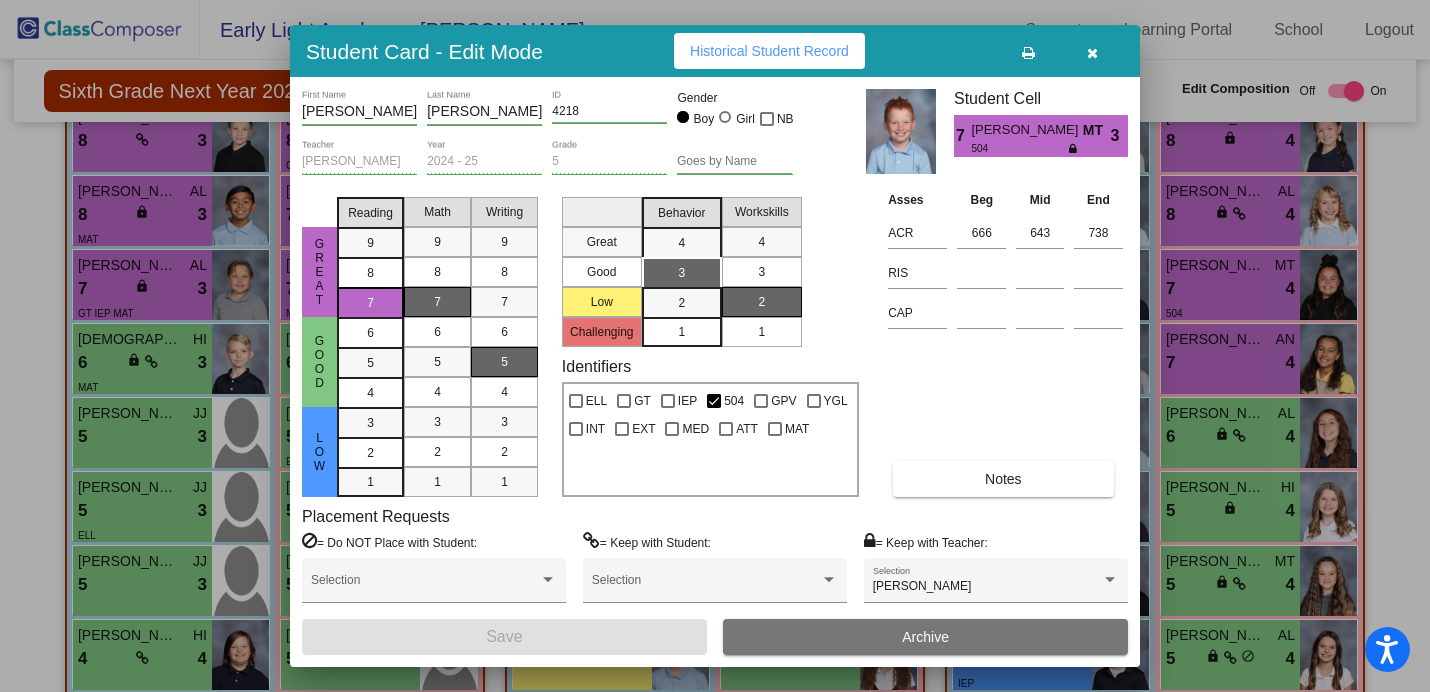 click at bounding box center (1092, 53) 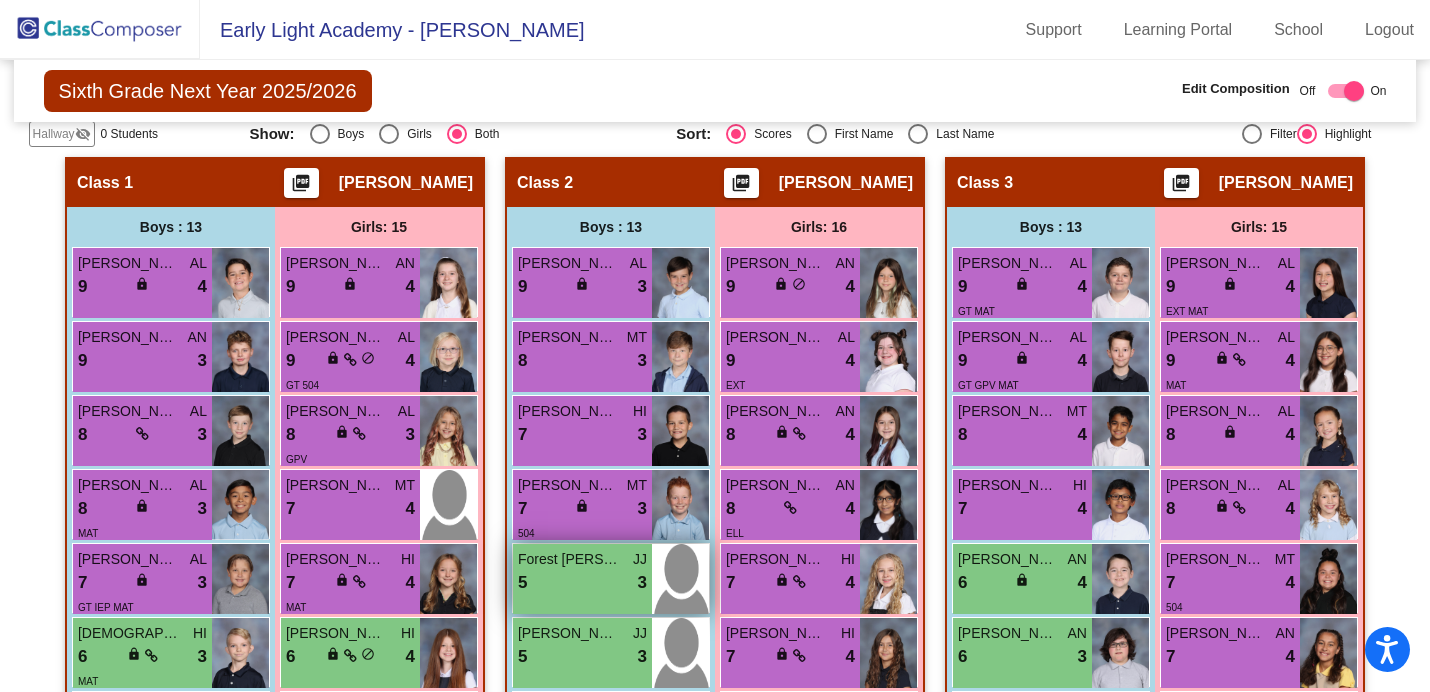 scroll, scrollTop: 403, scrollLeft: 0, axis: vertical 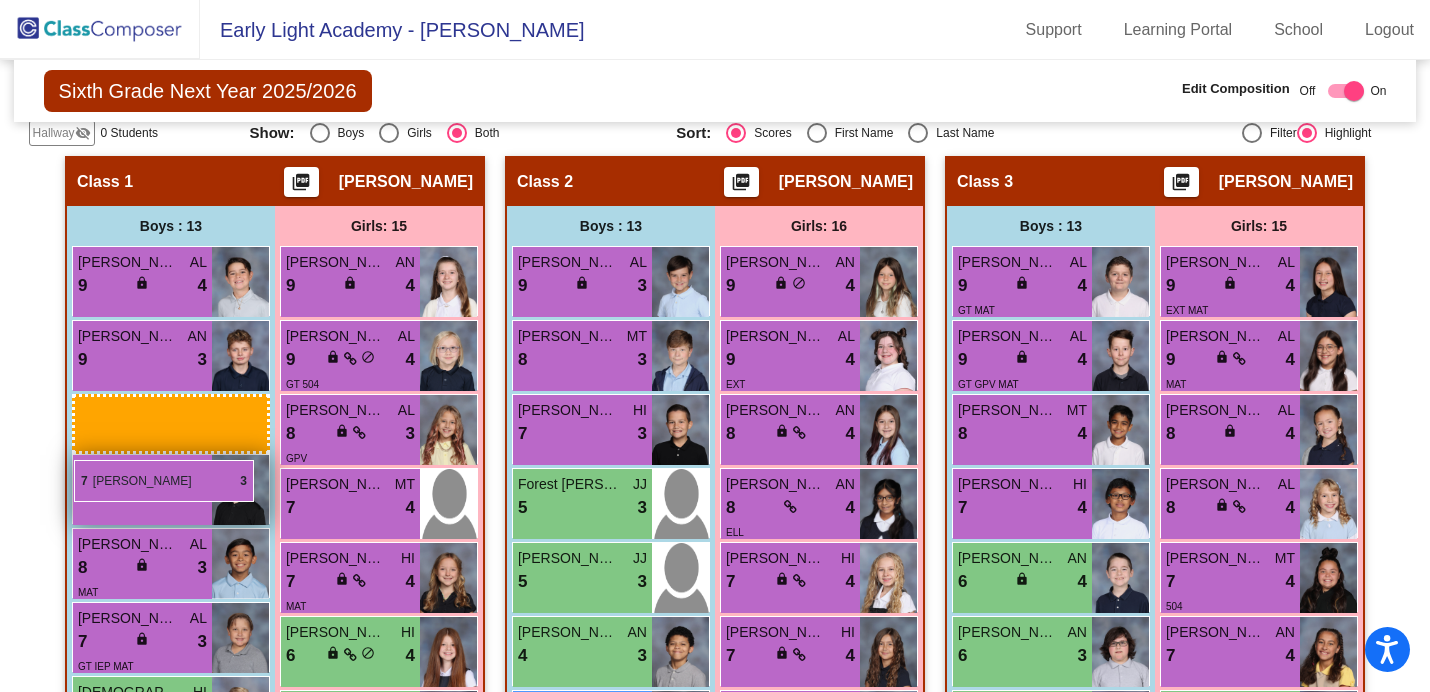 drag, startPoint x: 546, startPoint y: 484, endPoint x: 74, endPoint y: 459, distance: 472.66162 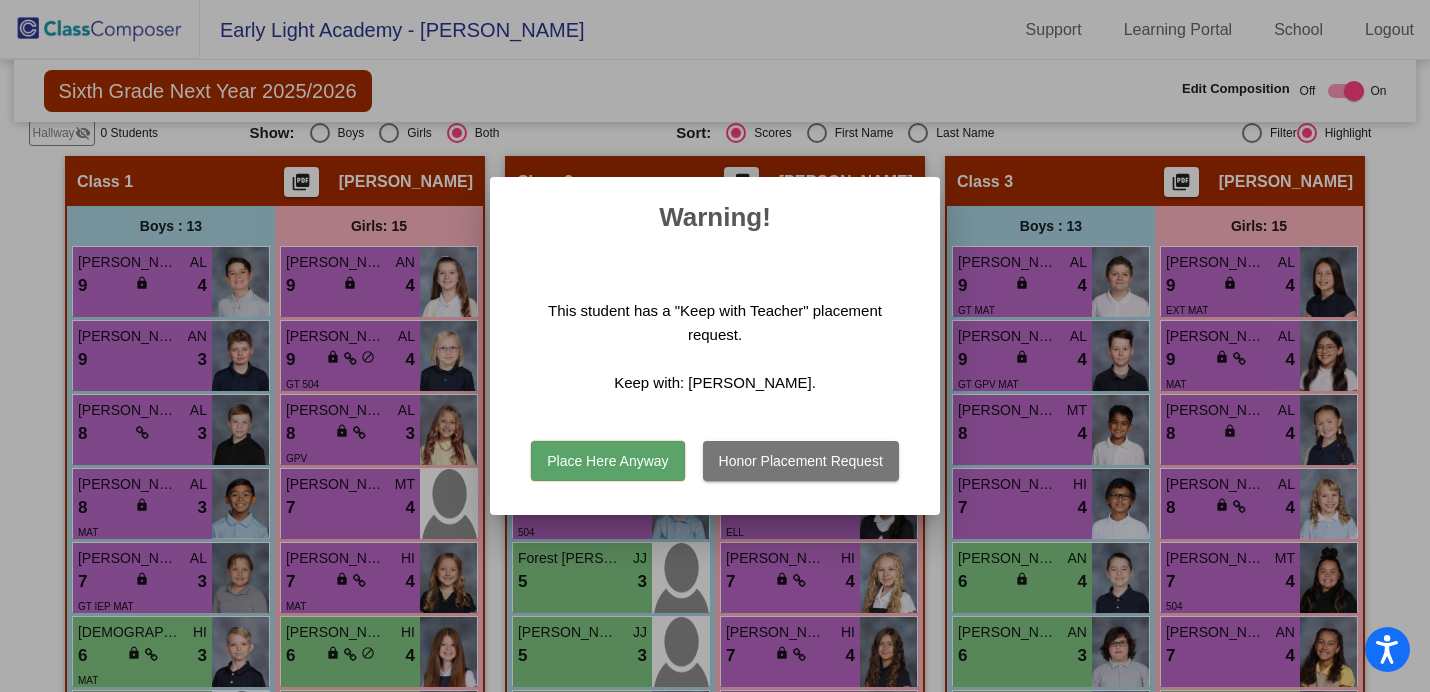 click on "Place Here Anyway" at bounding box center (607, 461) 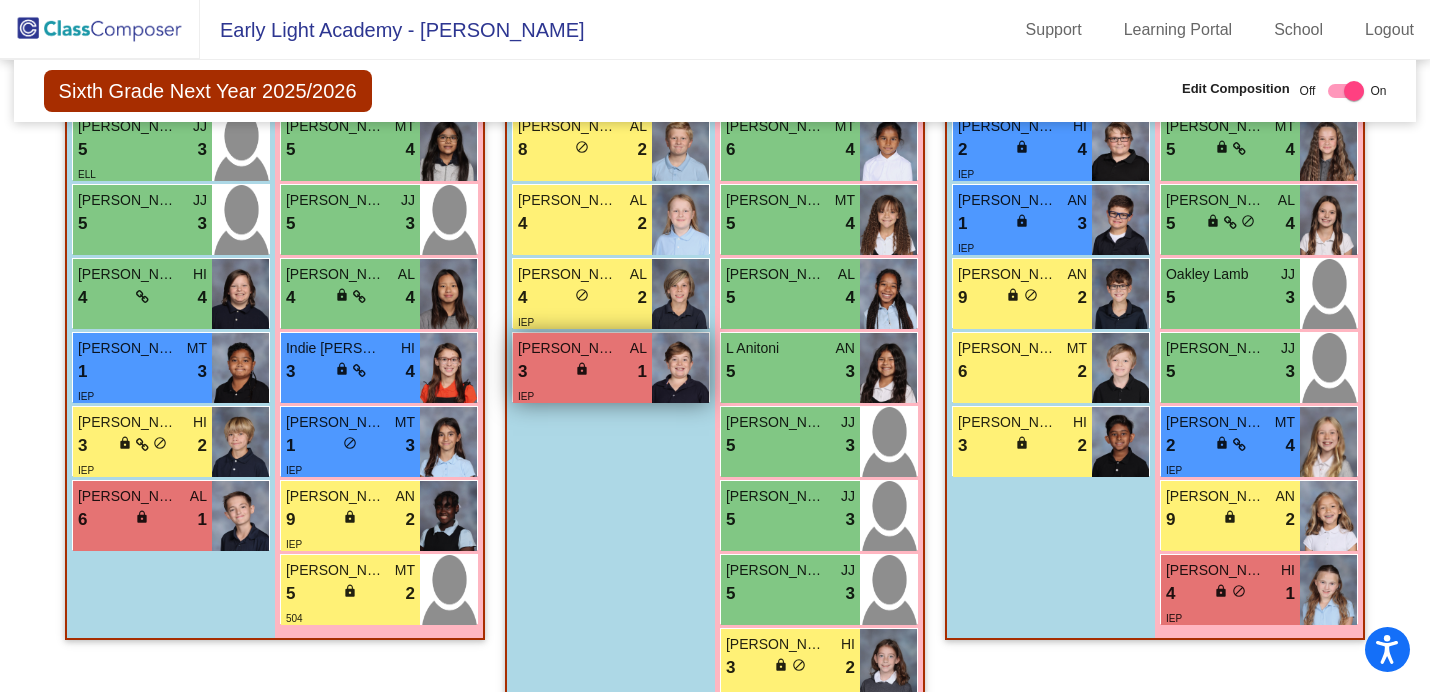 scroll, scrollTop: 1123, scrollLeft: 0, axis: vertical 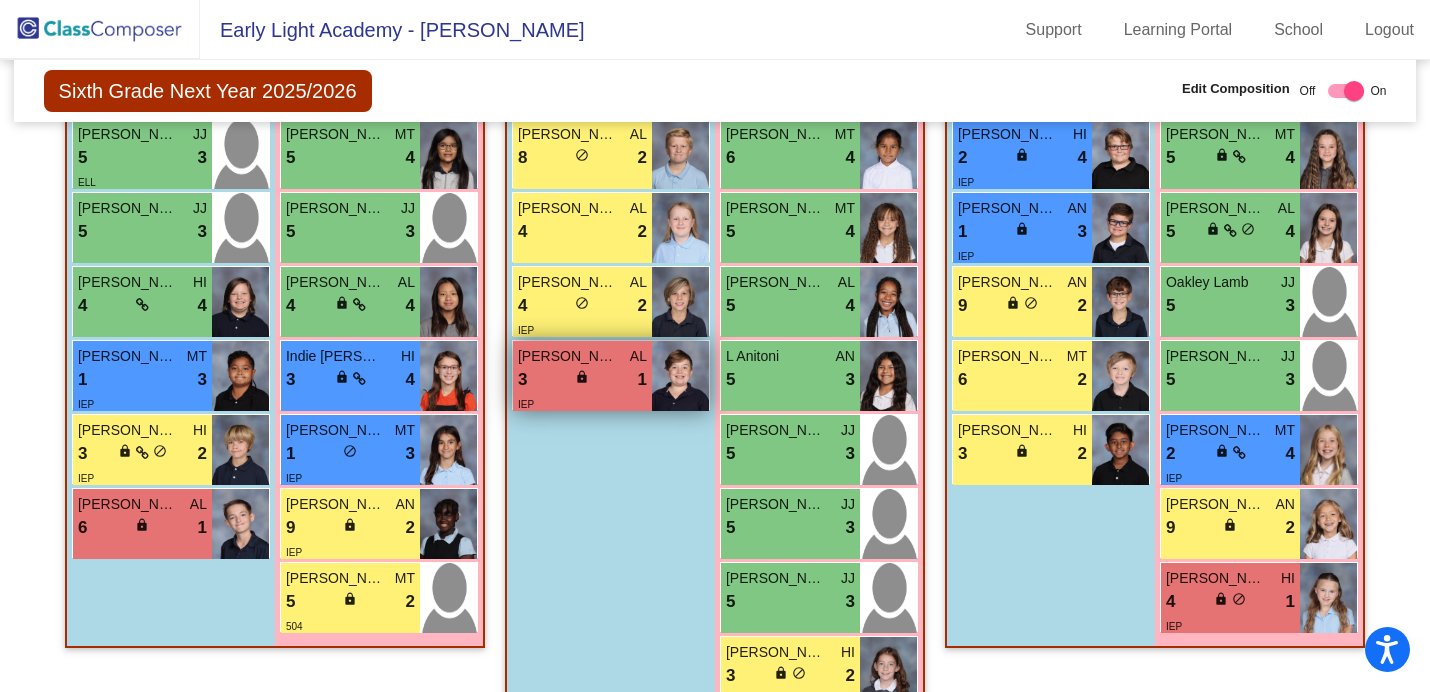 click on "[PERSON_NAME]" at bounding box center [568, 282] 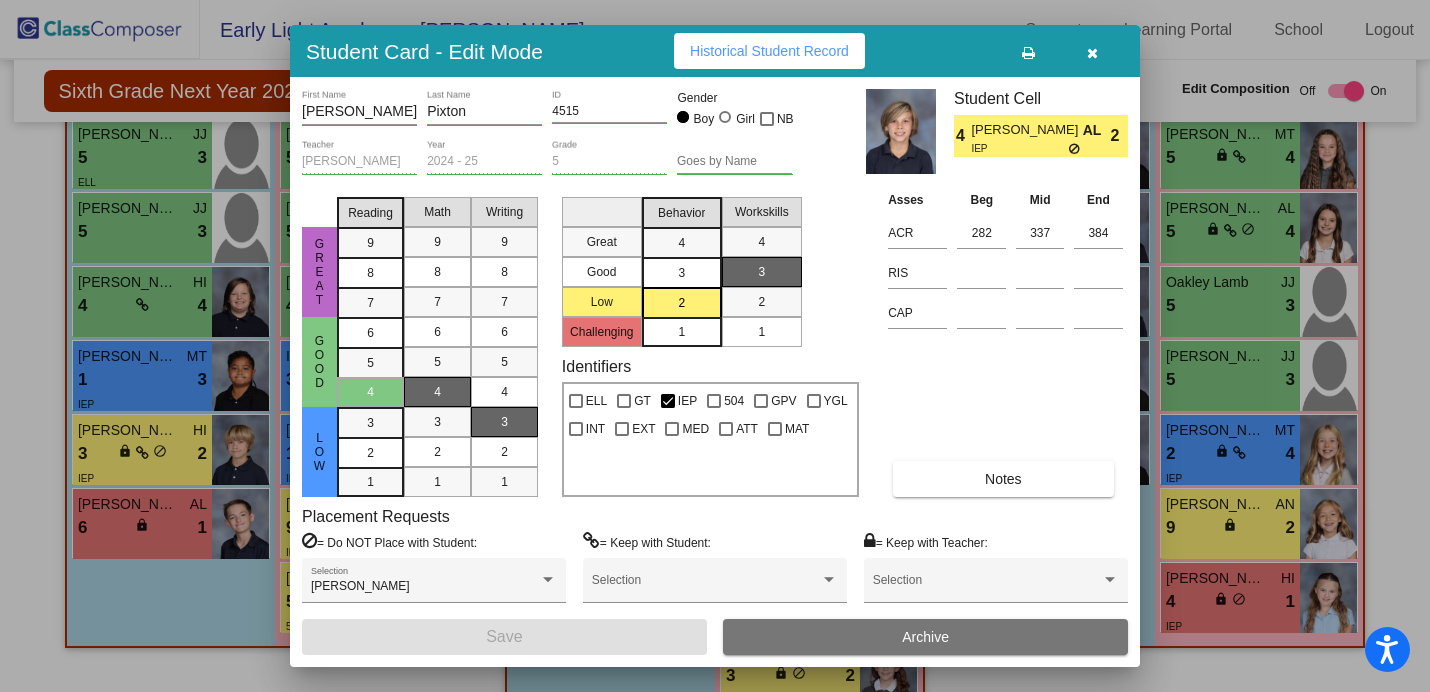 click at bounding box center [1092, 53] 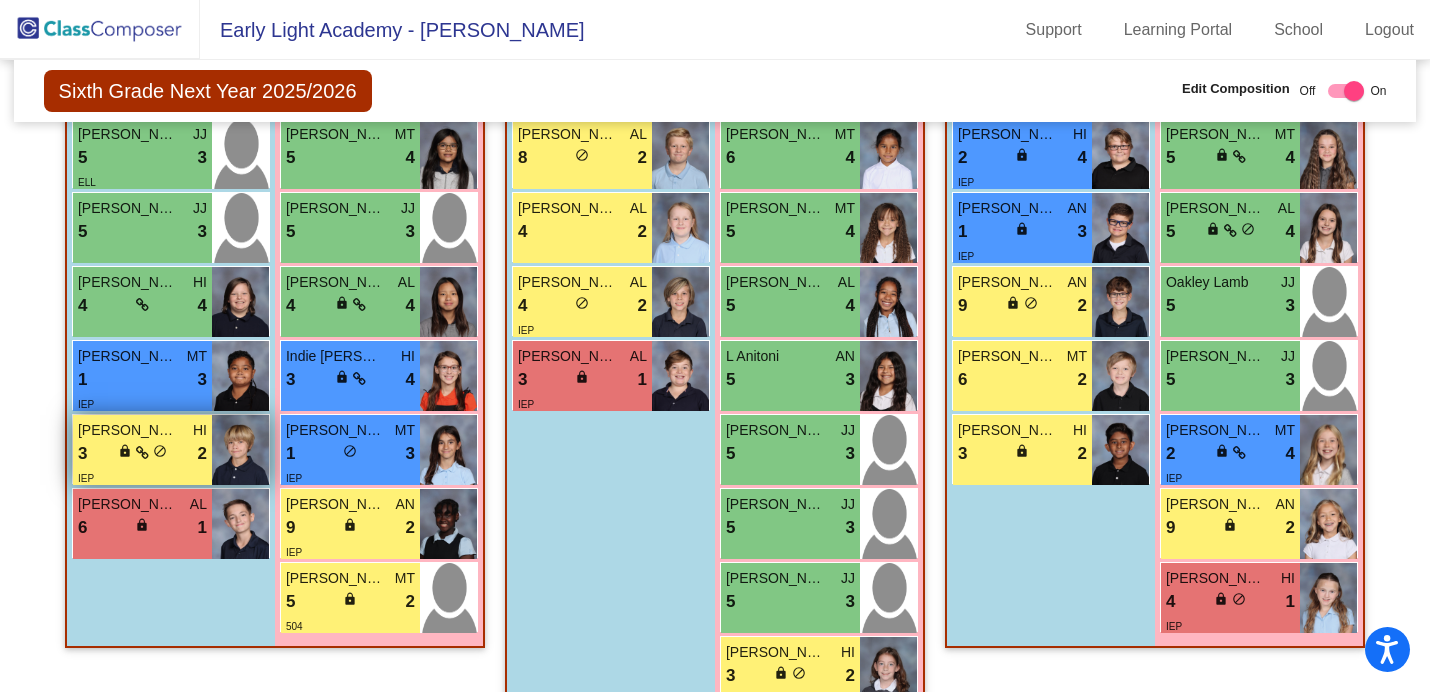 click on "do_not_disturb_alt" at bounding box center (160, 451) 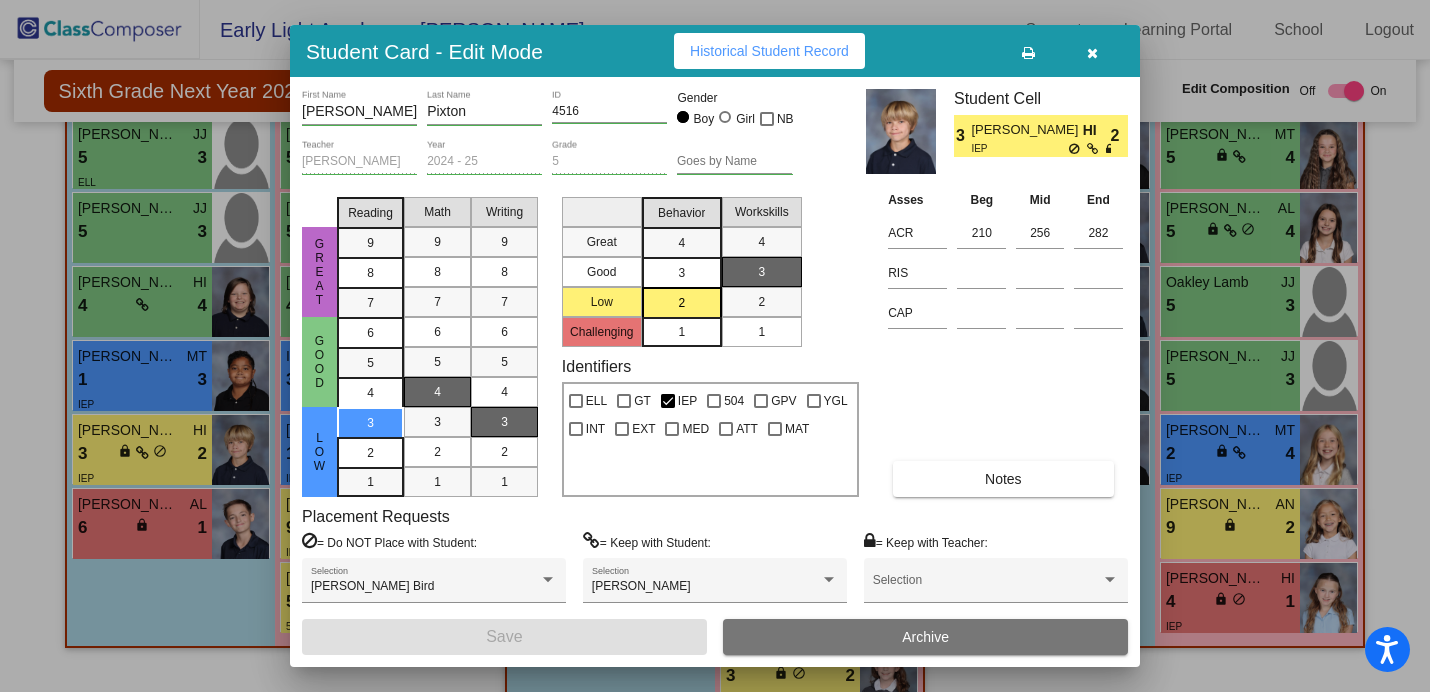 click on "Notes" at bounding box center [1003, 479] 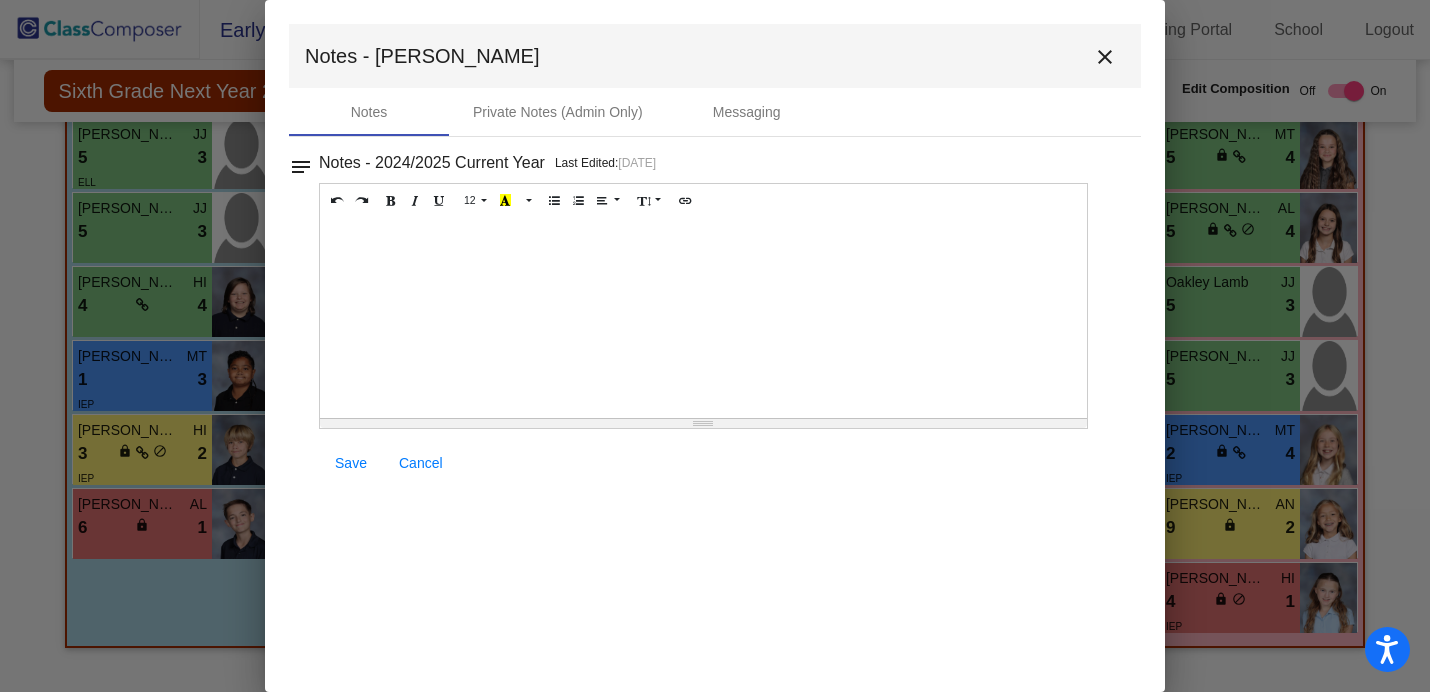 click on "Cancel" at bounding box center (421, 463) 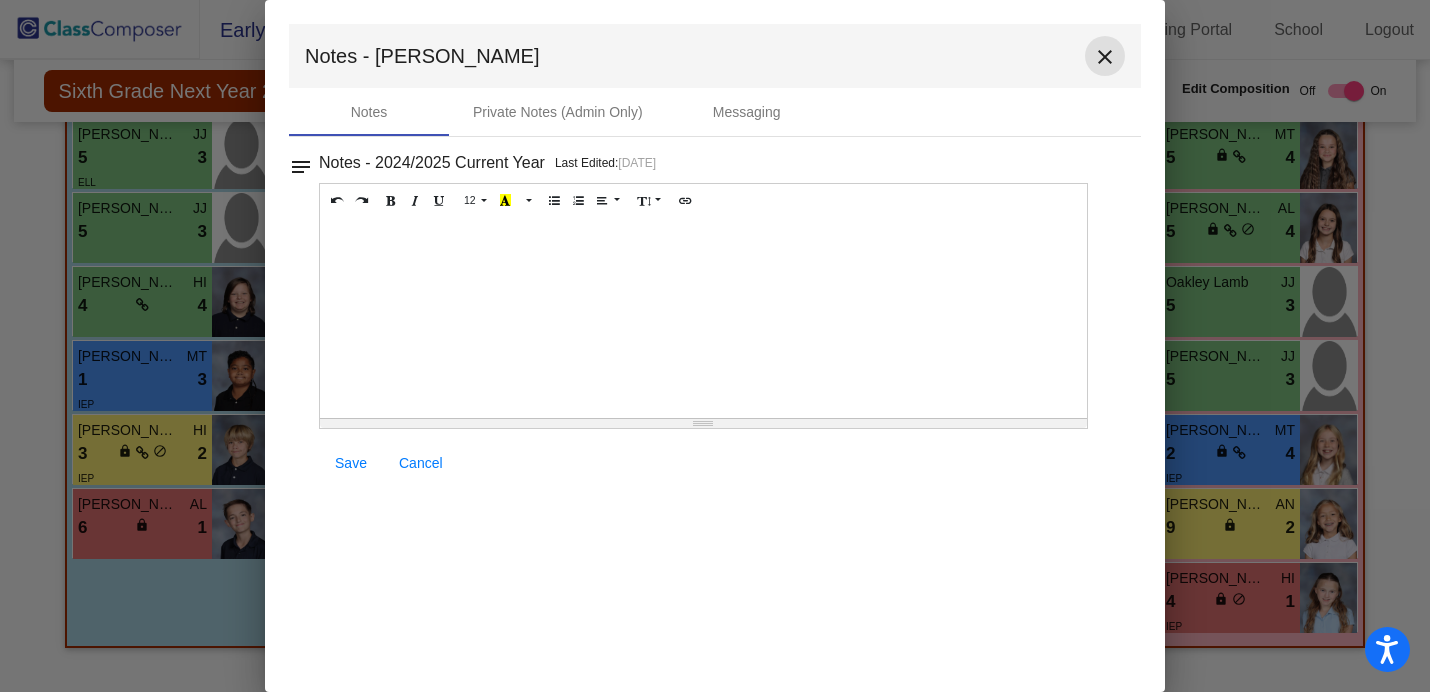 click on "close" at bounding box center [1105, 57] 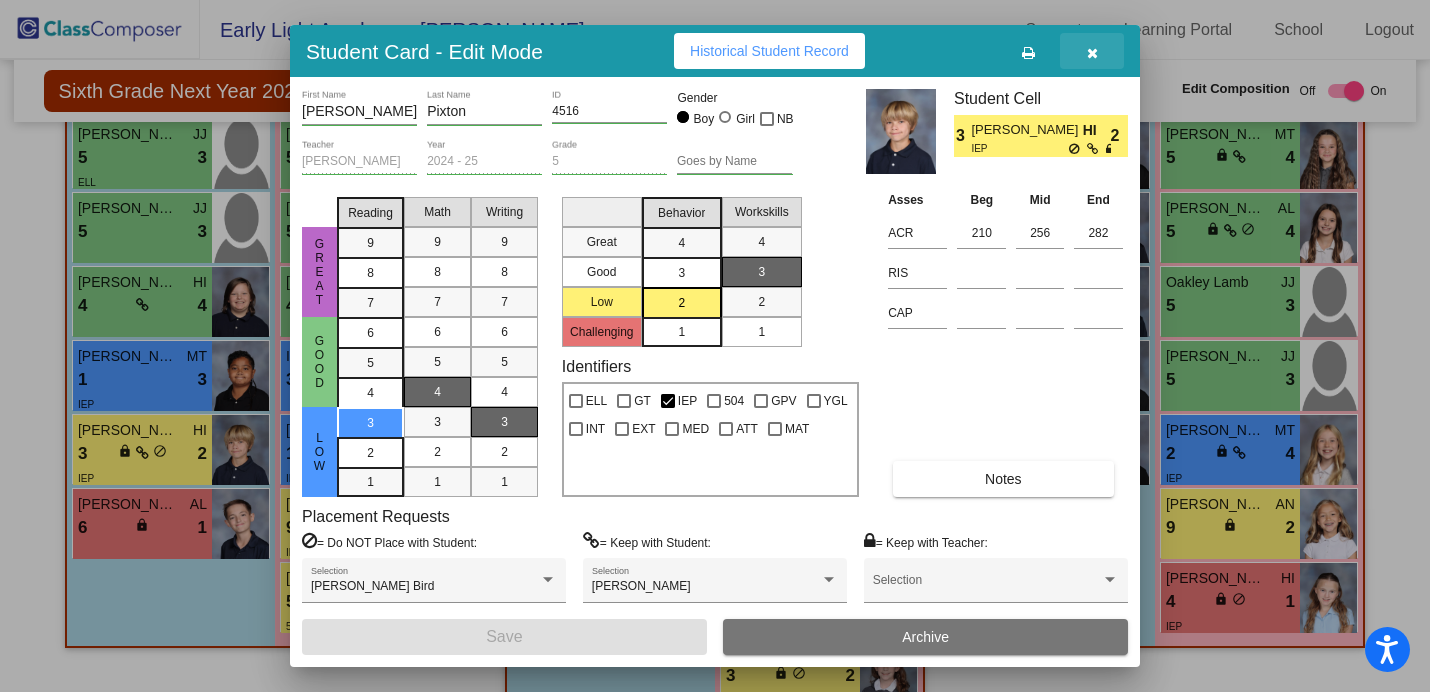 click at bounding box center [1092, 51] 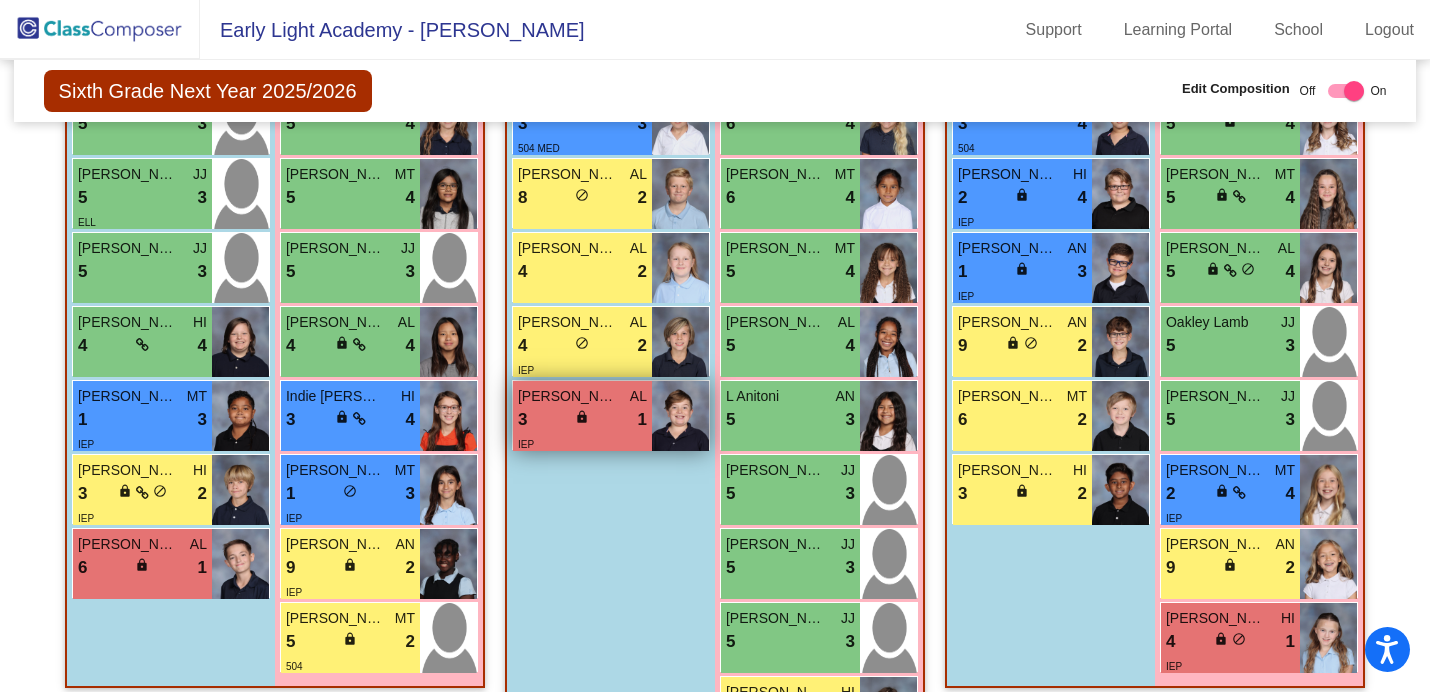 scroll, scrollTop: 1069, scrollLeft: 0, axis: vertical 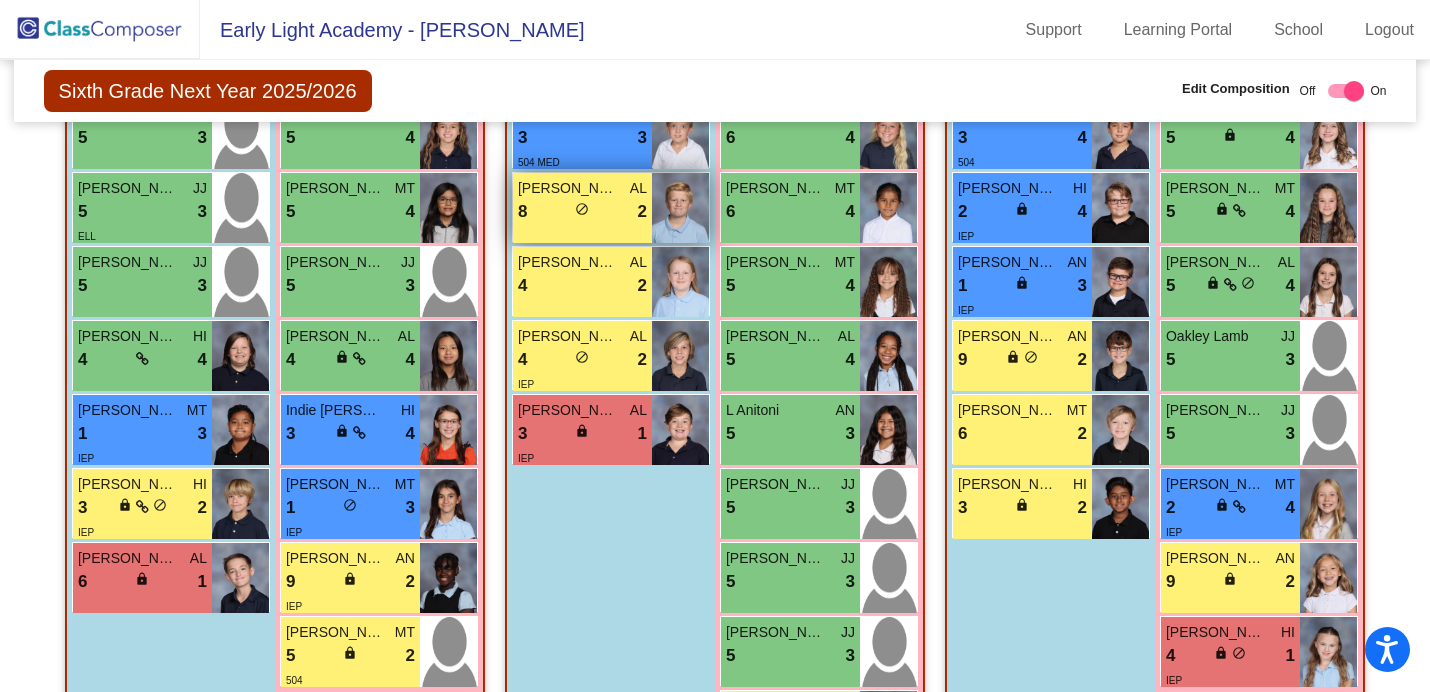 click on "8 lock do_not_disturb_alt 2" at bounding box center [582, 212] 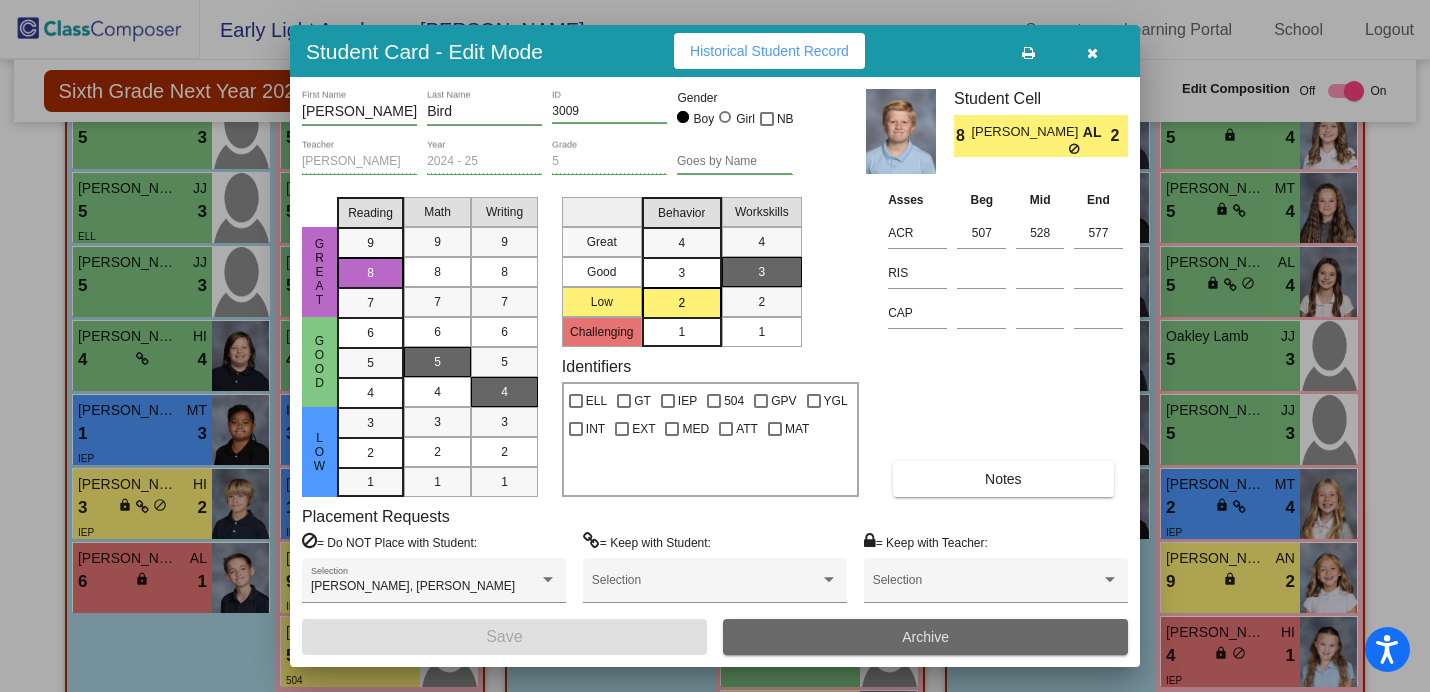 click on "Archive" at bounding box center (925, 637) 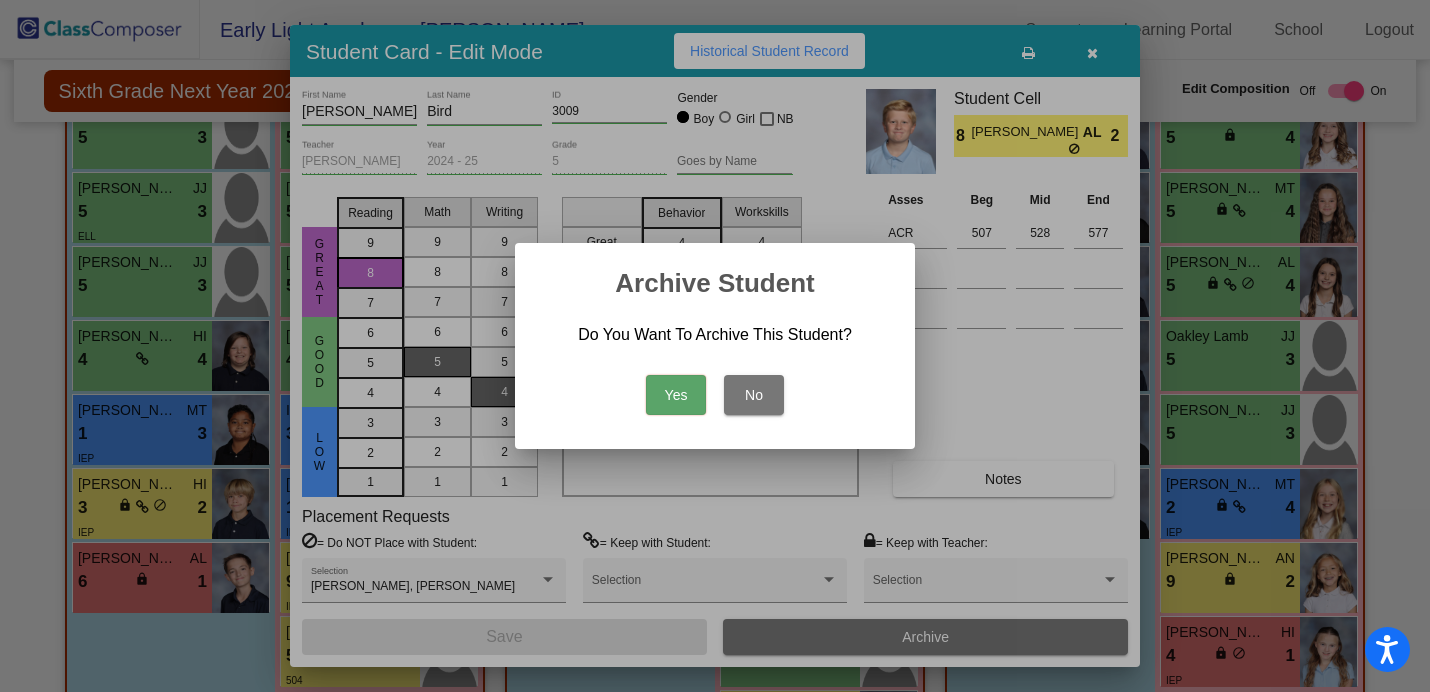 click on "Yes" at bounding box center [676, 395] 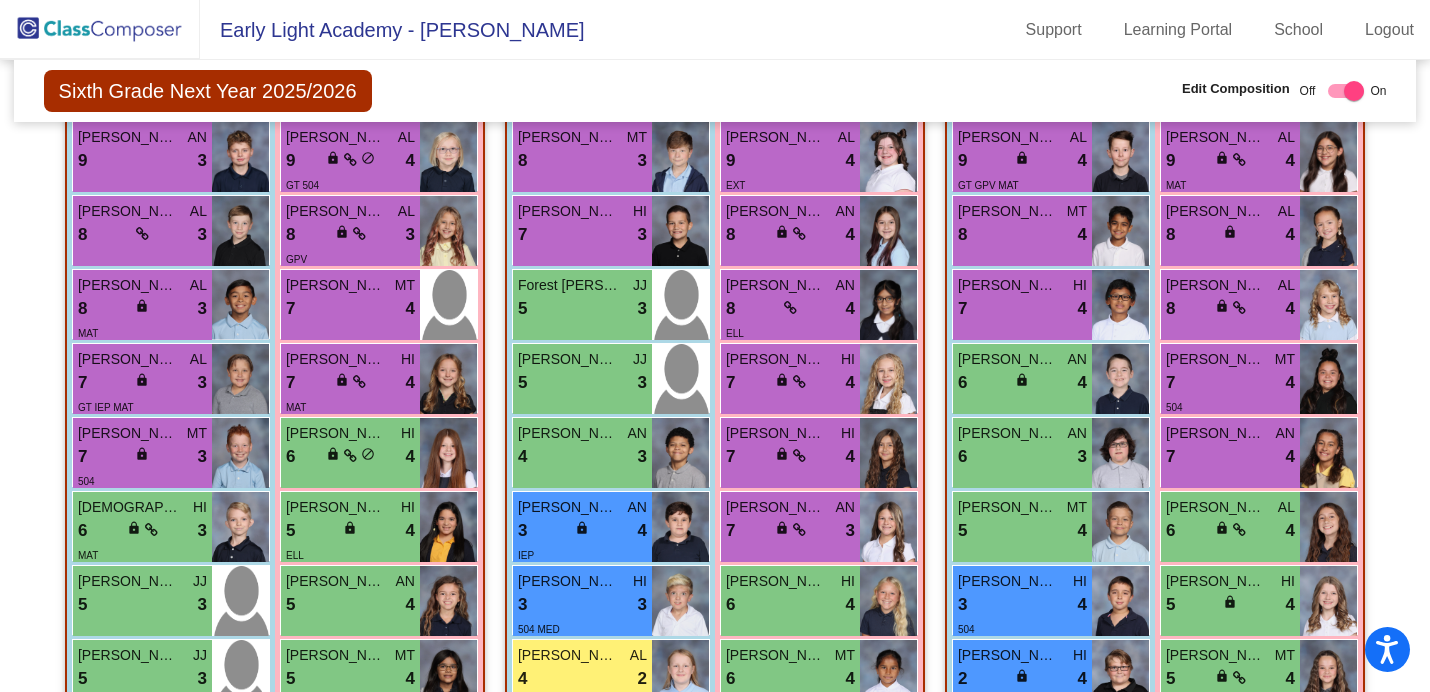 scroll, scrollTop: 603, scrollLeft: 0, axis: vertical 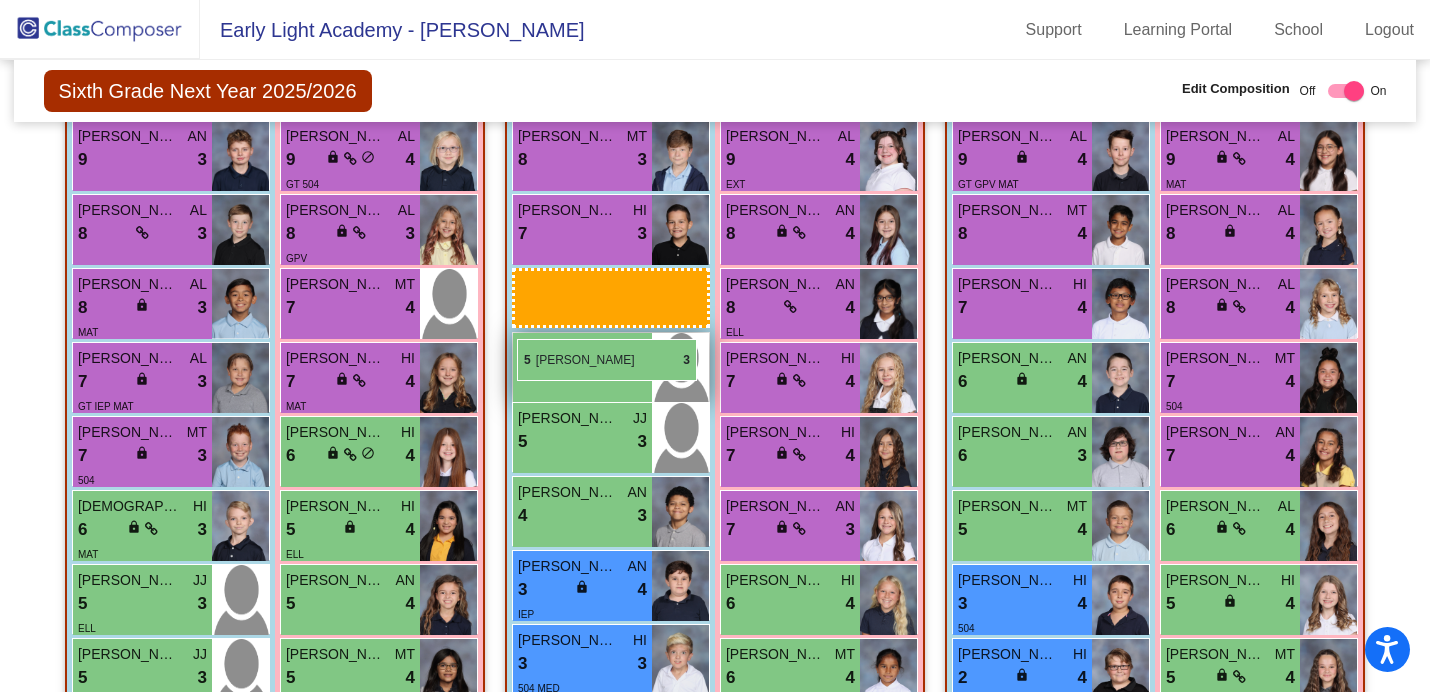 drag, startPoint x: 96, startPoint y: 605, endPoint x: 517, endPoint y: 340, distance: 497.45953 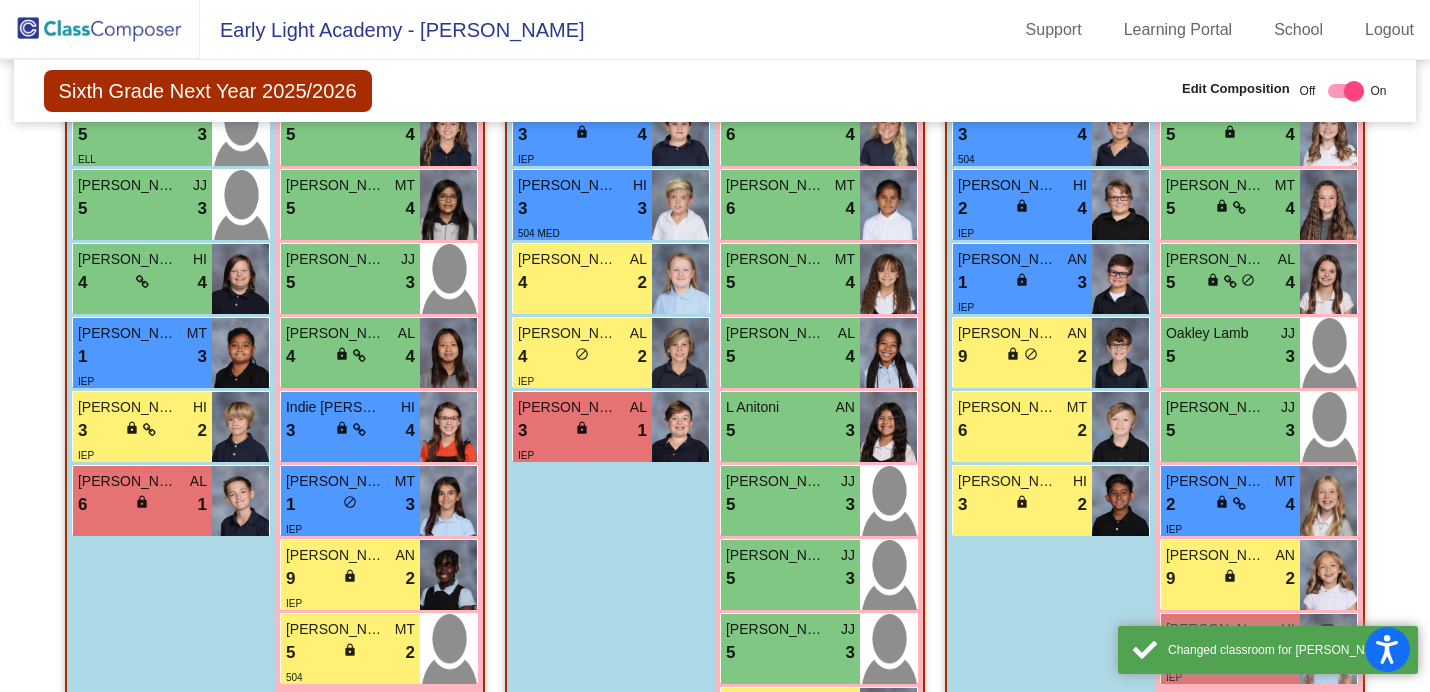 scroll, scrollTop: 1081, scrollLeft: 0, axis: vertical 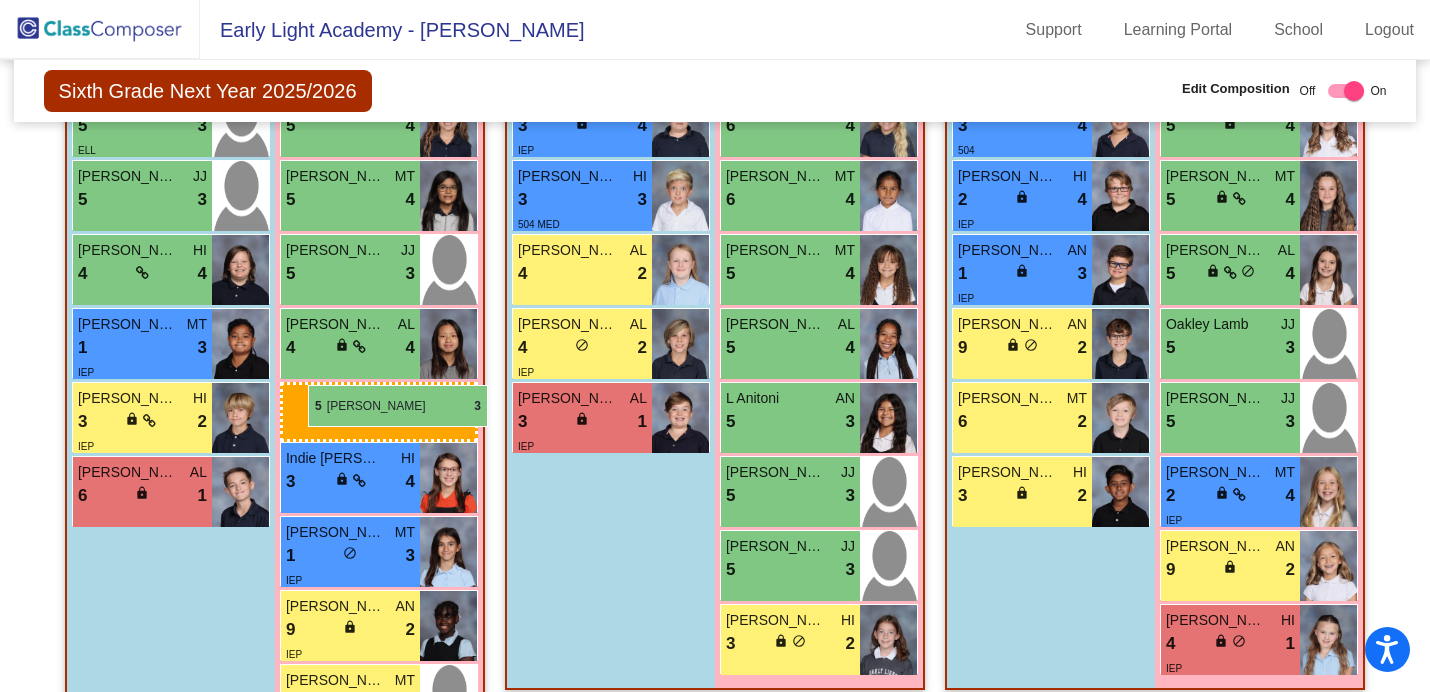 drag, startPoint x: 790, startPoint y: 488, endPoint x: 308, endPoint y: 385, distance: 492.88232 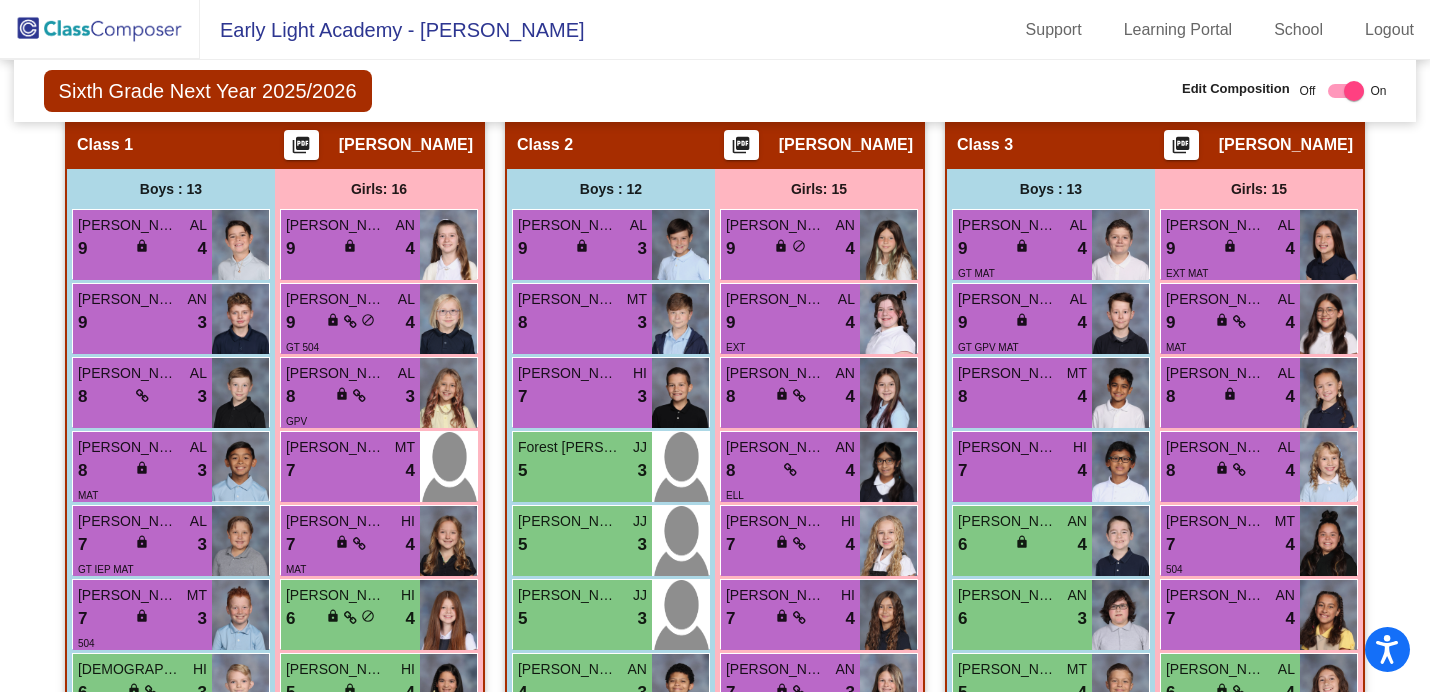 scroll, scrollTop: 410, scrollLeft: 0, axis: vertical 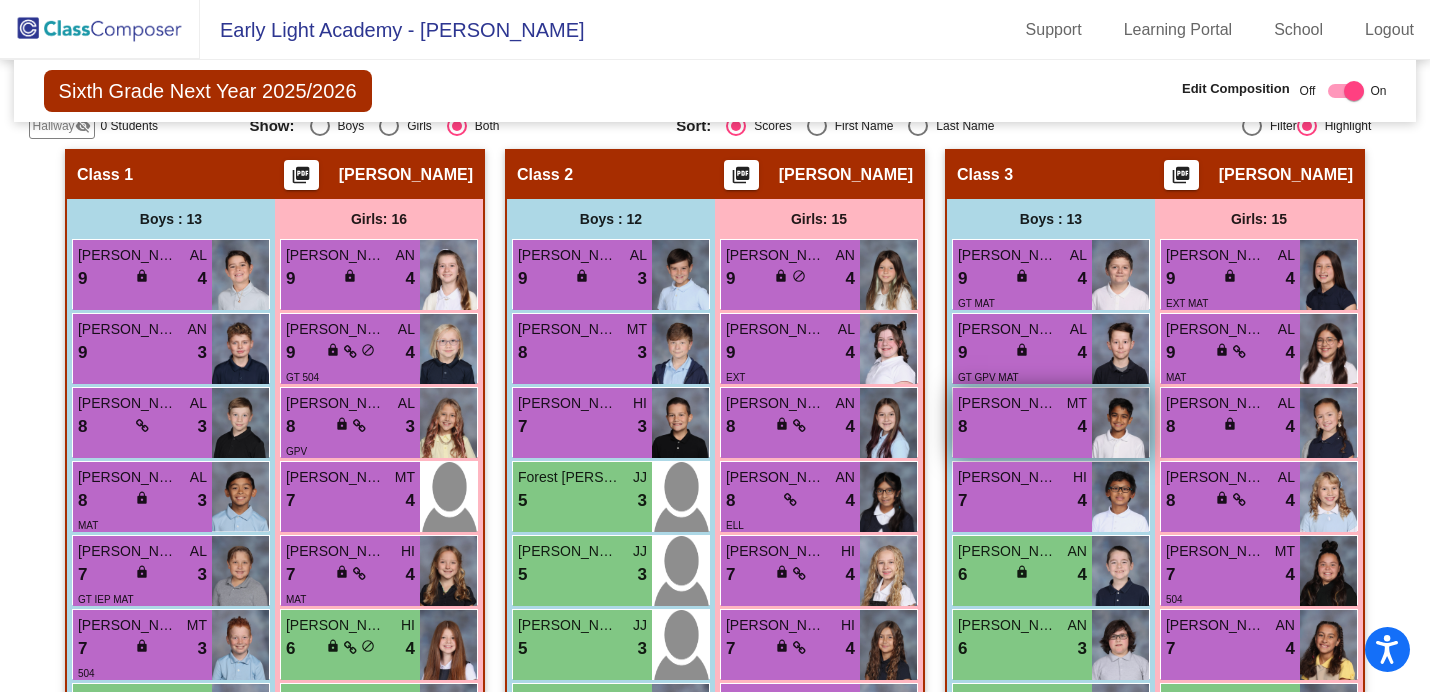 click on "8 lock do_not_disturb_alt 4" at bounding box center [1022, 427] 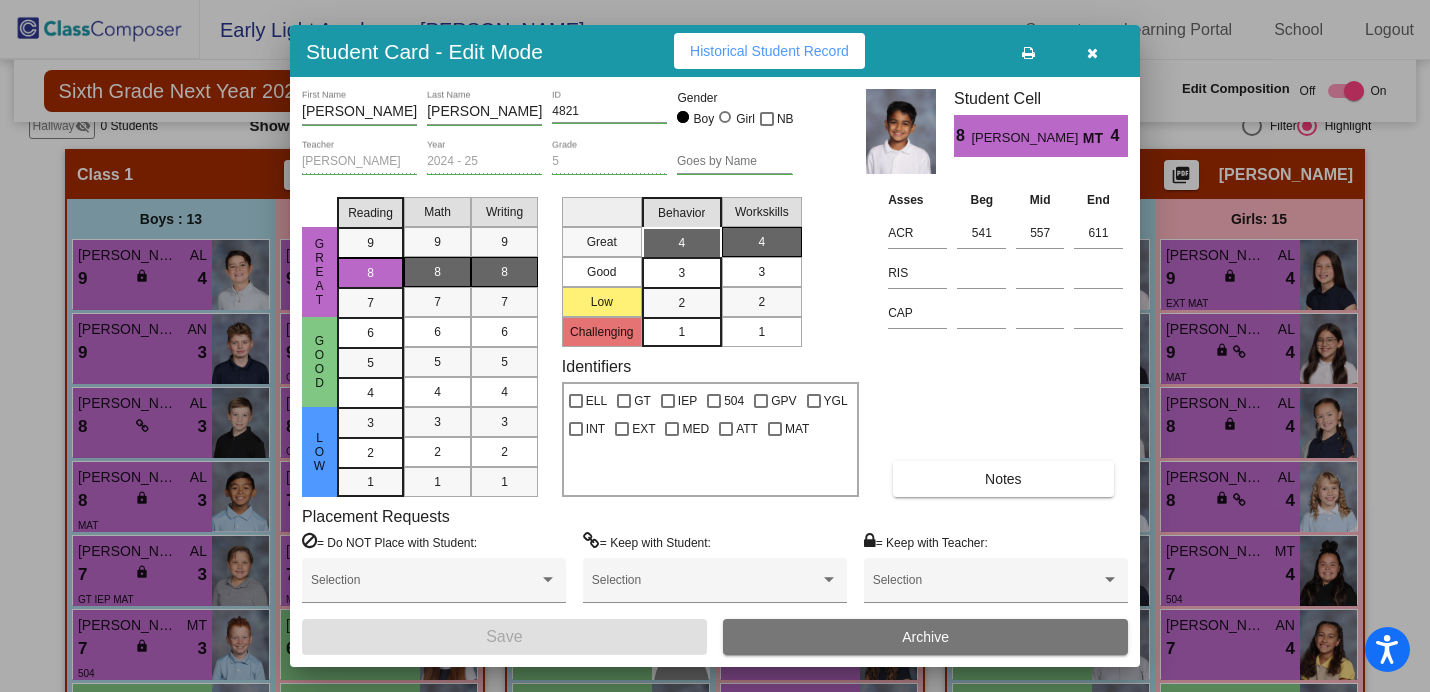 click at bounding box center [1092, 51] 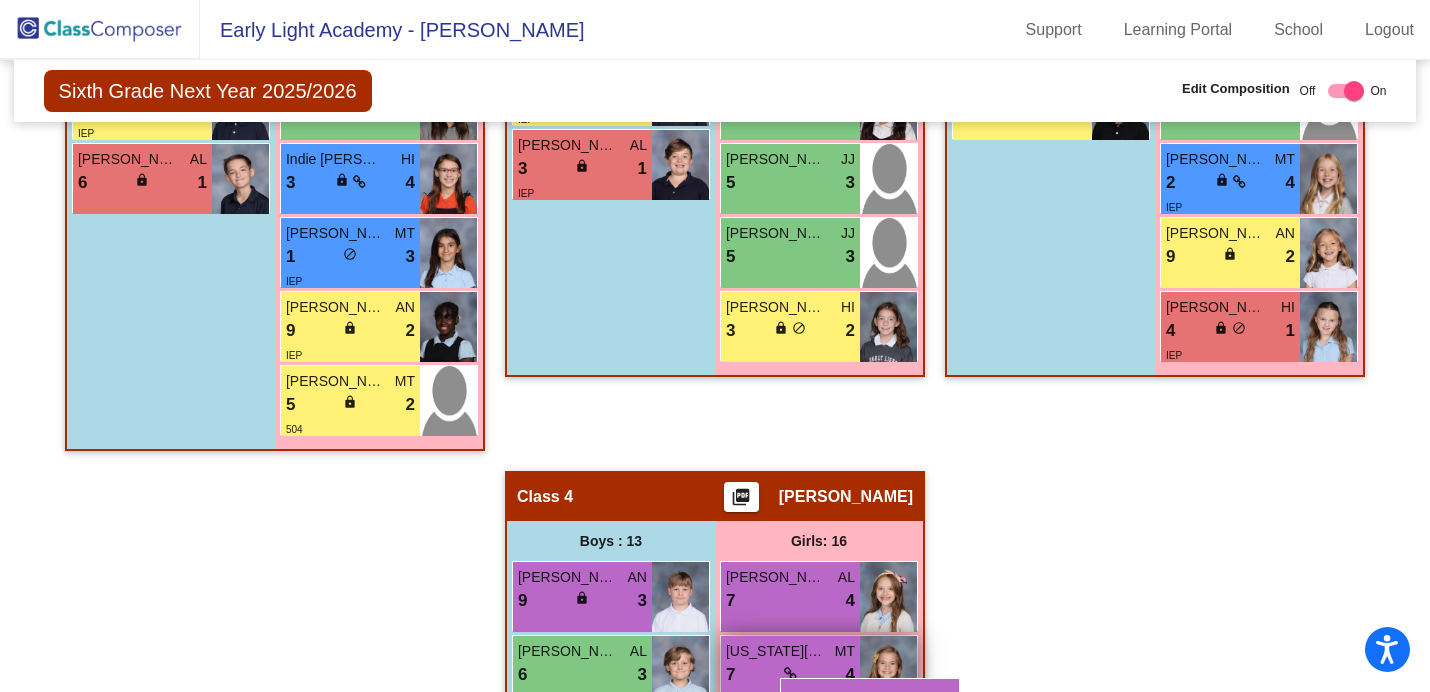 scroll, scrollTop: 1406, scrollLeft: 0, axis: vertical 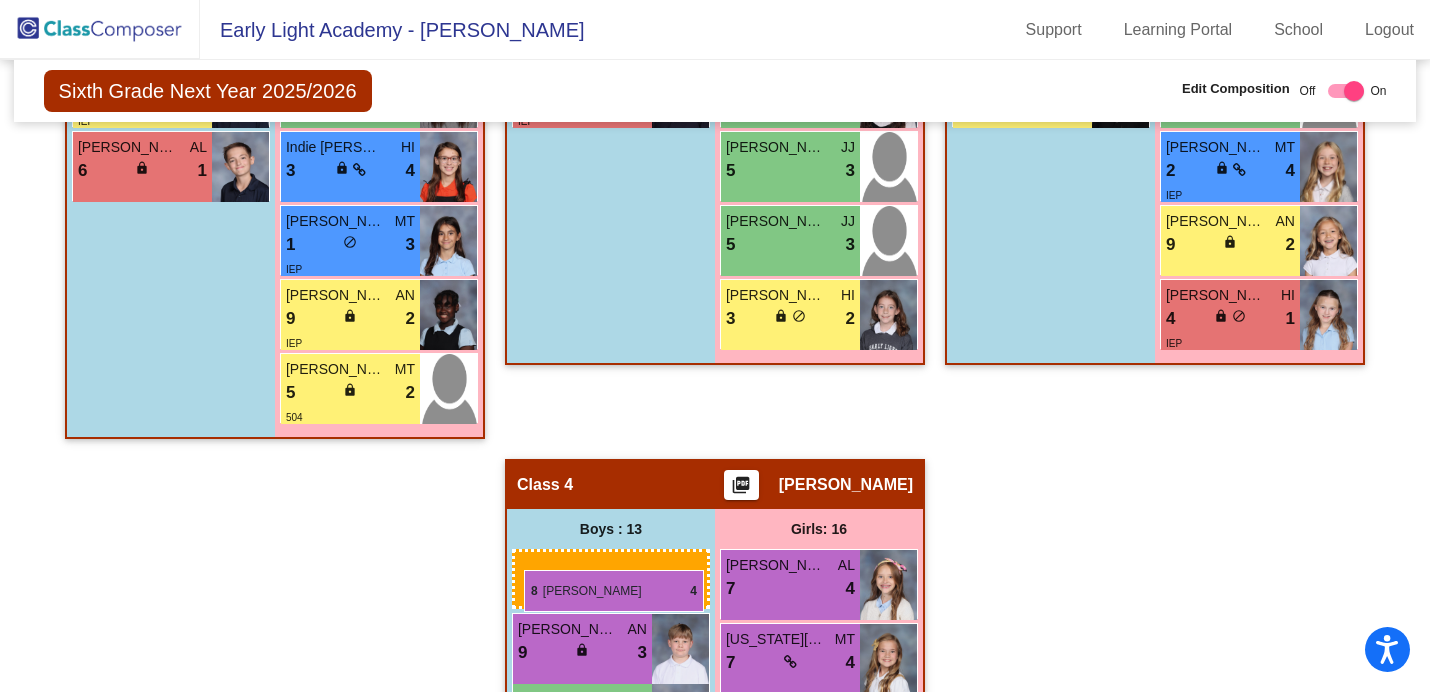 drag, startPoint x: 1030, startPoint y: 411, endPoint x: 524, endPoint y: 570, distance: 530.39325 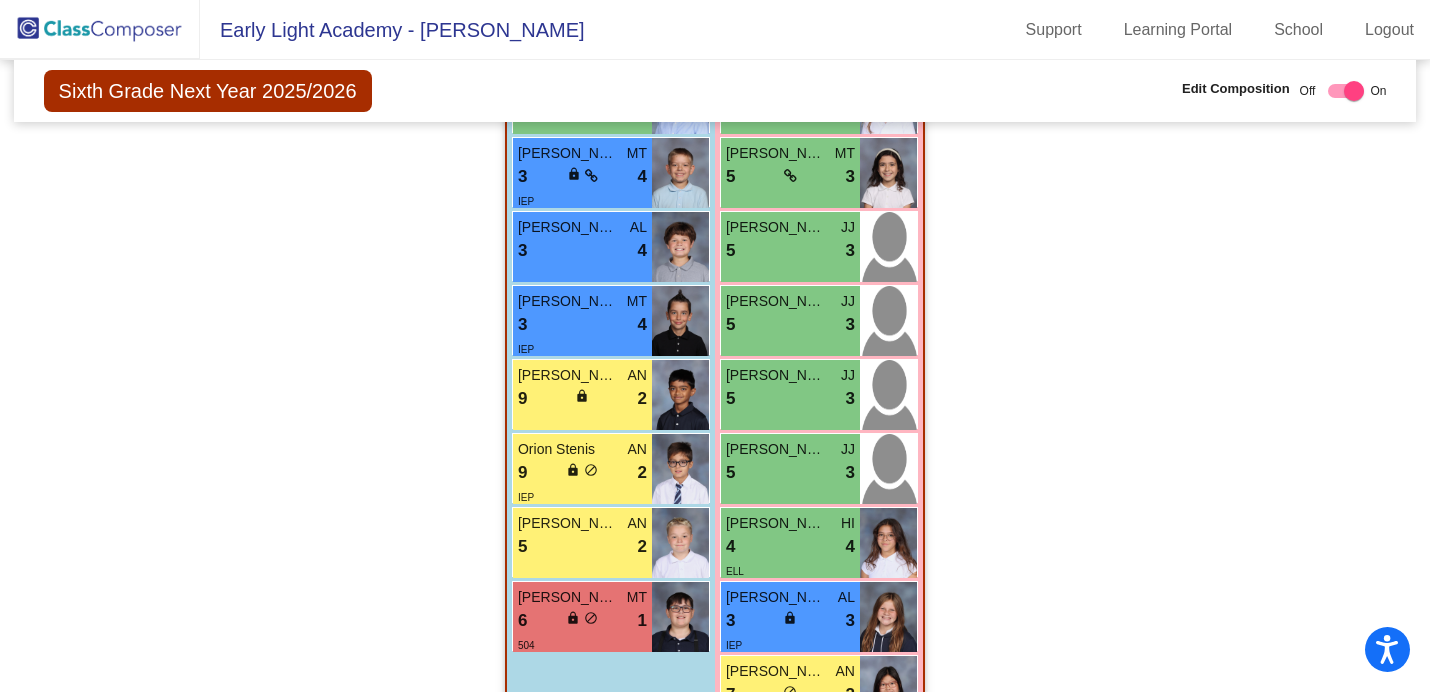 scroll, scrollTop: 2330, scrollLeft: 0, axis: vertical 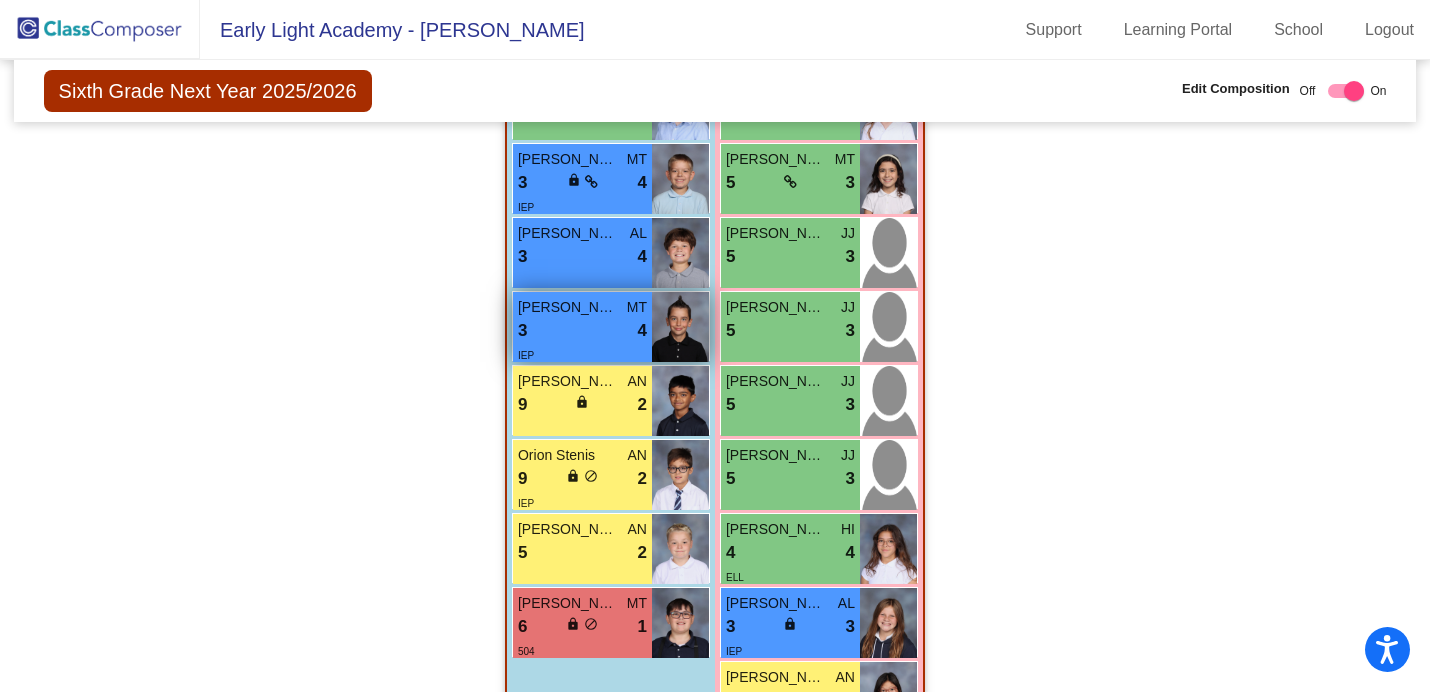 click on "3 lock do_not_disturb_alt 4" at bounding box center [582, 331] 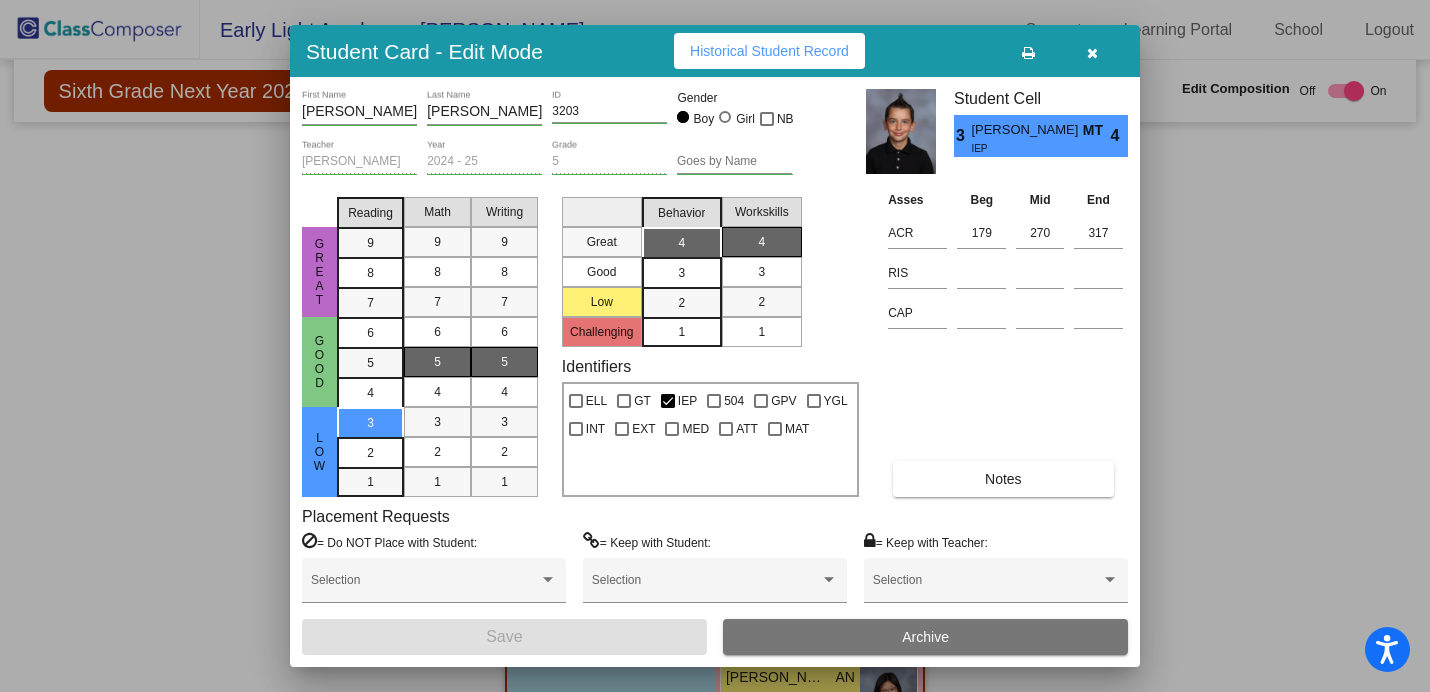click at bounding box center (1092, 53) 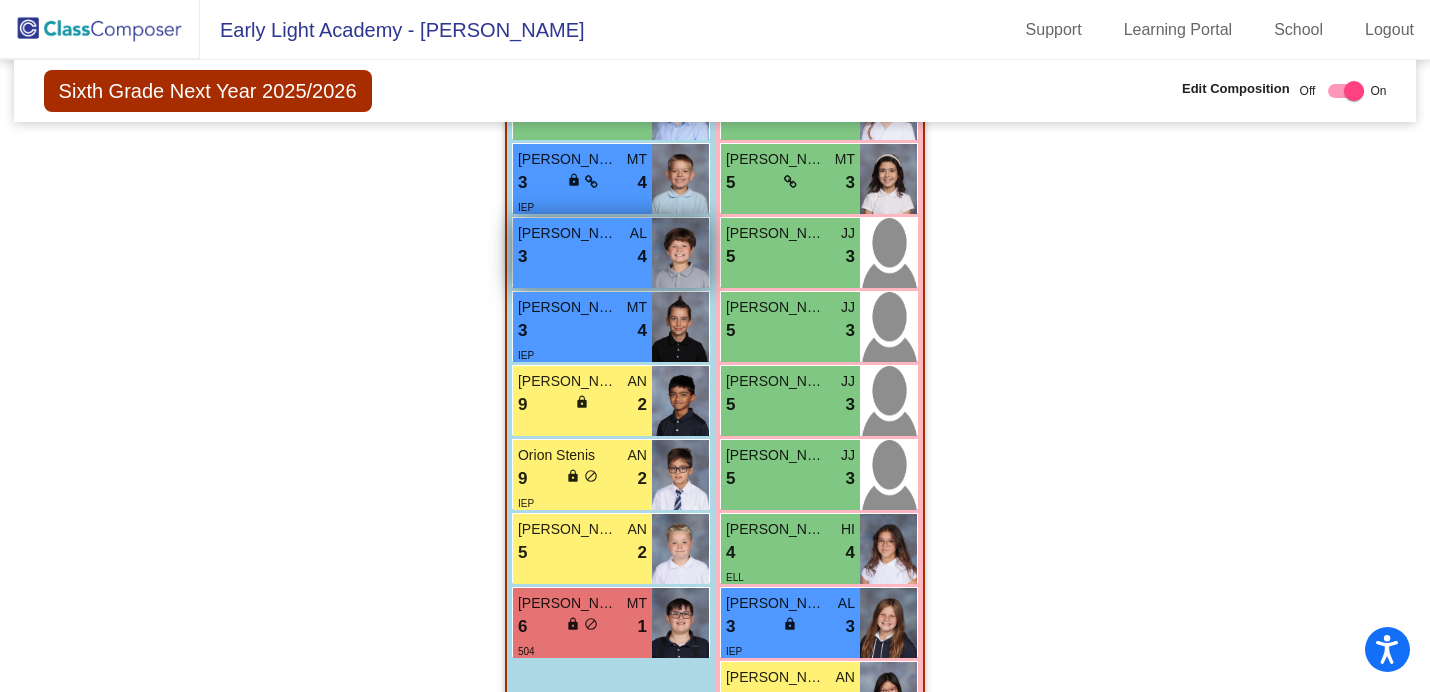 click on "3 lock do_not_disturb_alt 4" at bounding box center [582, 257] 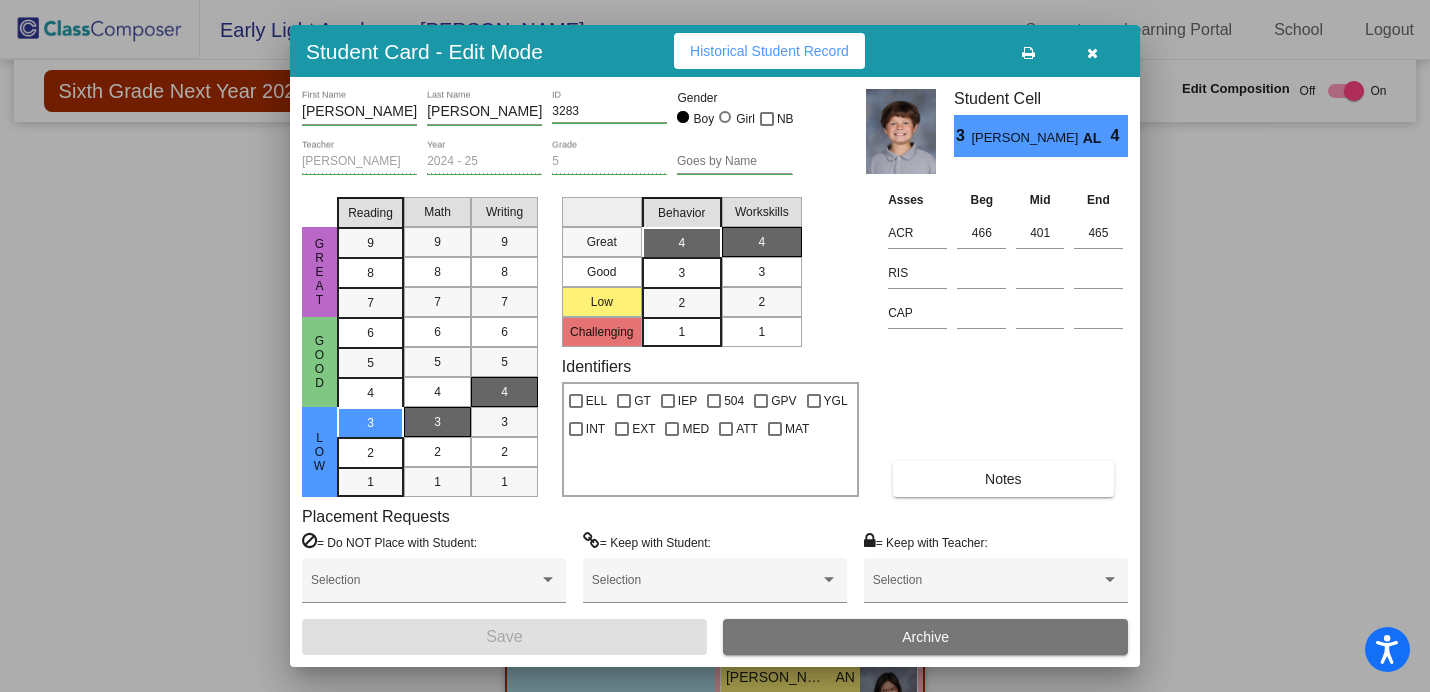 click at bounding box center [1092, 53] 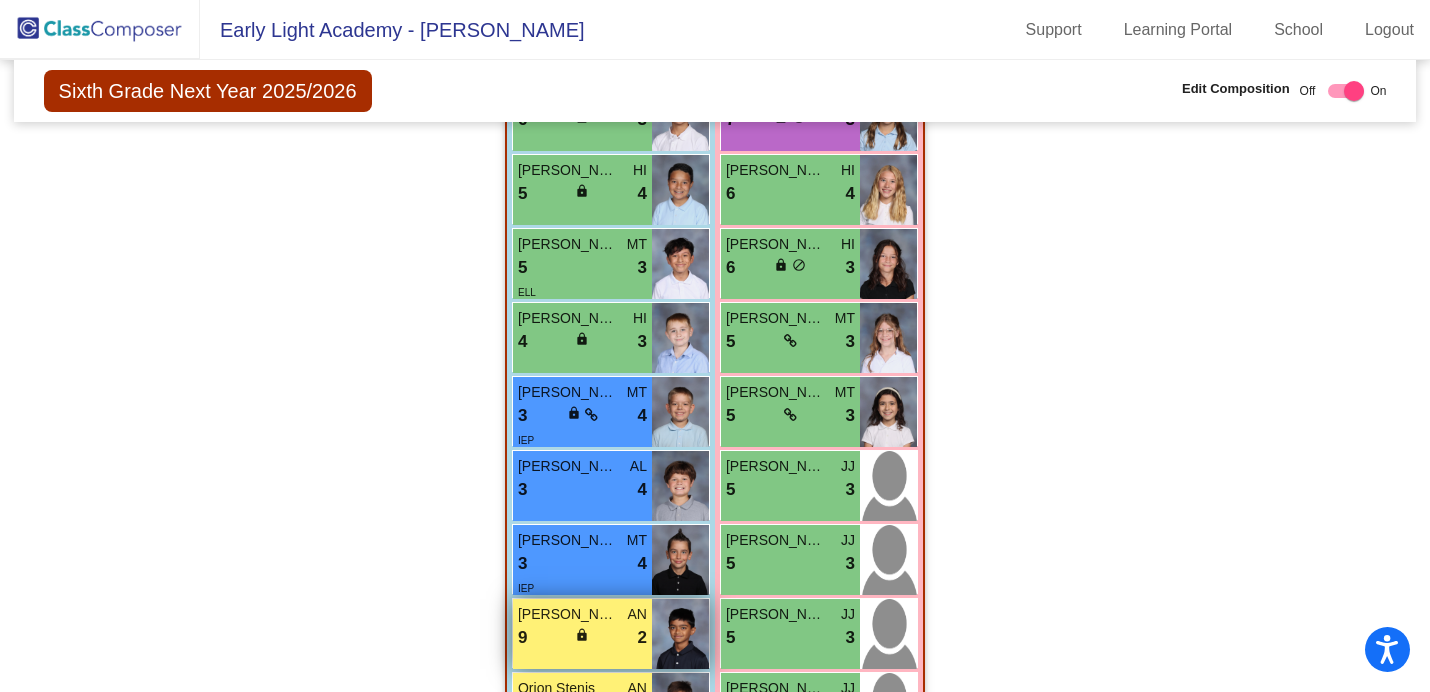 scroll, scrollTop: 2081, scrollLeft: 0, axis: vertical 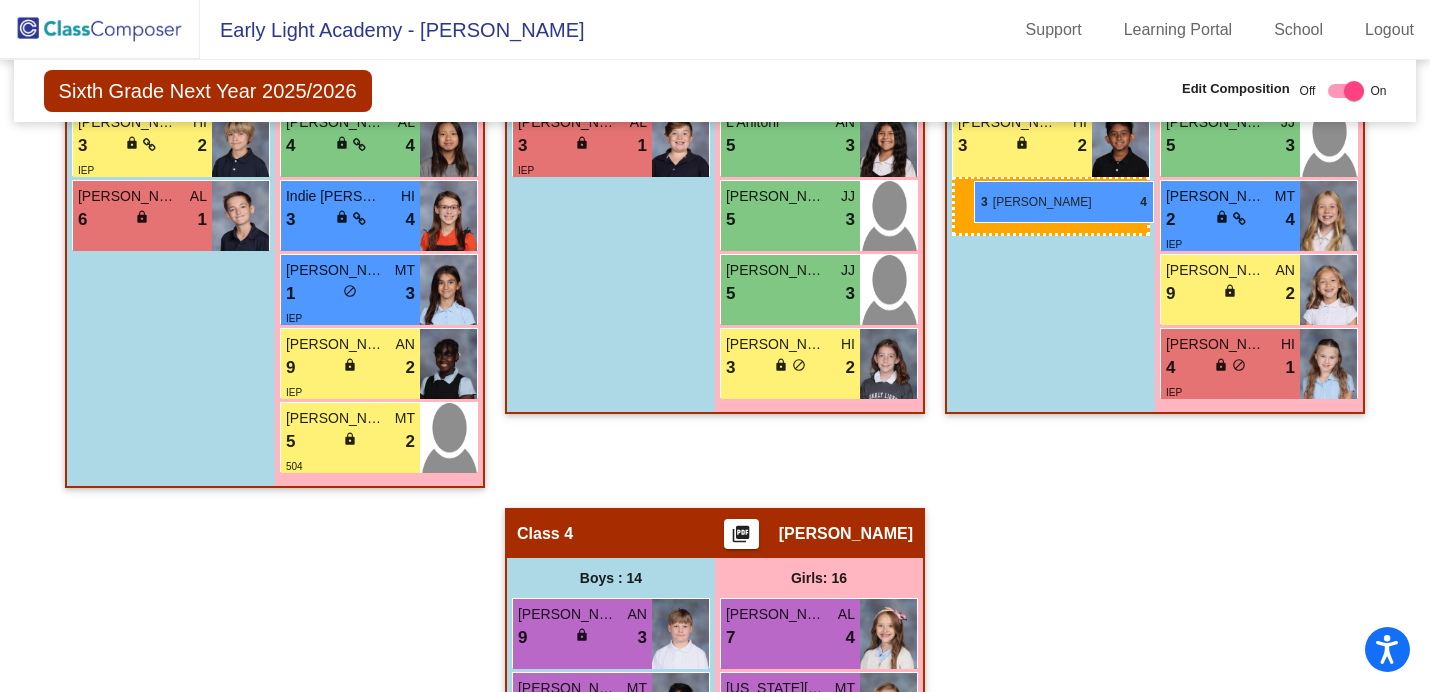 drag, startPoint x: 607, startPoint y: 495, endPoint x: 974, endPoint y: 181, distance: 482.99585 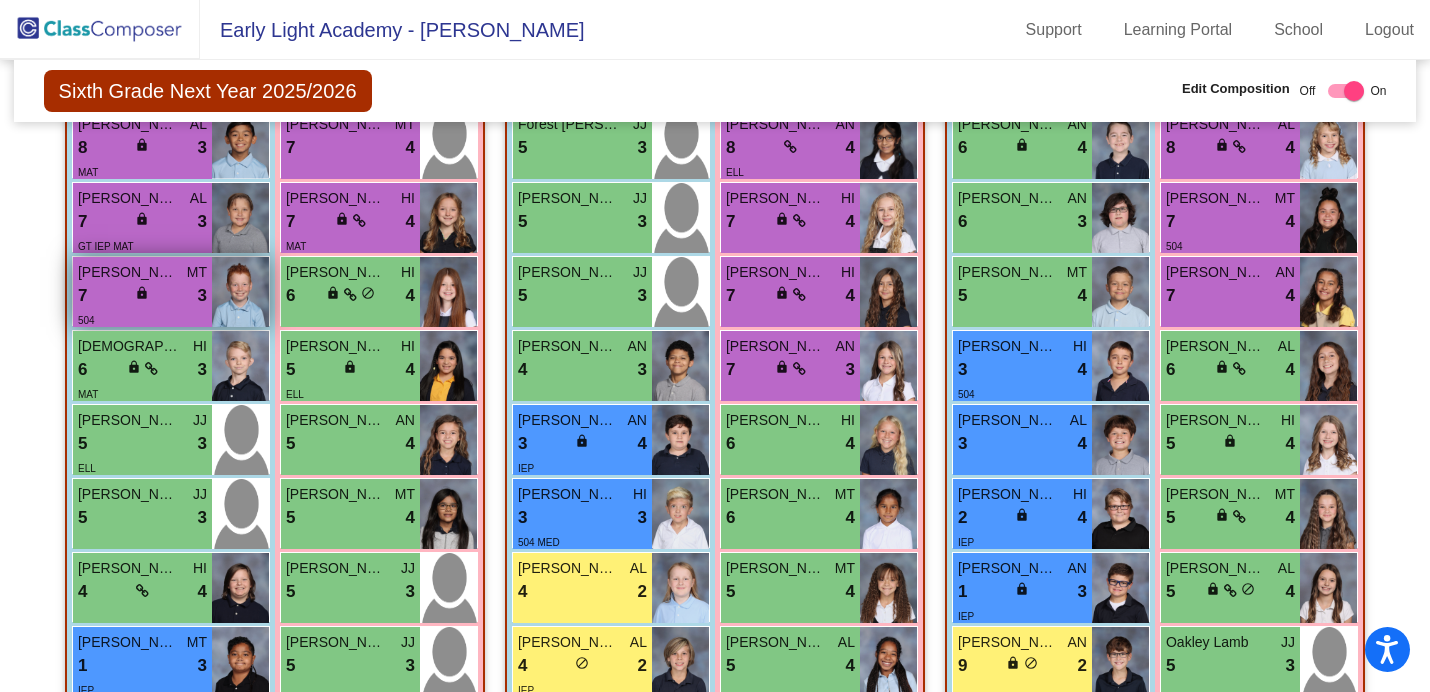 scroll, scrollTop: 831, scrollLeft: 0, axis: vertical 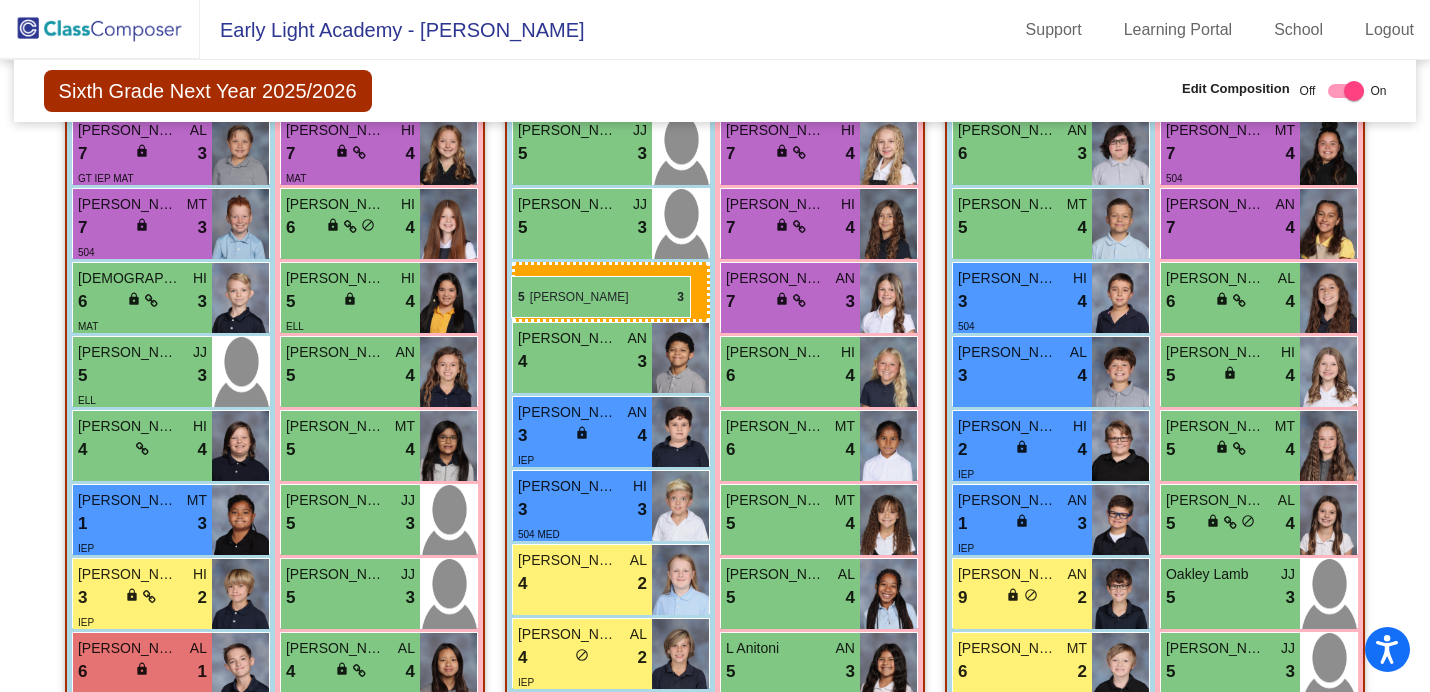 drag, startPoint x: 141, startPoint y: 441, endPoint x: 511, endPoint y: 275, distance: 405.53174 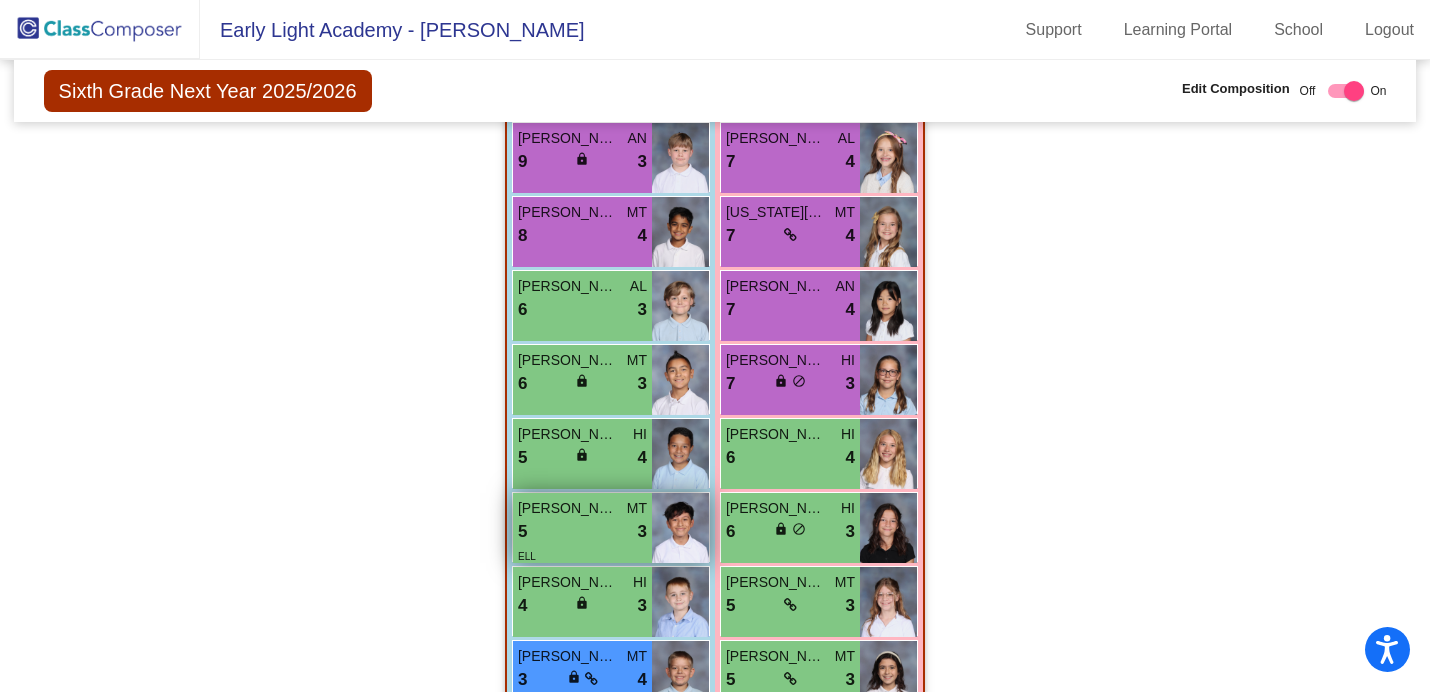 scroll, scrollTop: 1823, scrollLeft: 0, axis: vertical 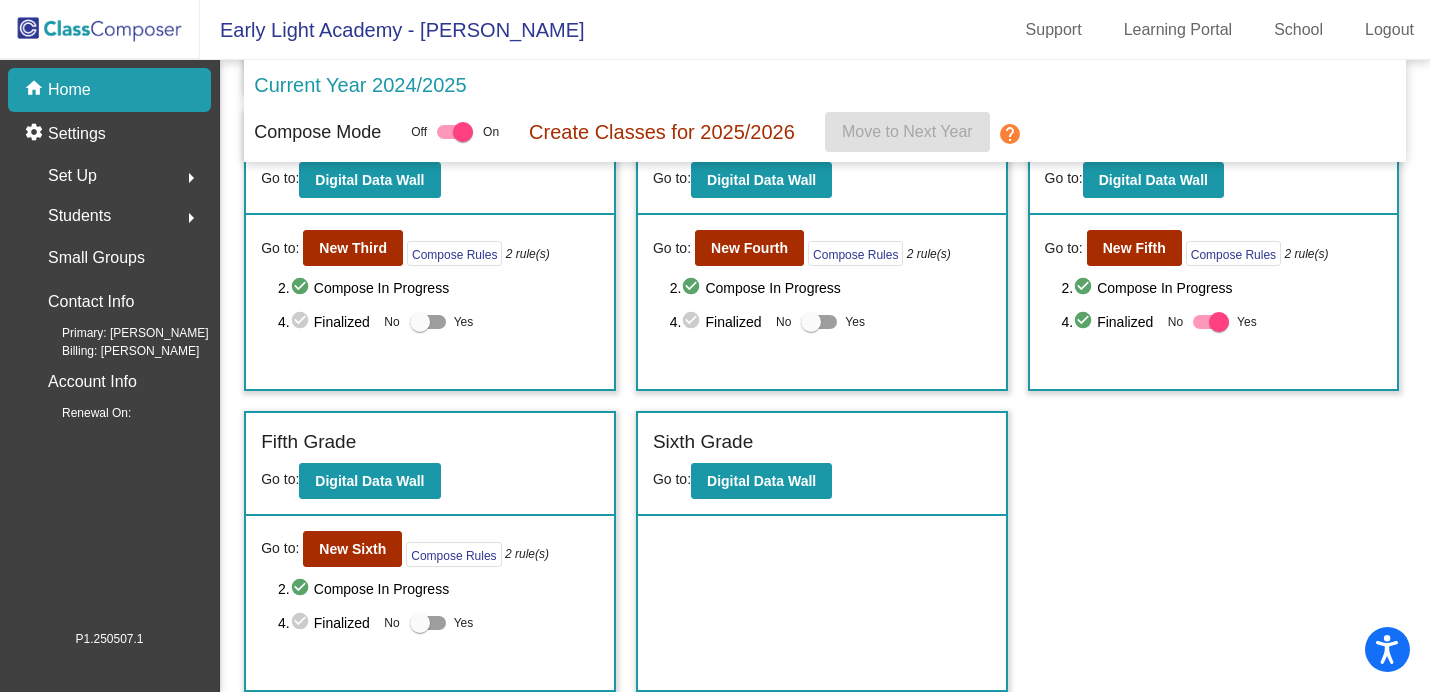 click at bounding box center [420, 623] 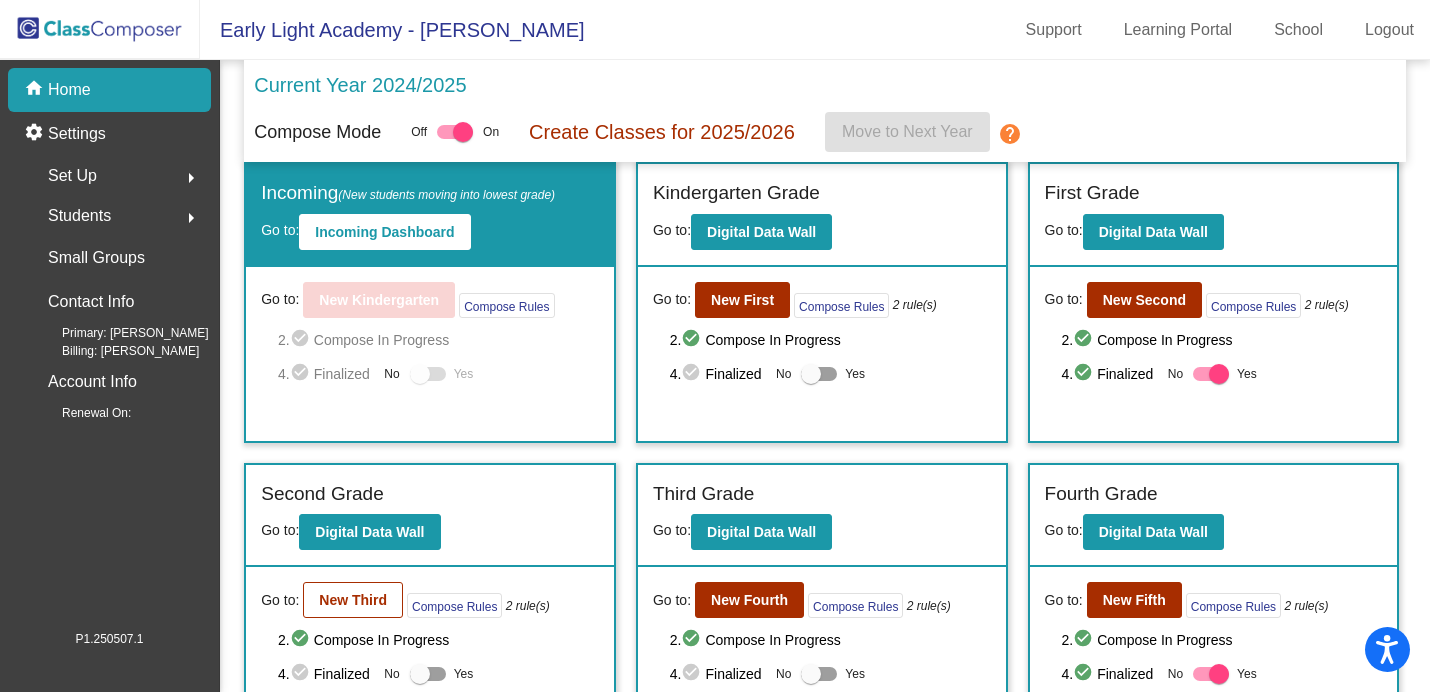 scroll, scrollTop: 0, scrollLeft: 0, axis: both 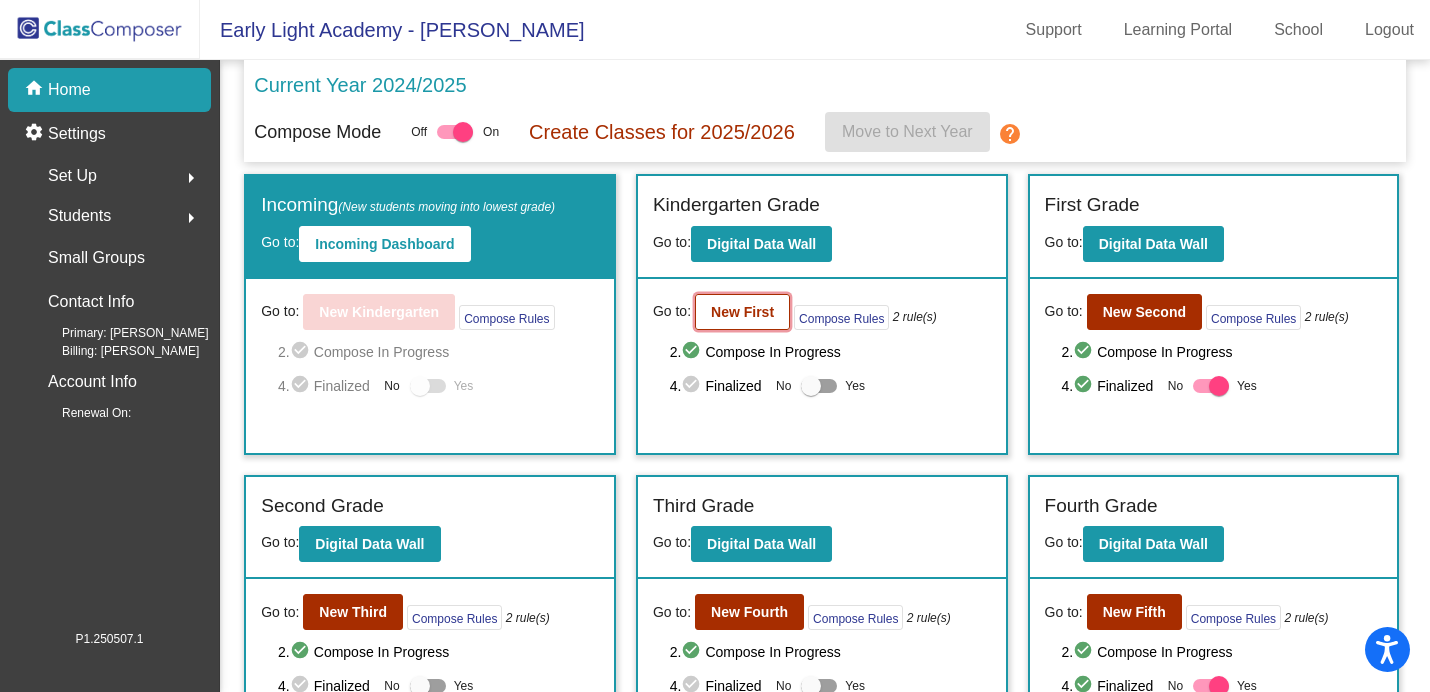click on "New First" 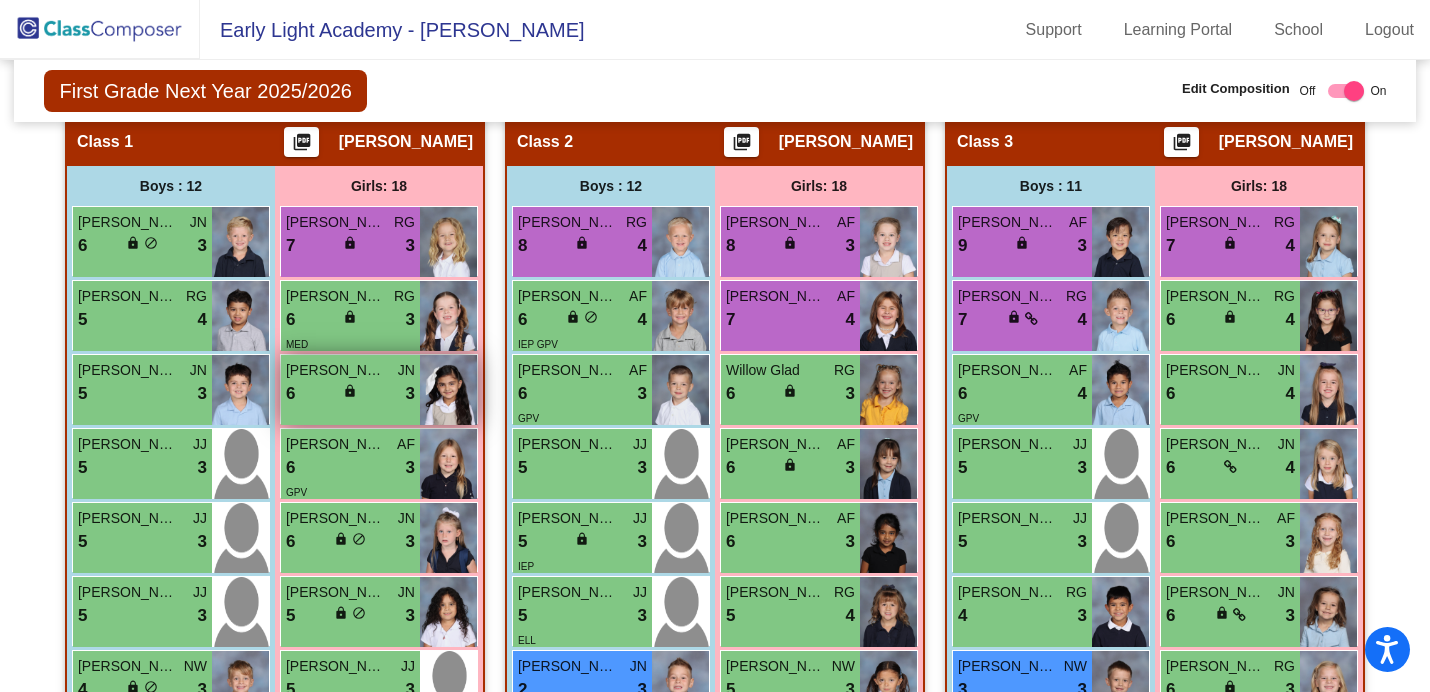 scroll, scrollTop: 430, scrollLeft: 0, axis: vertical 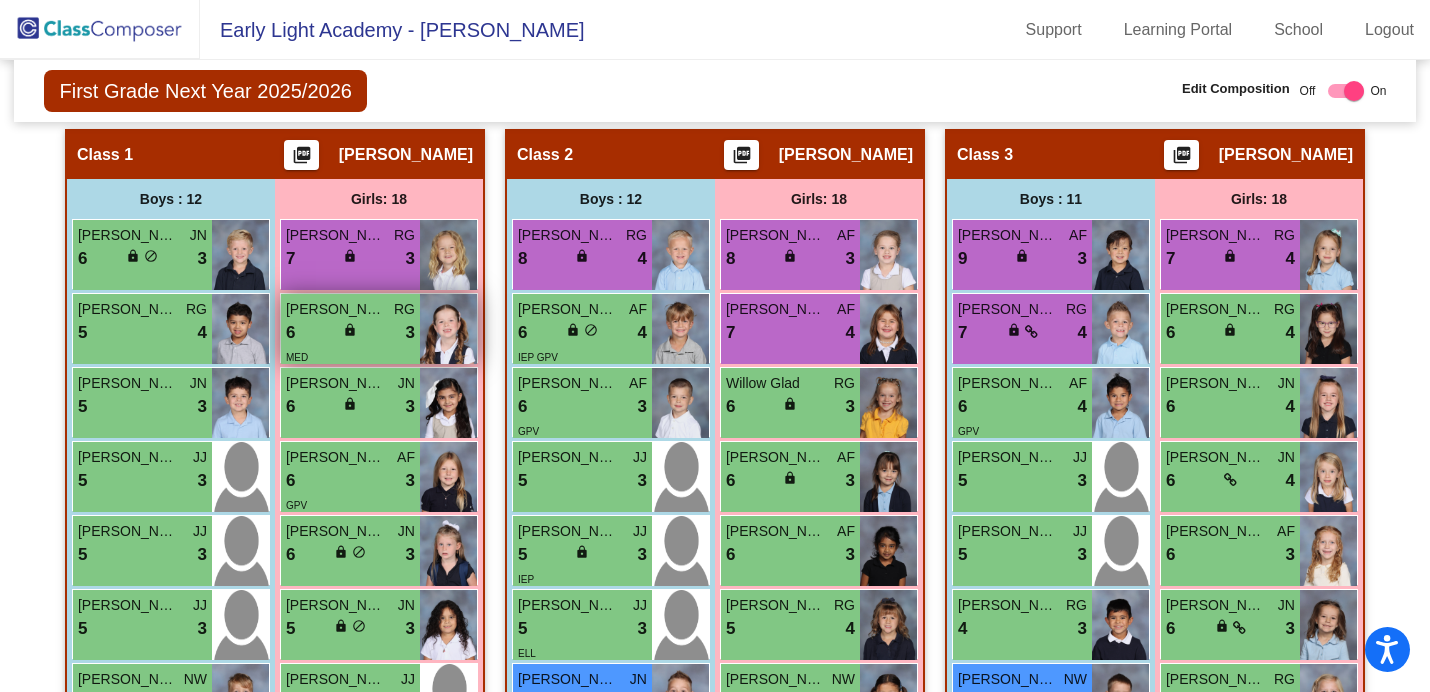 click on "[PERSON_NAME]" at bounding box center [336, 309] 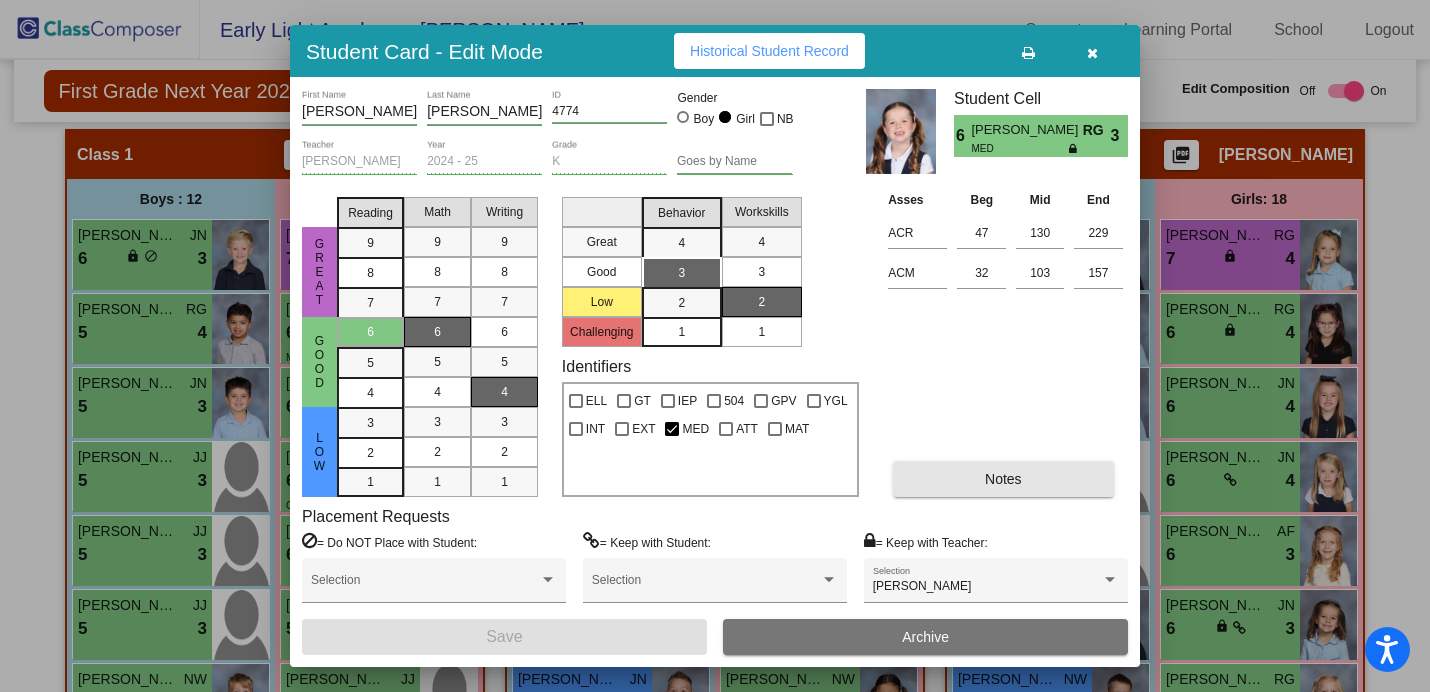 click on "Notes" at bounding box center [1003, 479] 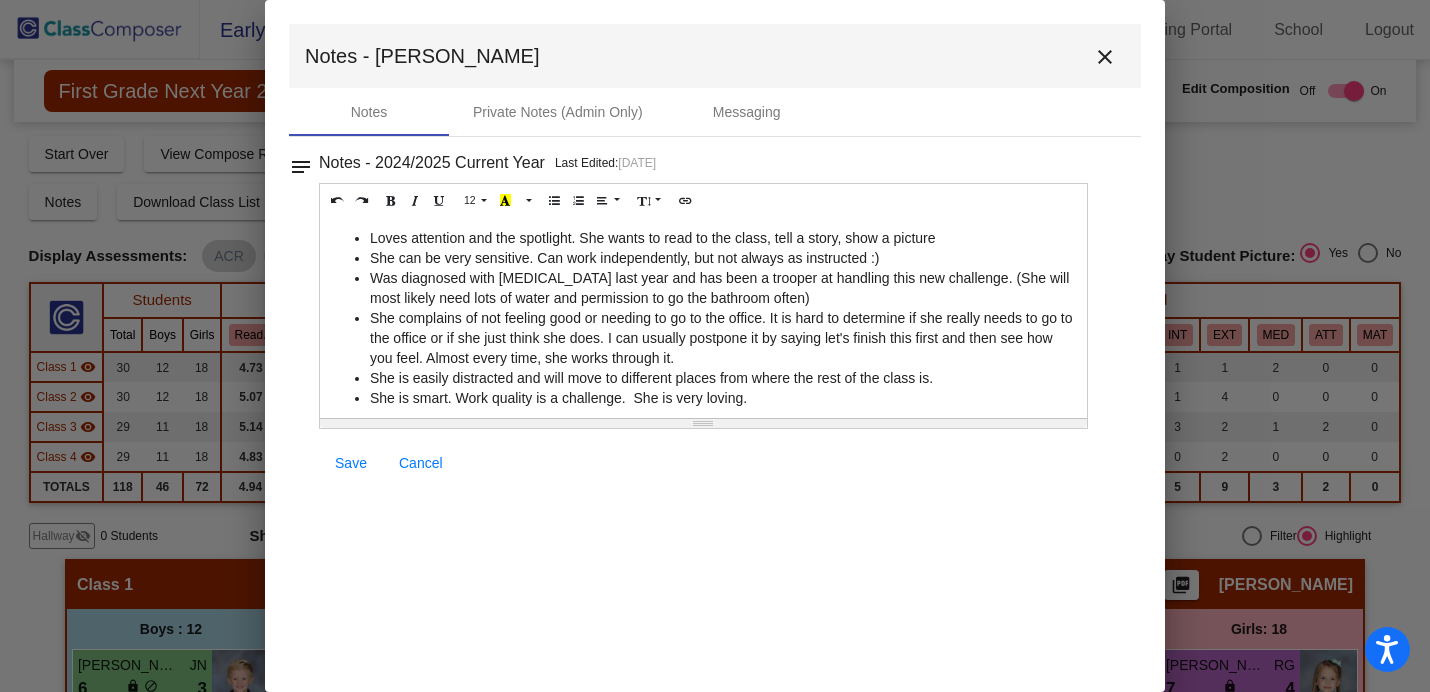 scroll, scrollTop: 0, scrollLeft: 0, axis: both 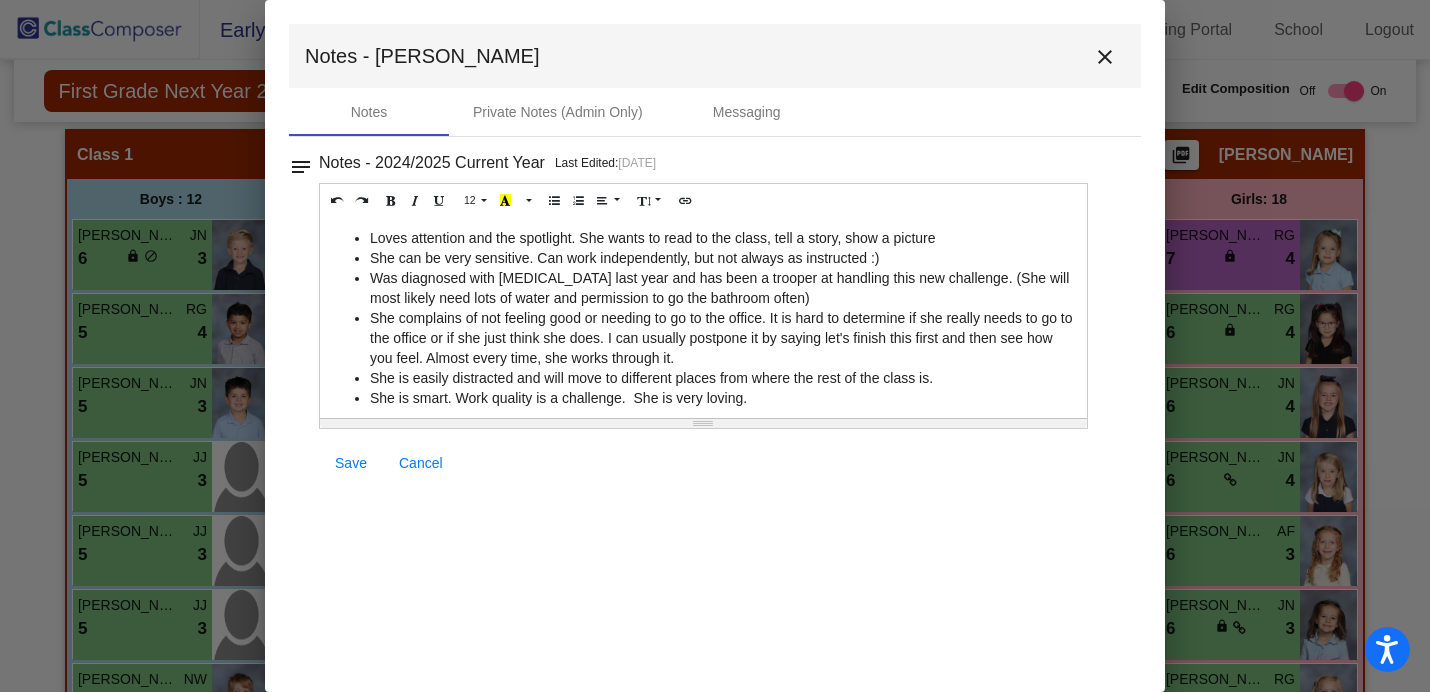 click on "Loves attention and the spotlight. She wants to read to the class, tell a story, show a picture" at bounding box center [723, 238] 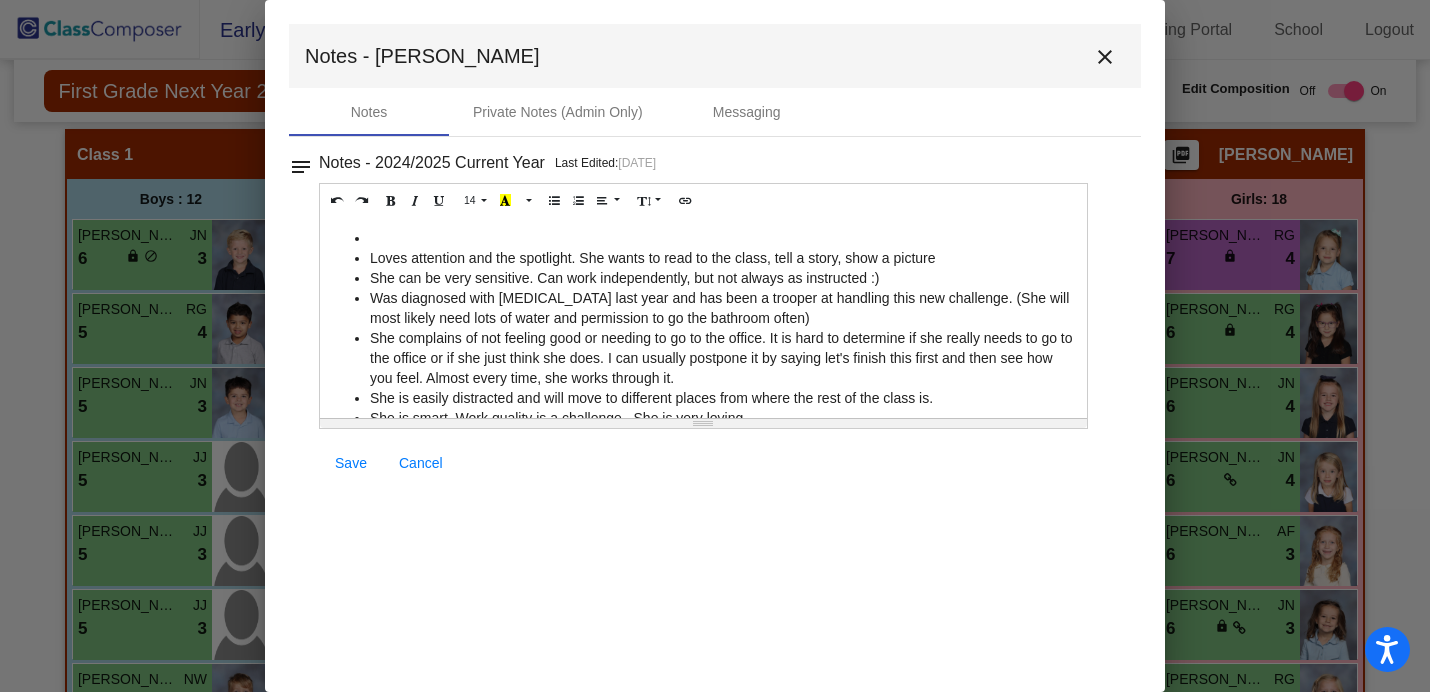 type 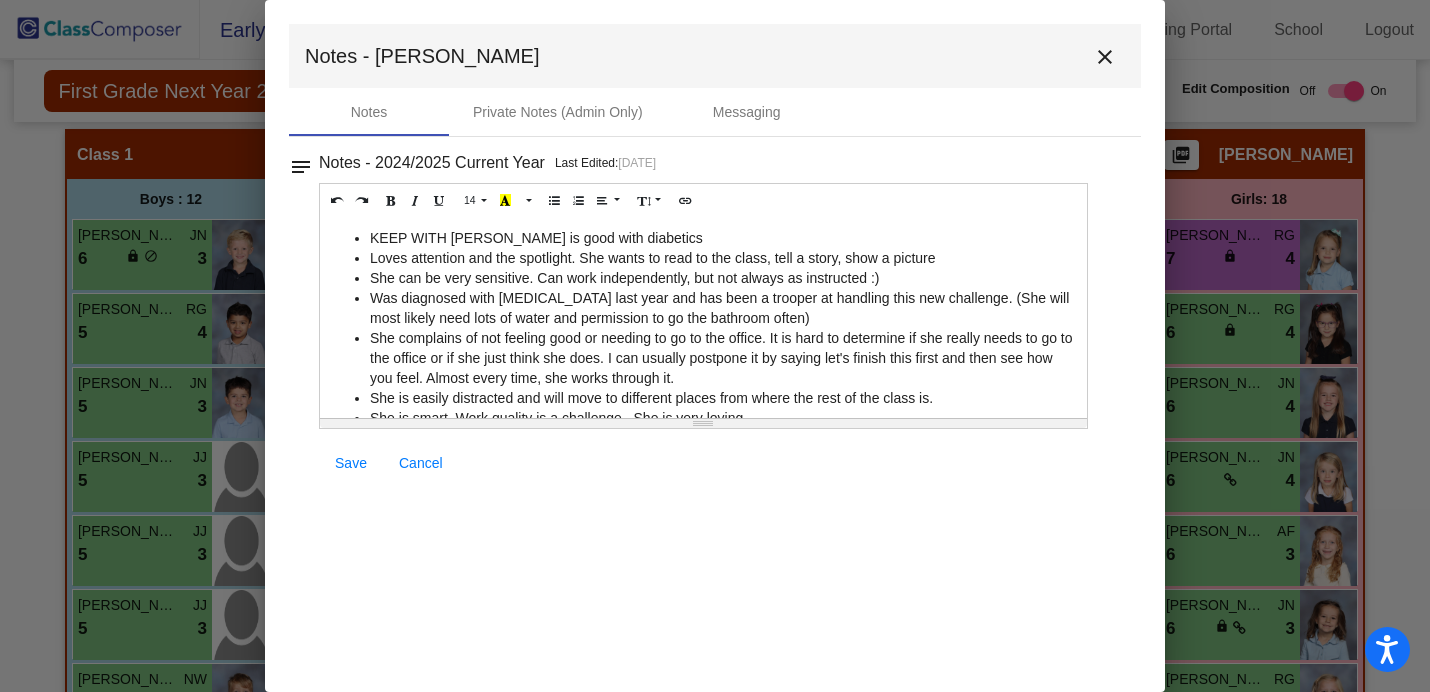 click on "Save" at bounding box center (351, 463) 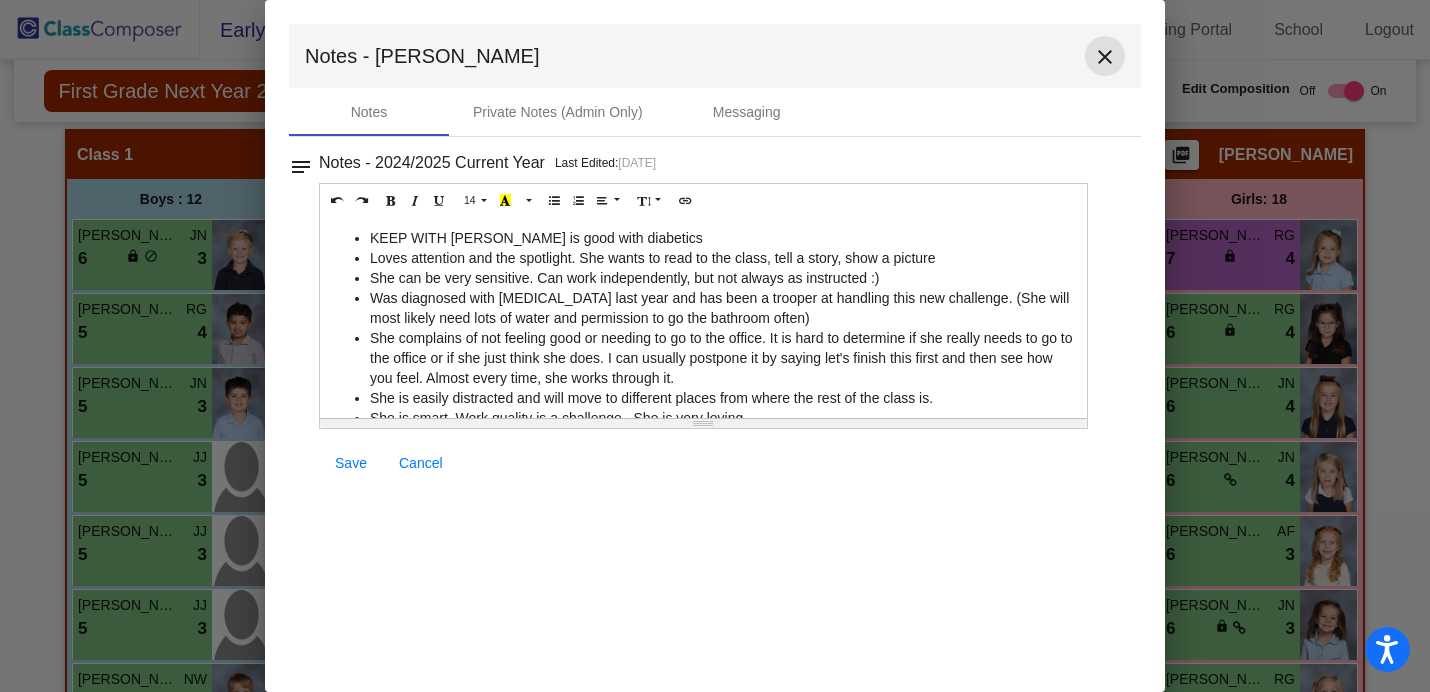 click on "close" at bounding box center [1105, 57] 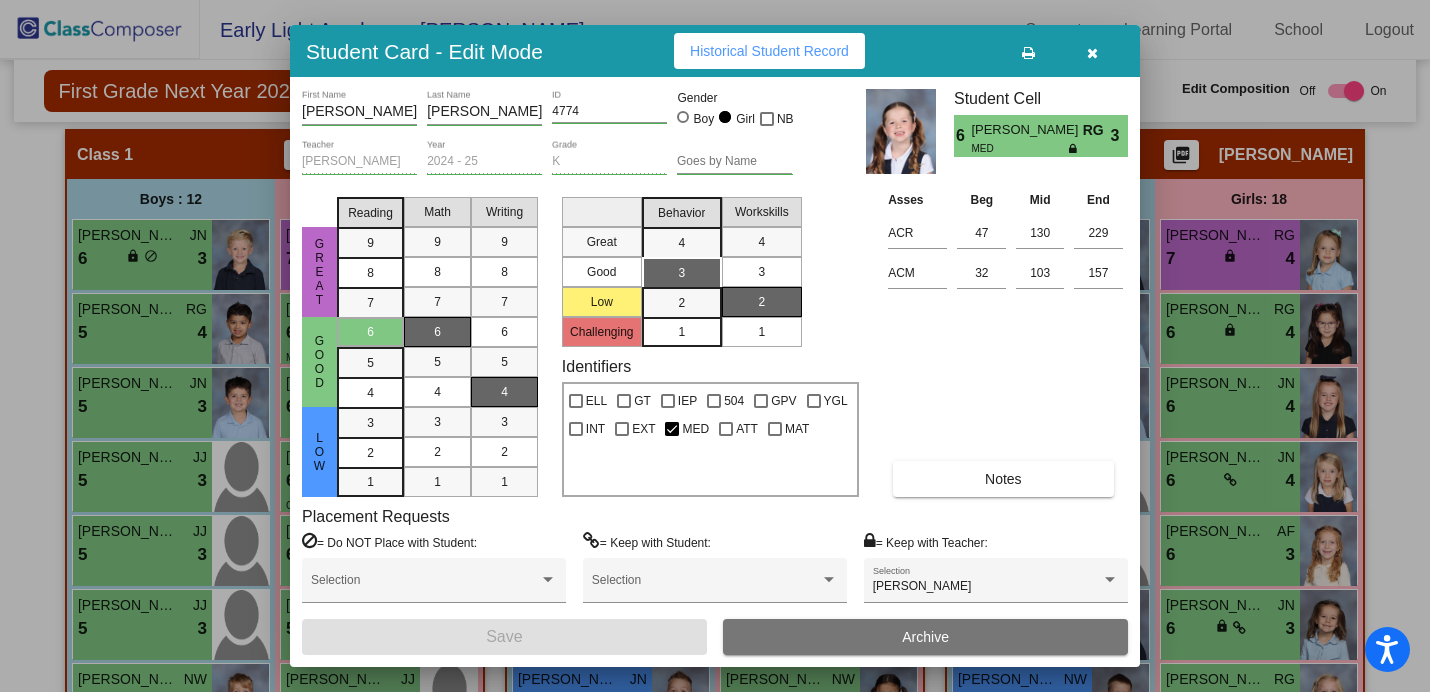 click at bounding box center (1092, 53) 